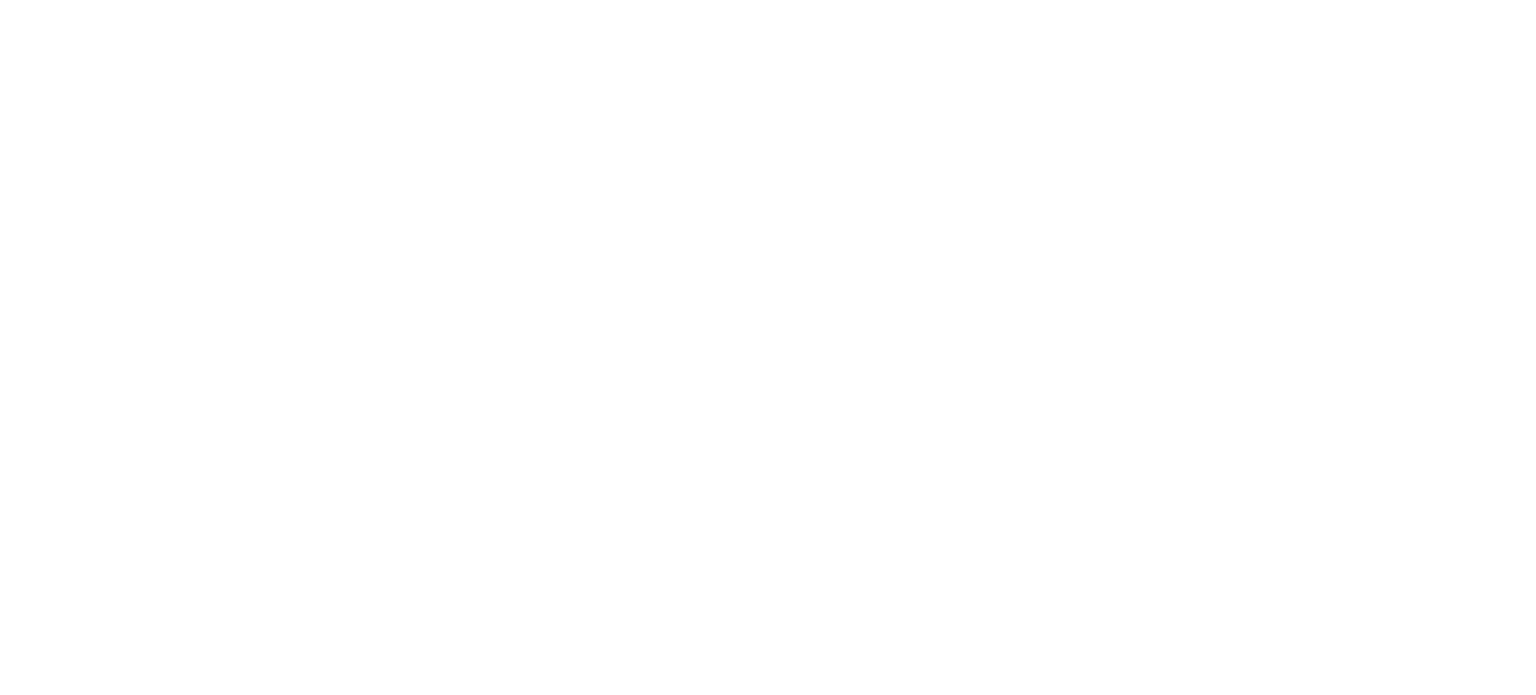 scroll, scrollTop: 0, scrollLeft: 0, axis: both 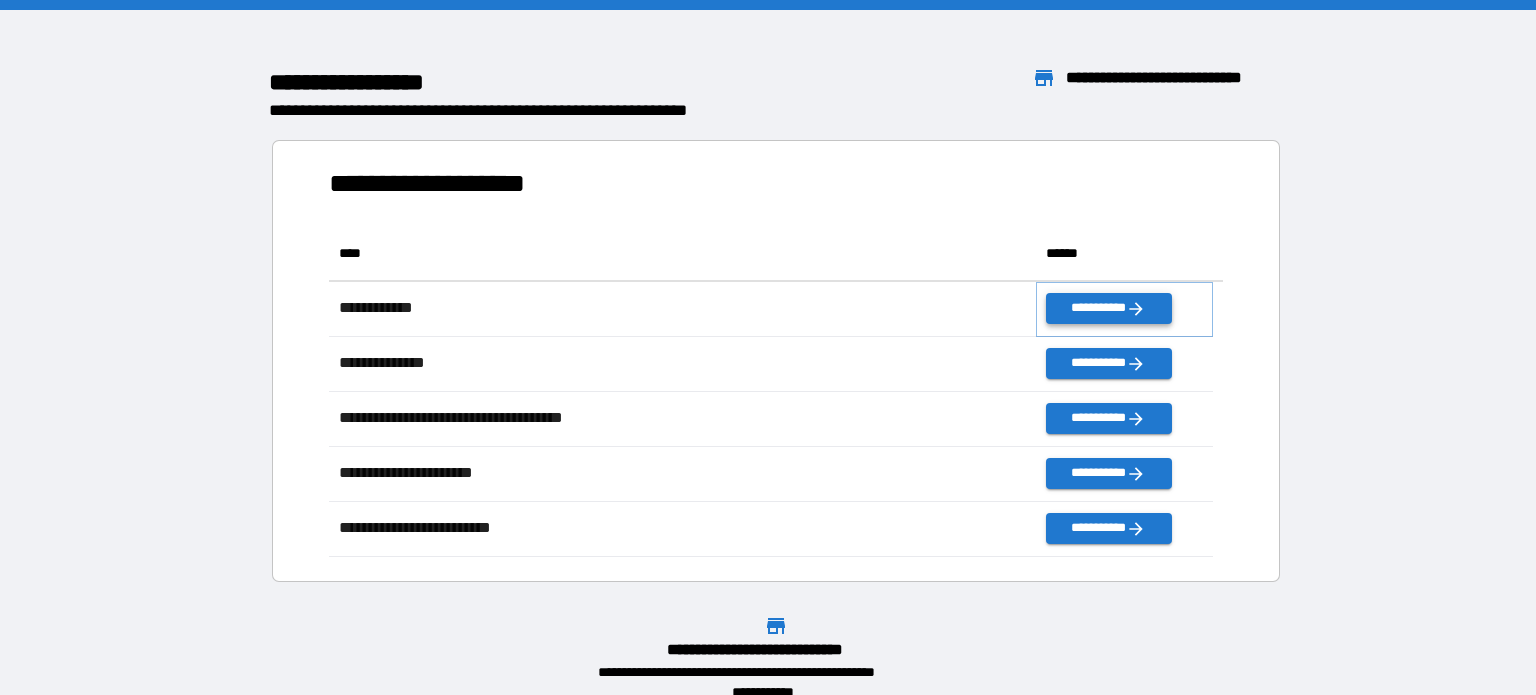 click on "**********" at bounding box center (1108, 308) 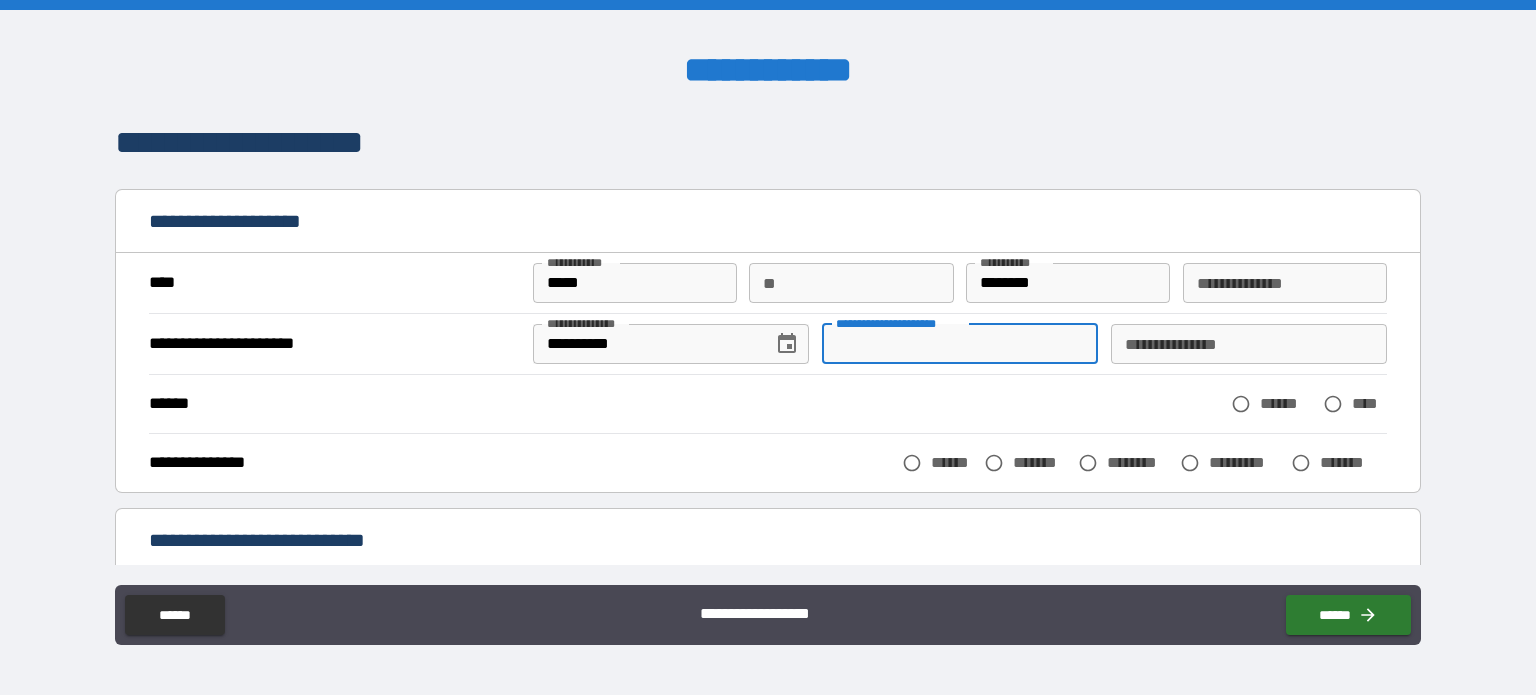click on "**********" at bounding box center (960, 344) 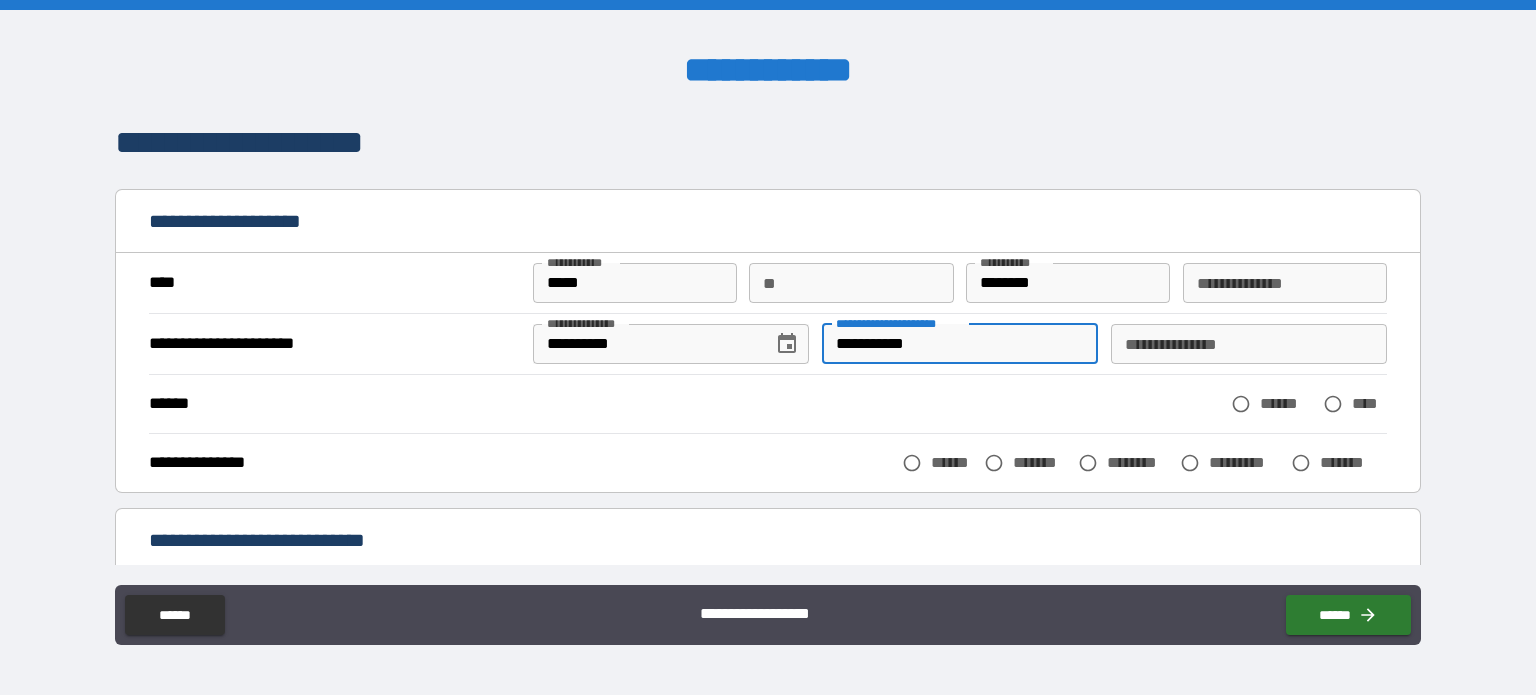 type on "**********" 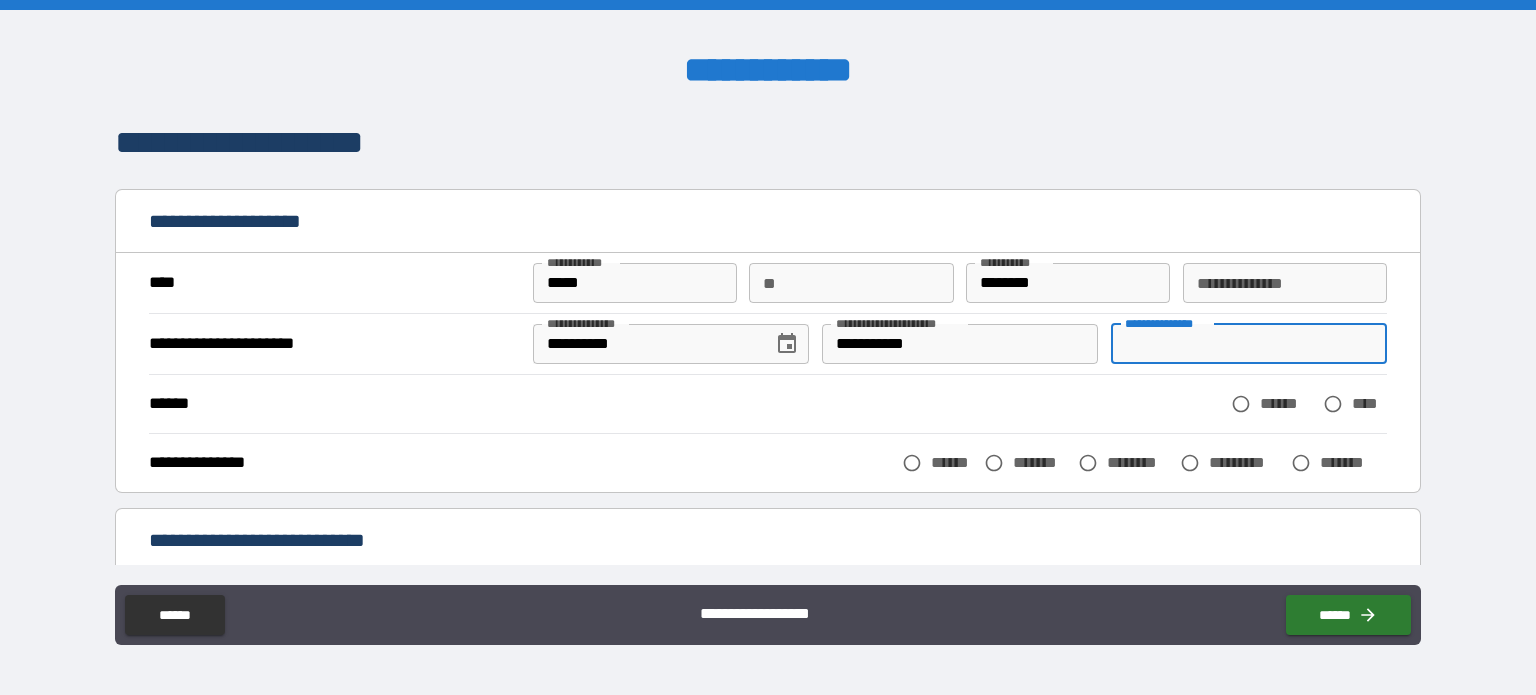 scroll, scrollTop: 100, scrollLeft: 0, axis: vertical 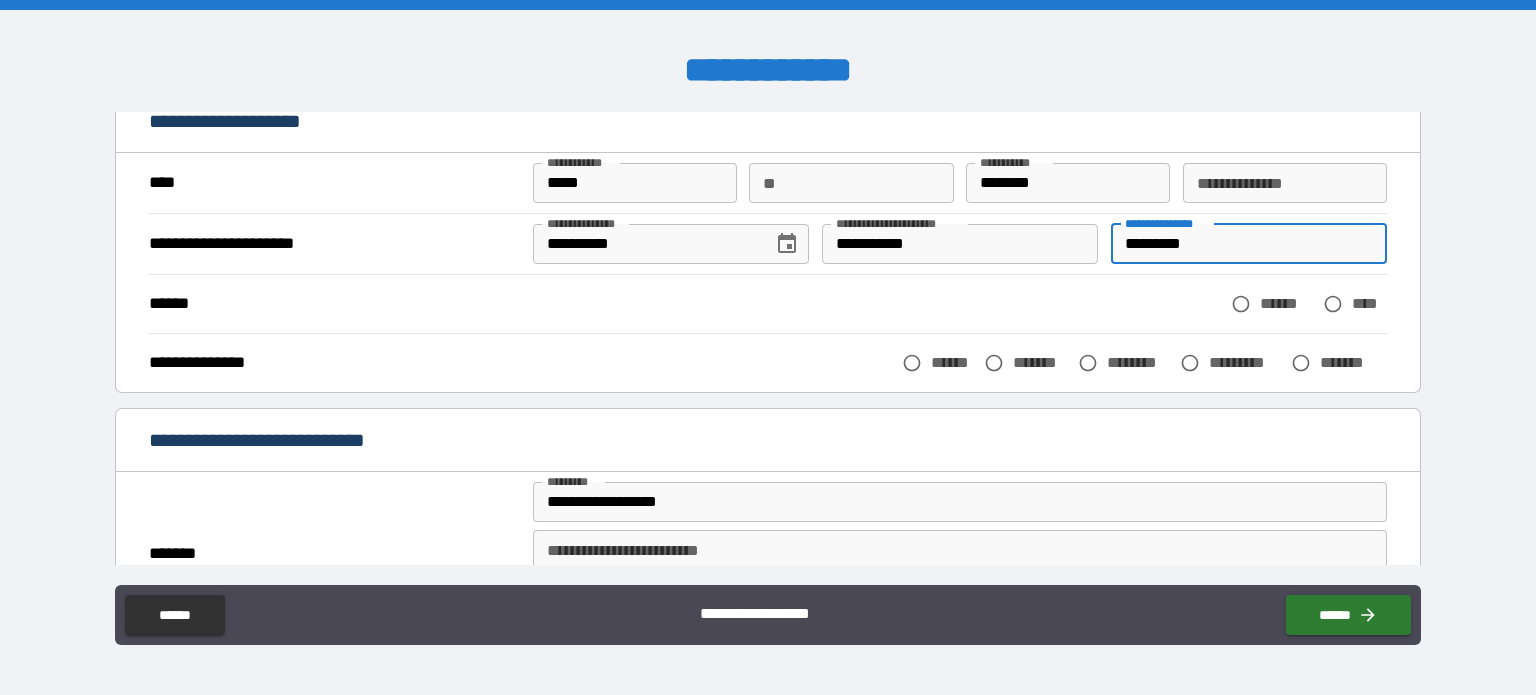 type on "*********" 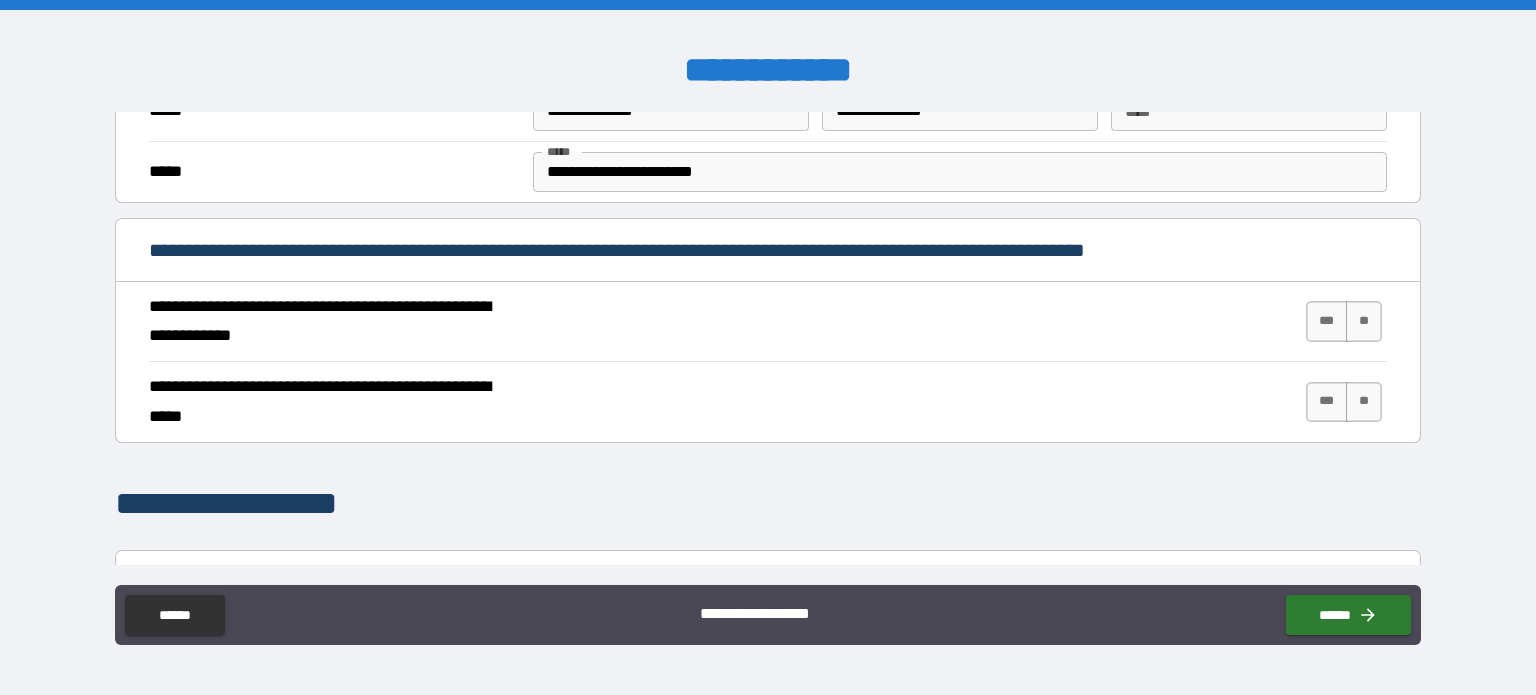 scroll, scrollTop: 700, scrollLeft: 0, axis: vertical 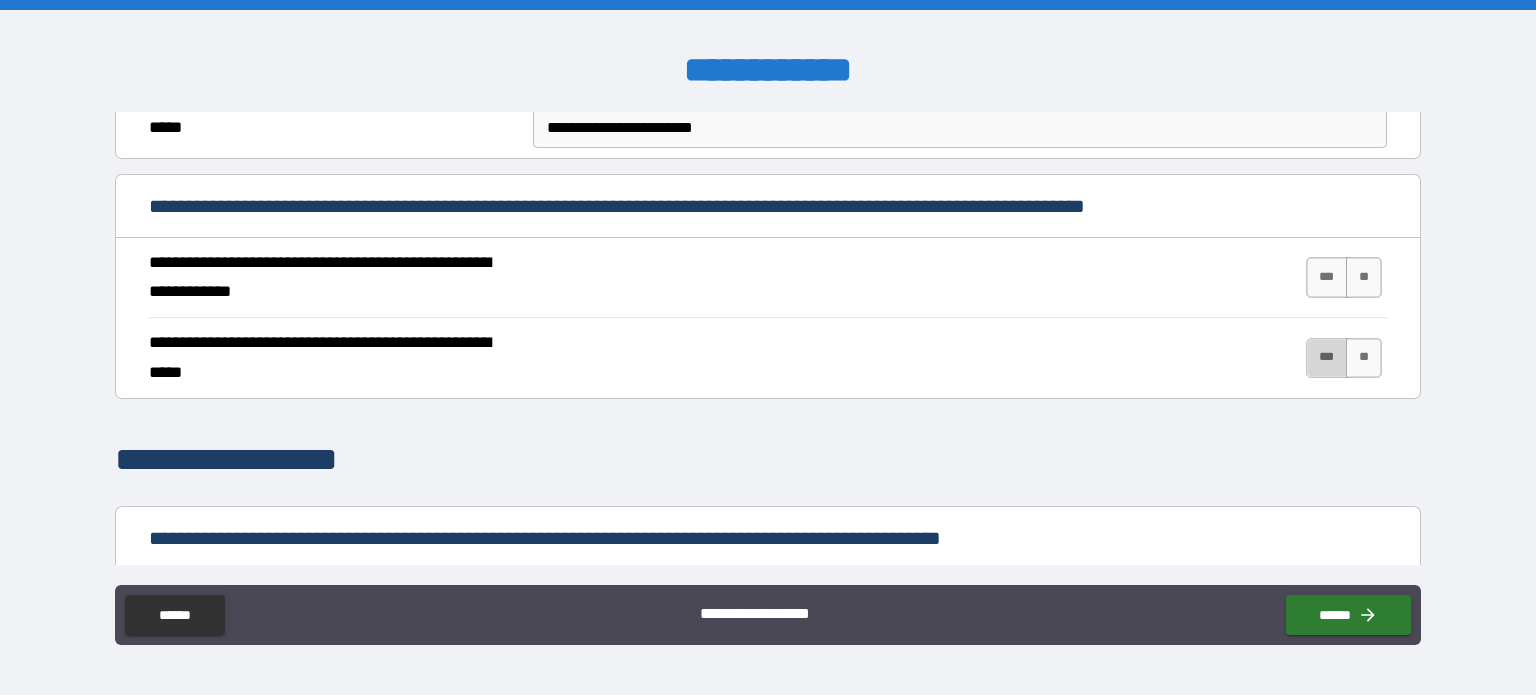 click on "***" at bounding box center (1327, 358) 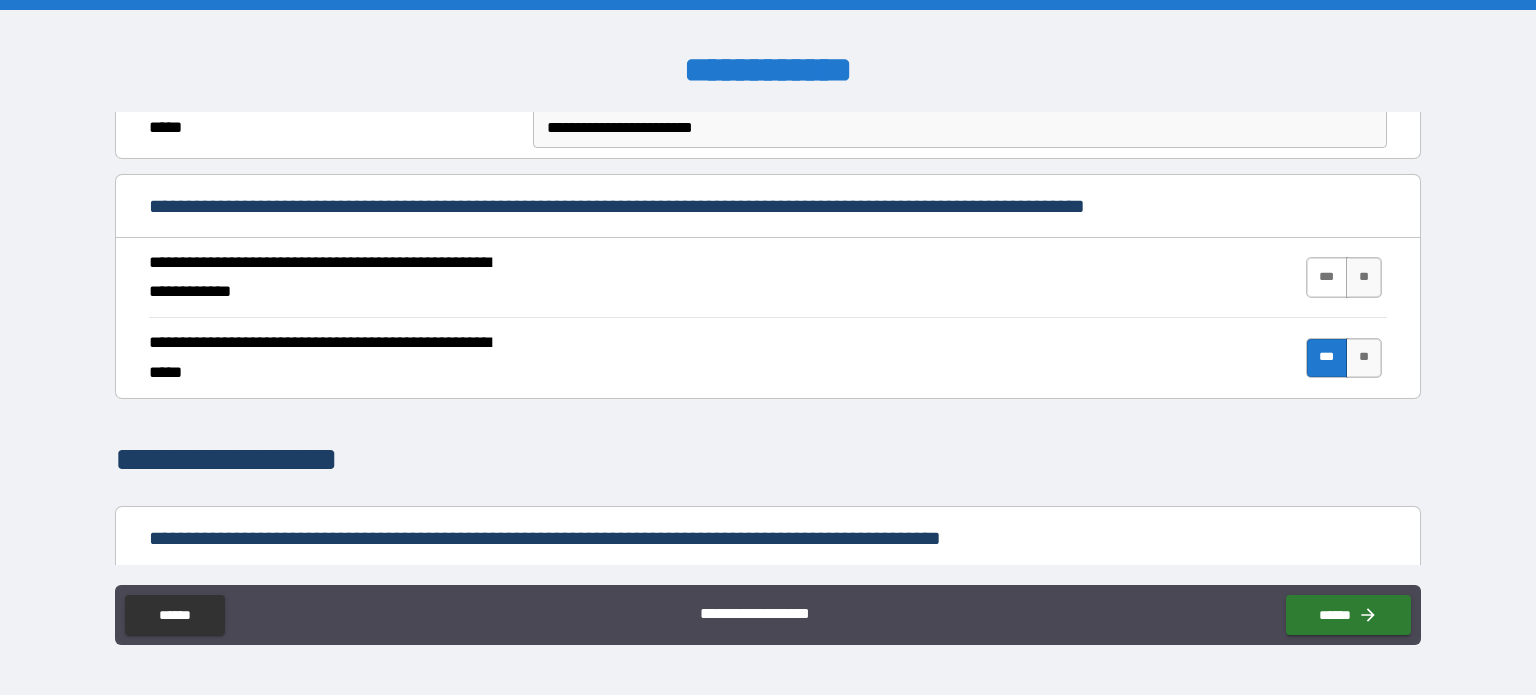 click on "***" at bounding box center [1327, 277] 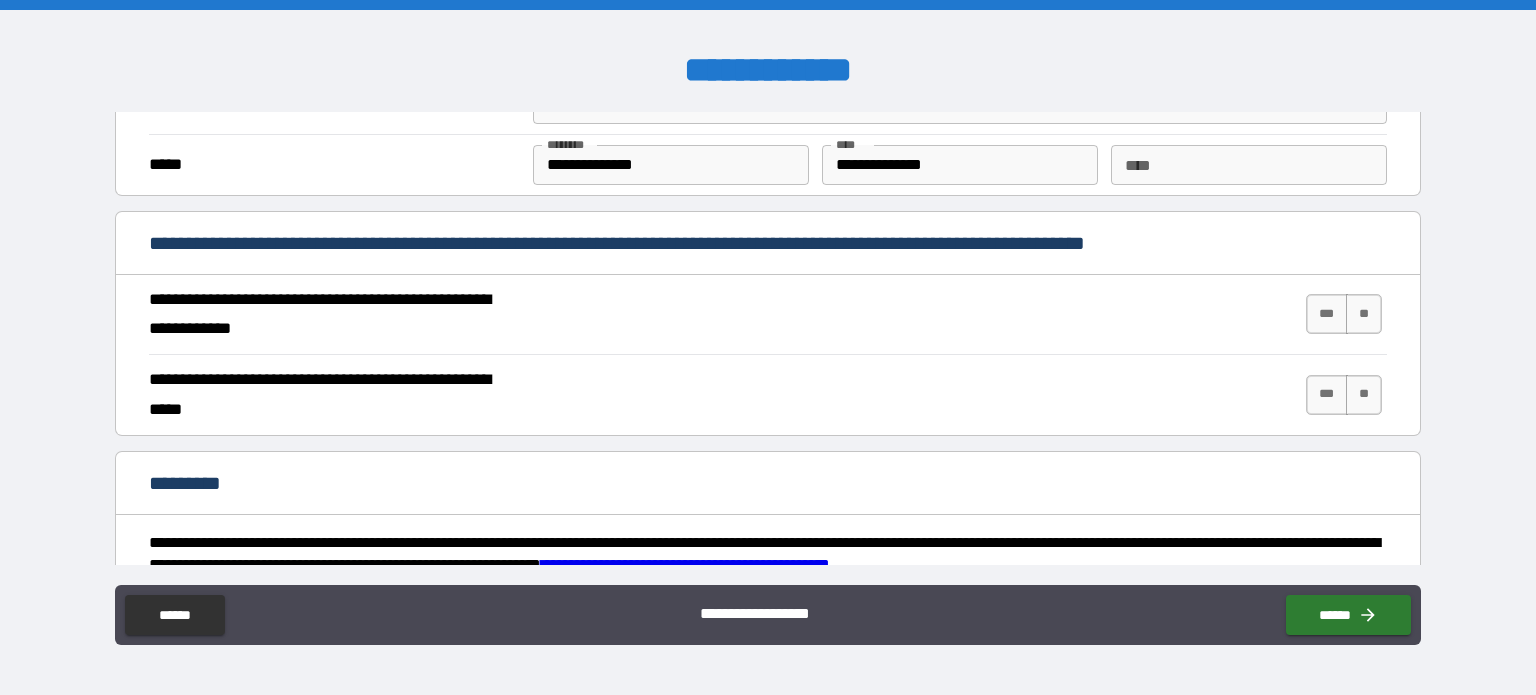 scroll, scrollTop: 1899, scrollLeft: 0, axis: vertical 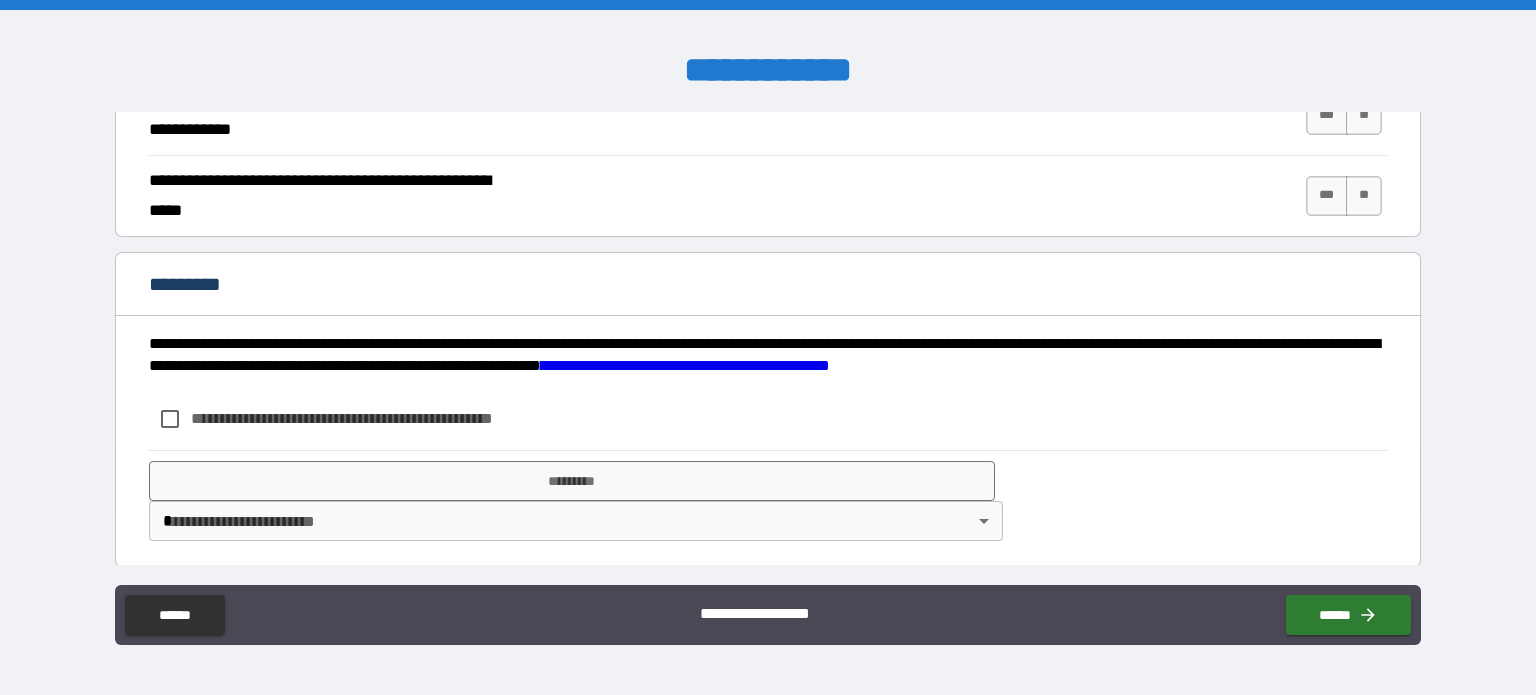click on "**********" at bounding box center (375, 418) 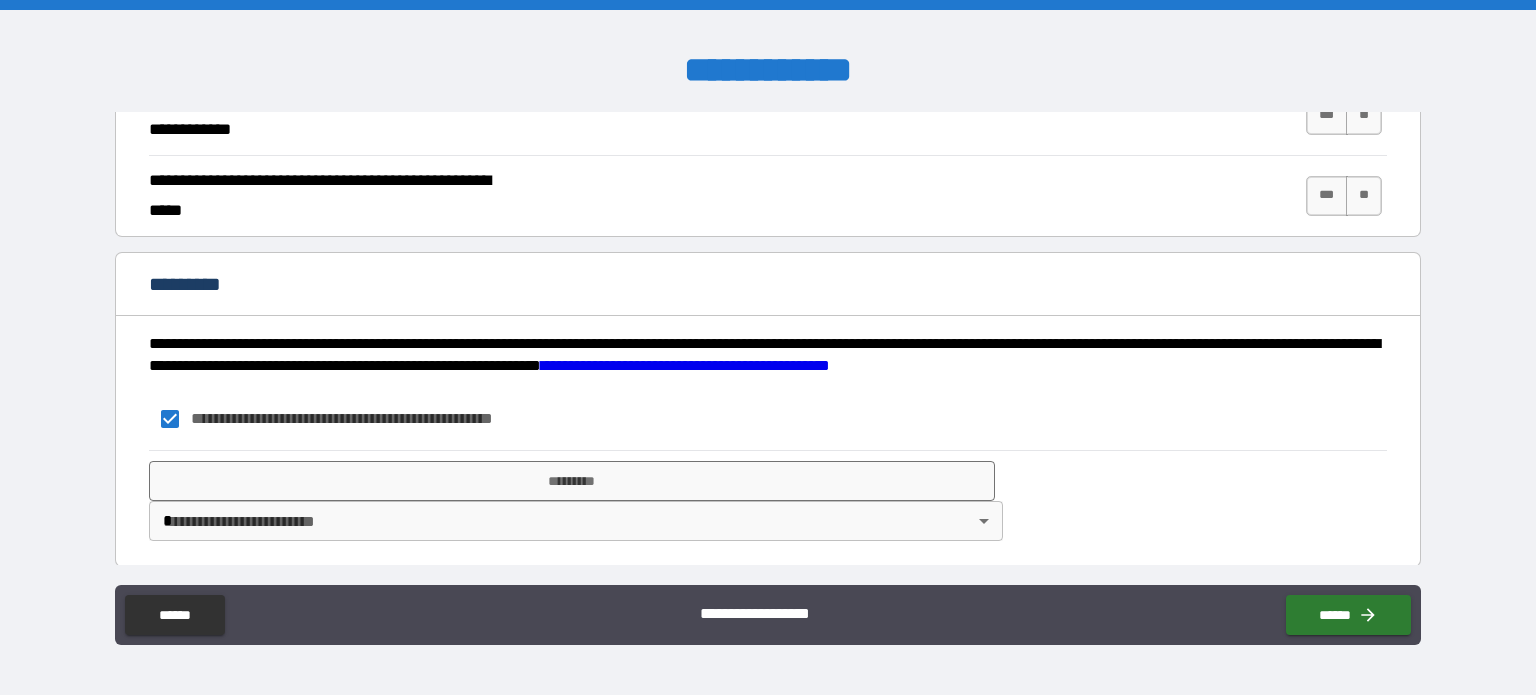 click on "**********" at bounding box center [768, 347] 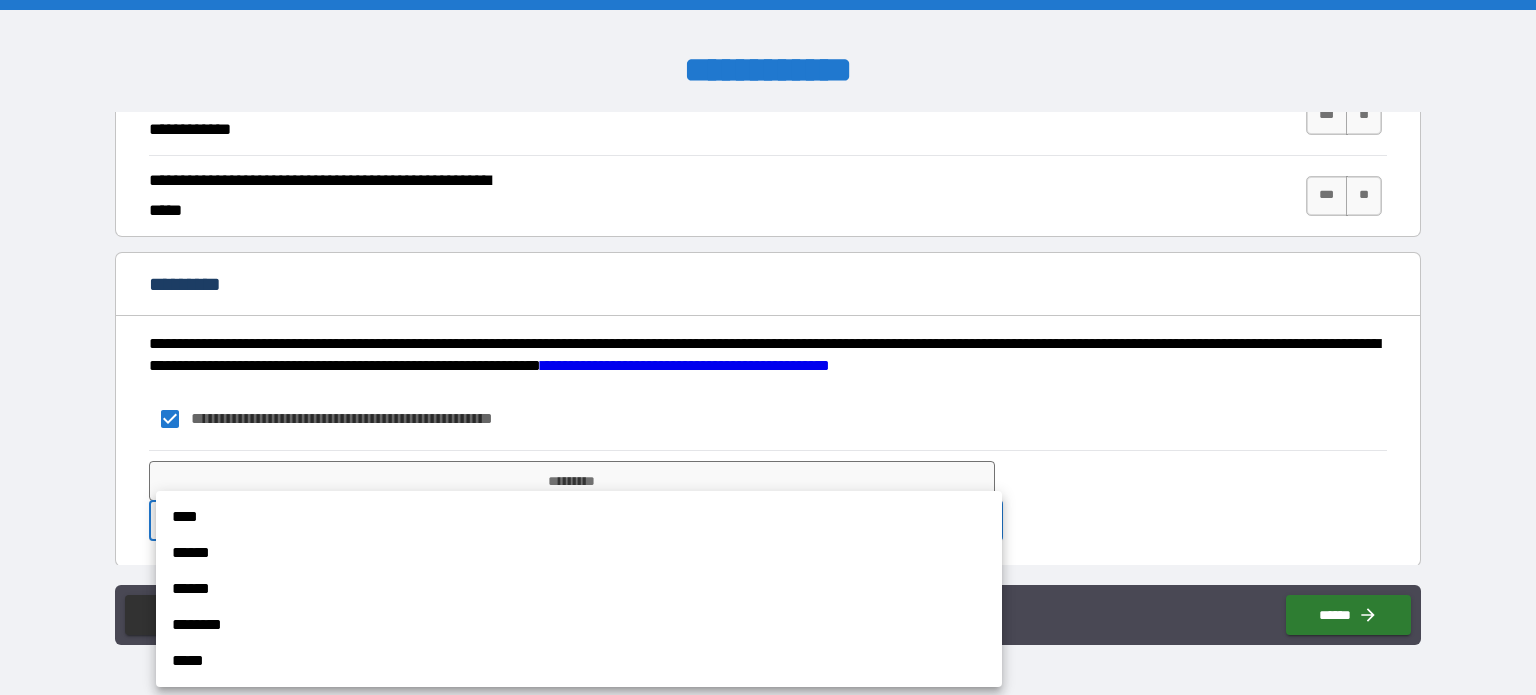 click on "****" at bounding box center [579, 517] 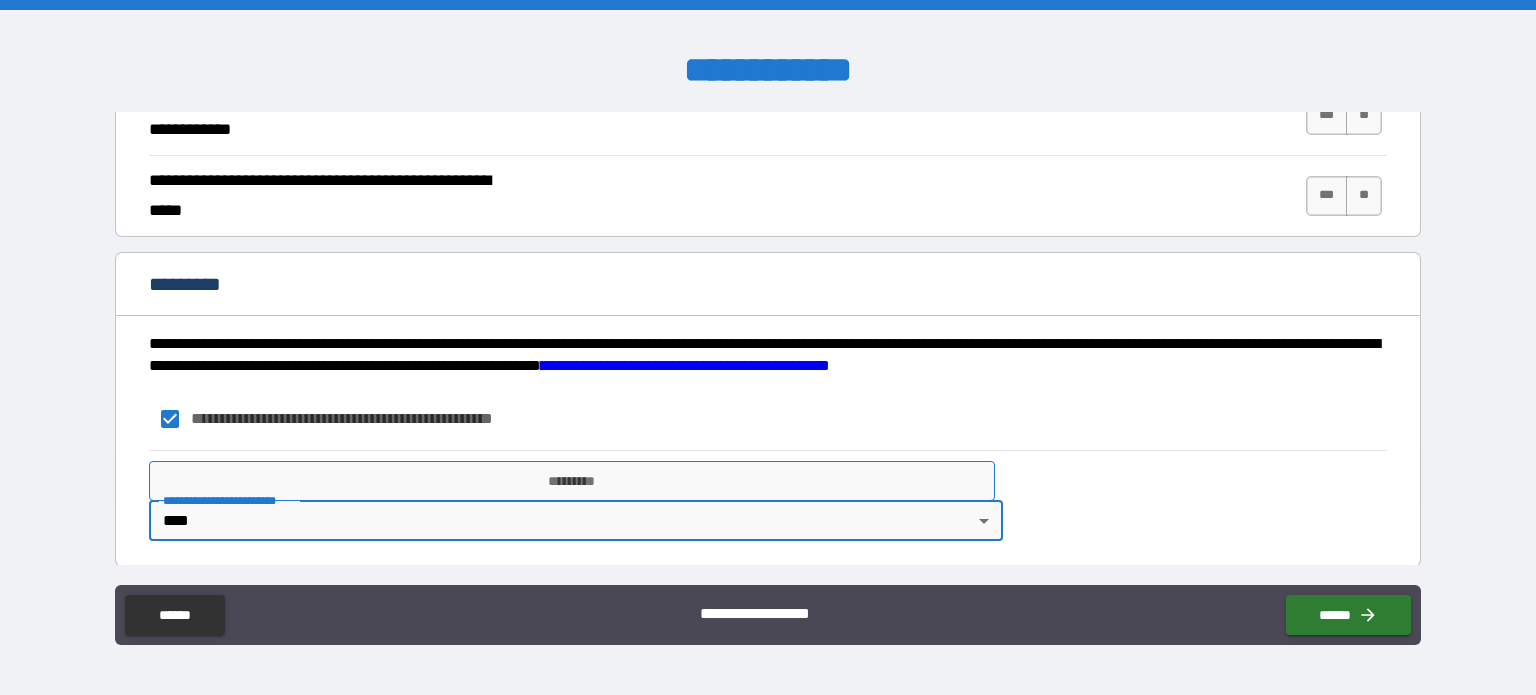 click on "*********" at bounding box center [572, 481] 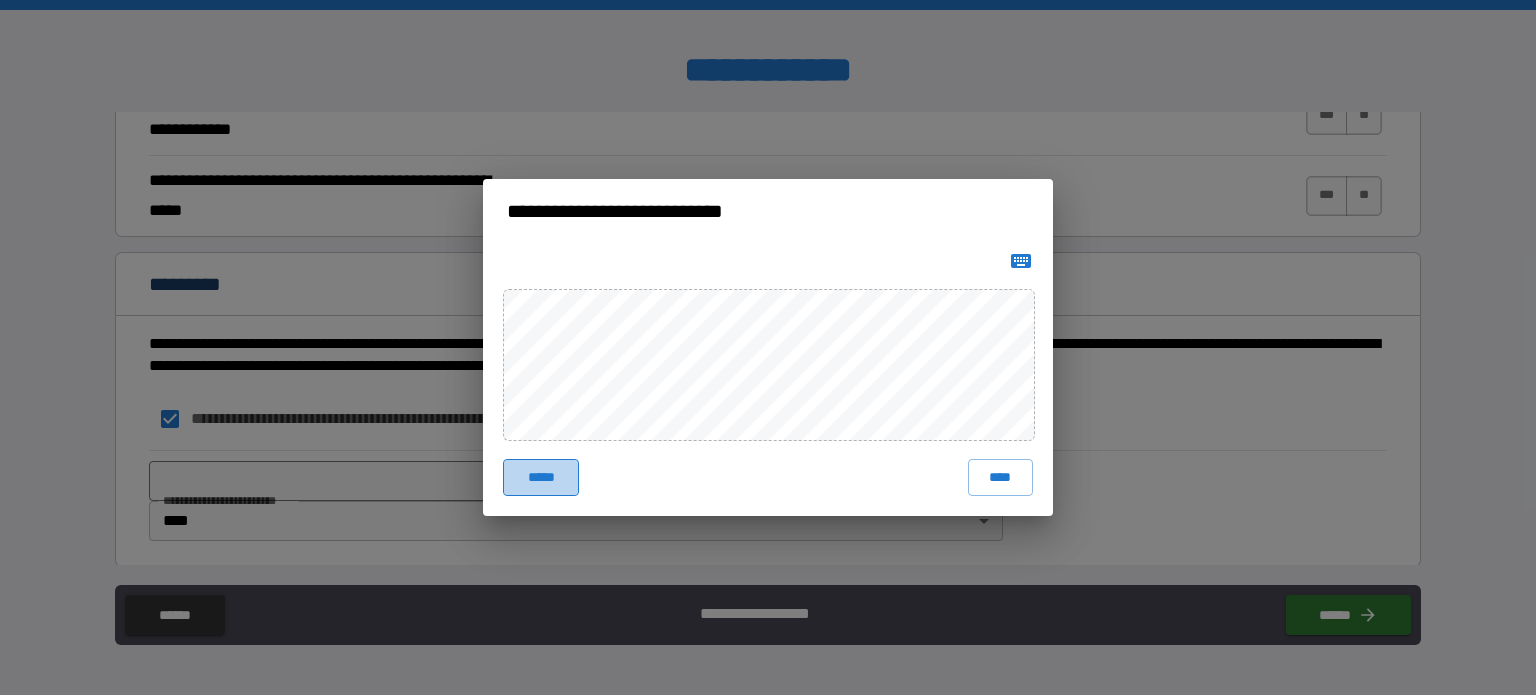 click on "*****" at bounding box center [541, 477] 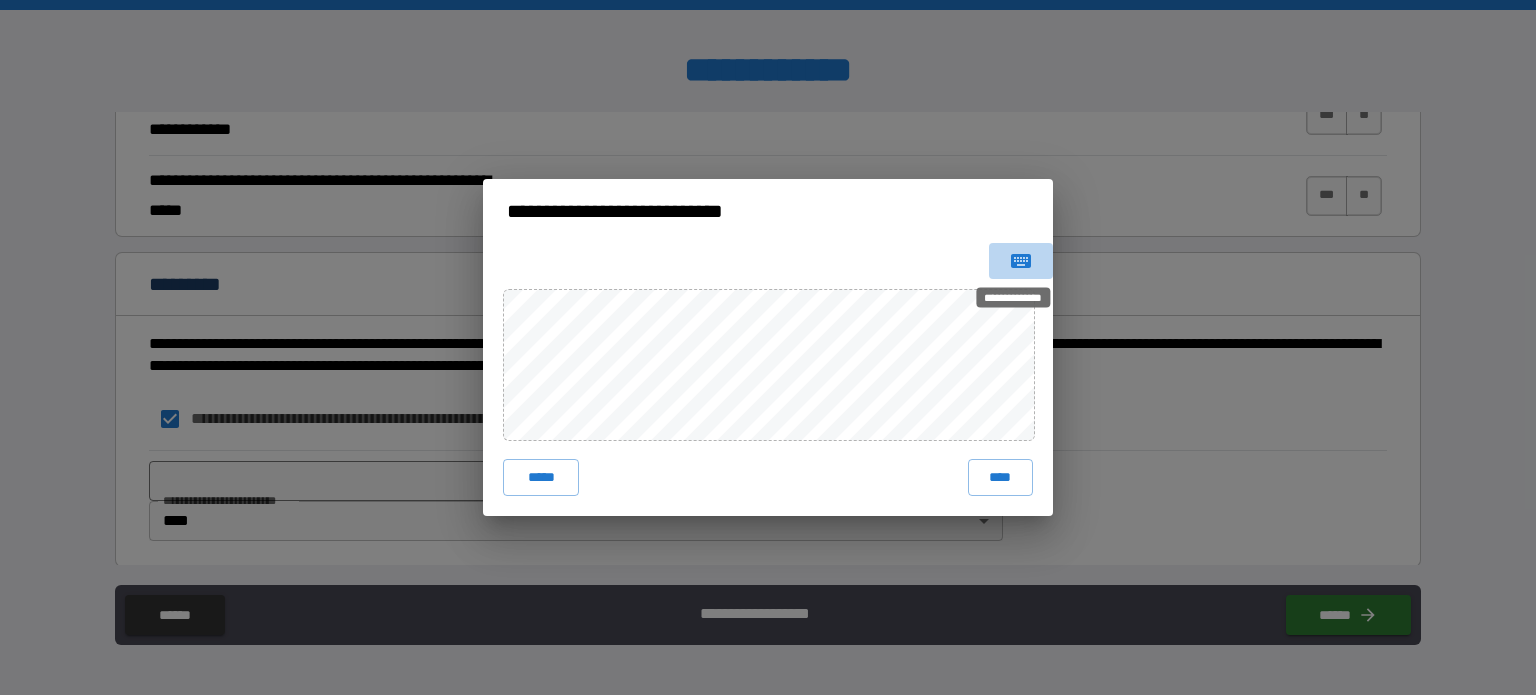 click 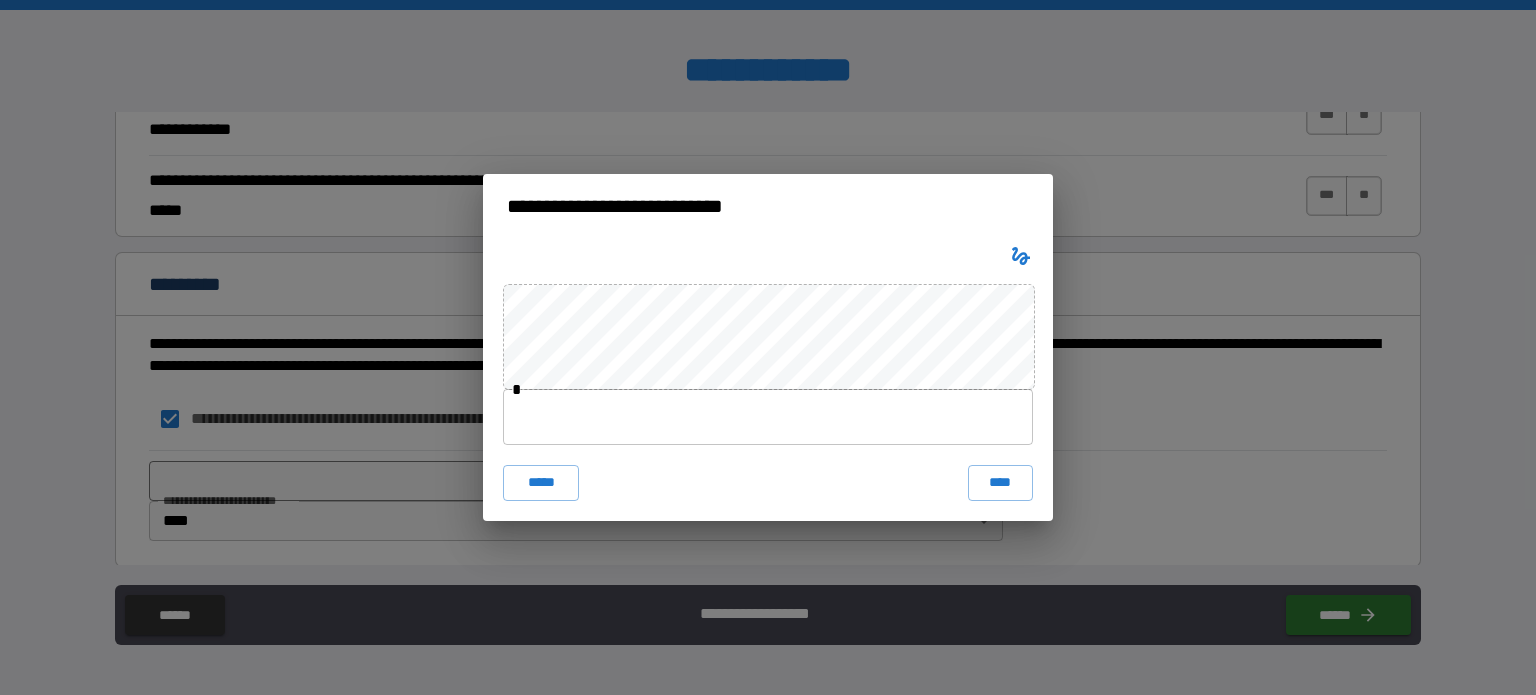 type 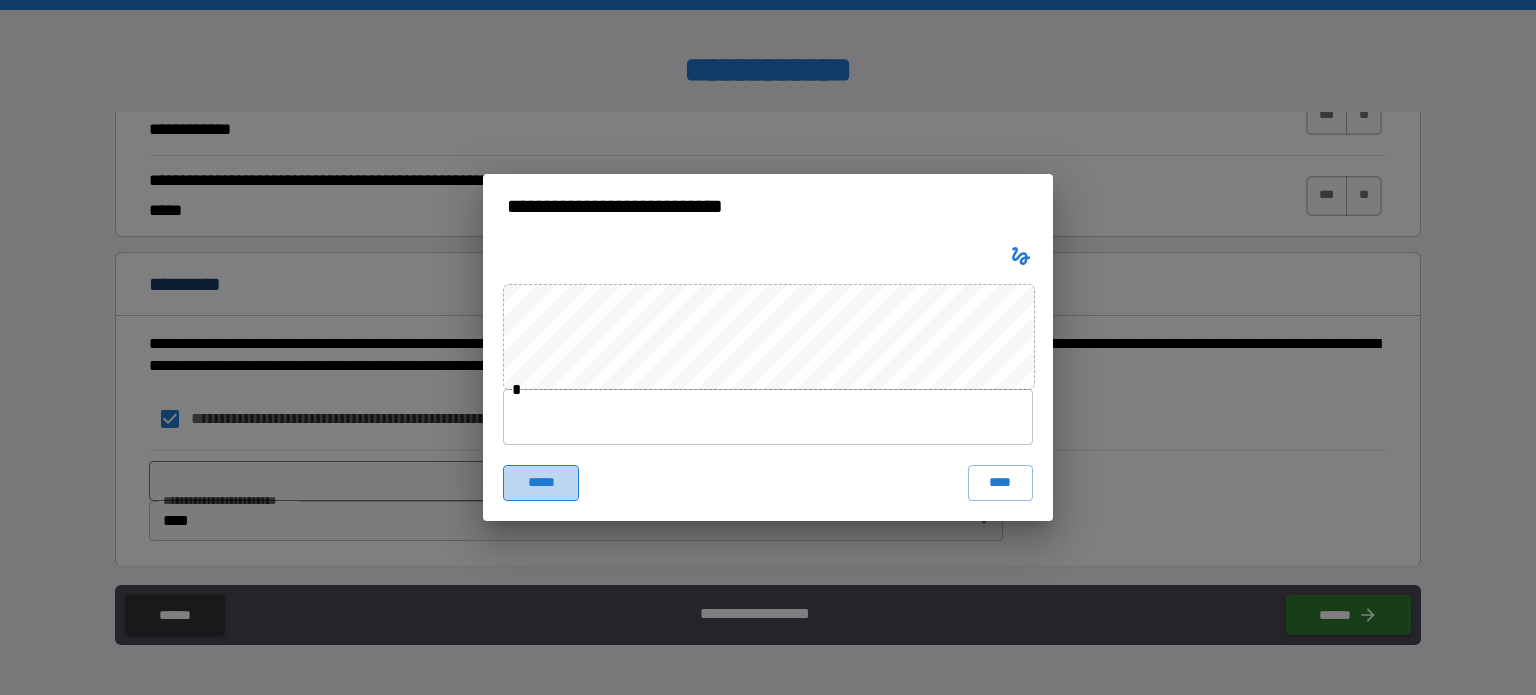 click on "*****" at bounding box center (541, 483) 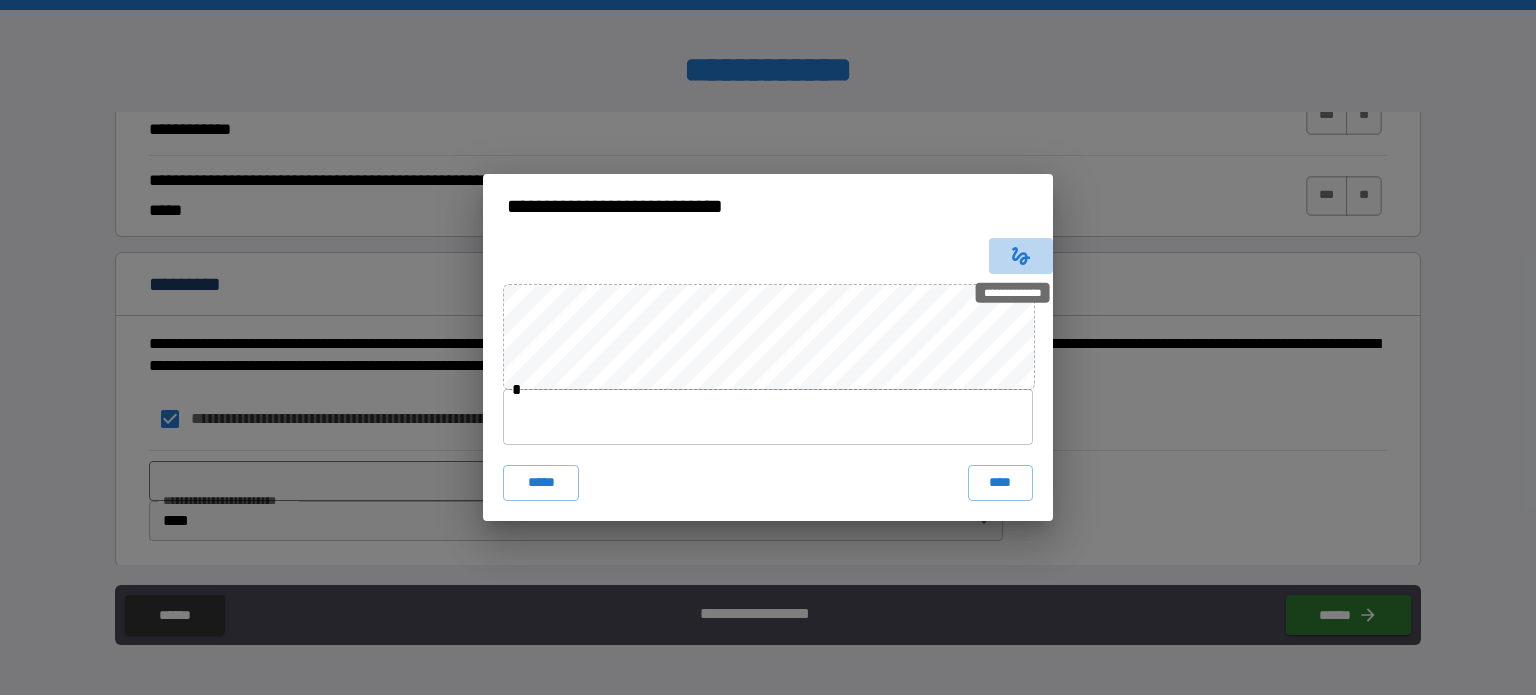 click 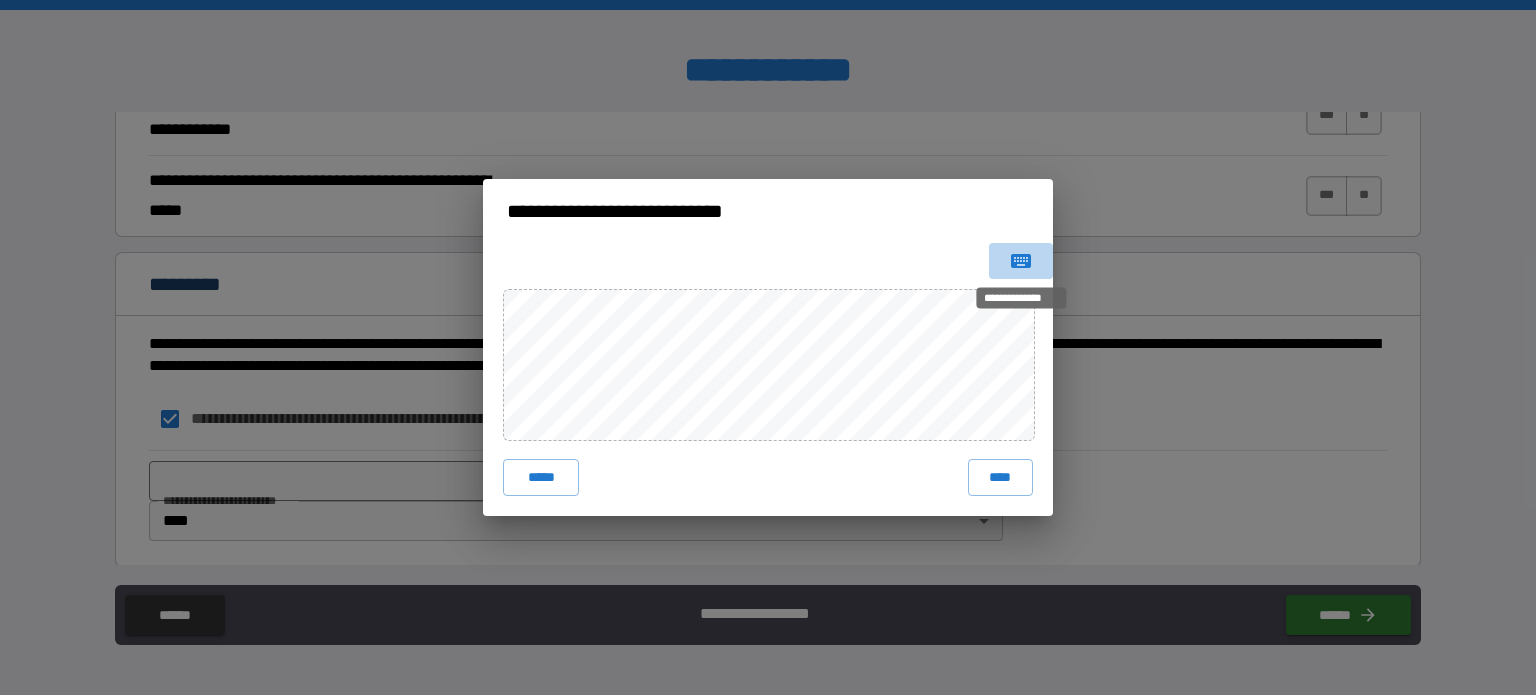 click 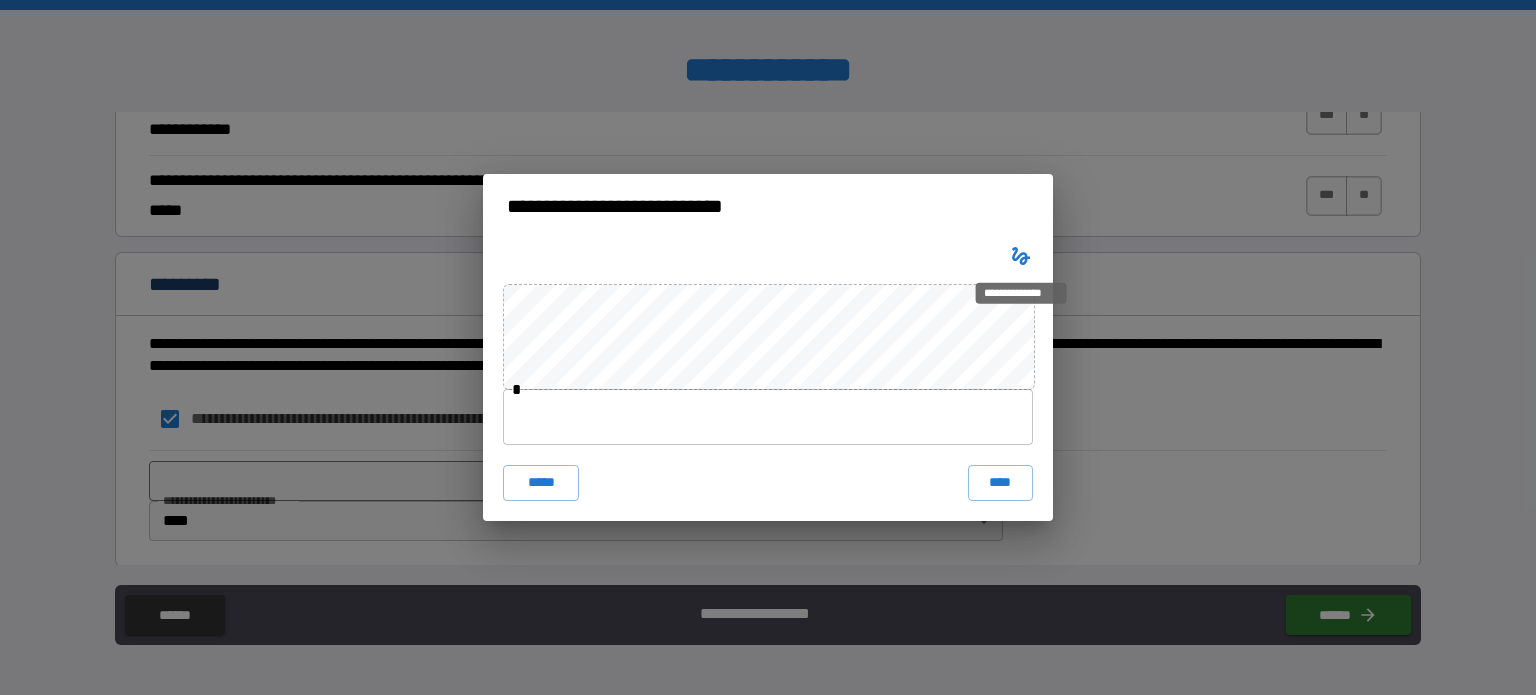 click 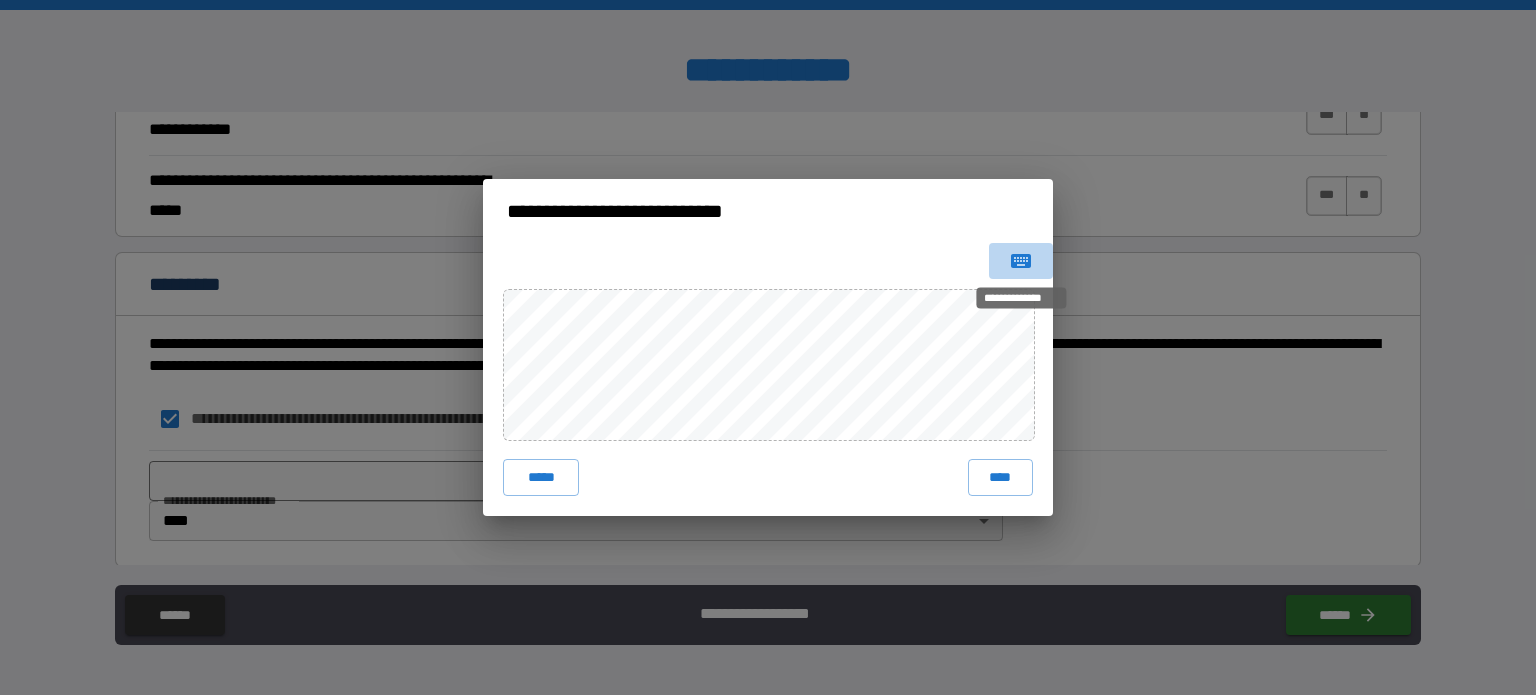click 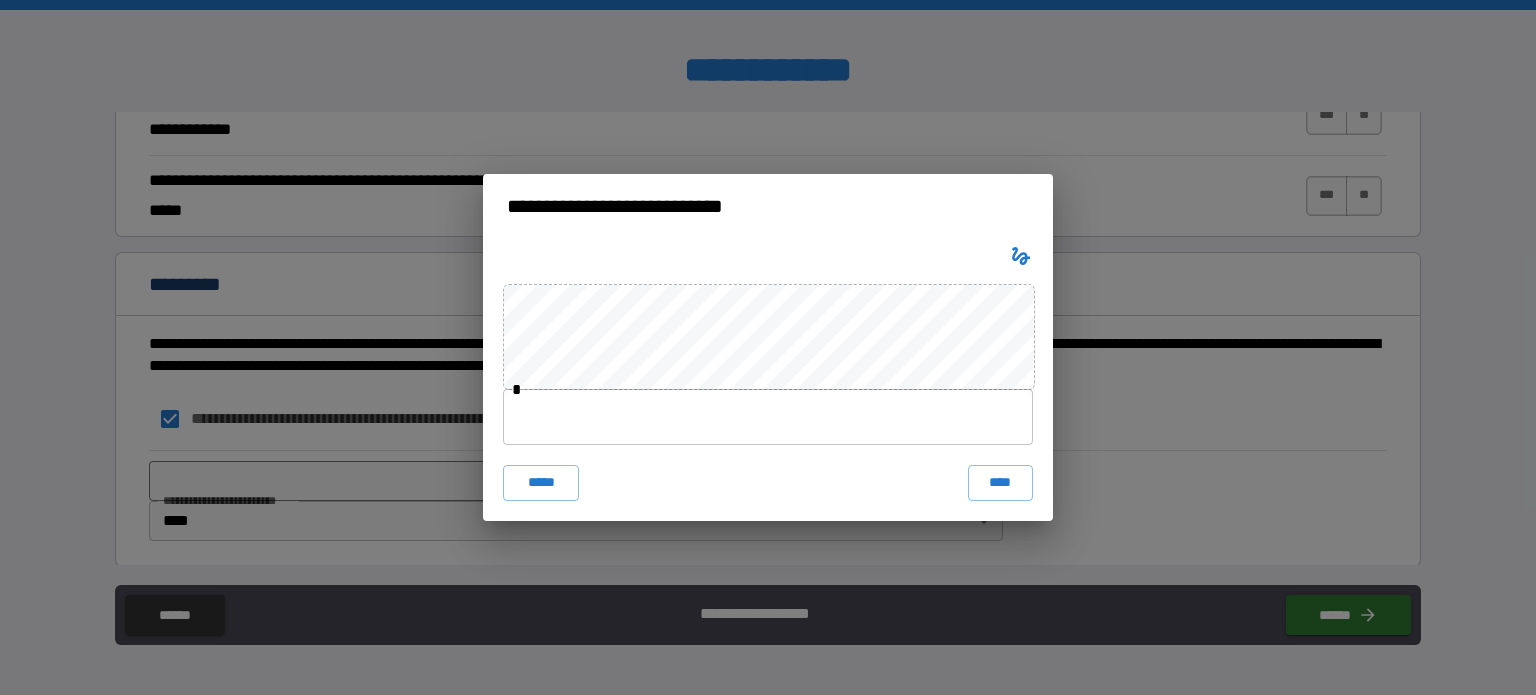 click at bounding box center (768, 417) 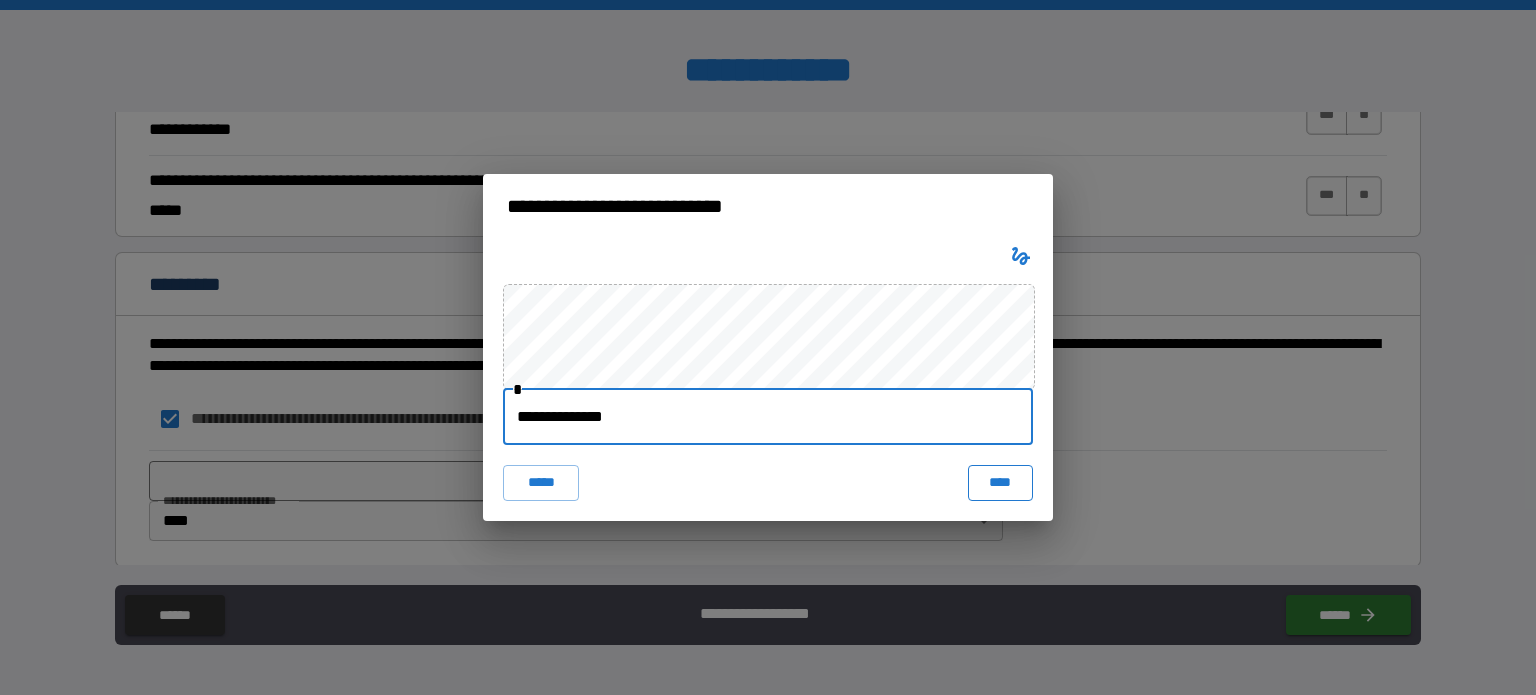 type on "**********" 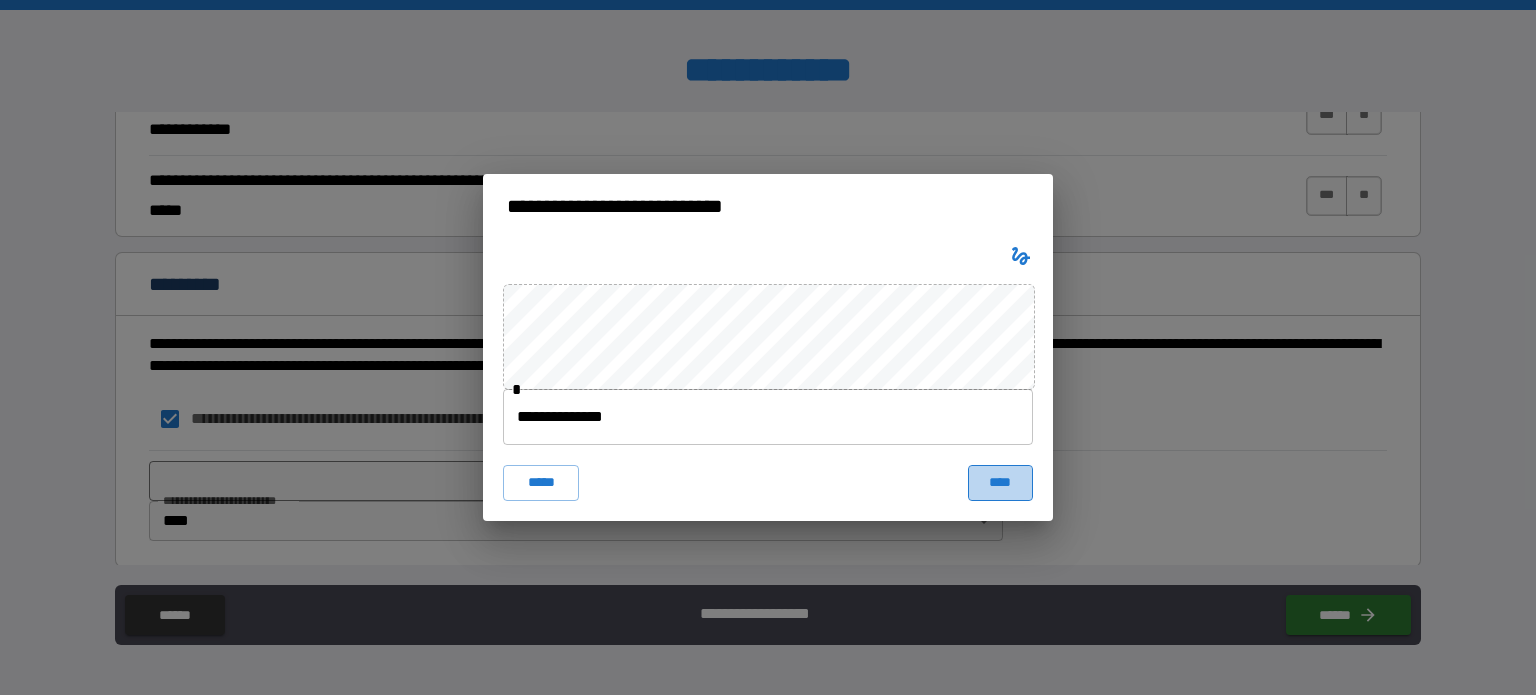 click on "****" at bounding box center (1000, 483) 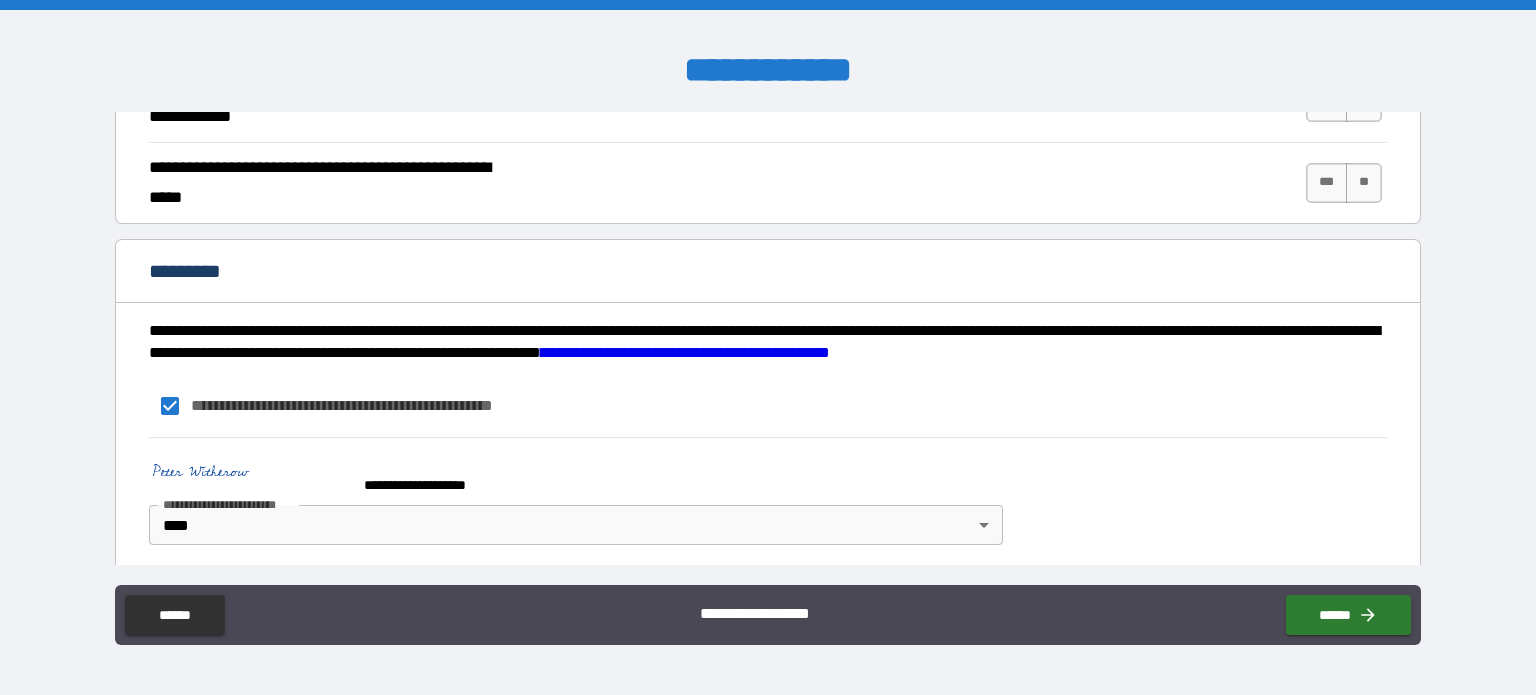 scroll, scrollTop: 1916, scrollLeft: 0, axis: vertical 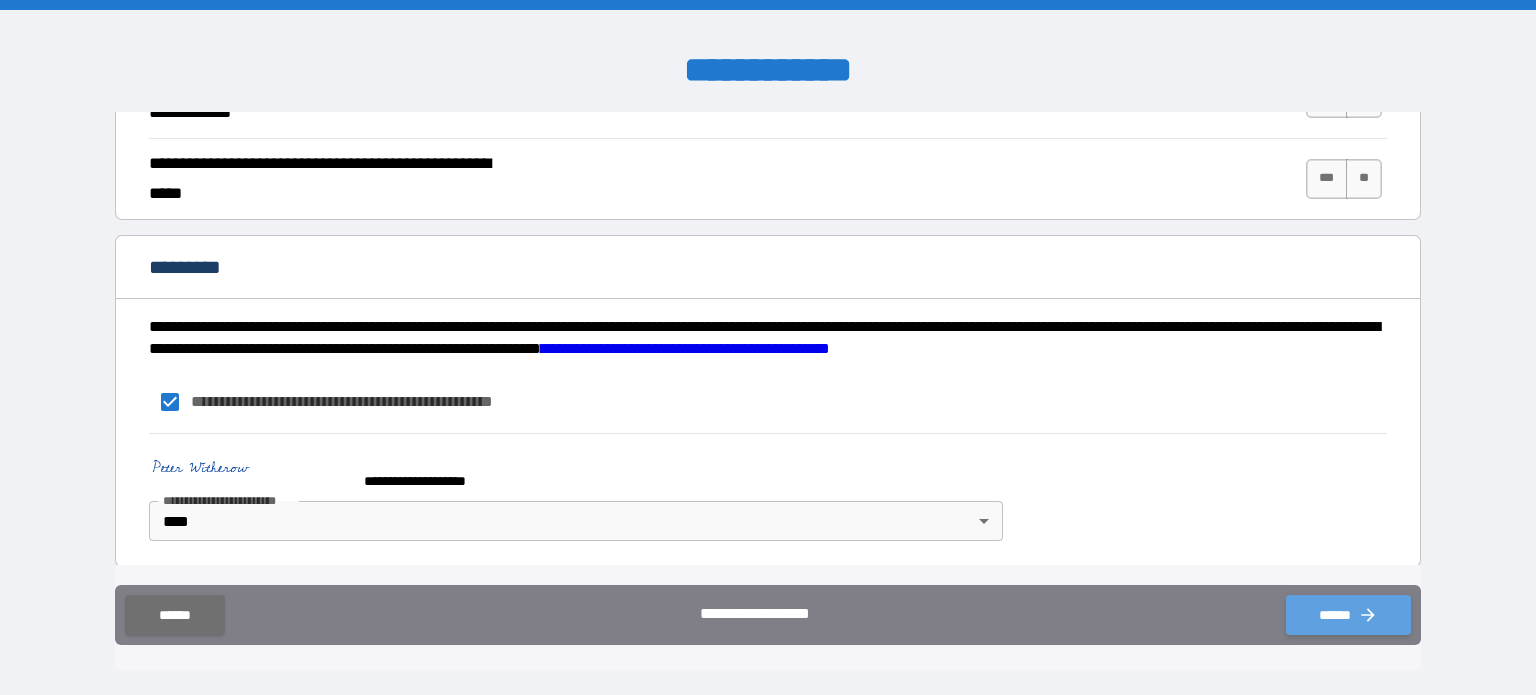 click on "******" at bounding box center (1348, 615) 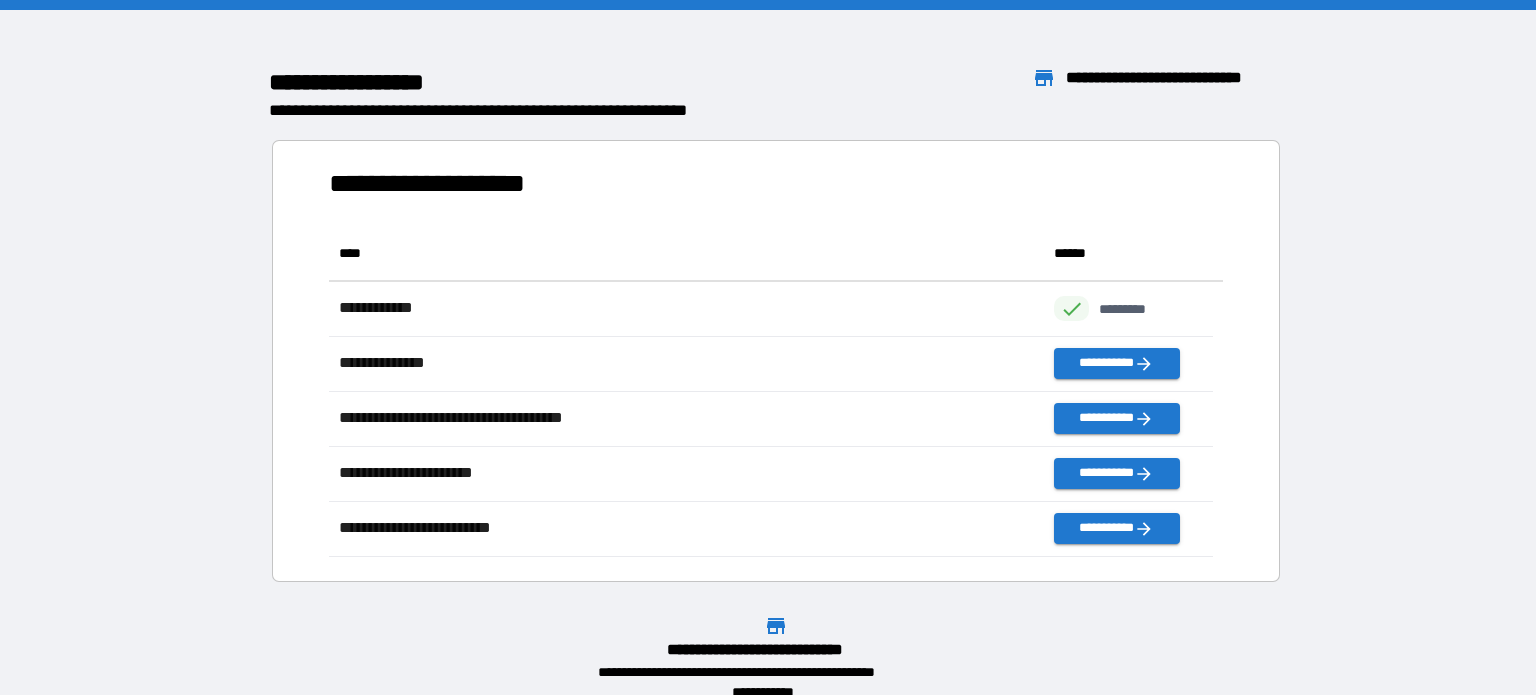 scroll, scrollTop: 316, scrollLeft: 869, axis: both 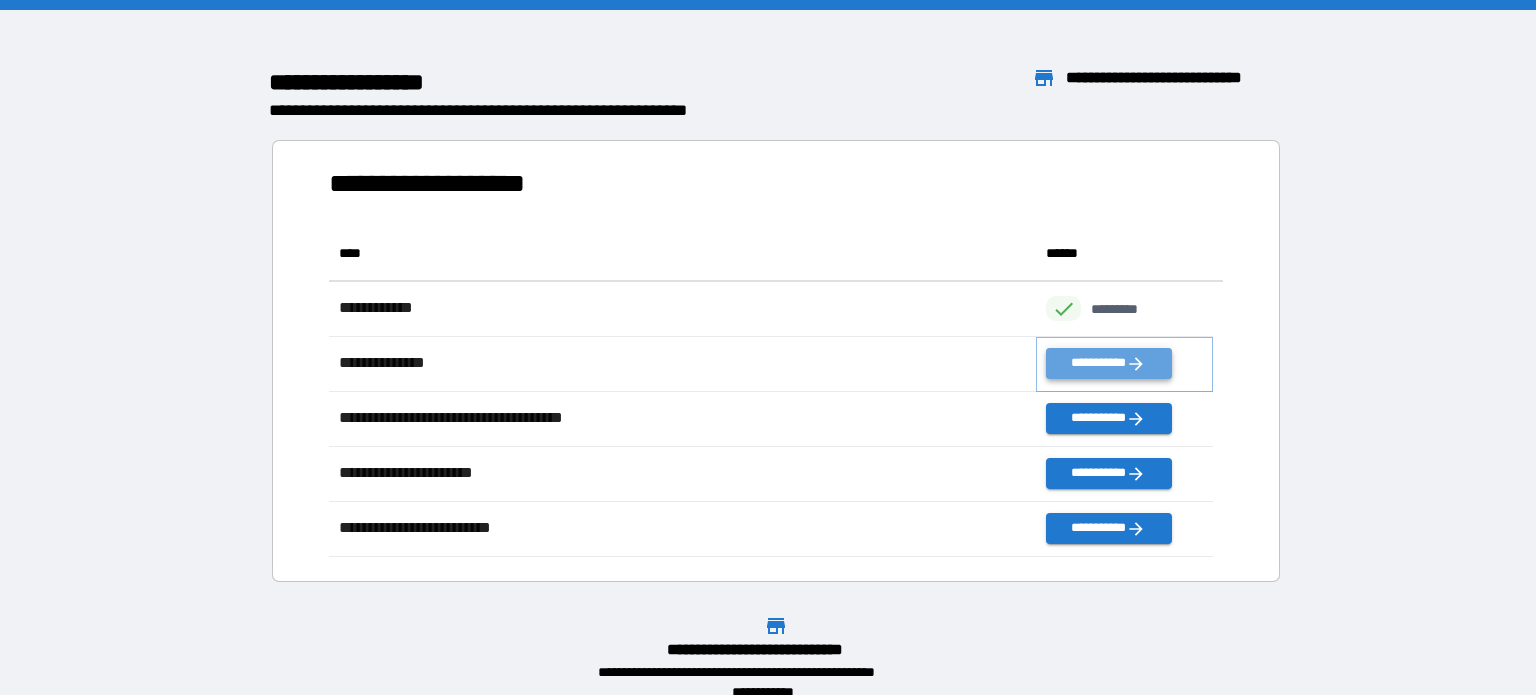 click on "**********" at bounding box center [1108, 363] 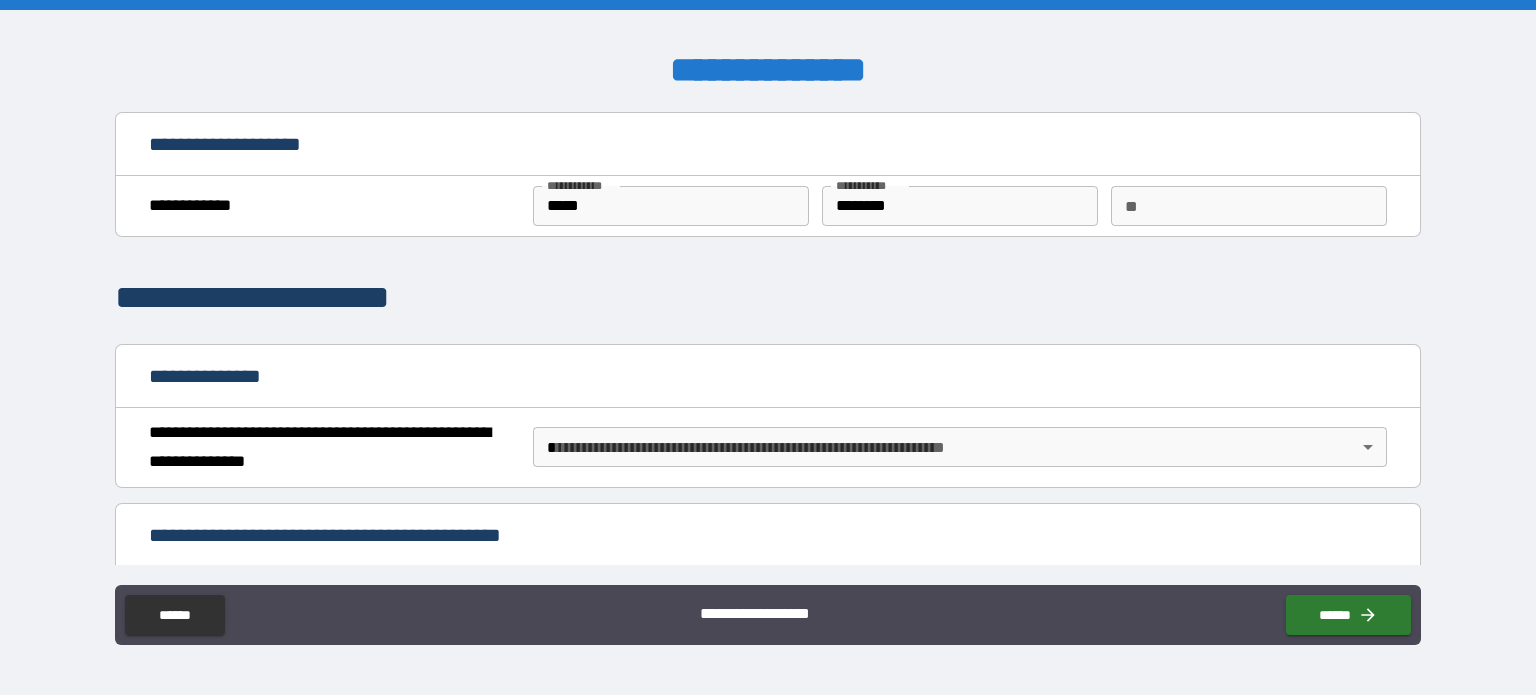 click on "**********" at bounding box center (768, 347) 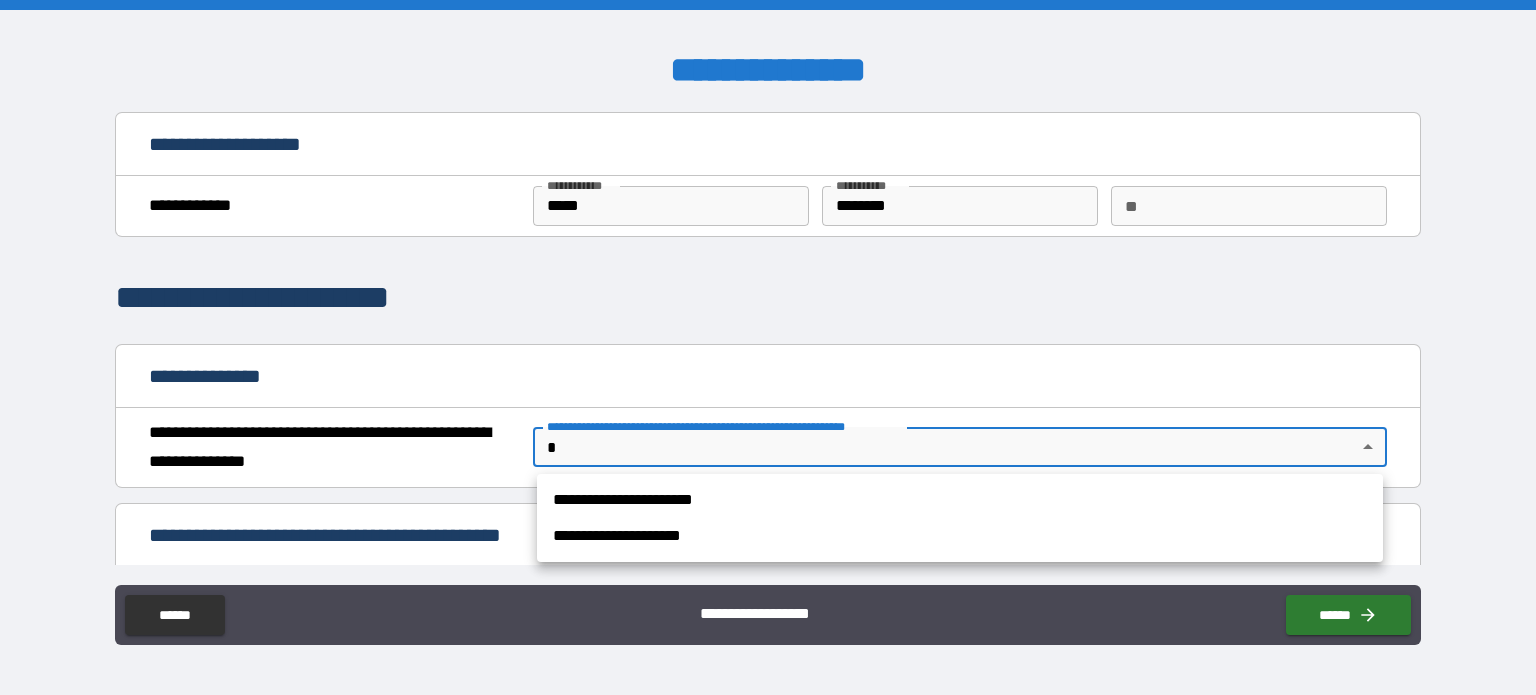 click on "**********" at bounding box center [960, 500] 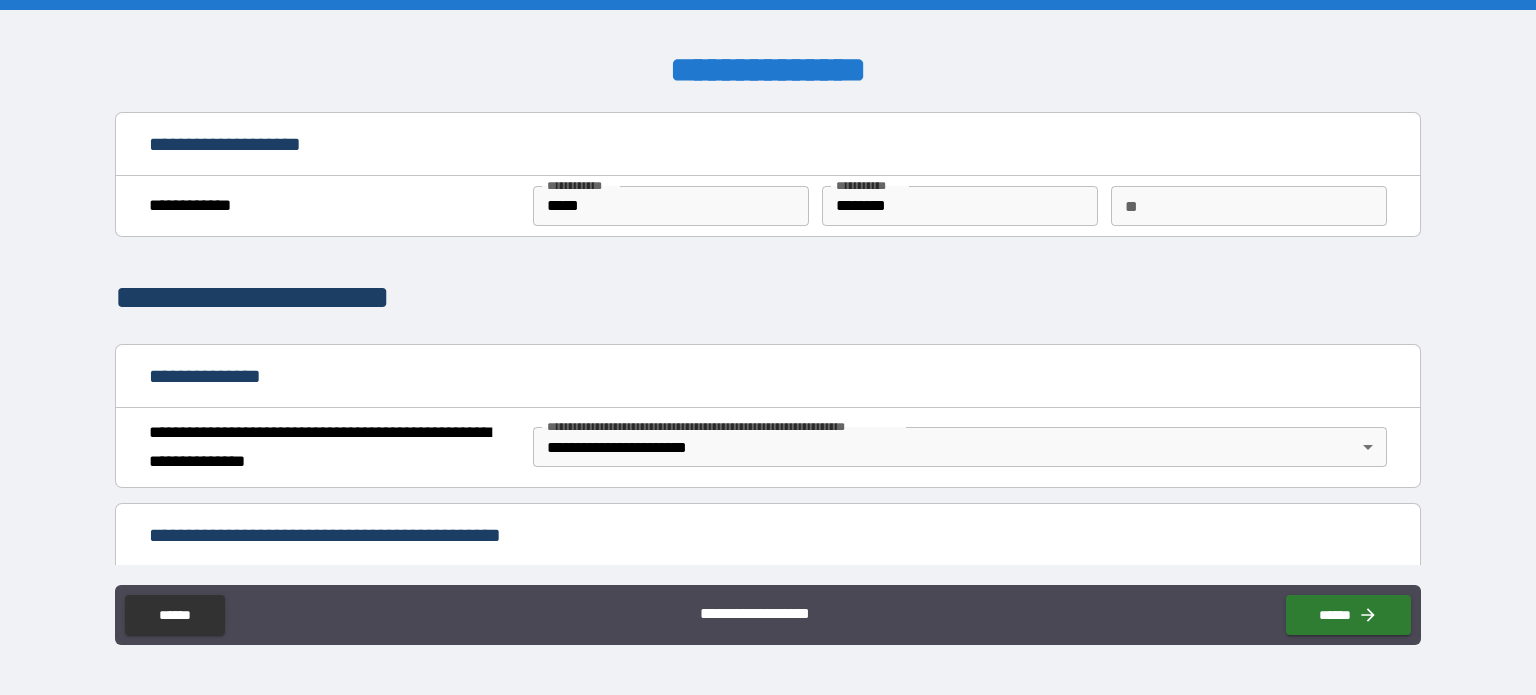 click on "**********" at bounding box center (768, 298) 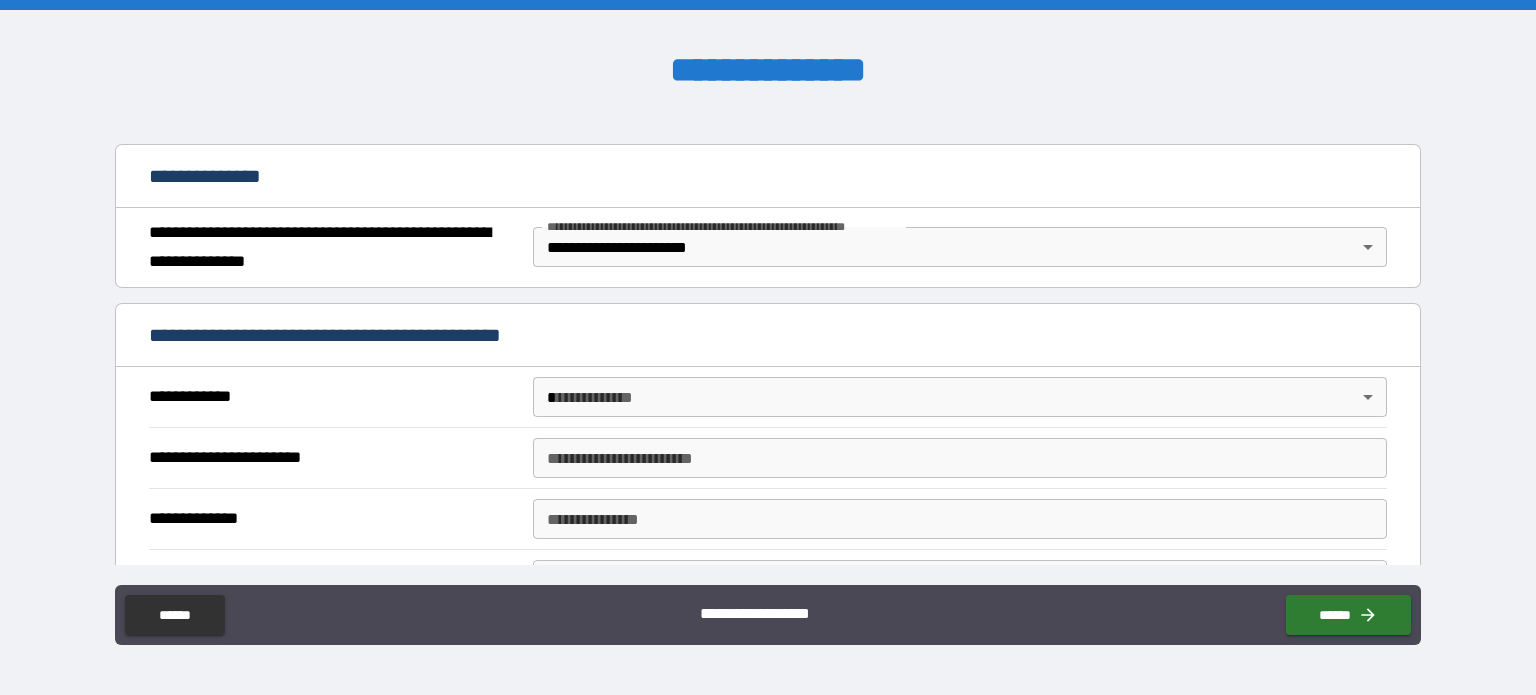 scroll, scrollTop: 300, scrollLeft: 0, axis: vertical 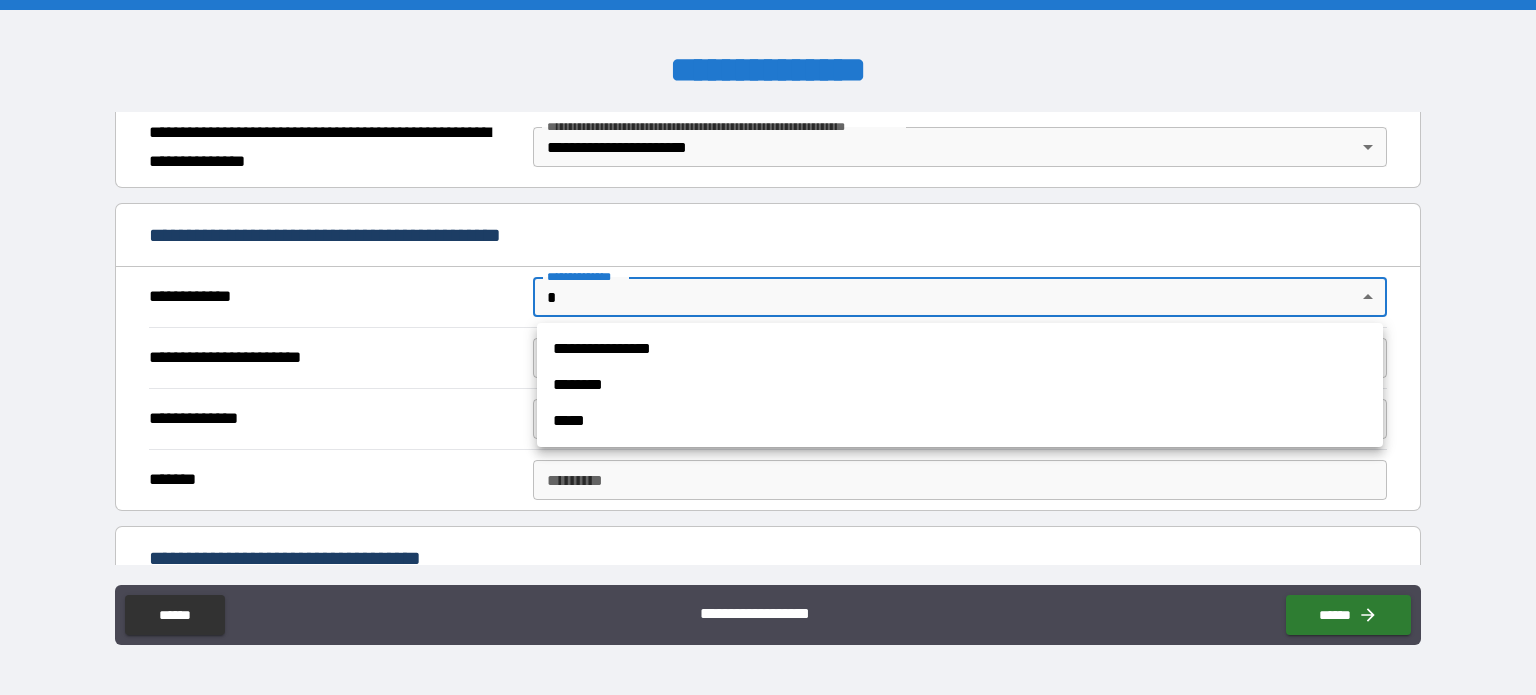 click on "**********" at bounding box center (768, 347) 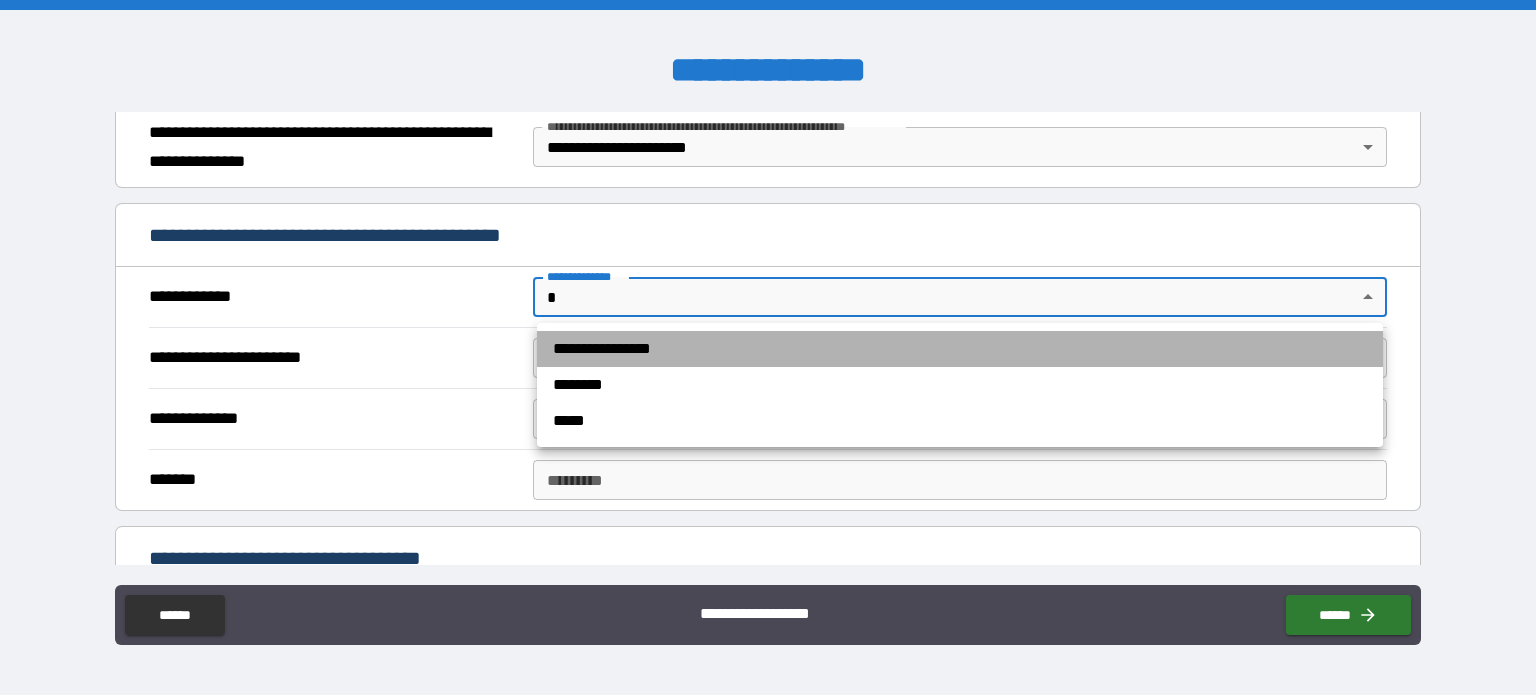 click on "**********" at bounding box center [960, 349] 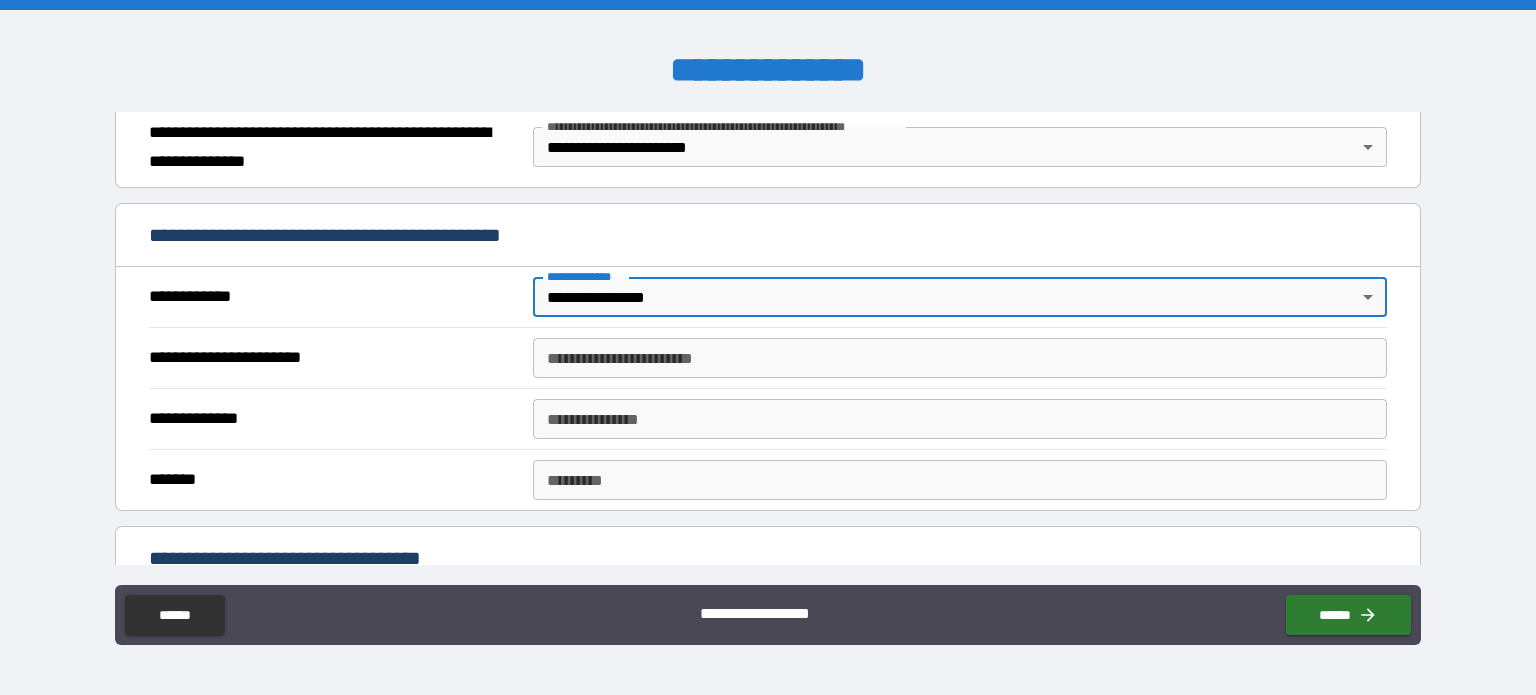 click on "**********" at bounding box center [960, 358] 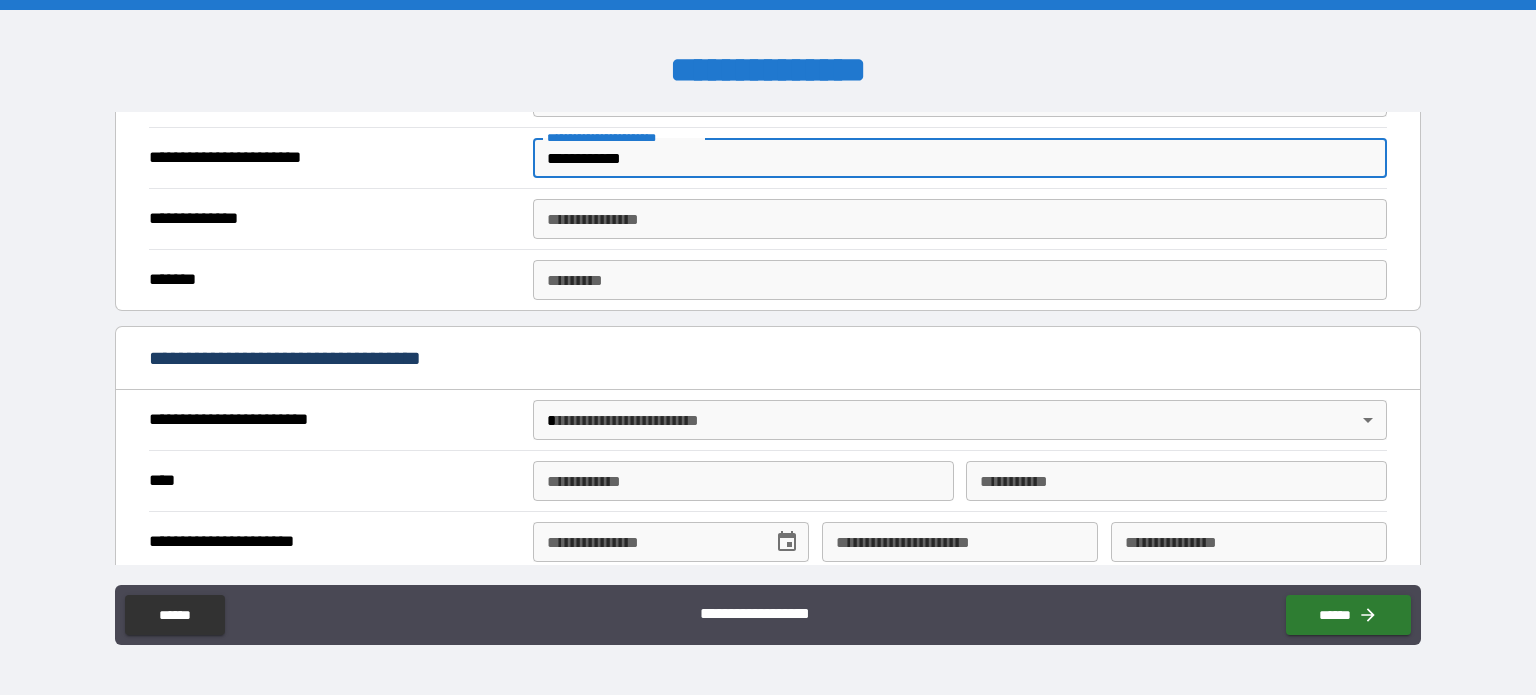 scroll, scrollTop: 600, scrollLeft: 0, axis: vertical 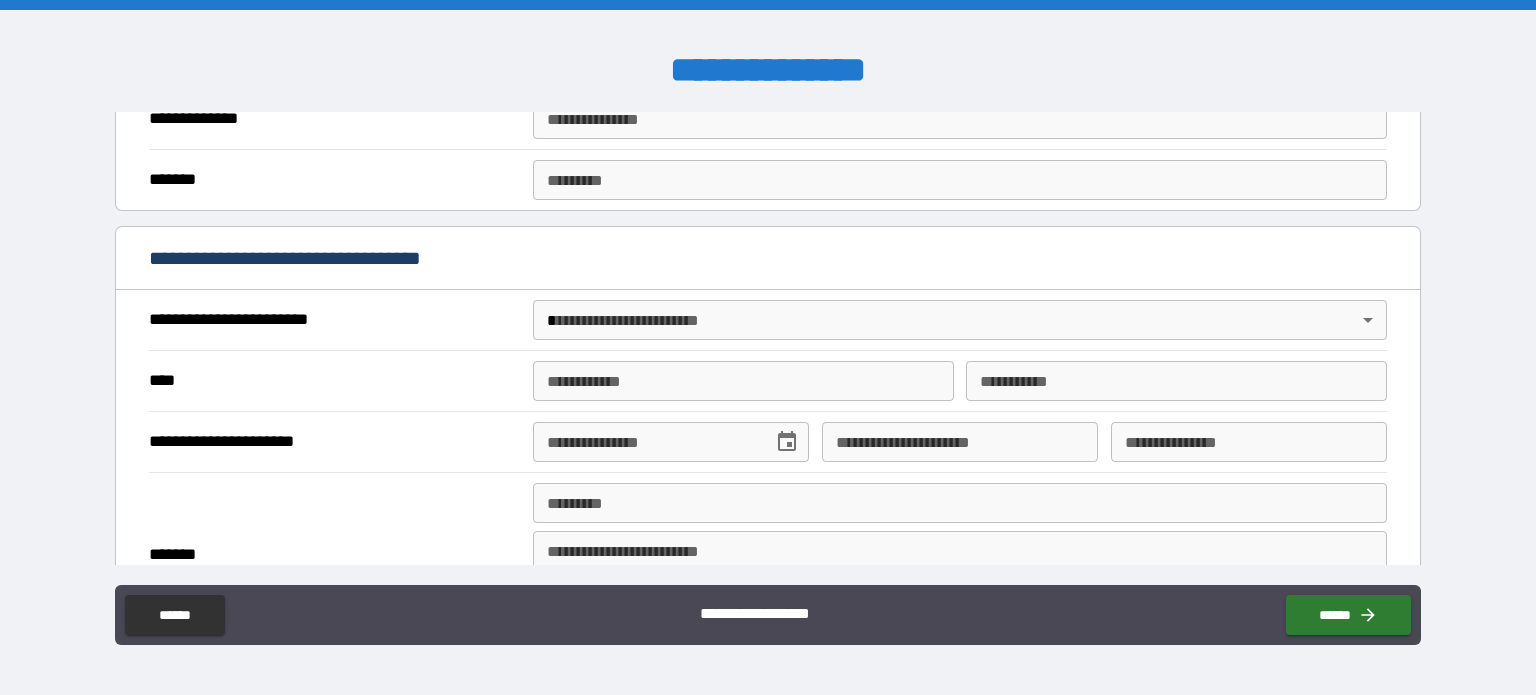 type on "**********" 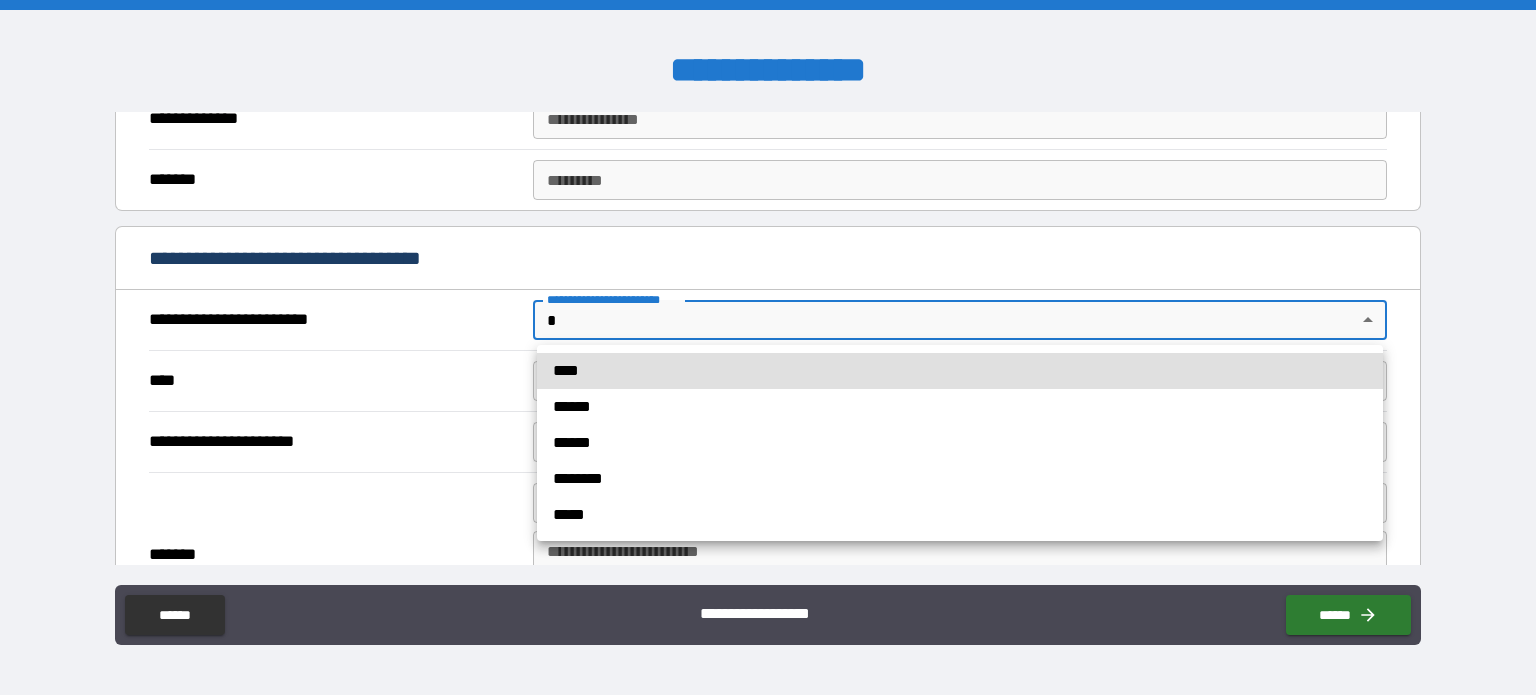 click on "**********" at bounding box center [768, 347] 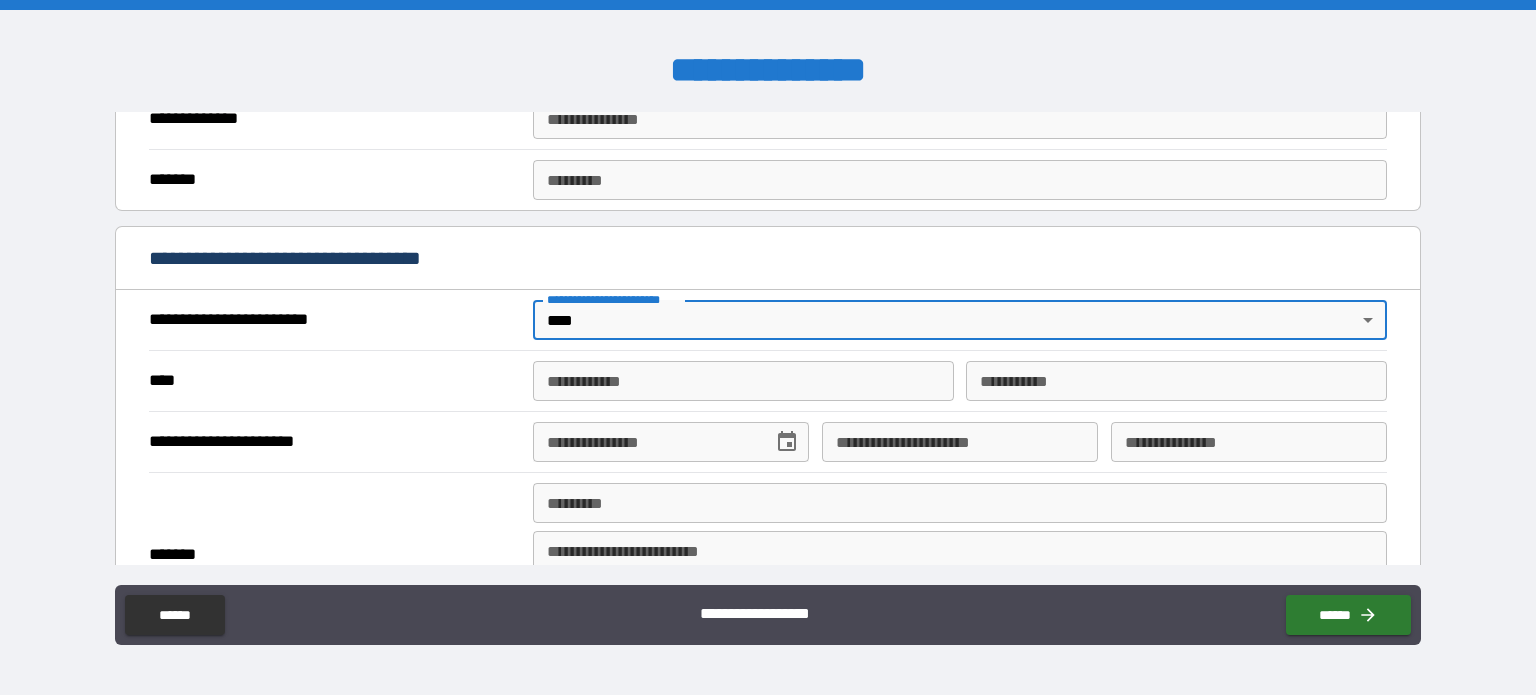 type on "*" 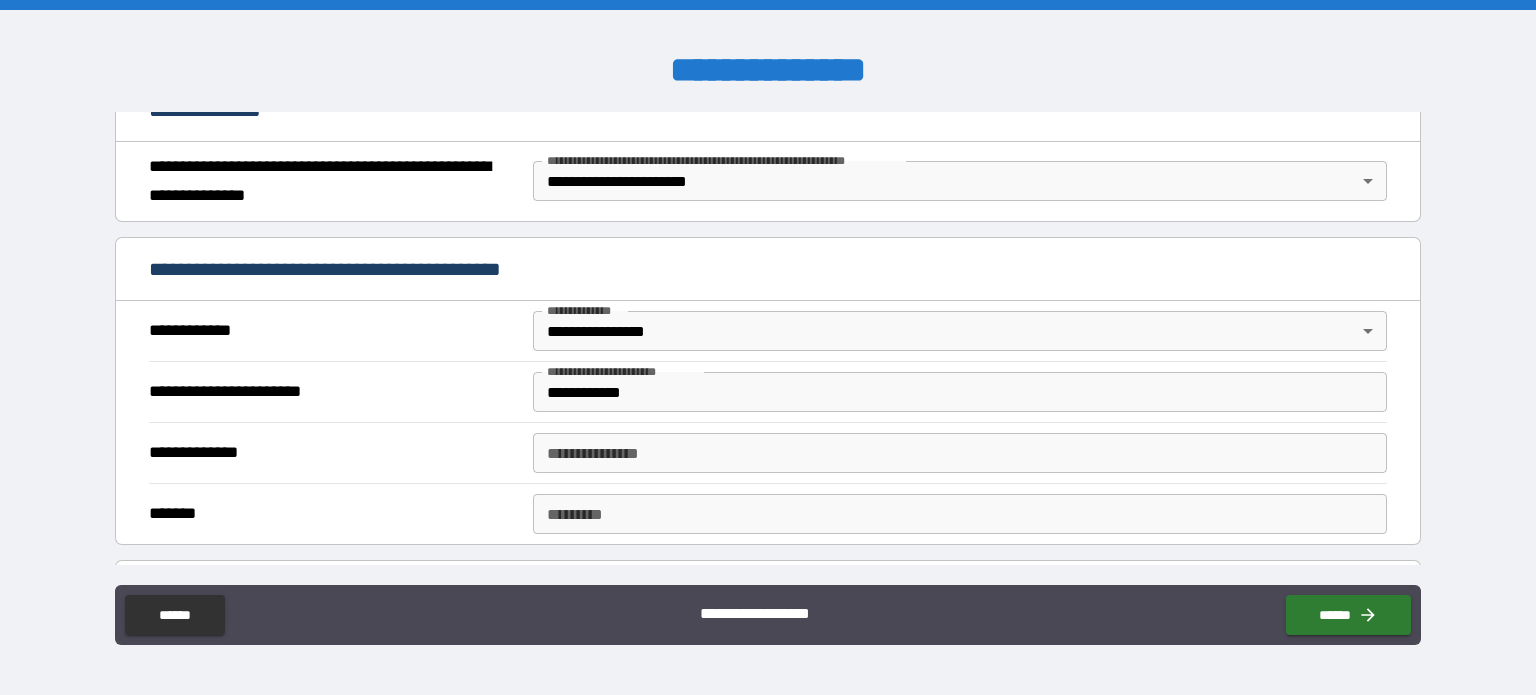 scroll, scrollTop: 300, scrollLeft: 0, axis: vertical 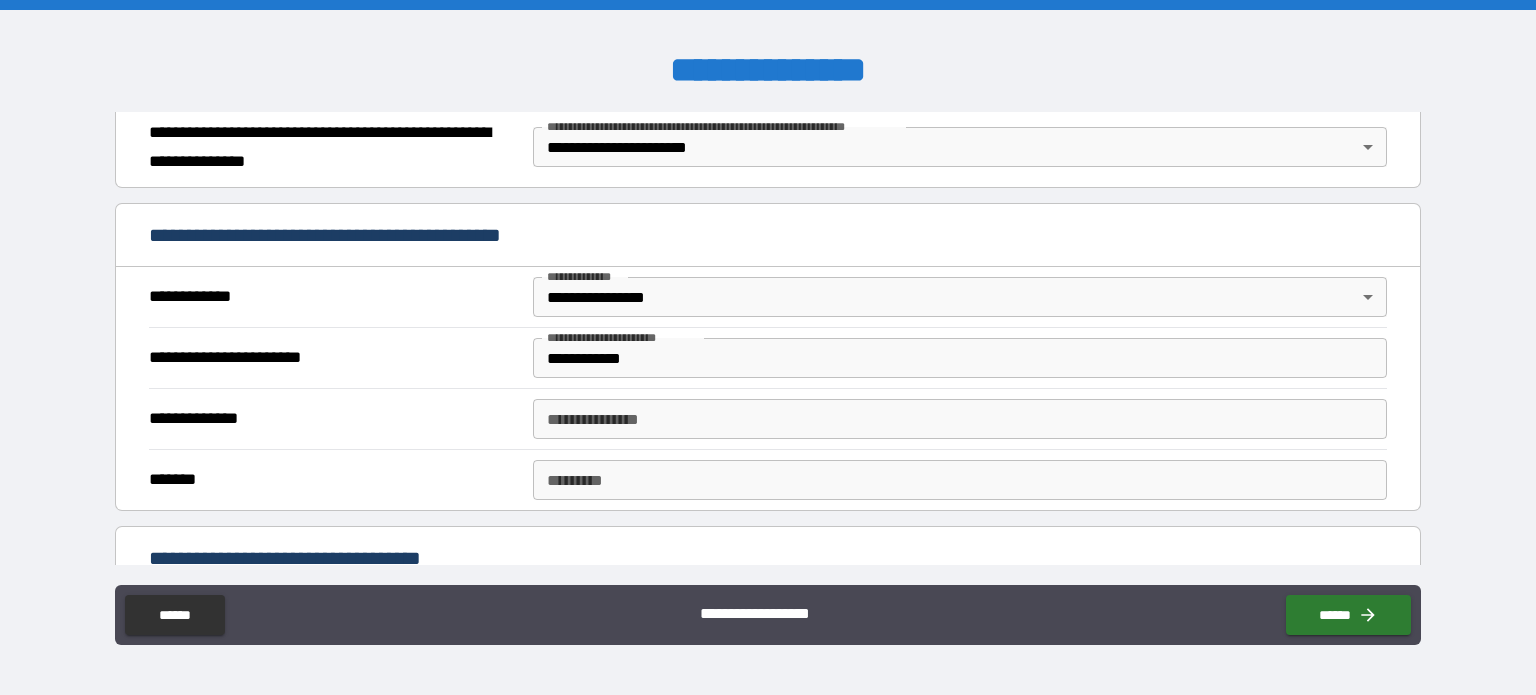 click on "**********" at bounding box center [960, 419] 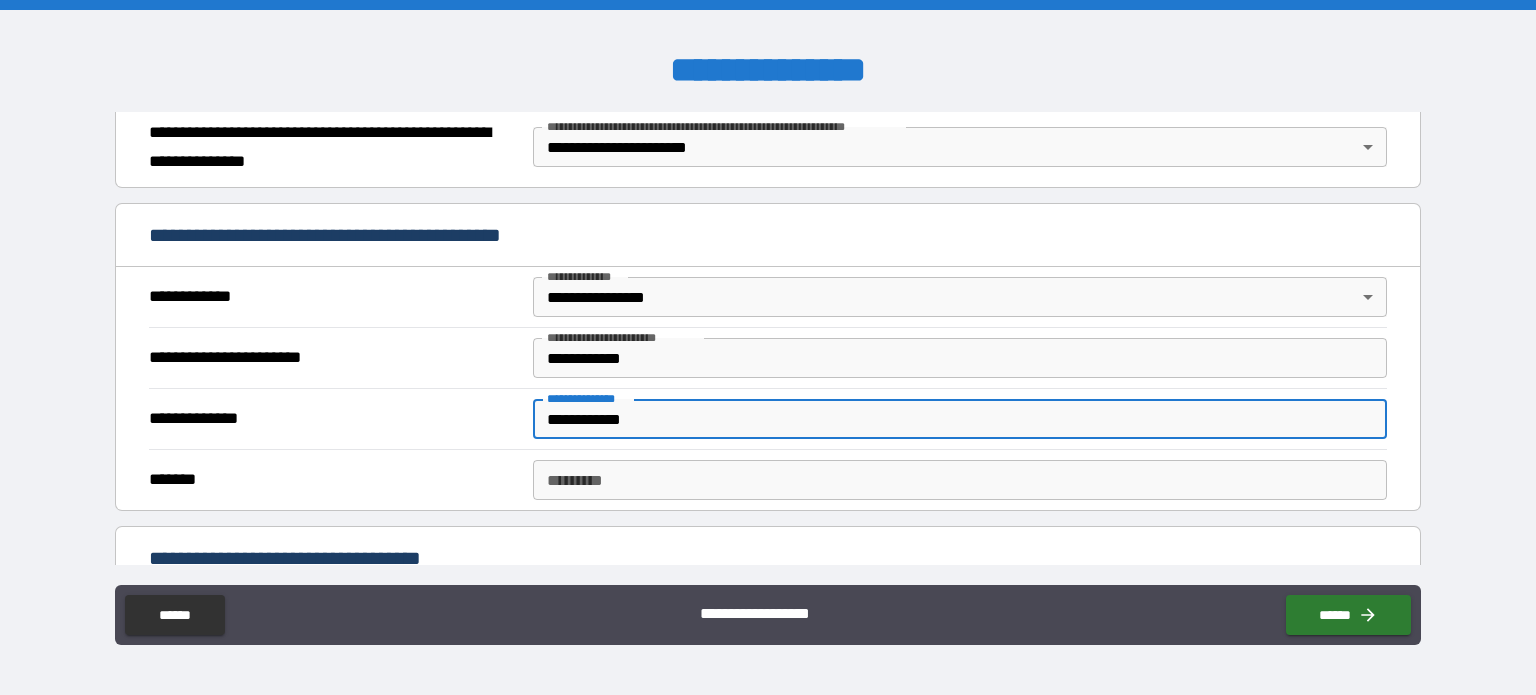 type on "**********" 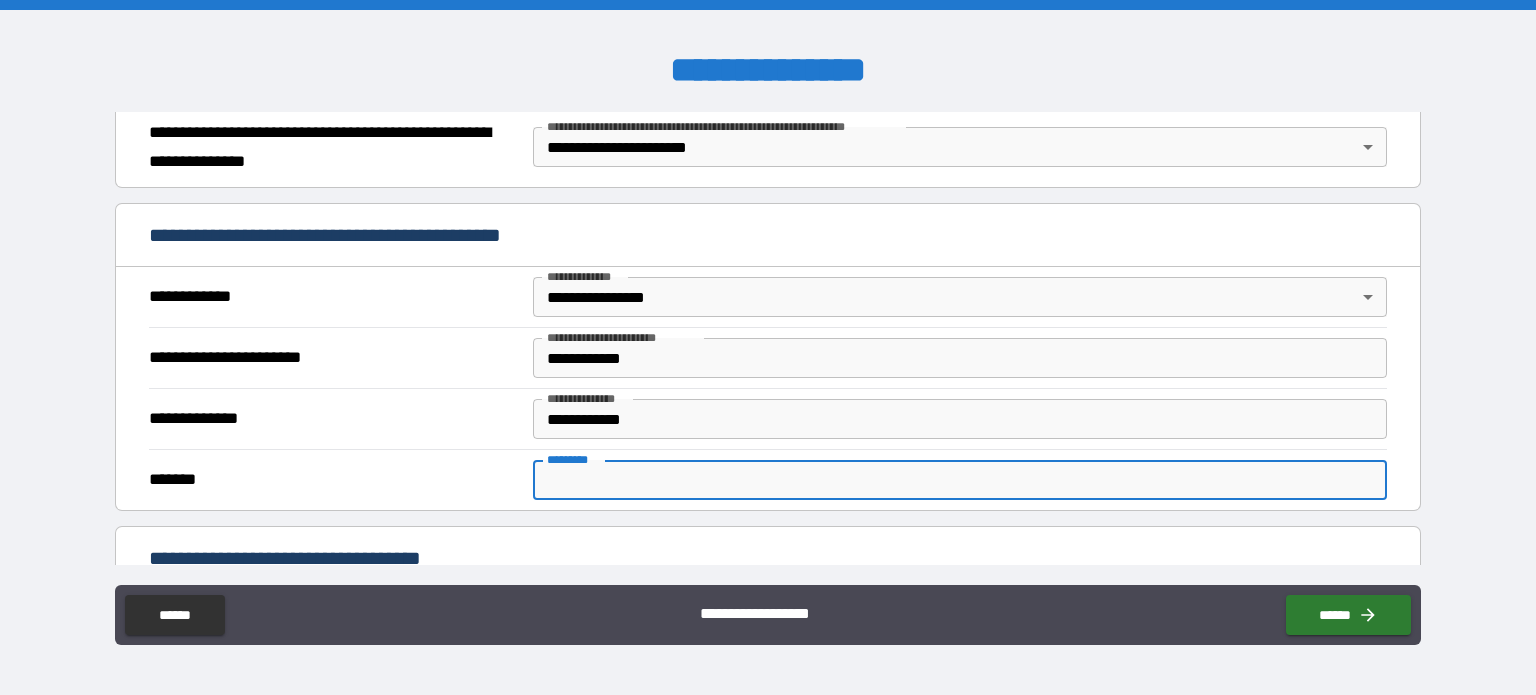 click on "*******   *" at bounding box center [960, 480] 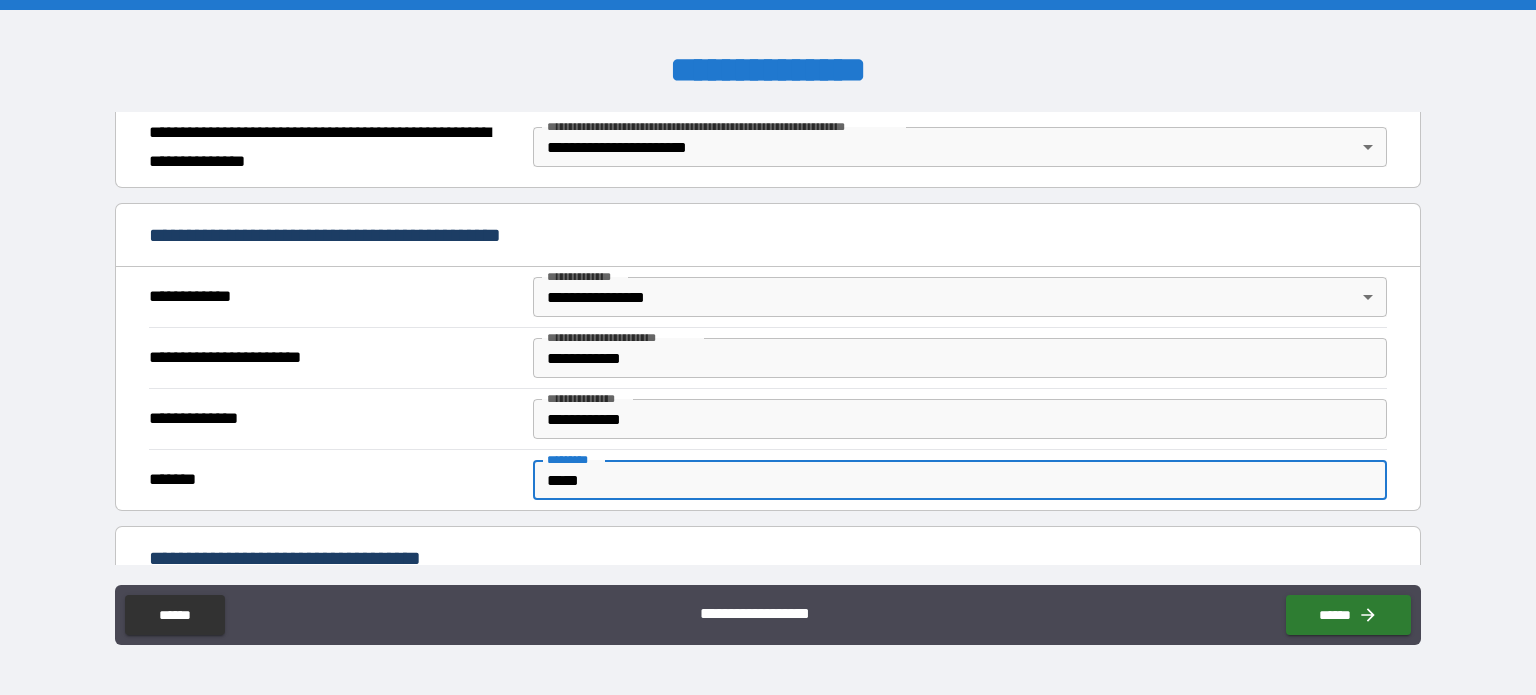 type on "*****" 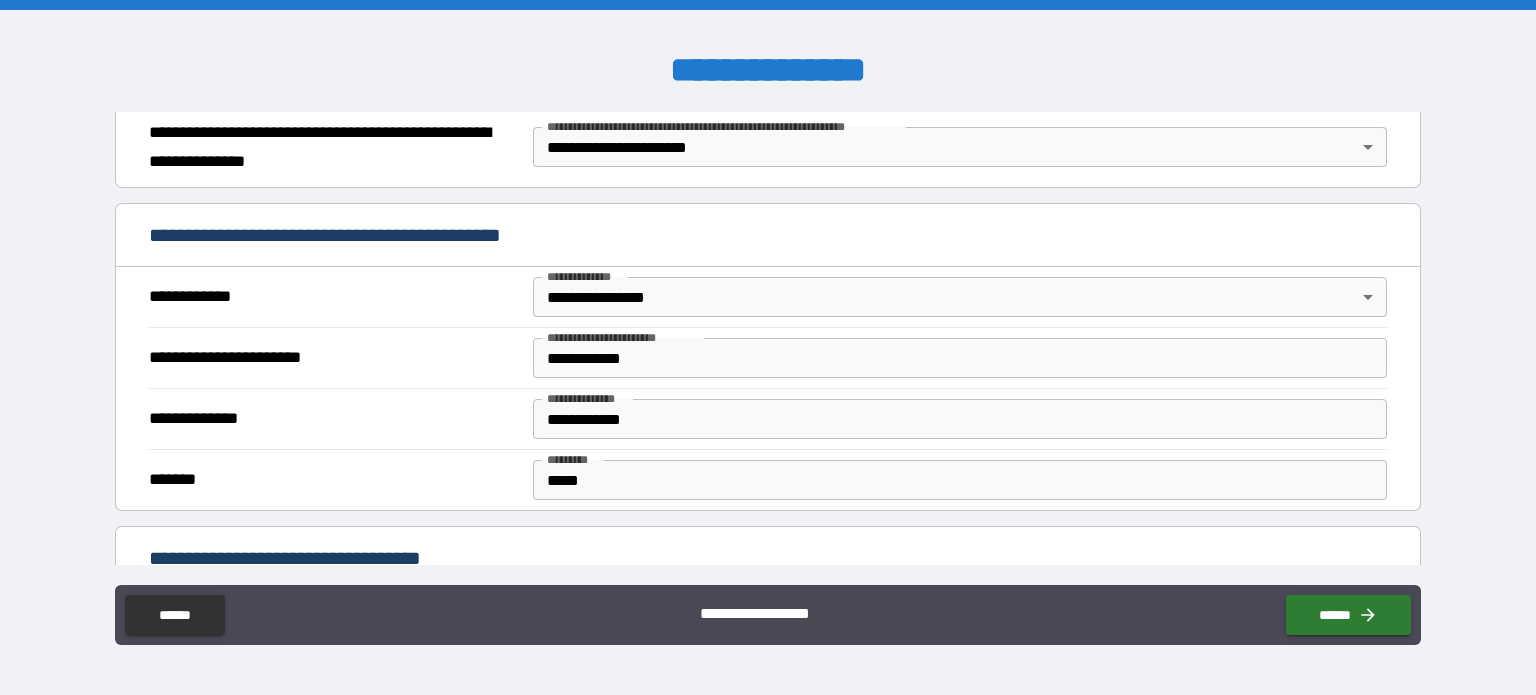 click on "**********" at bounding box center (768, 350) 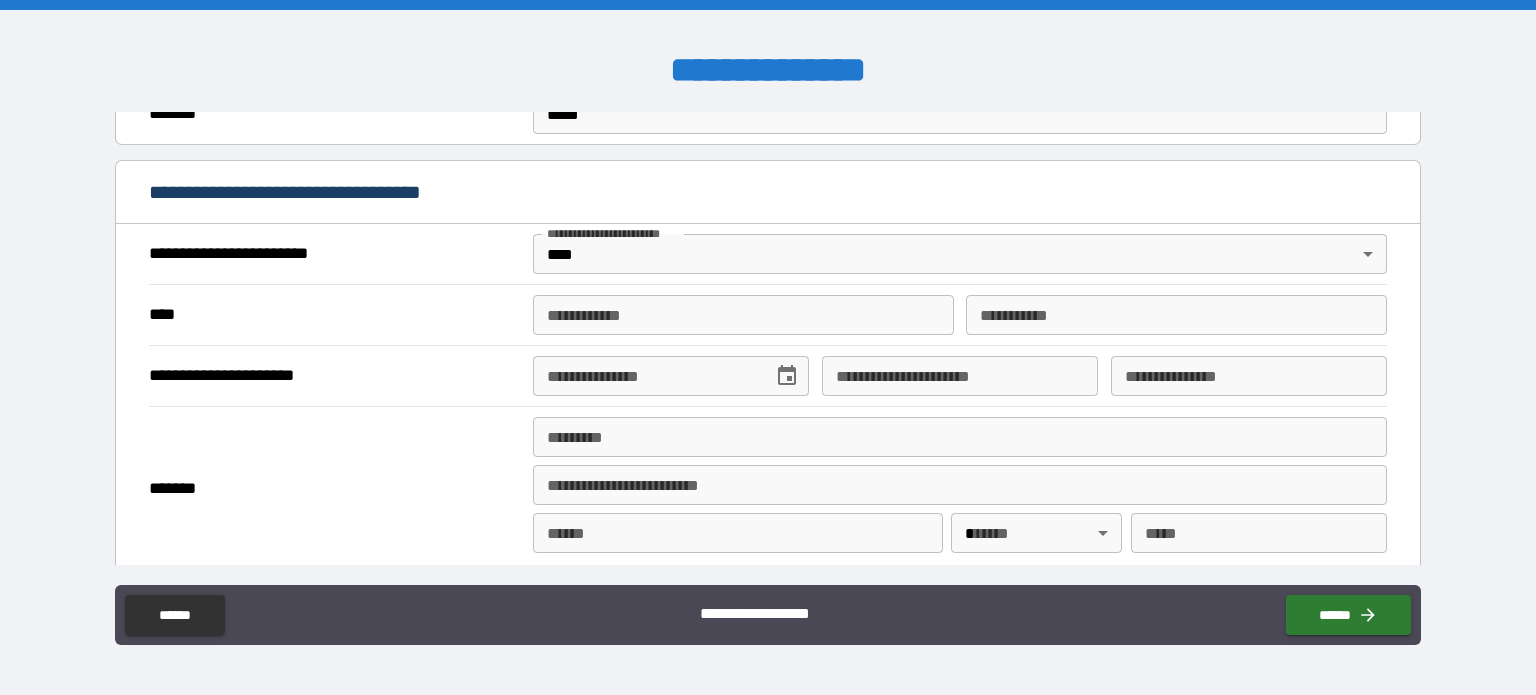 scroll, scrollTop: 700, scrollLeft: 0, axis: vertical 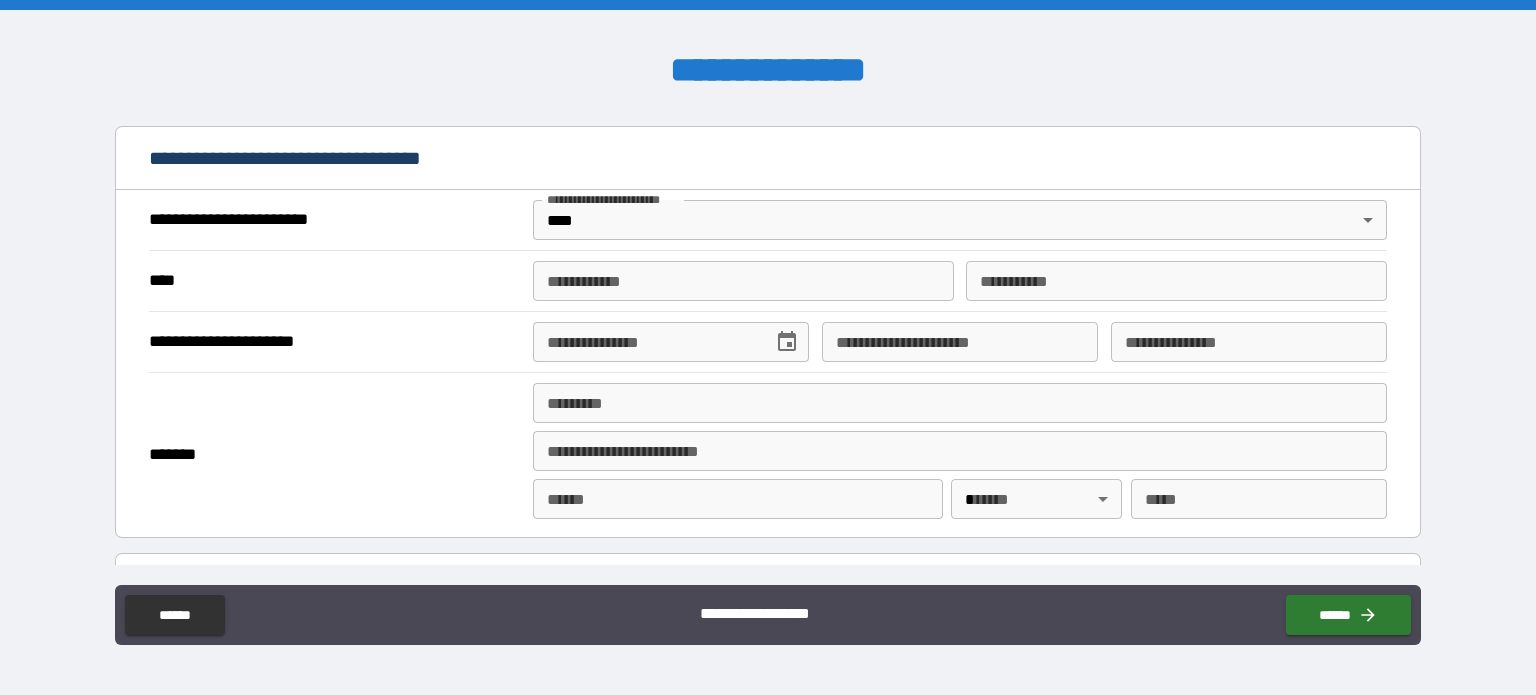 click on "**********" at bounding box center [743, 281] 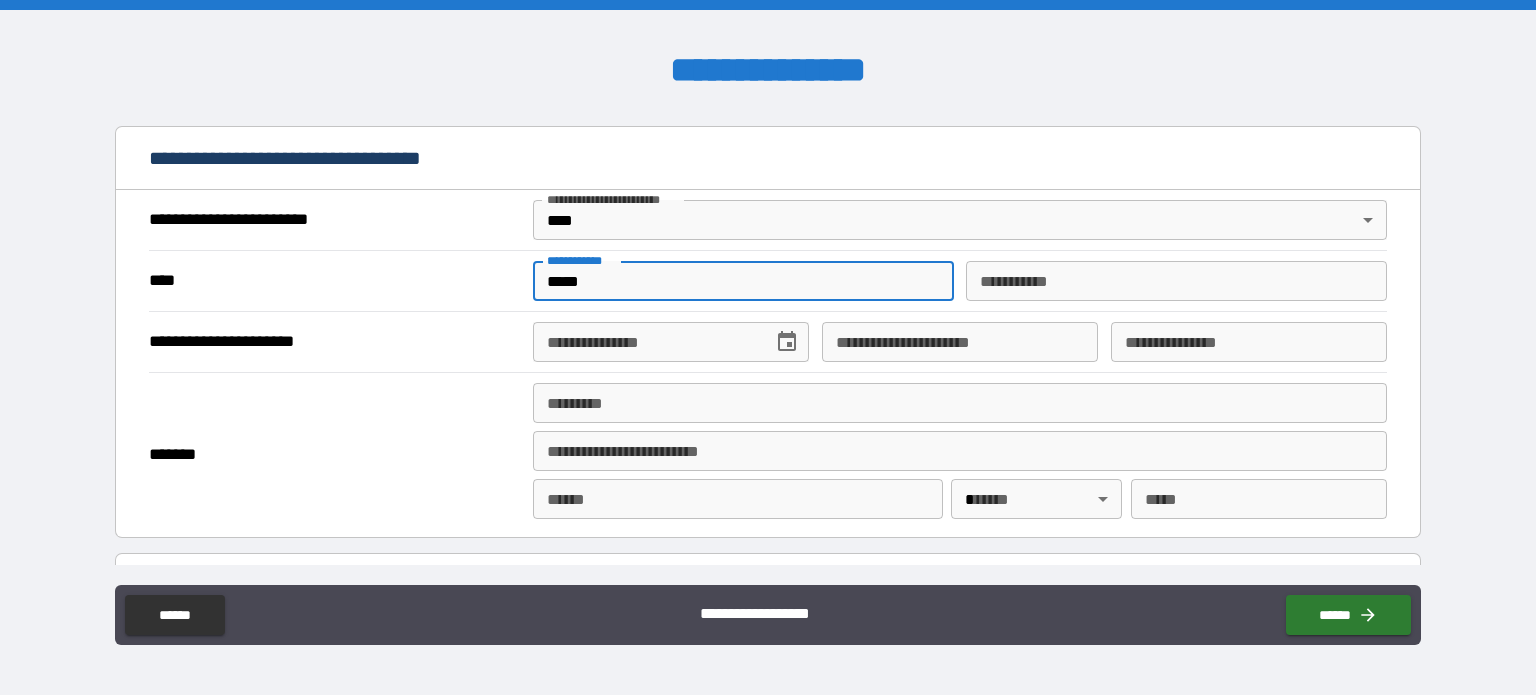 type on "*****" 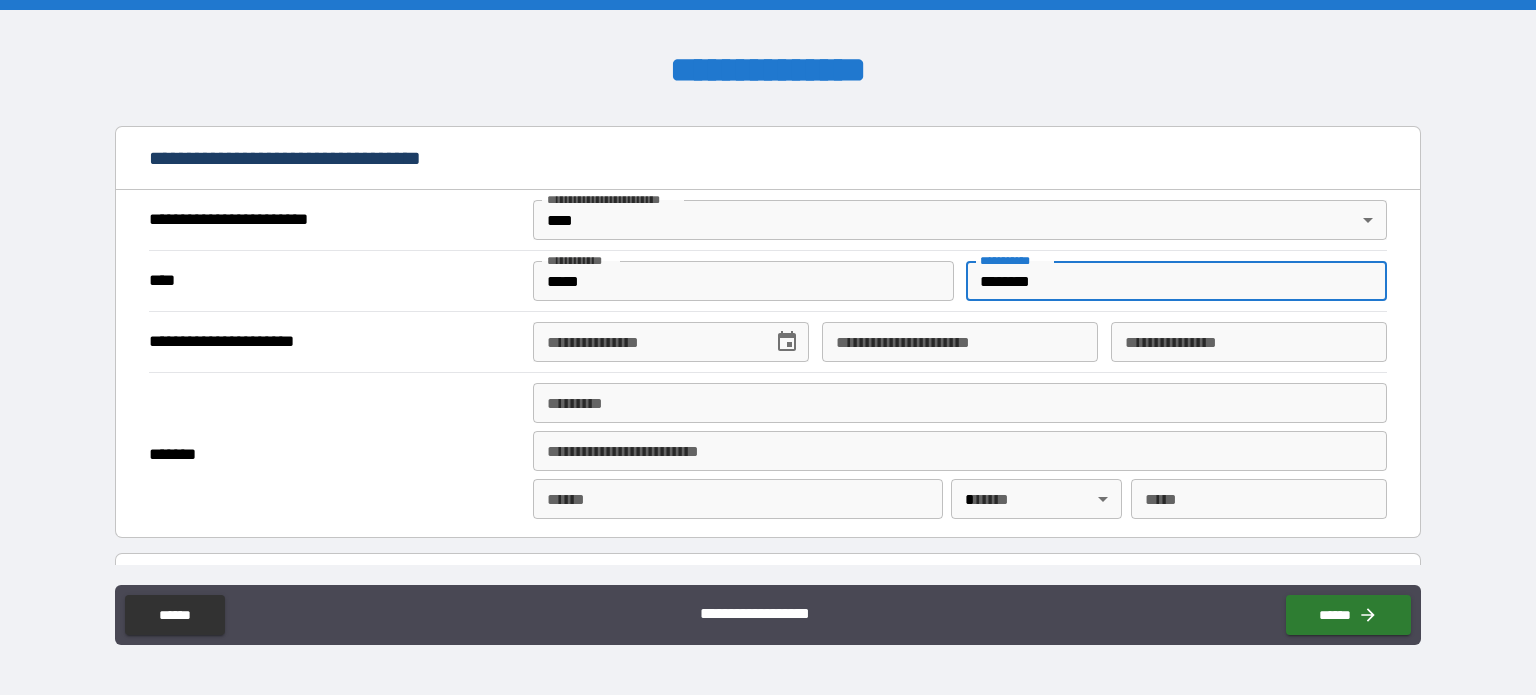 type on "********" 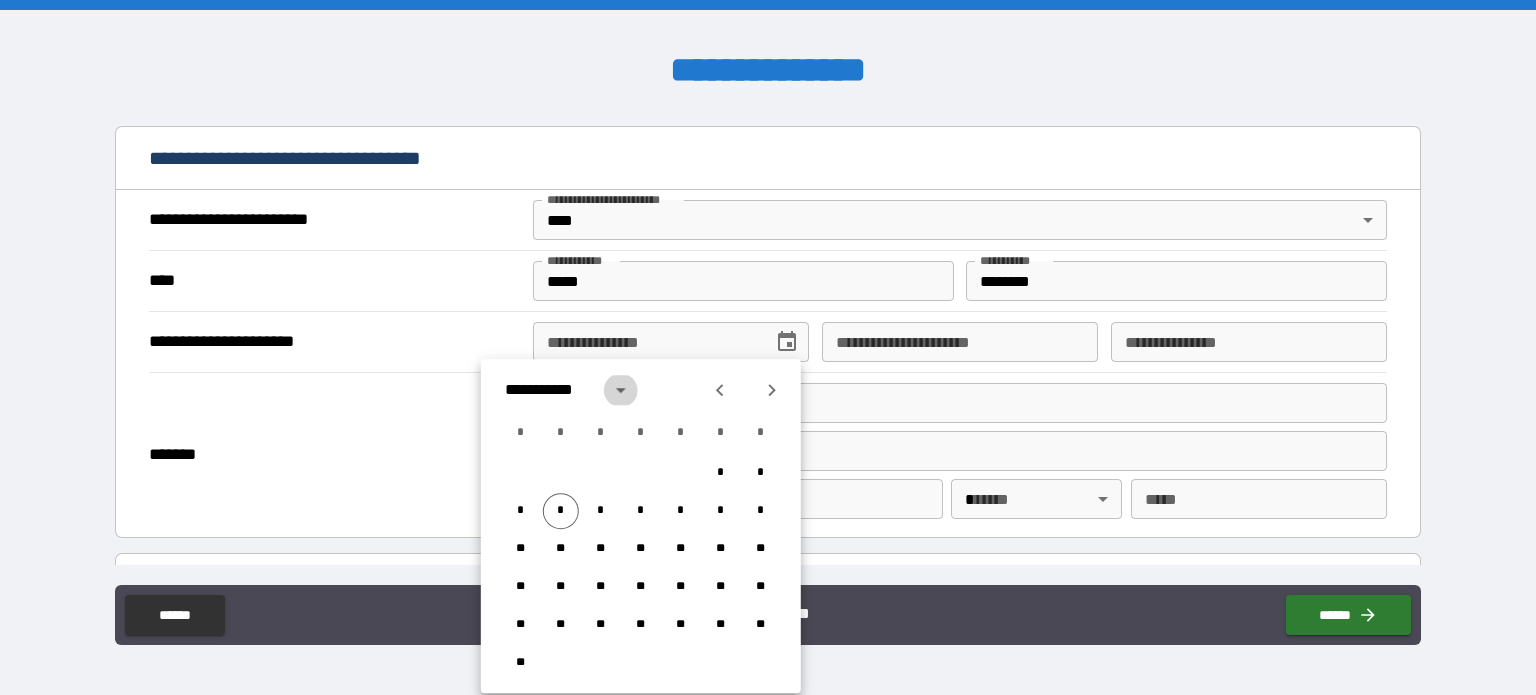 click at bounding box center [621, 390] 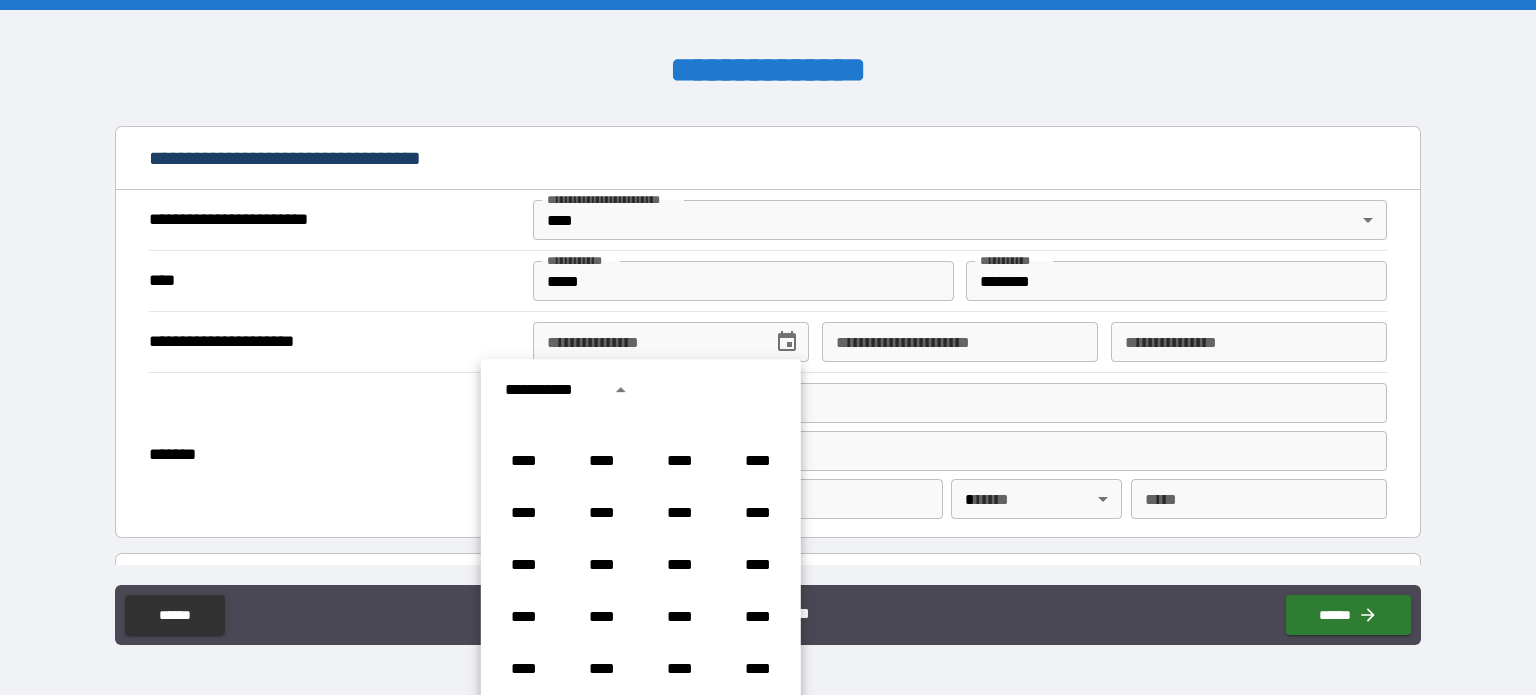 scroll, scrollTop: 986, scrollLeft: 0, axis: vertical 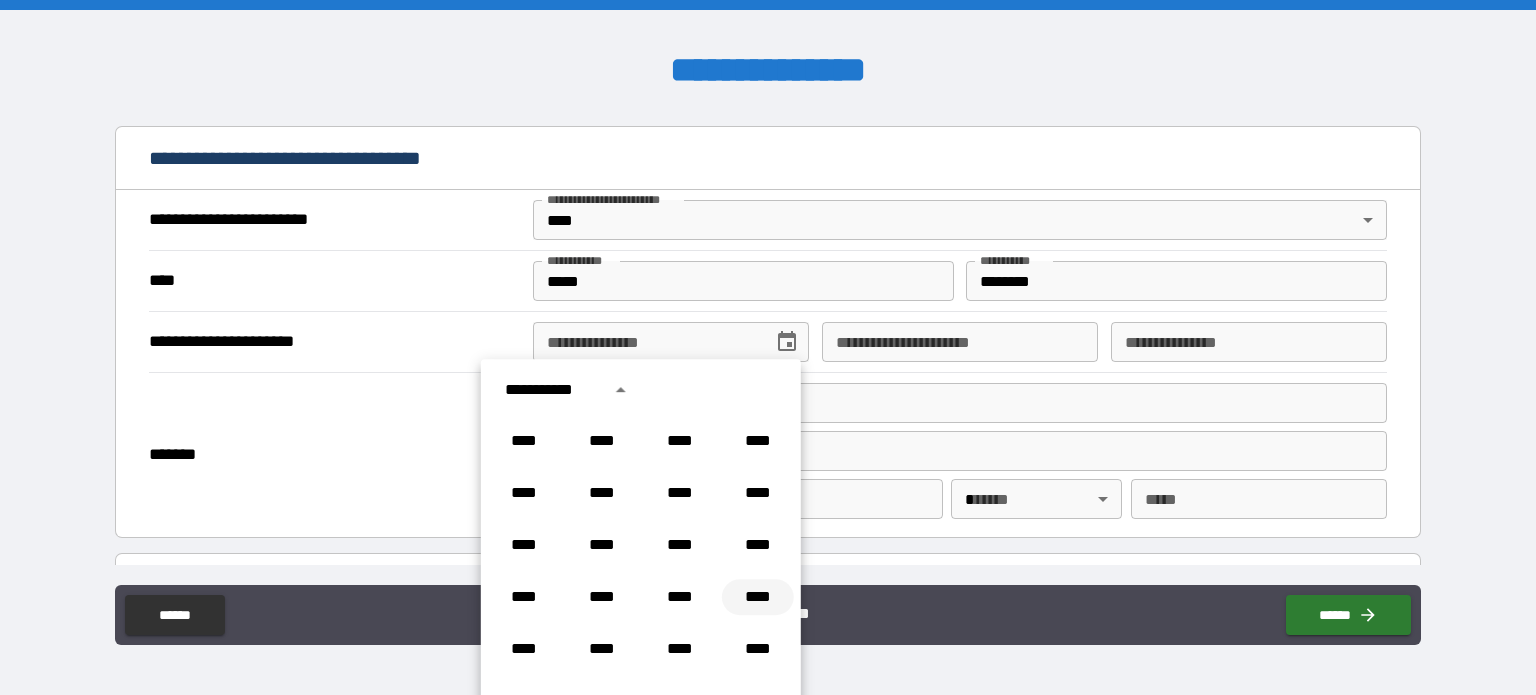 click on "****" at bounding box center (758, 597) 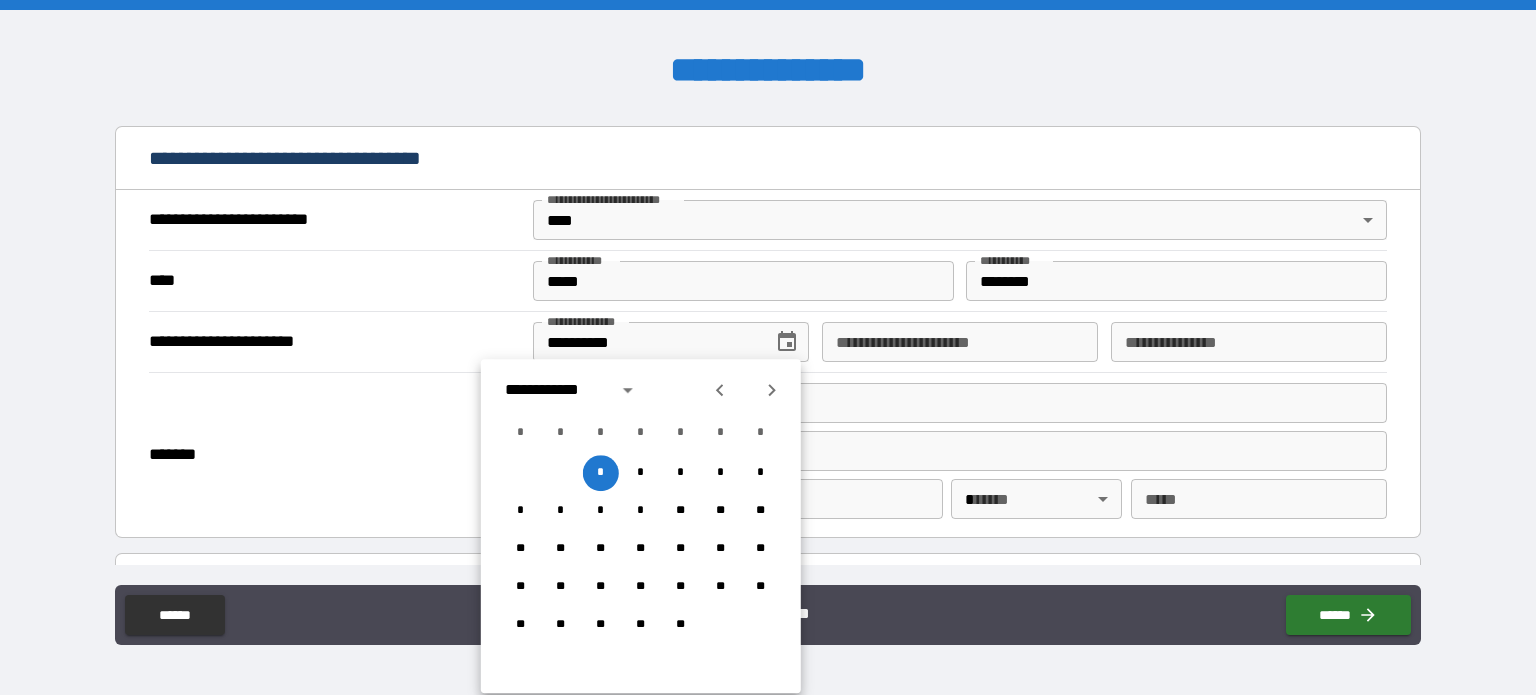 click on "**********" at bounding box center (555, 390) 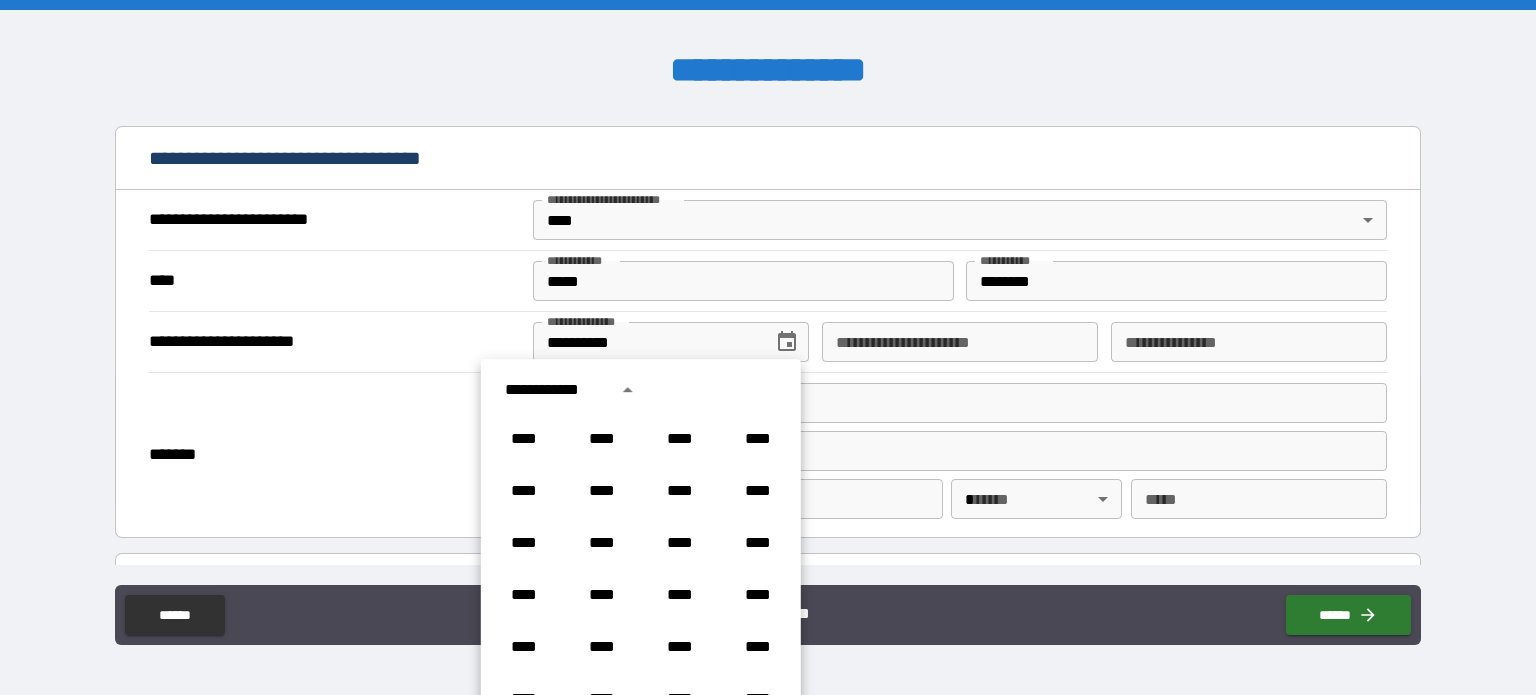 scroll, scrollTop: 1070, scrollLeft: 0, axis: vertical 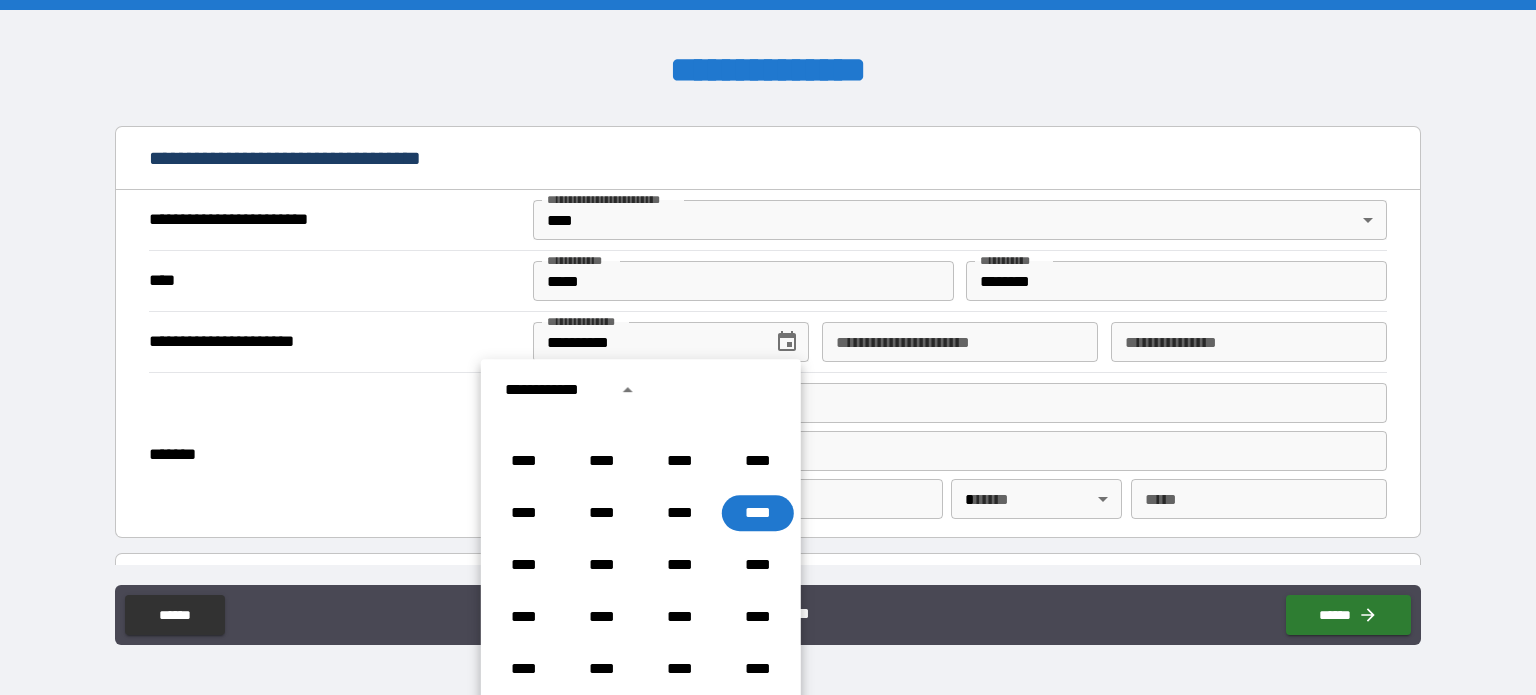 click on "**********" at bounding box center (555, 390) 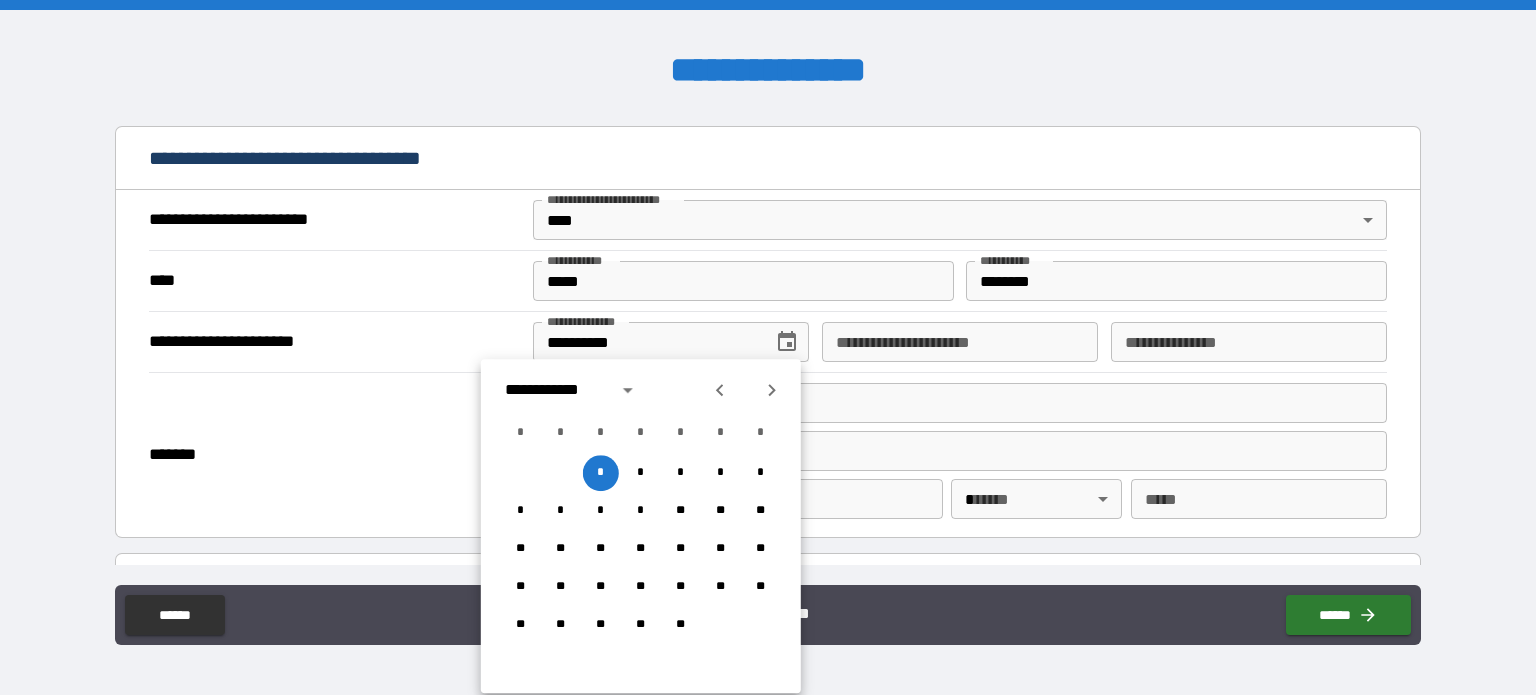click 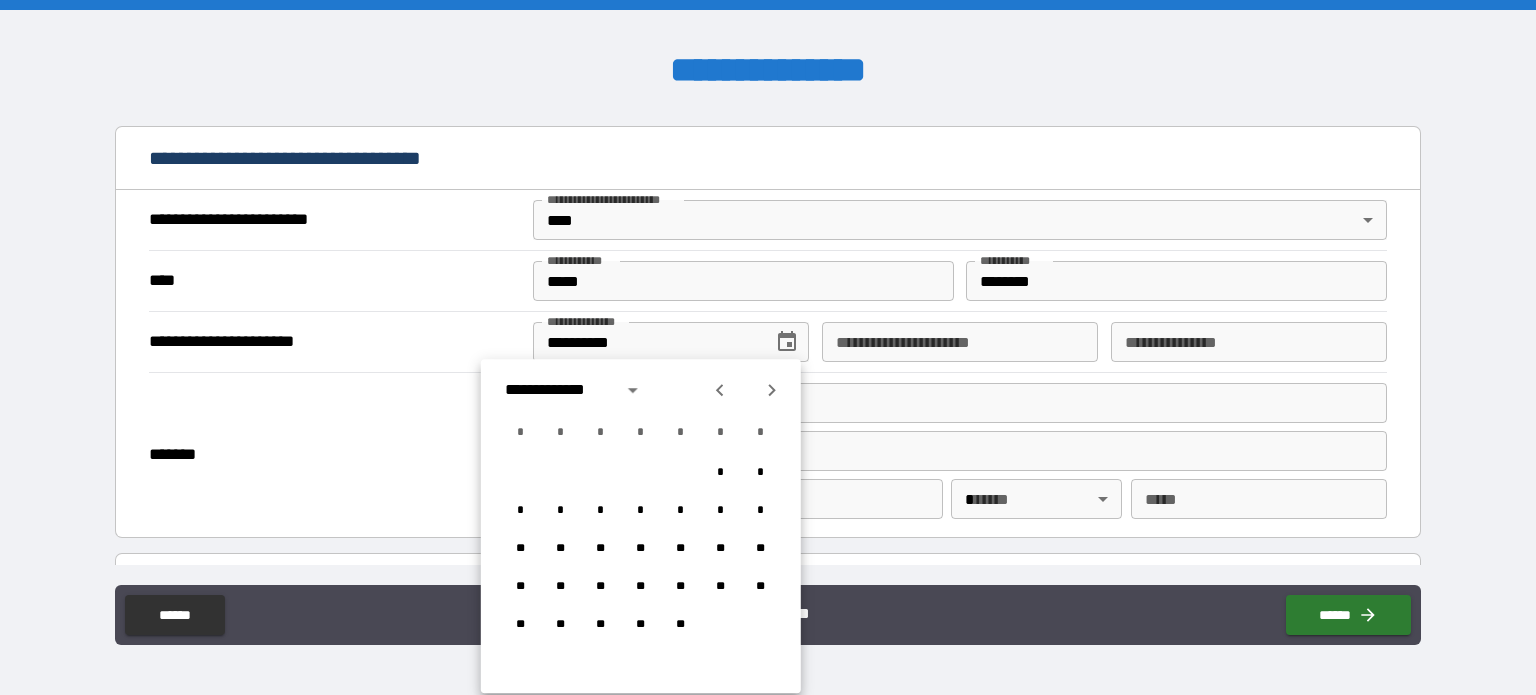 click 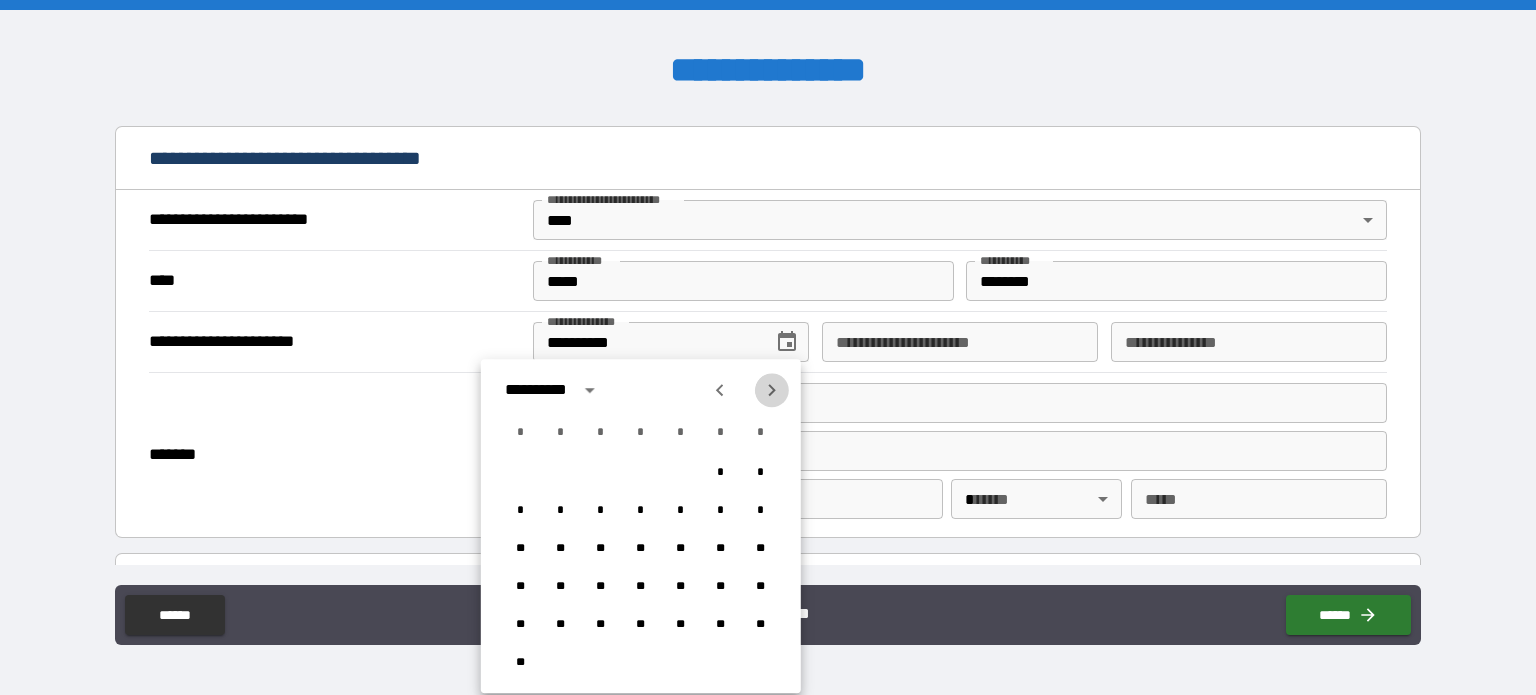 click 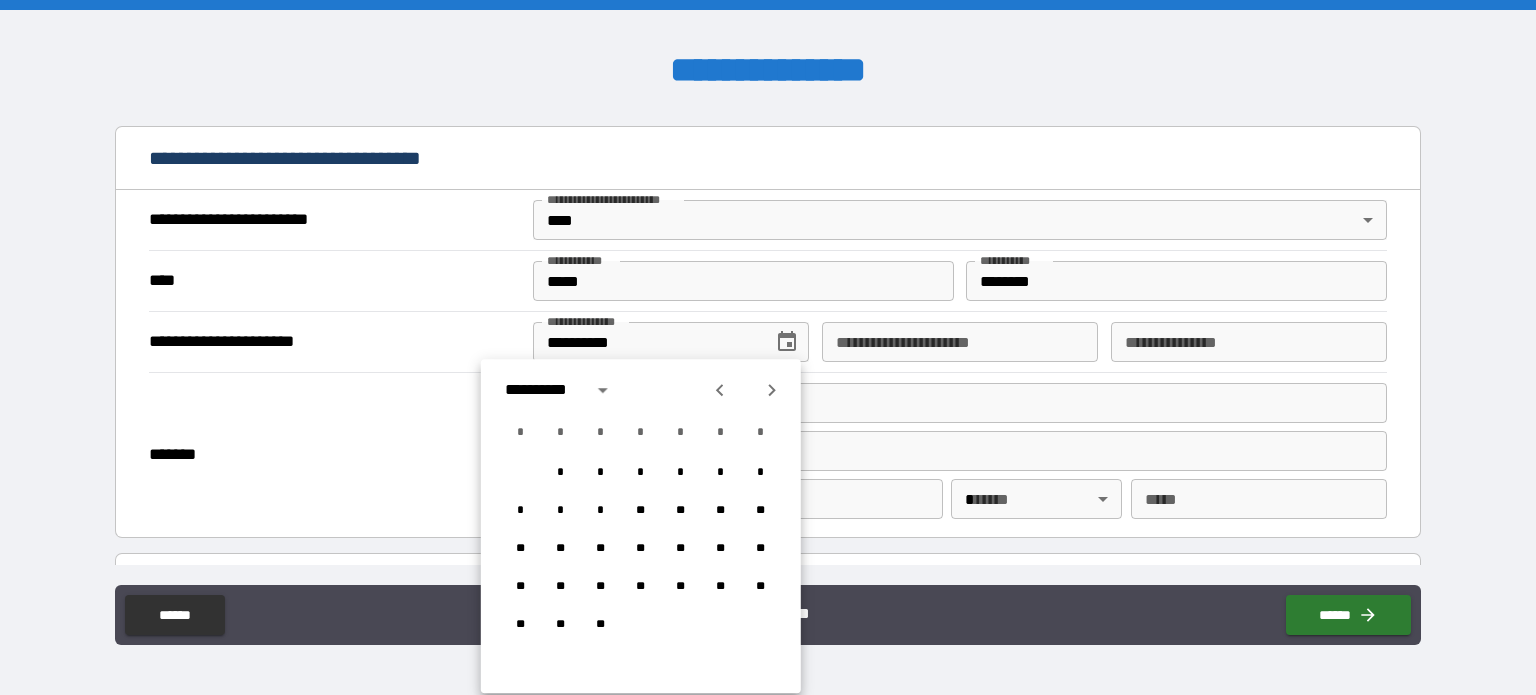 click 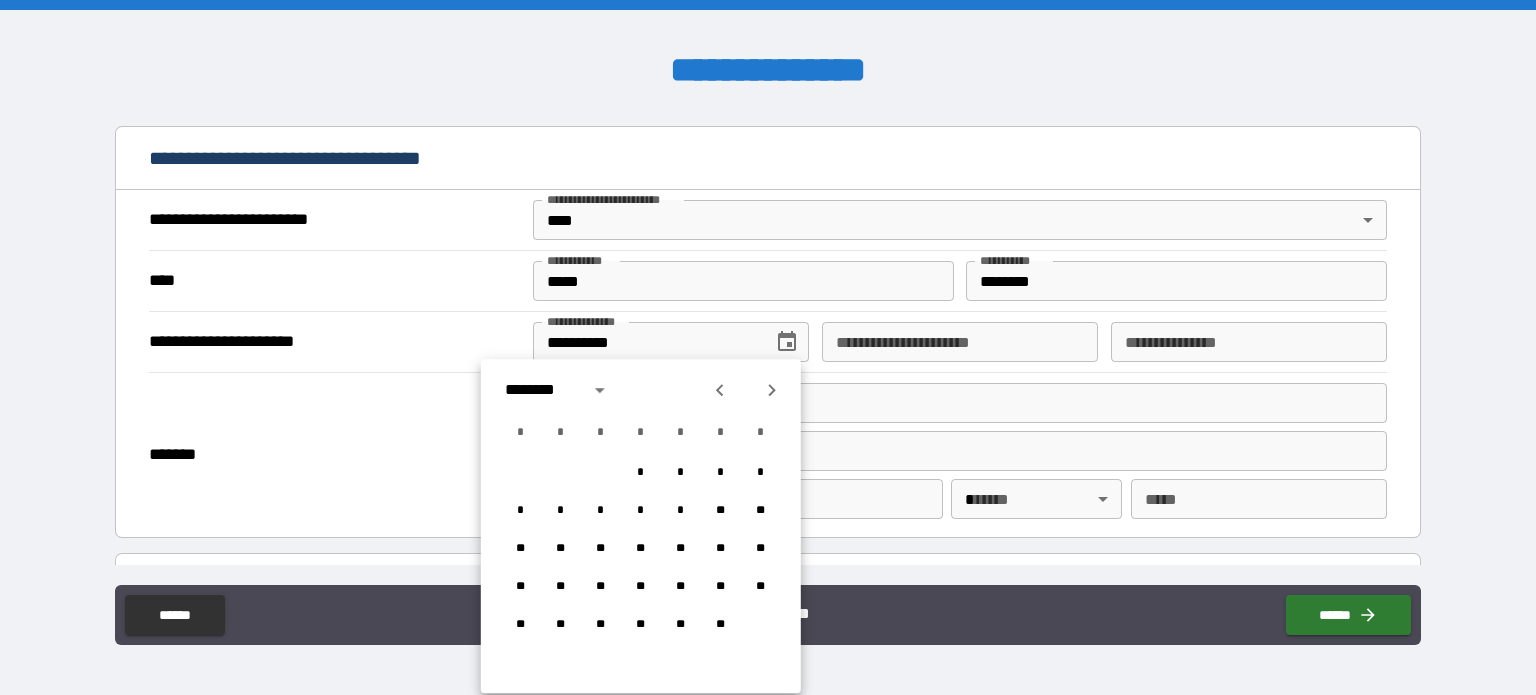 click 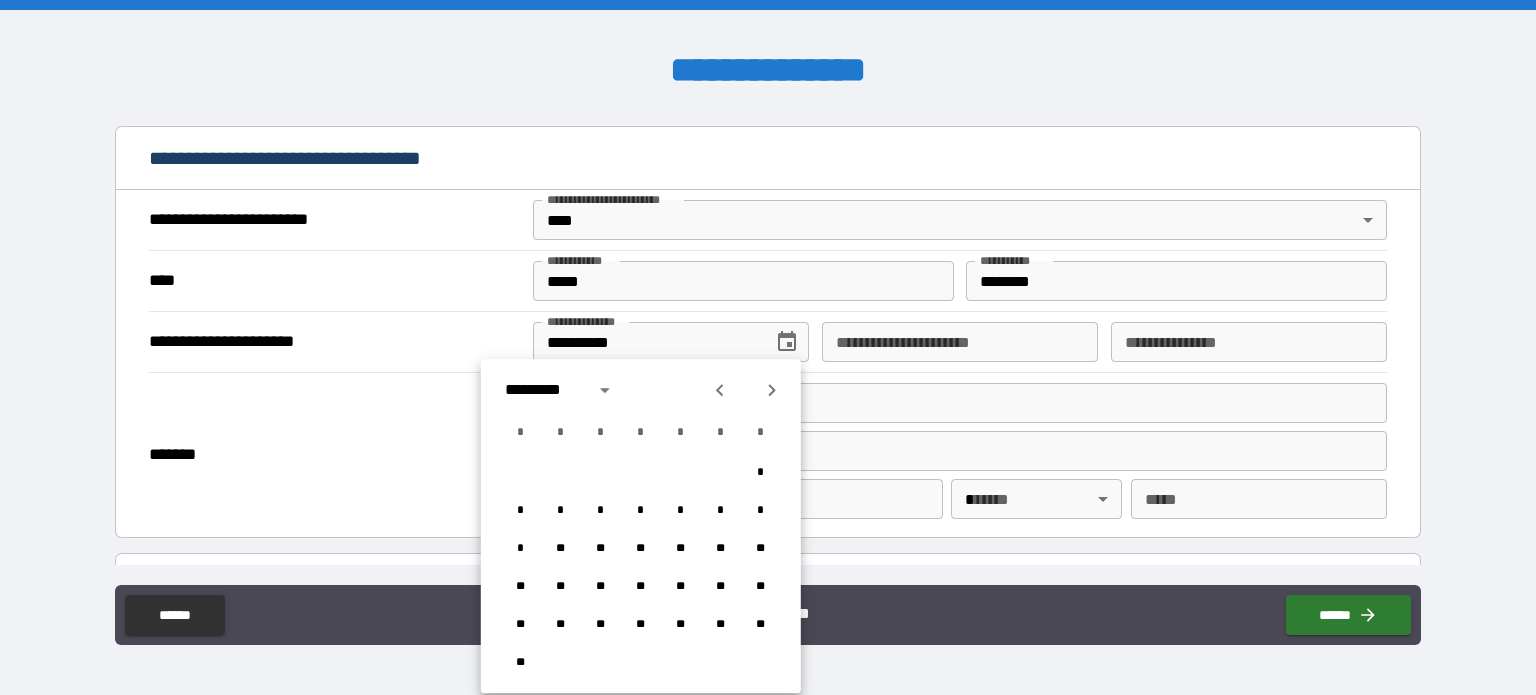 click 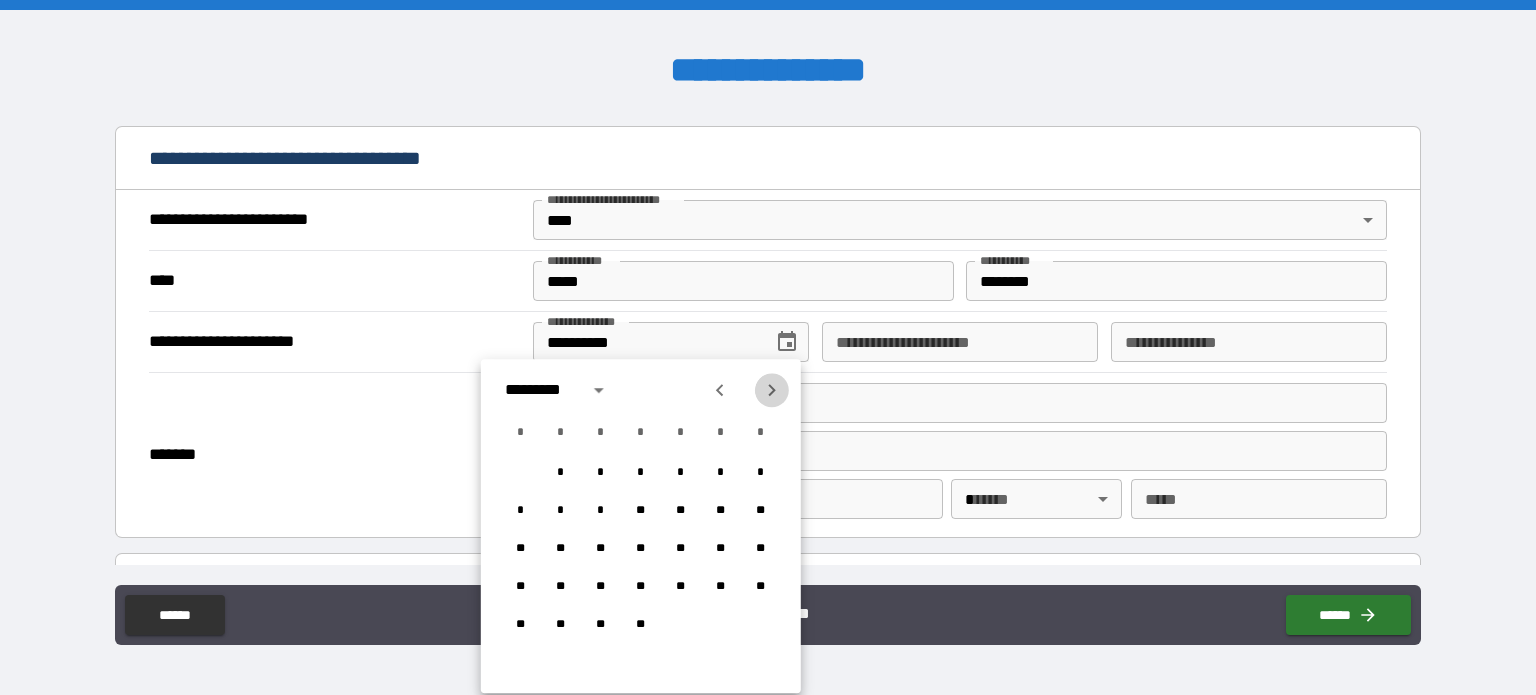 click 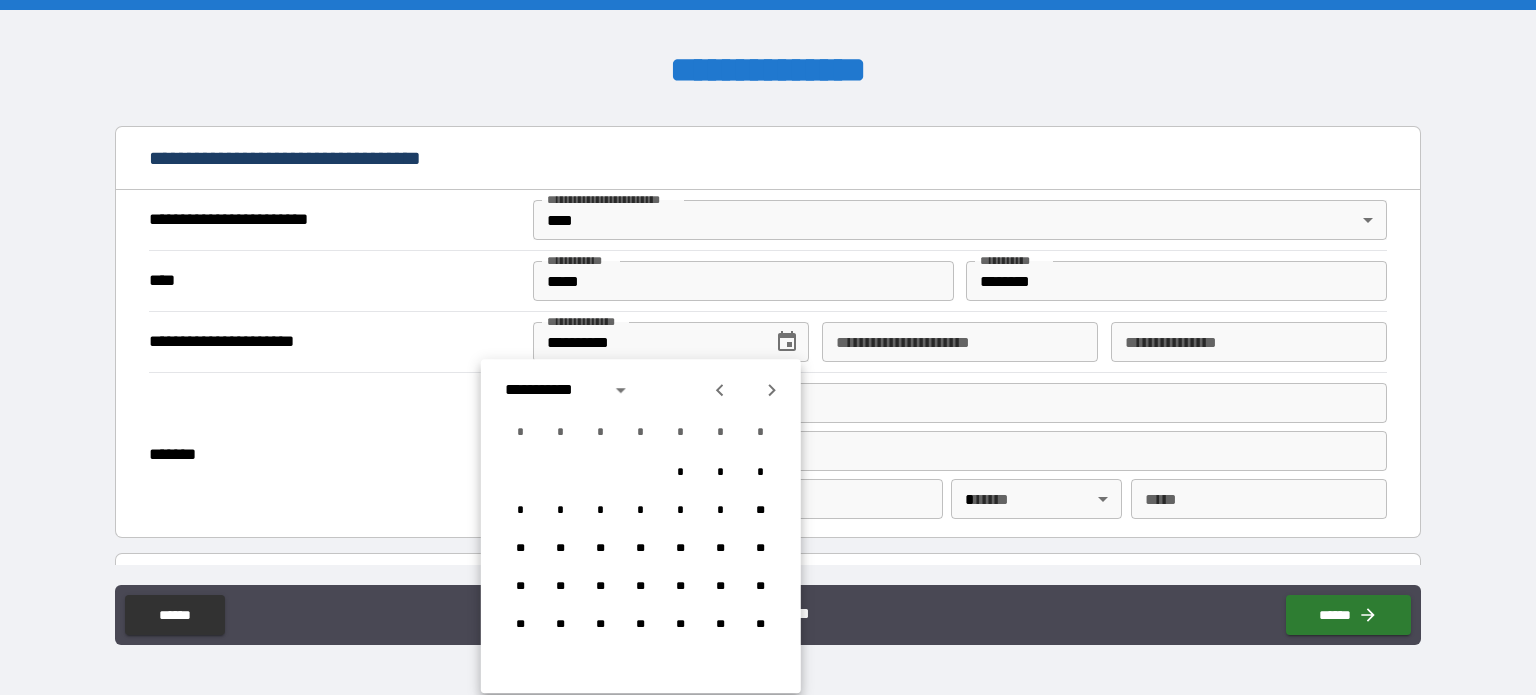 click 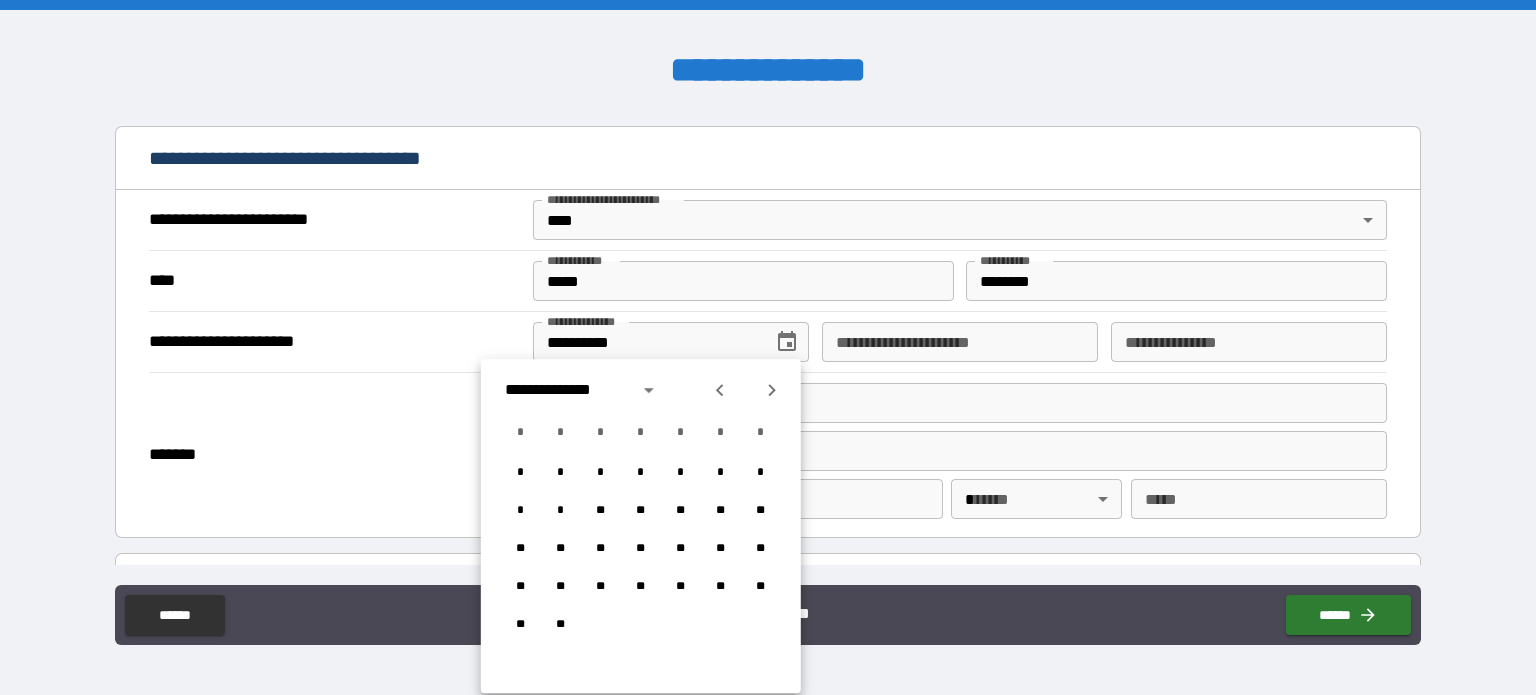 click at bounding box center (720, 390) 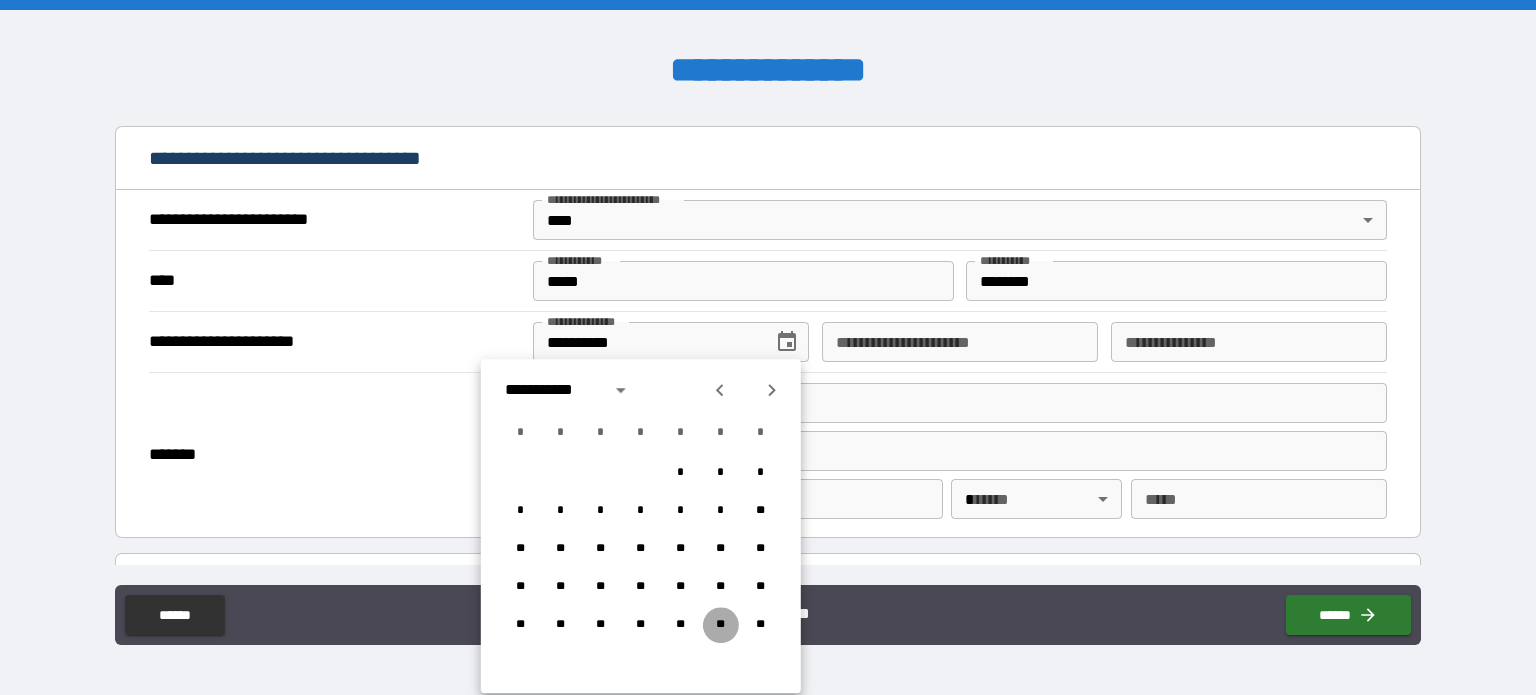 click on "**" at bounding box center [721, 625] 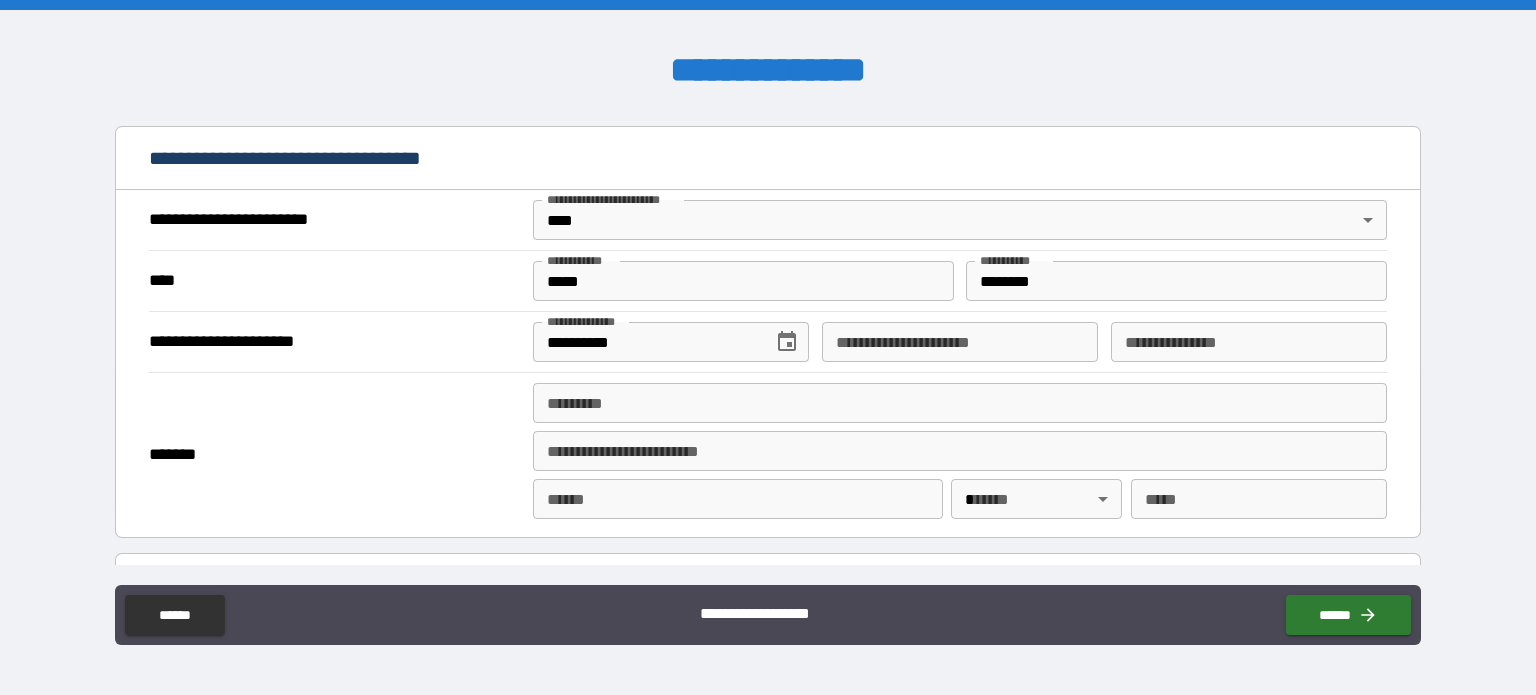 click on "**********" at bounding box center [960, 342] 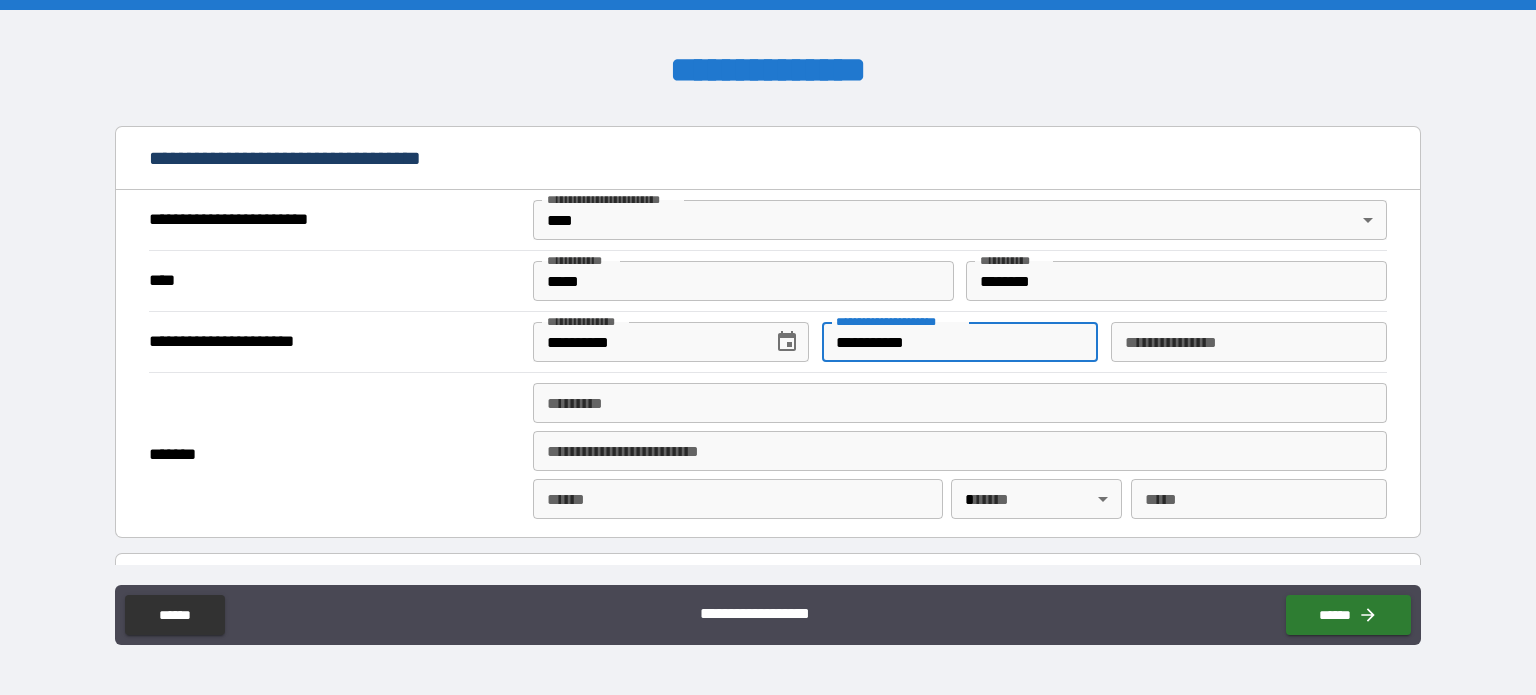 type on "**********" 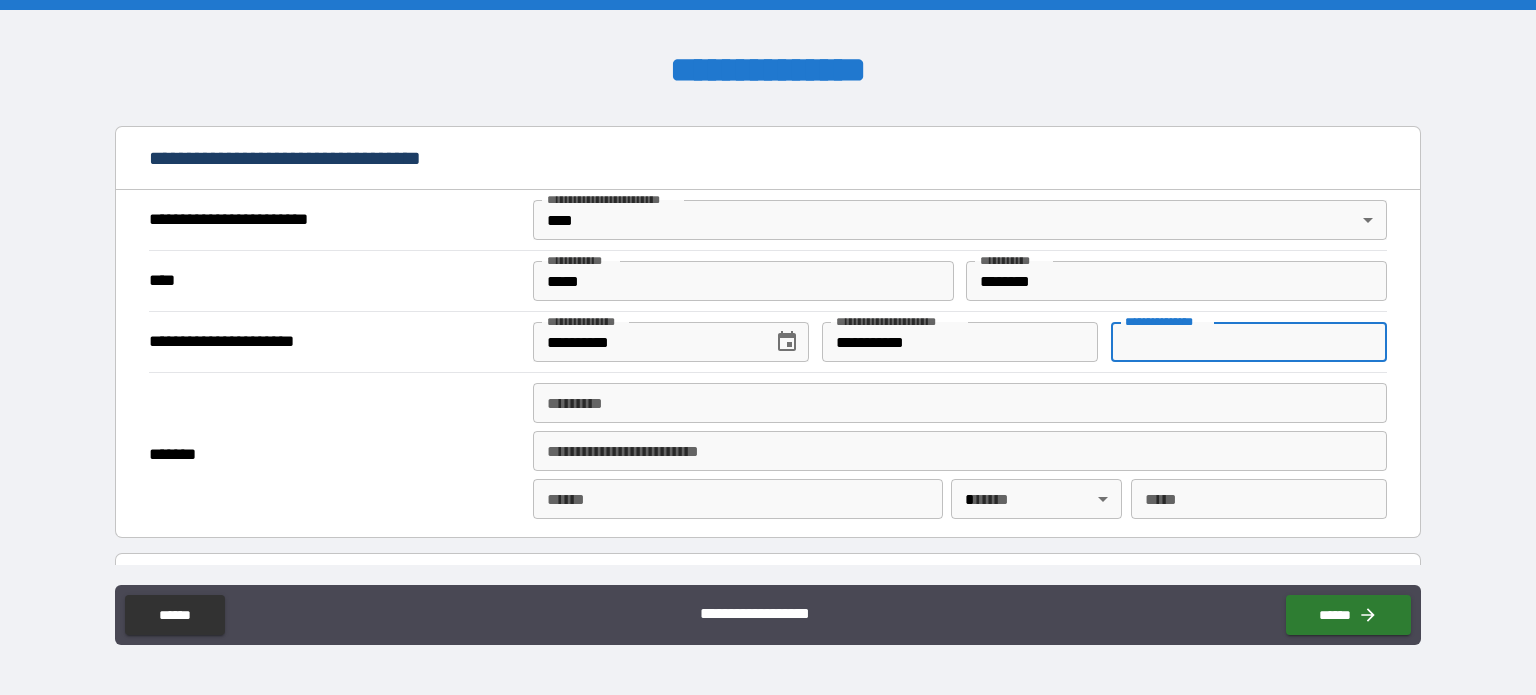 click on "**********" at bounding box center (1249, 342) 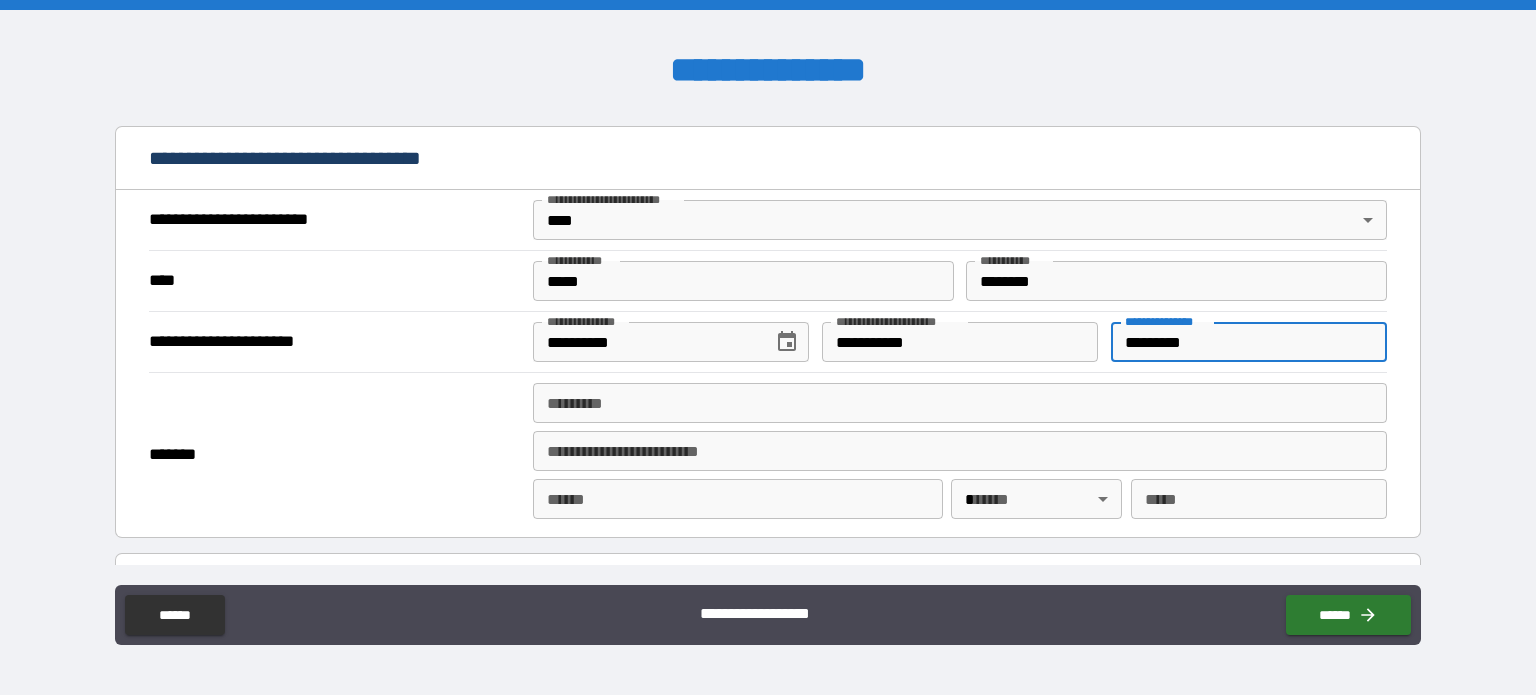 type on "*********" 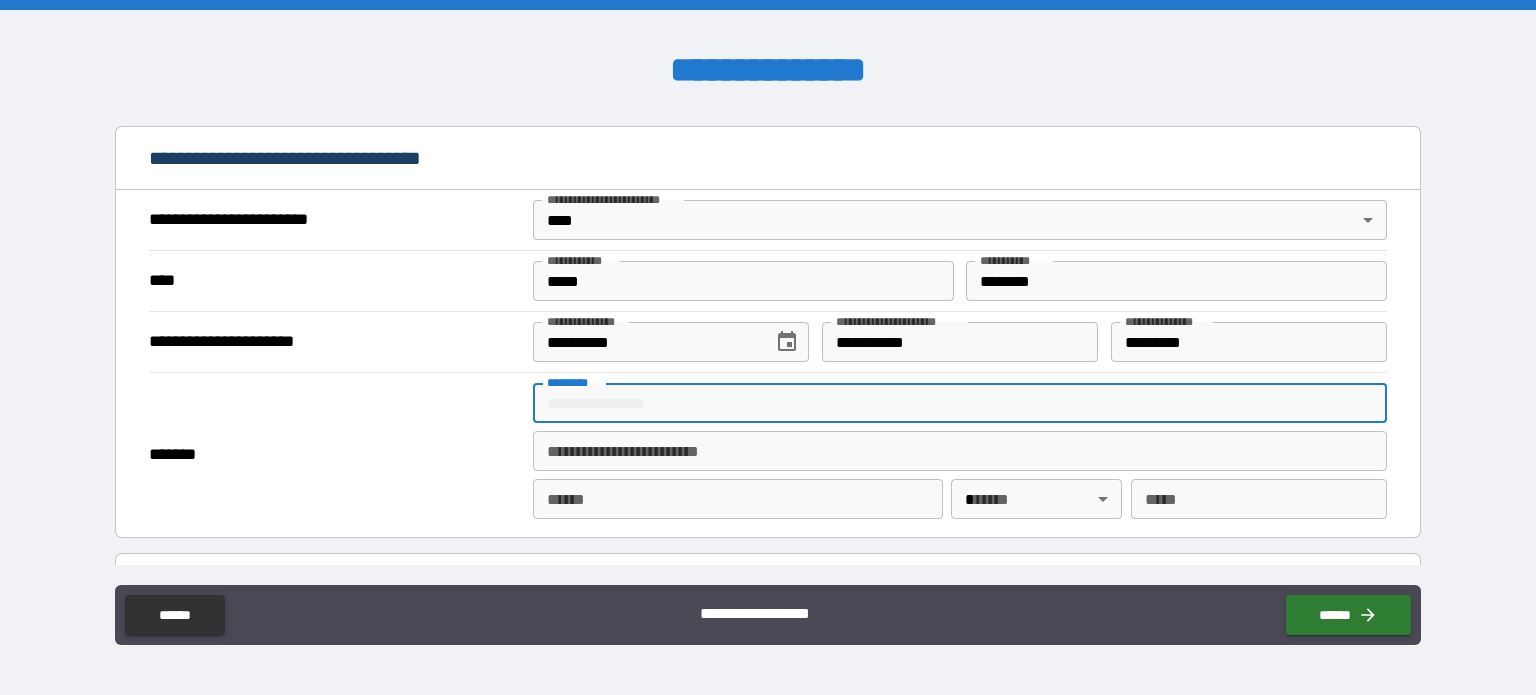 click on "*******   *" at bounding box center [960, 403] 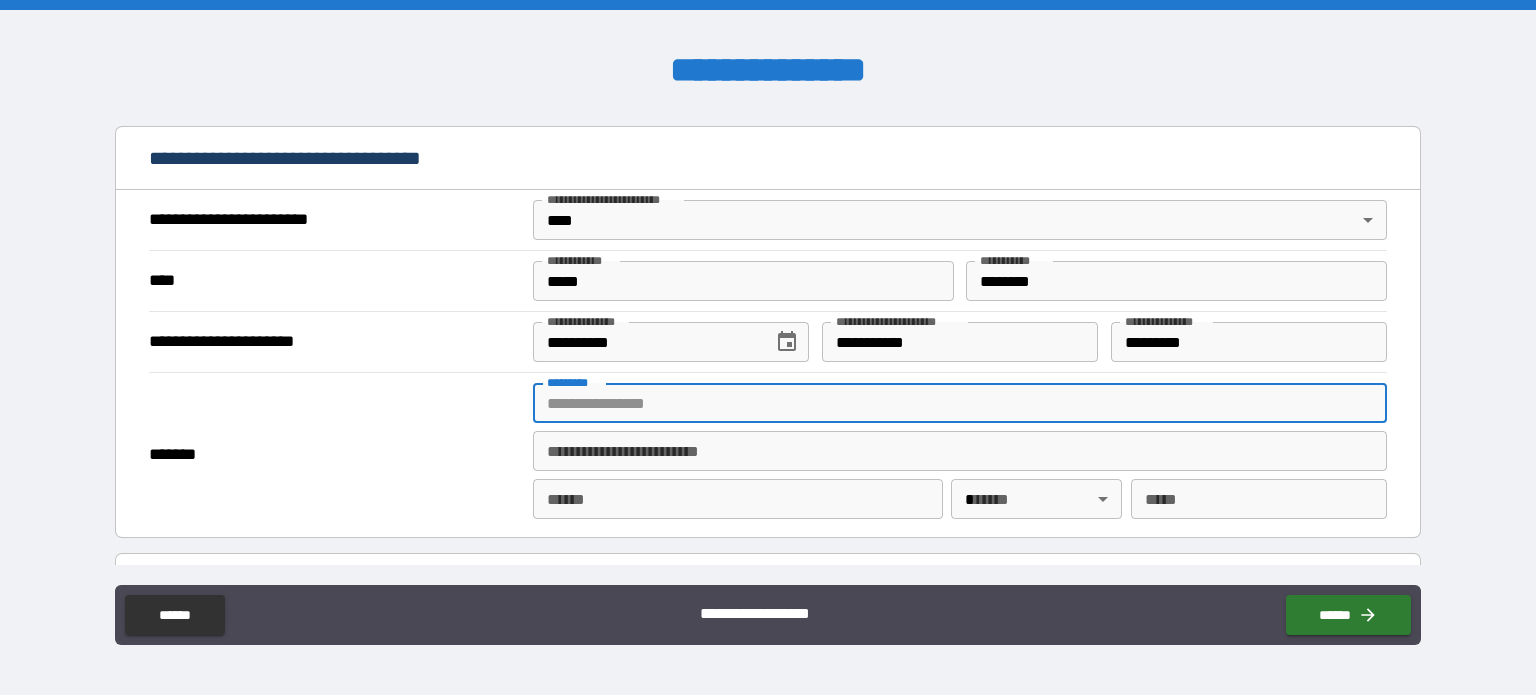 type on "**********" 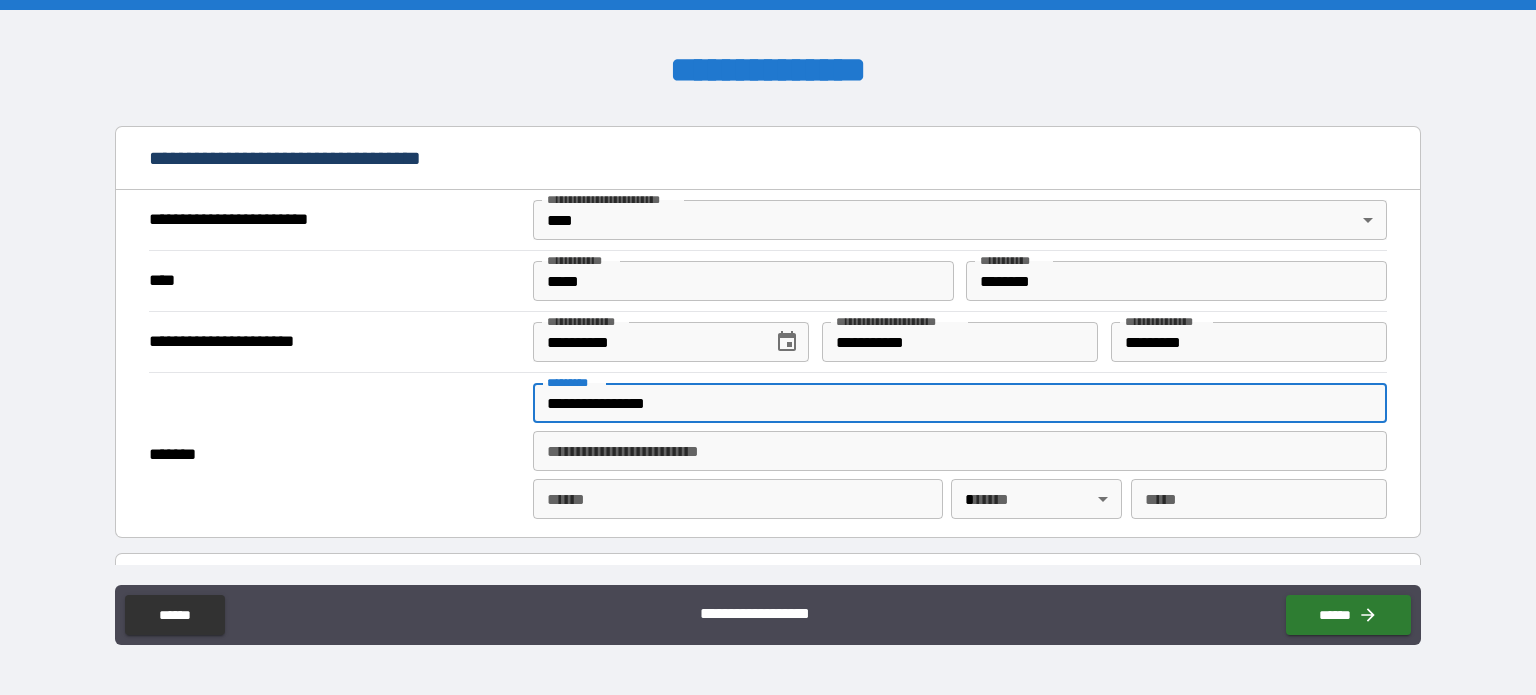 type on "*********" 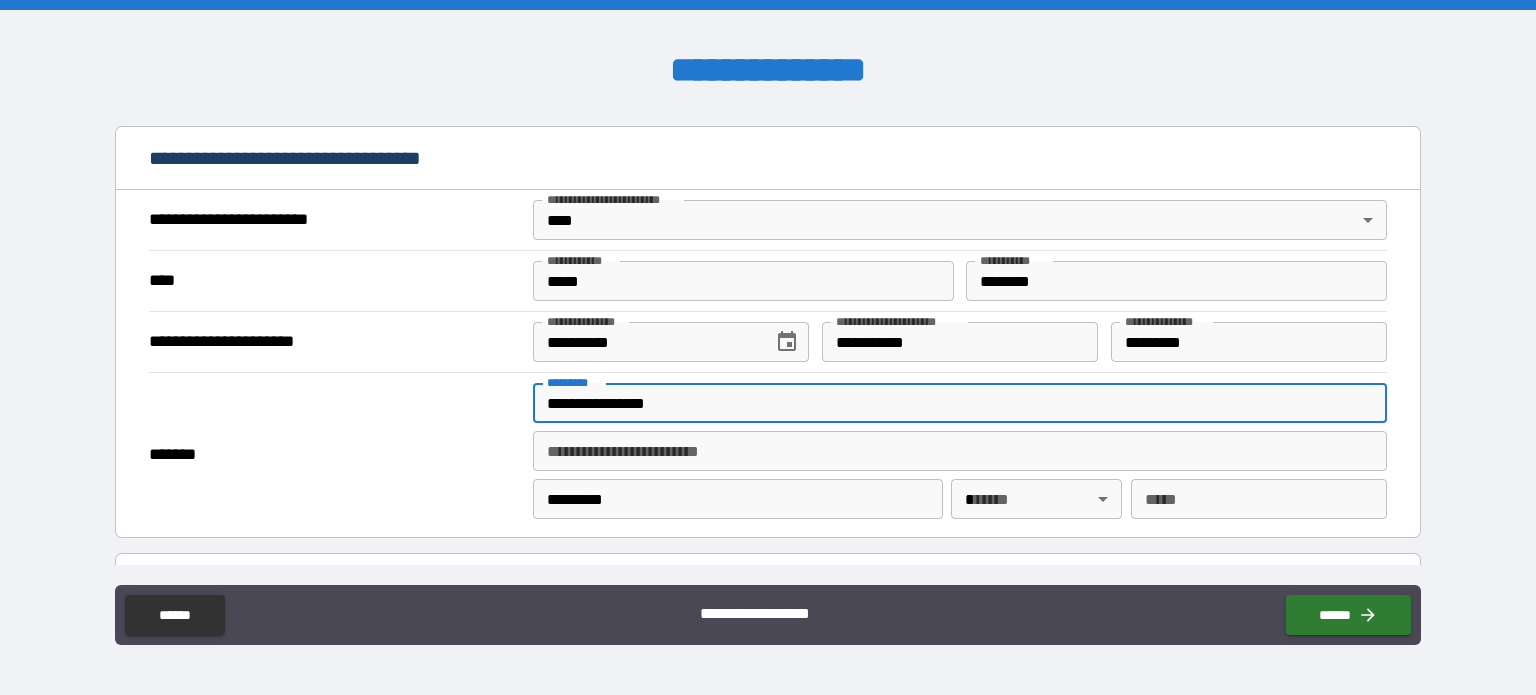 type 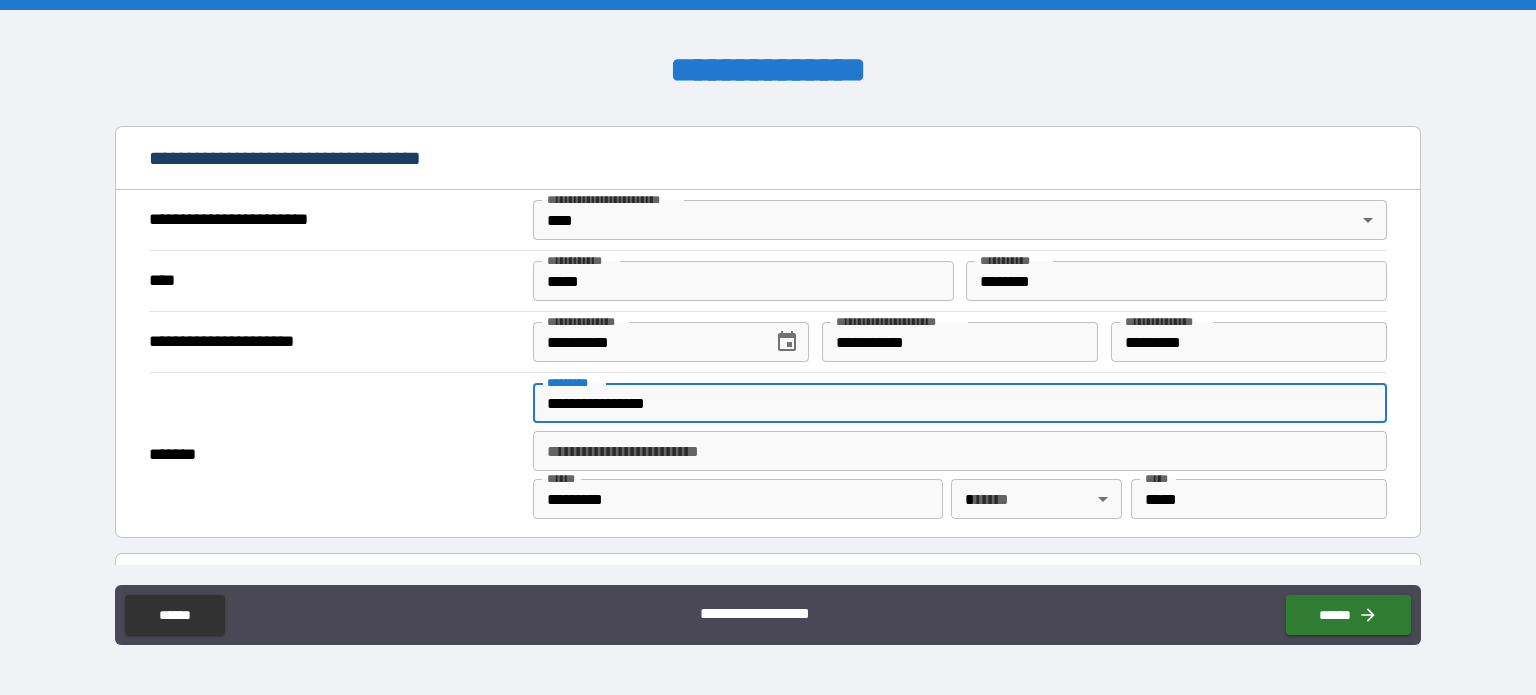 click on "*******" at bounding box center (335, 455) 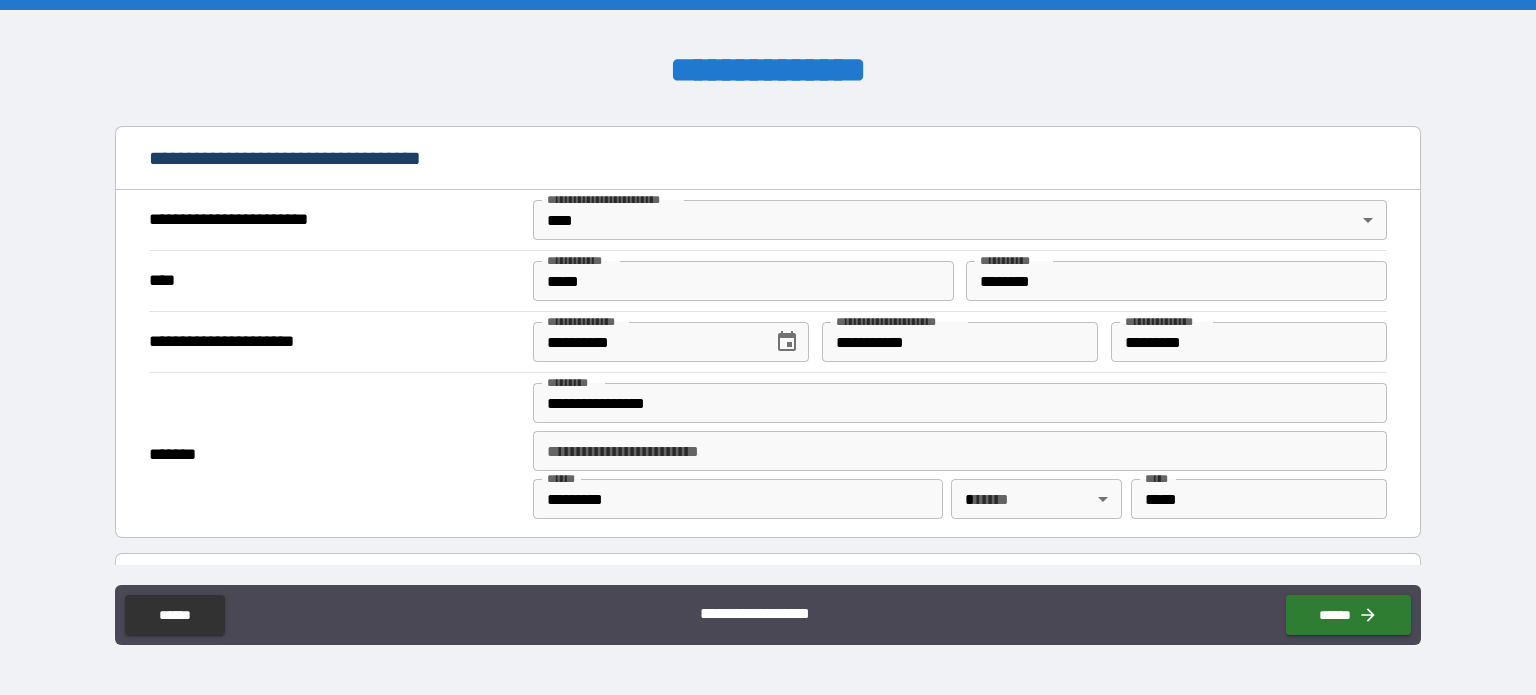 click on "**********" at bounding box center (768, 347) 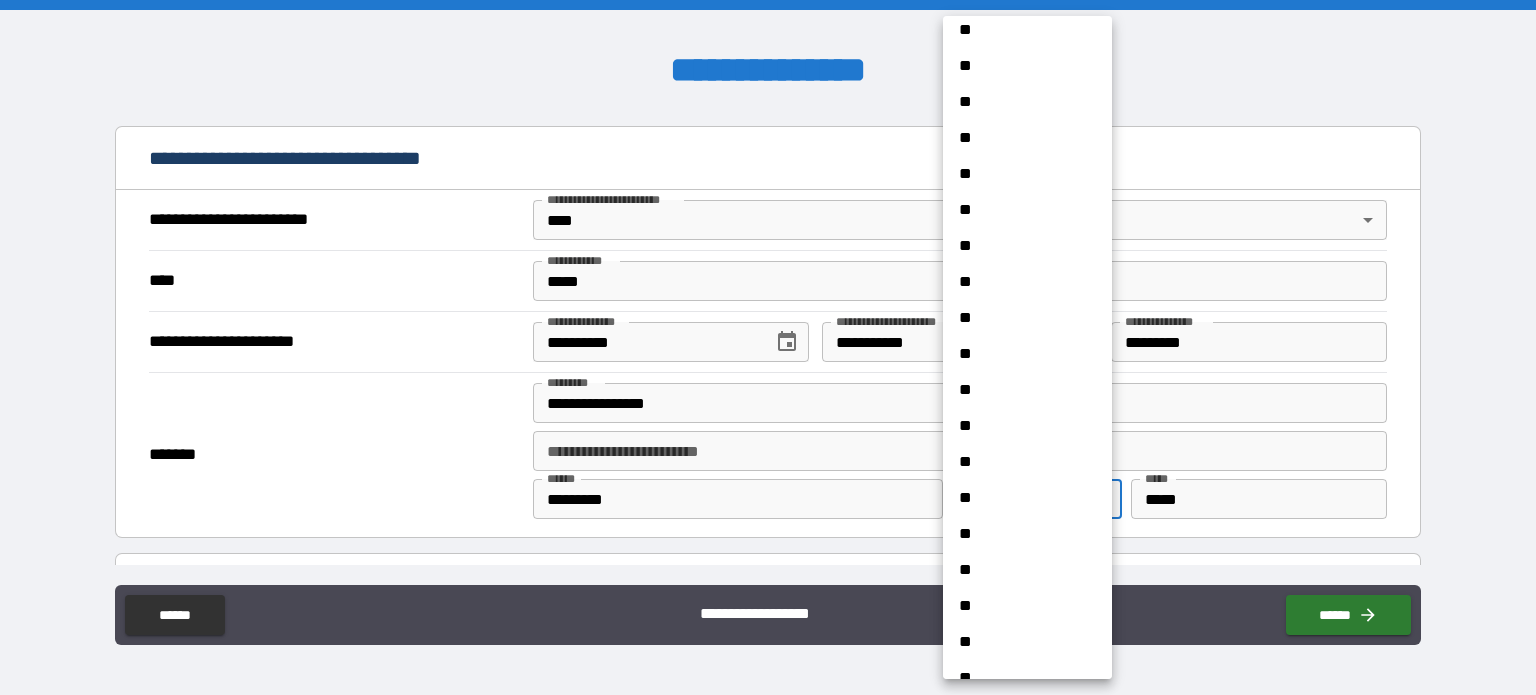 scroll, scrollTop: 1476, scrollLeft: 0, axis: vertical 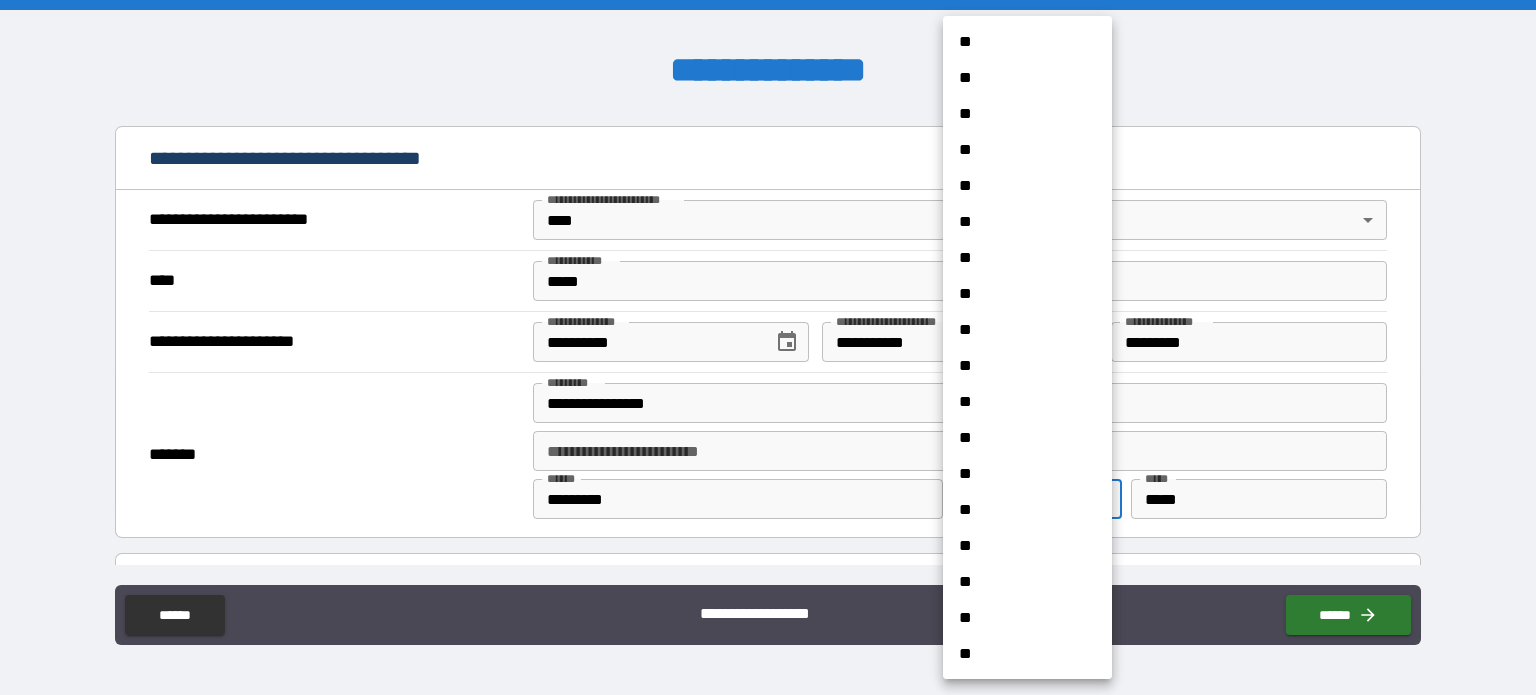 click on "**" at bounding box center [1020, 510] 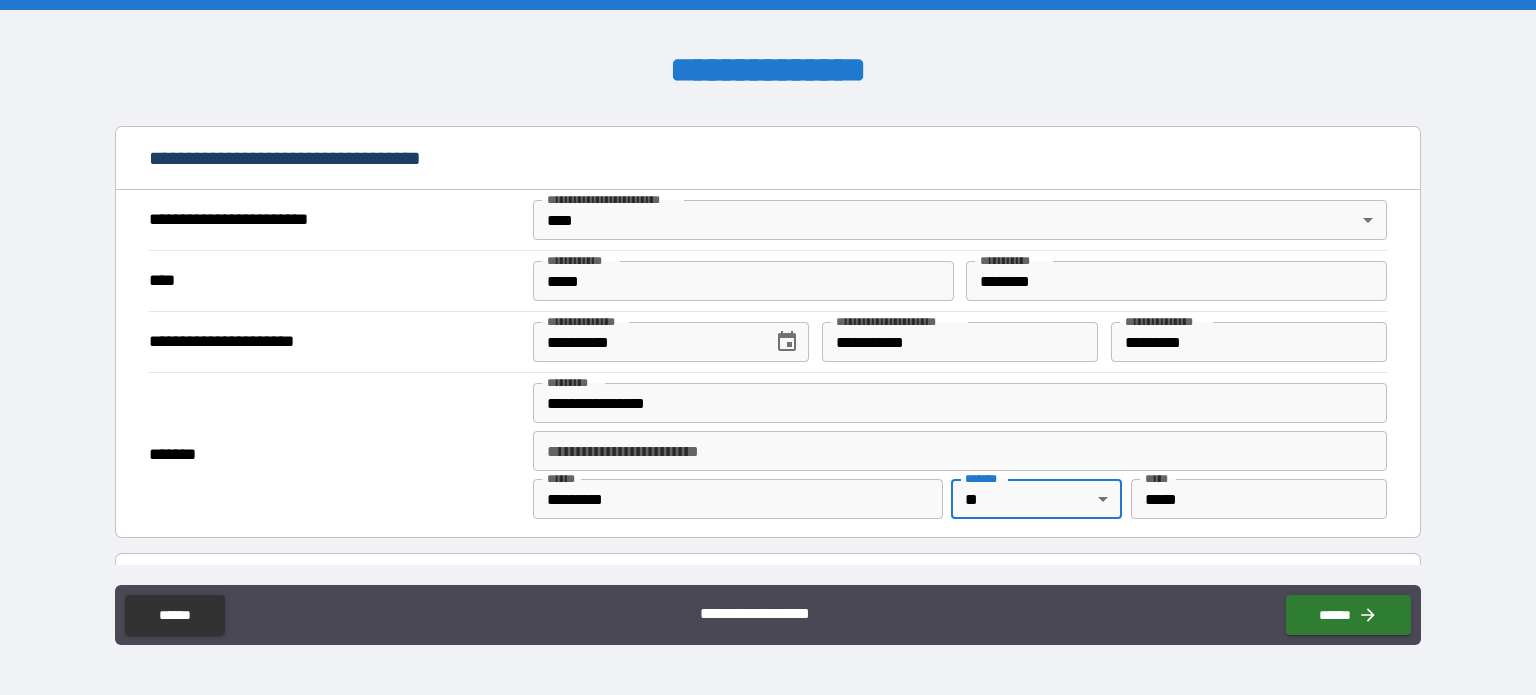 click on "**********" at bounding box center [768, 350] 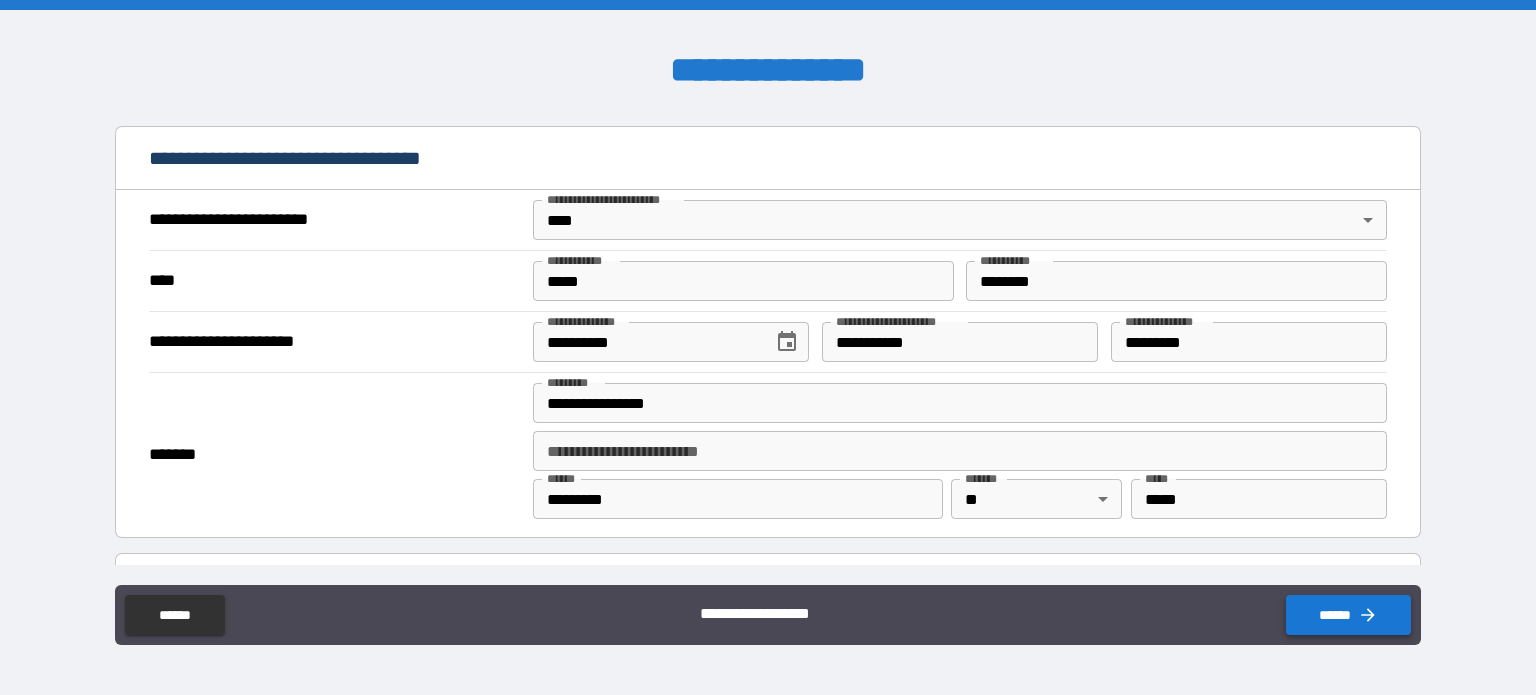 click on "******" at bounding box center (1348, 615) 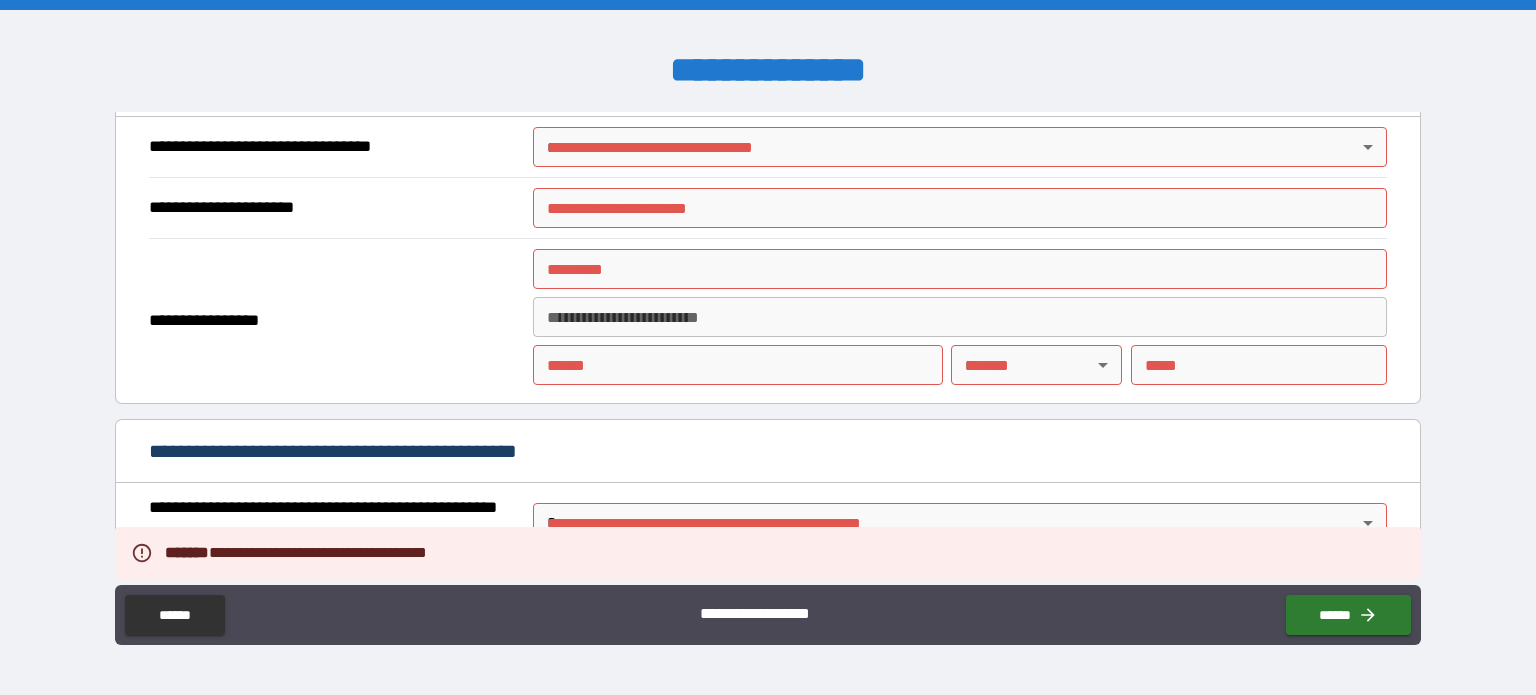 scroll, scrollTop: 1100, scrollLeft: 0, axis: vertical 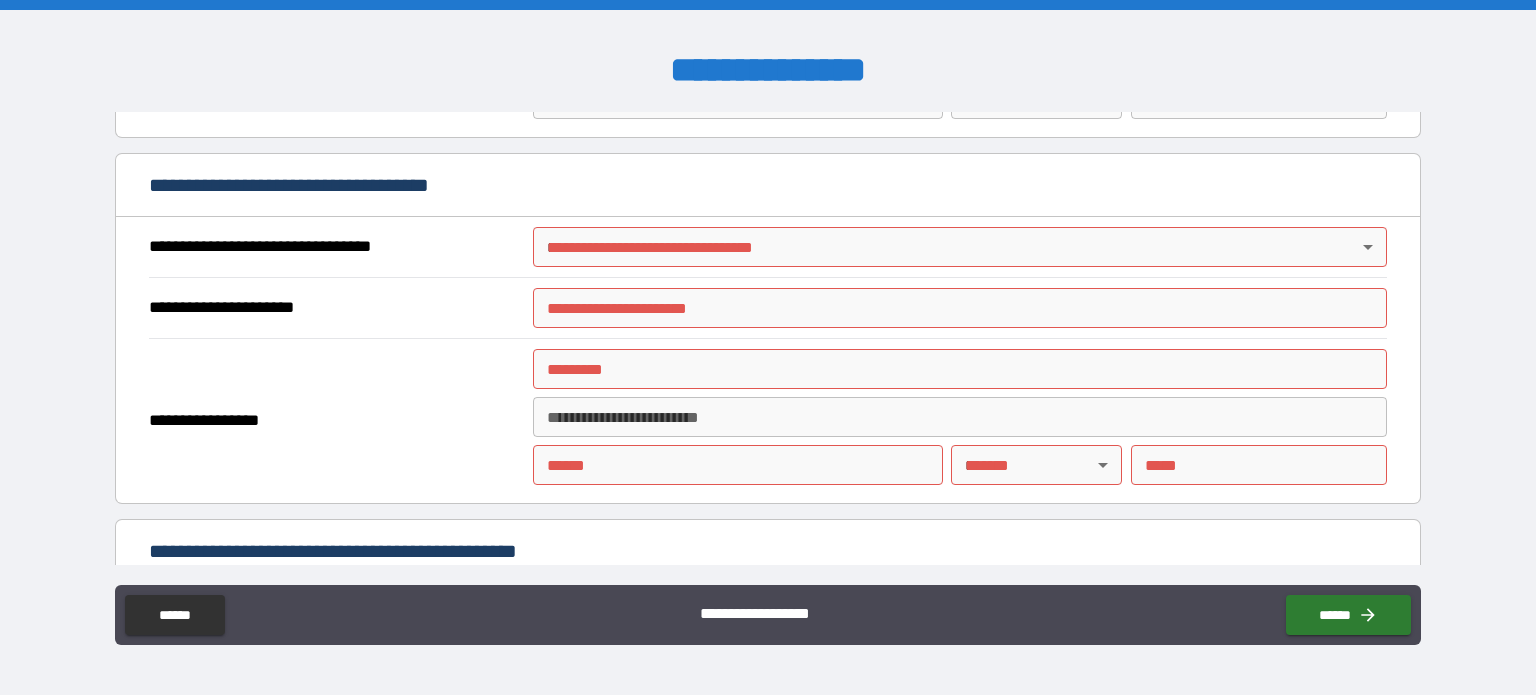 click on "**********" at bounding box center (768, 347) 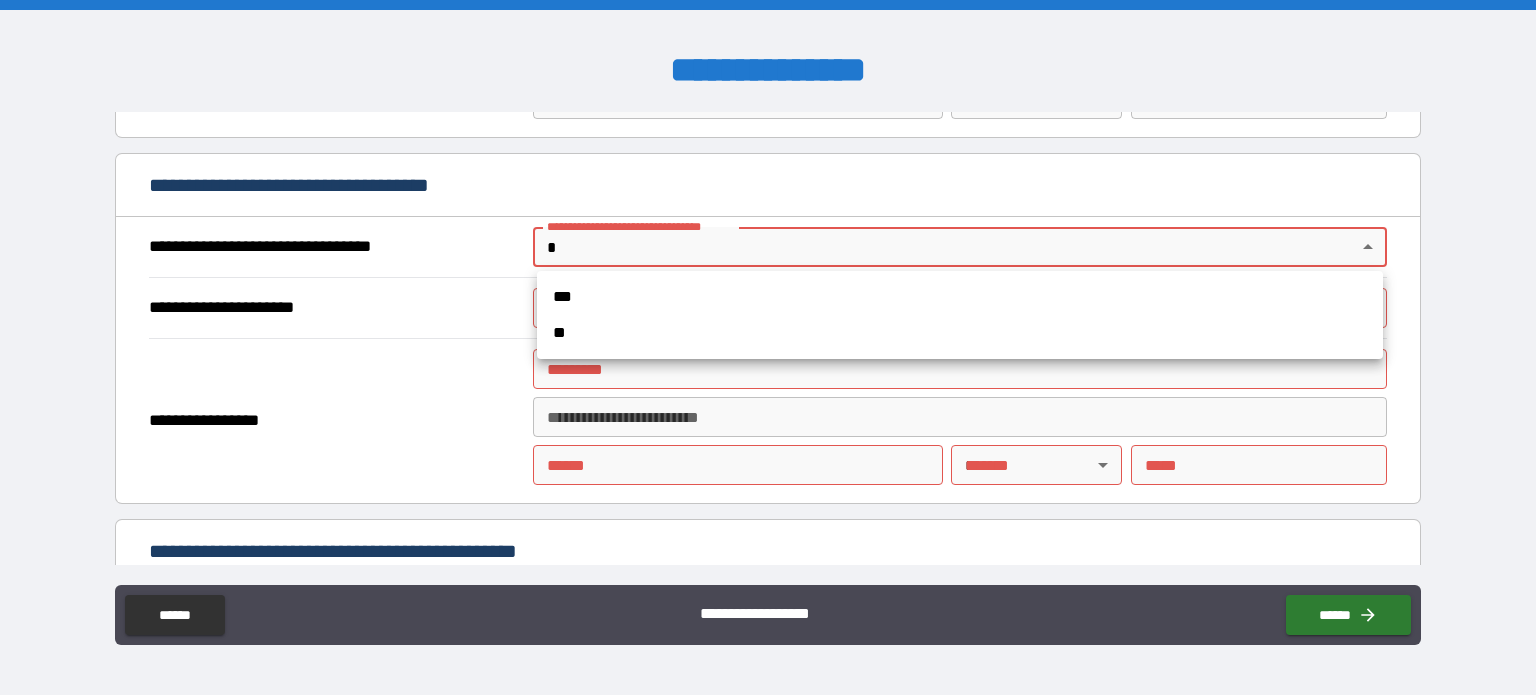 click on "***" at bounding box center (960, 297) 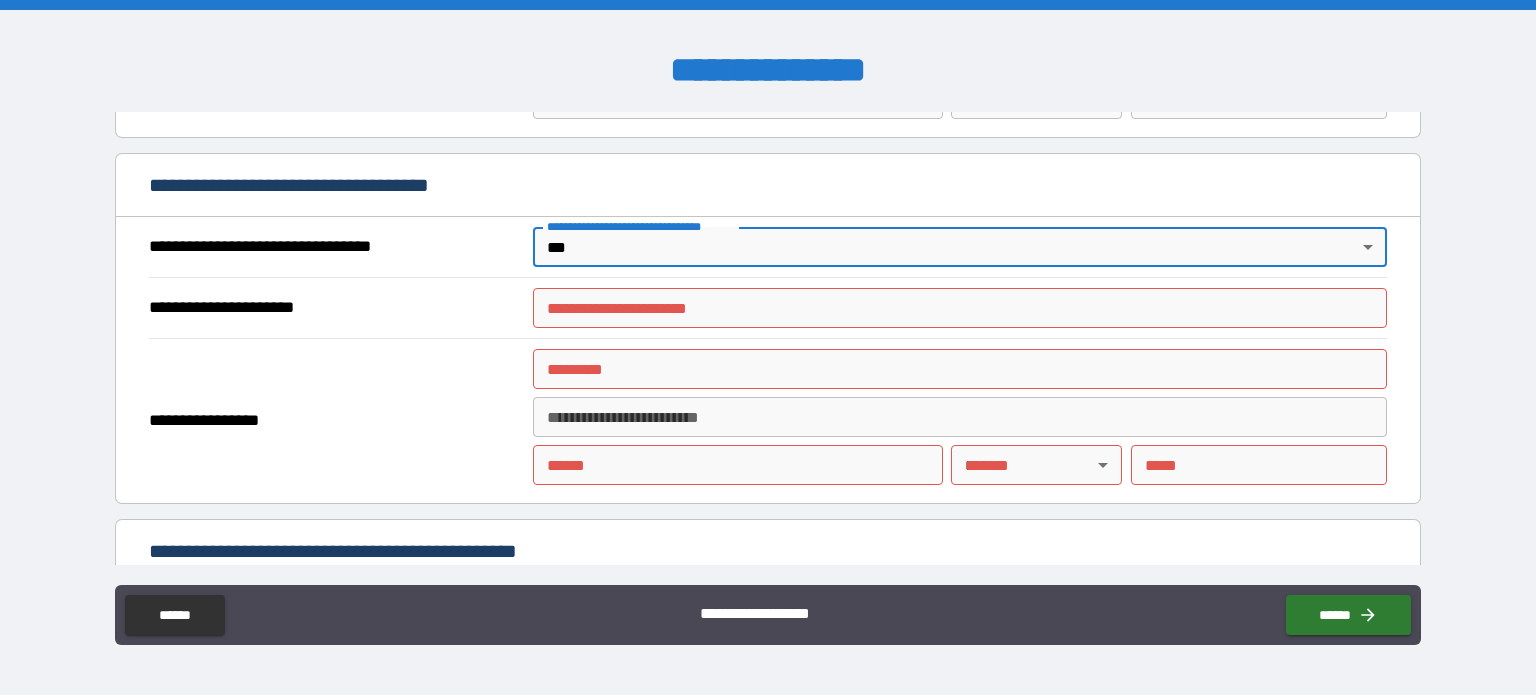 click on "**********" at bounding box center (960, 308) 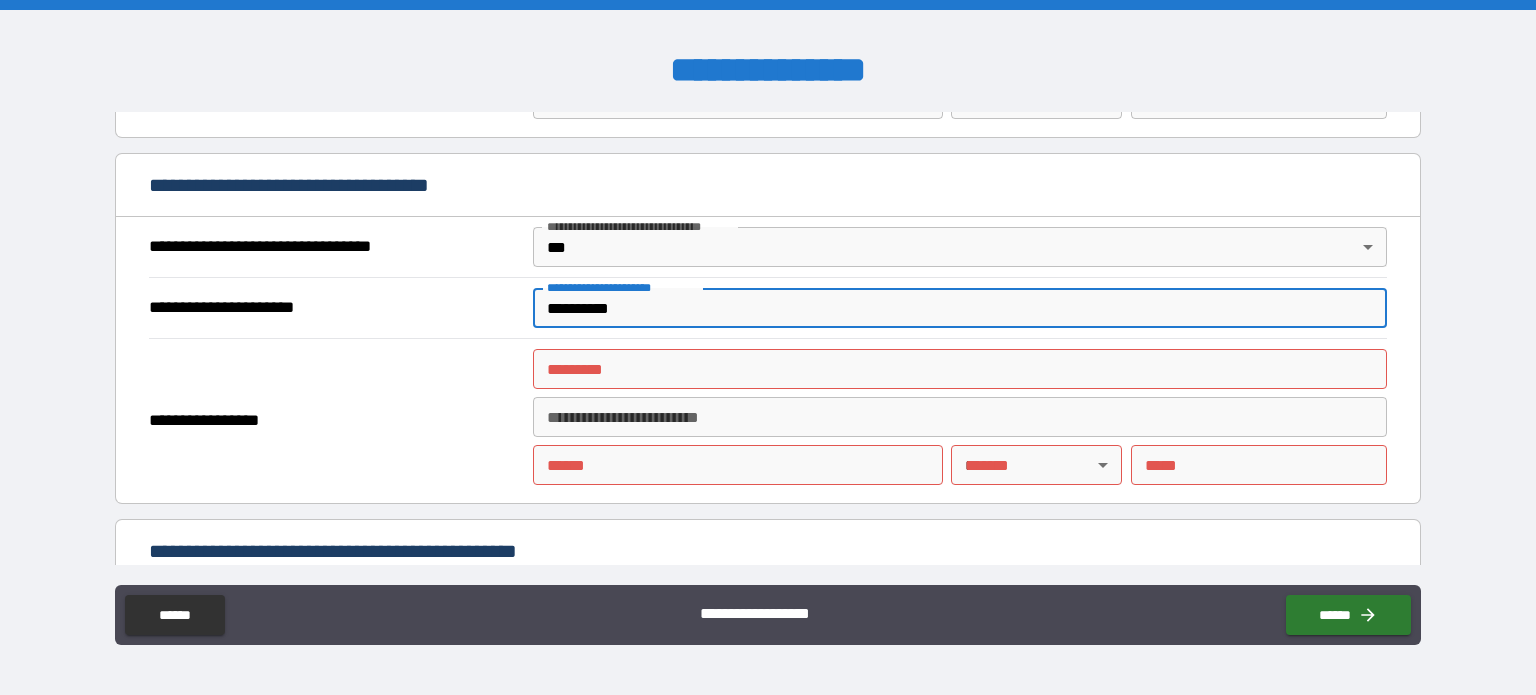 type on "**********" 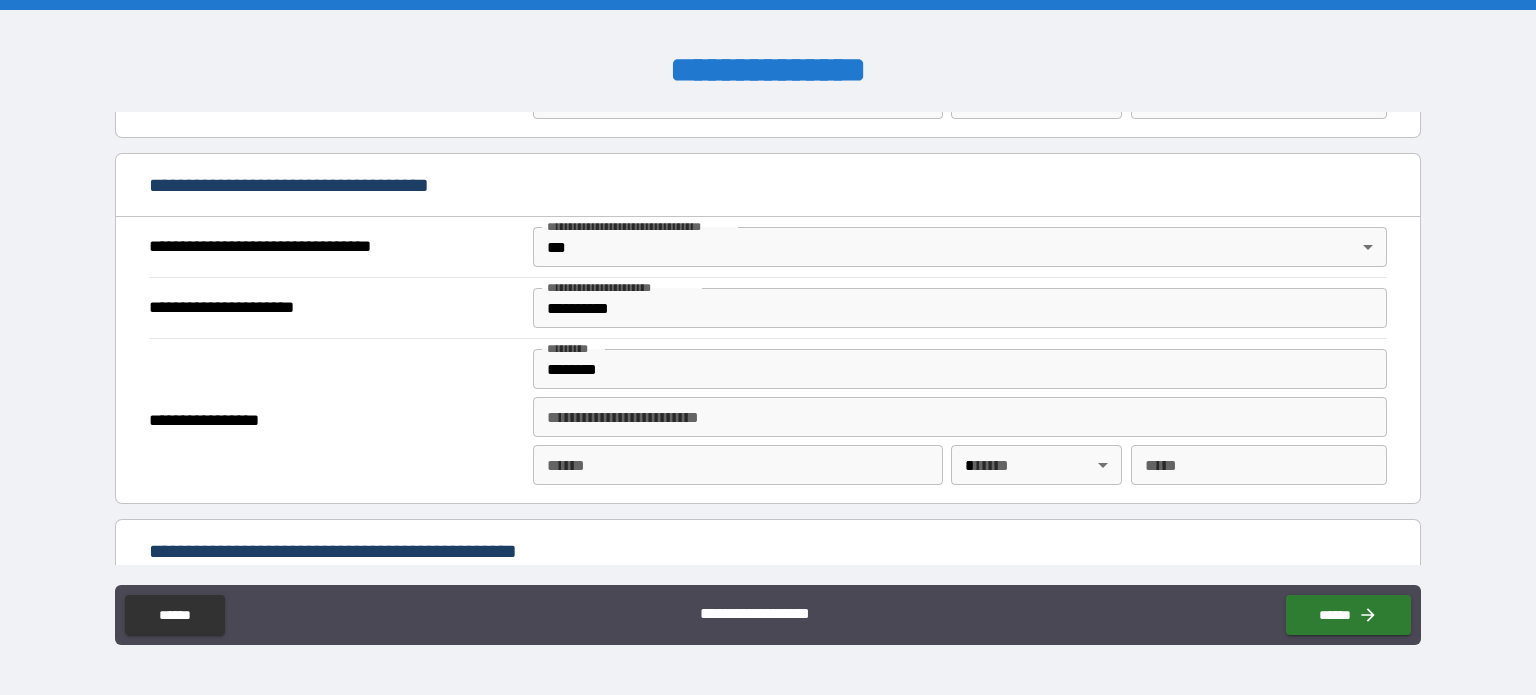 type on "**********" 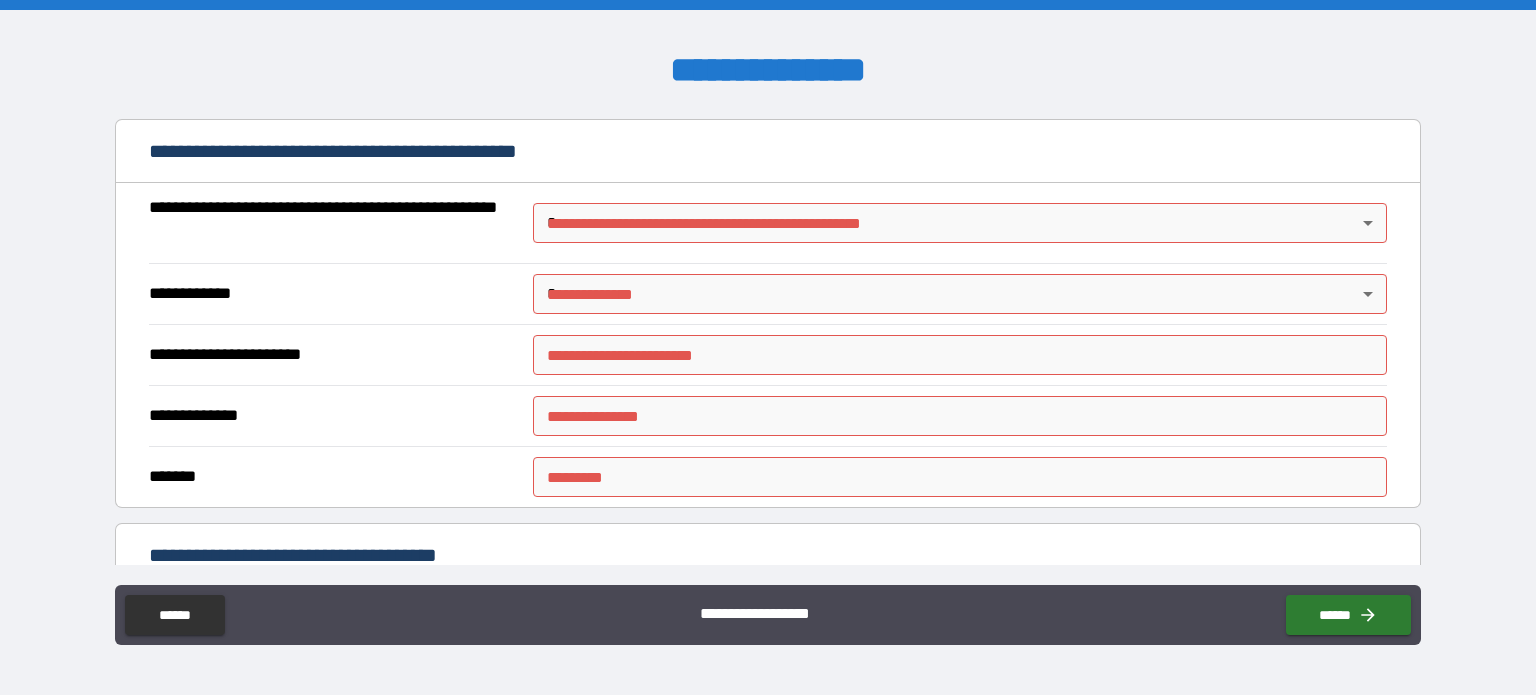 scroll, scrollTop: 1400, scrollLeft: 0, axis: vertical 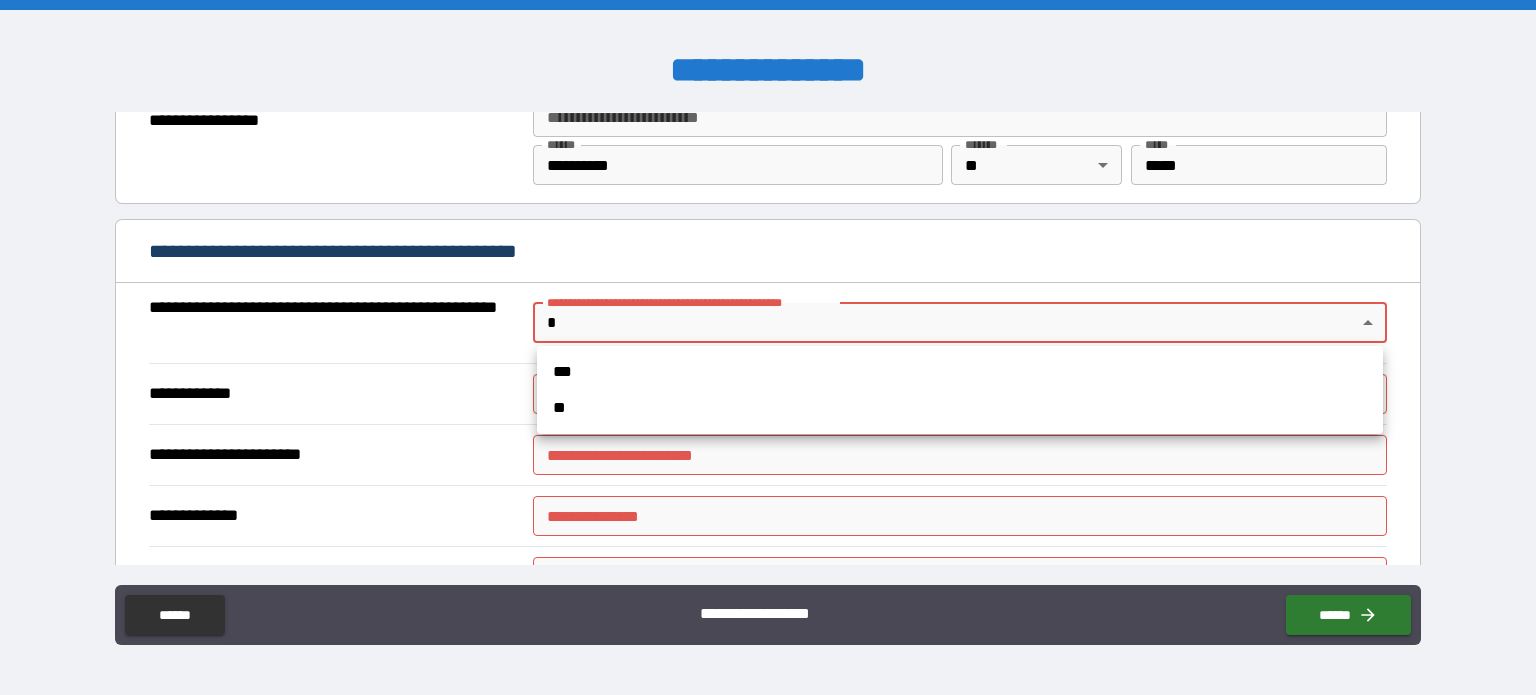 click on "**********" at bounding box center (768, 347) 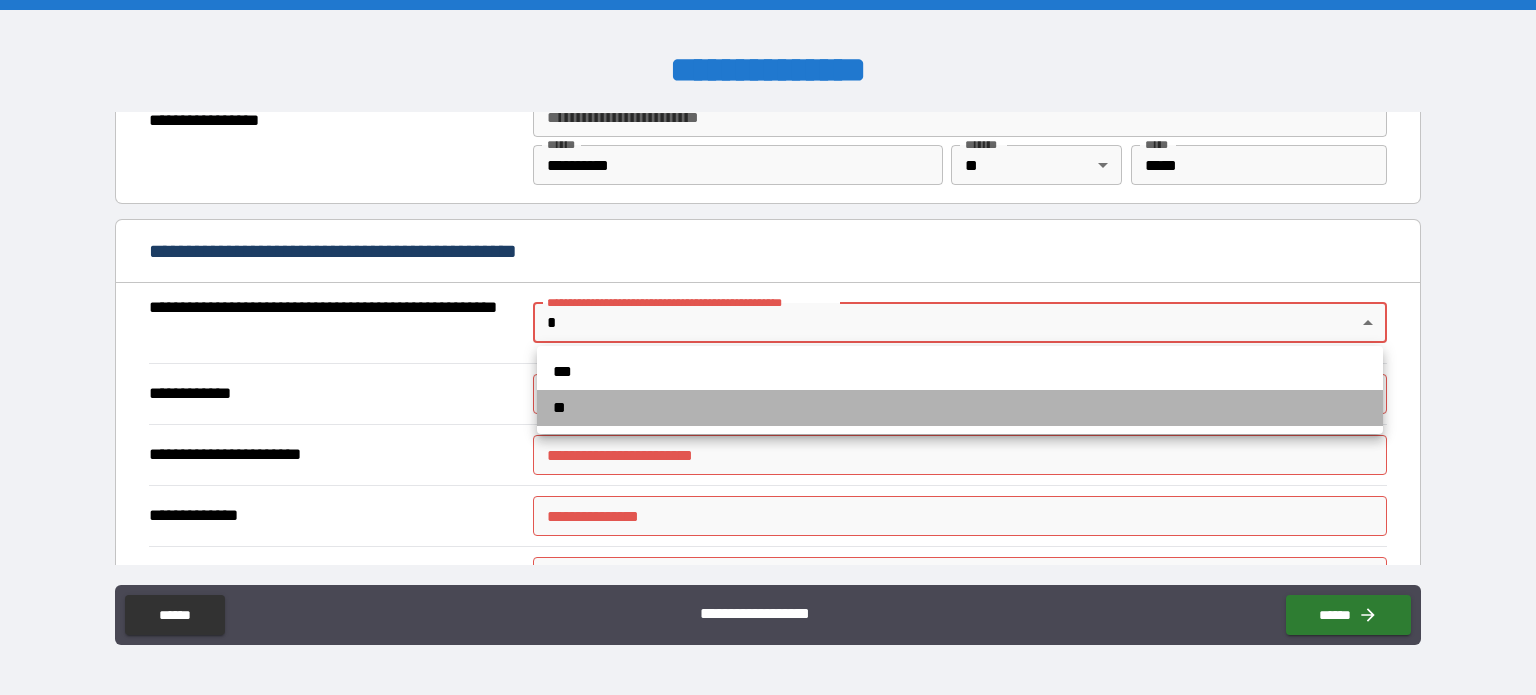 drag, startPoint x: 708, startPoint y: 411, endPoint x: 647, endPoint y: 403, distance: 61.522354 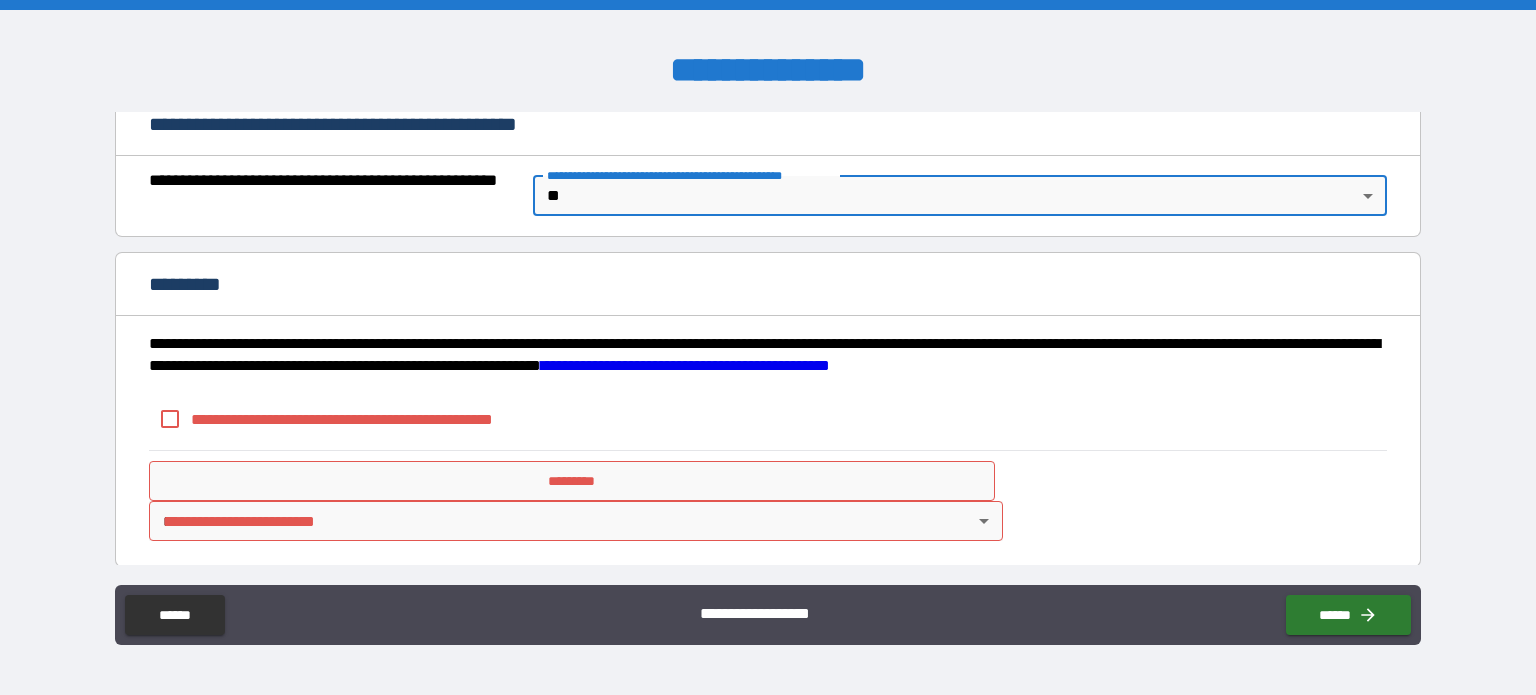 scroll, scrollTop: 1528, scrollLeft: 0, axis: vertical 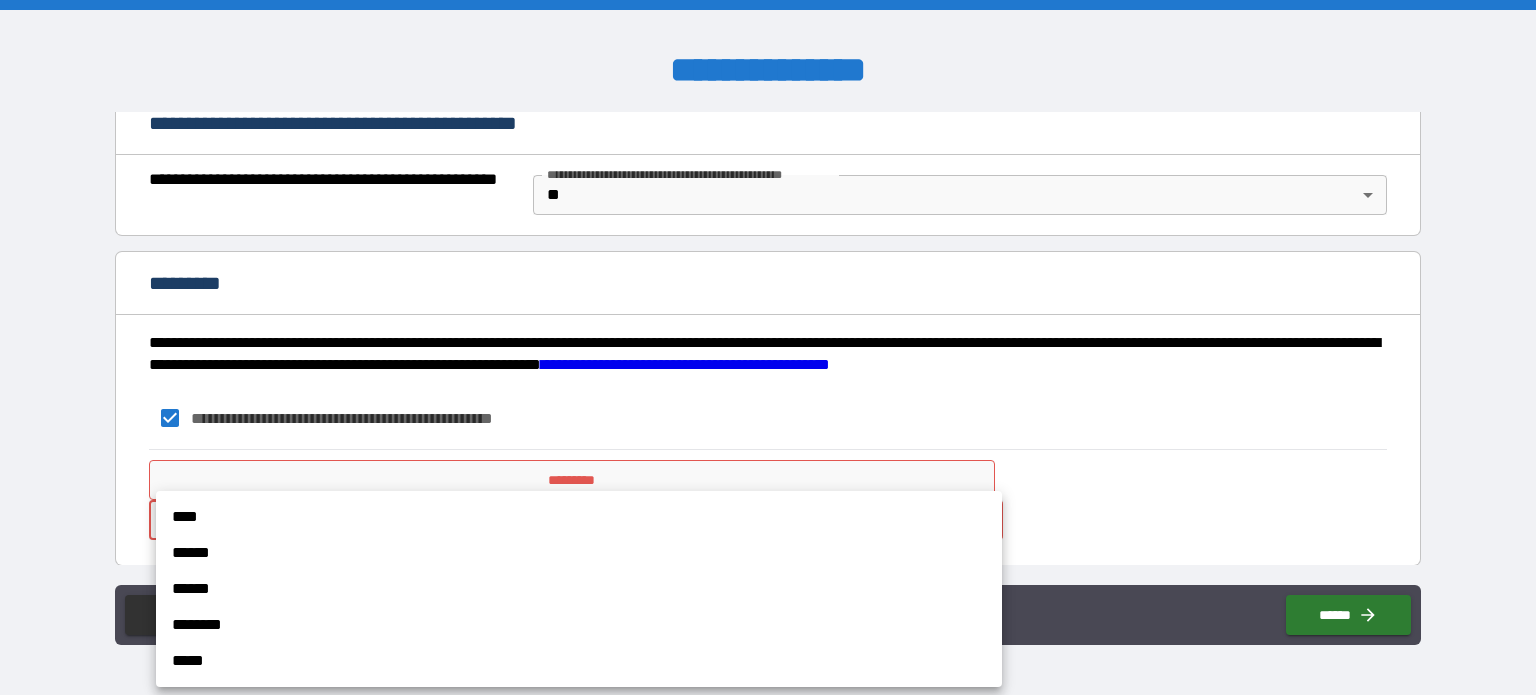 click on "**********" at bounding box center [768, 347] 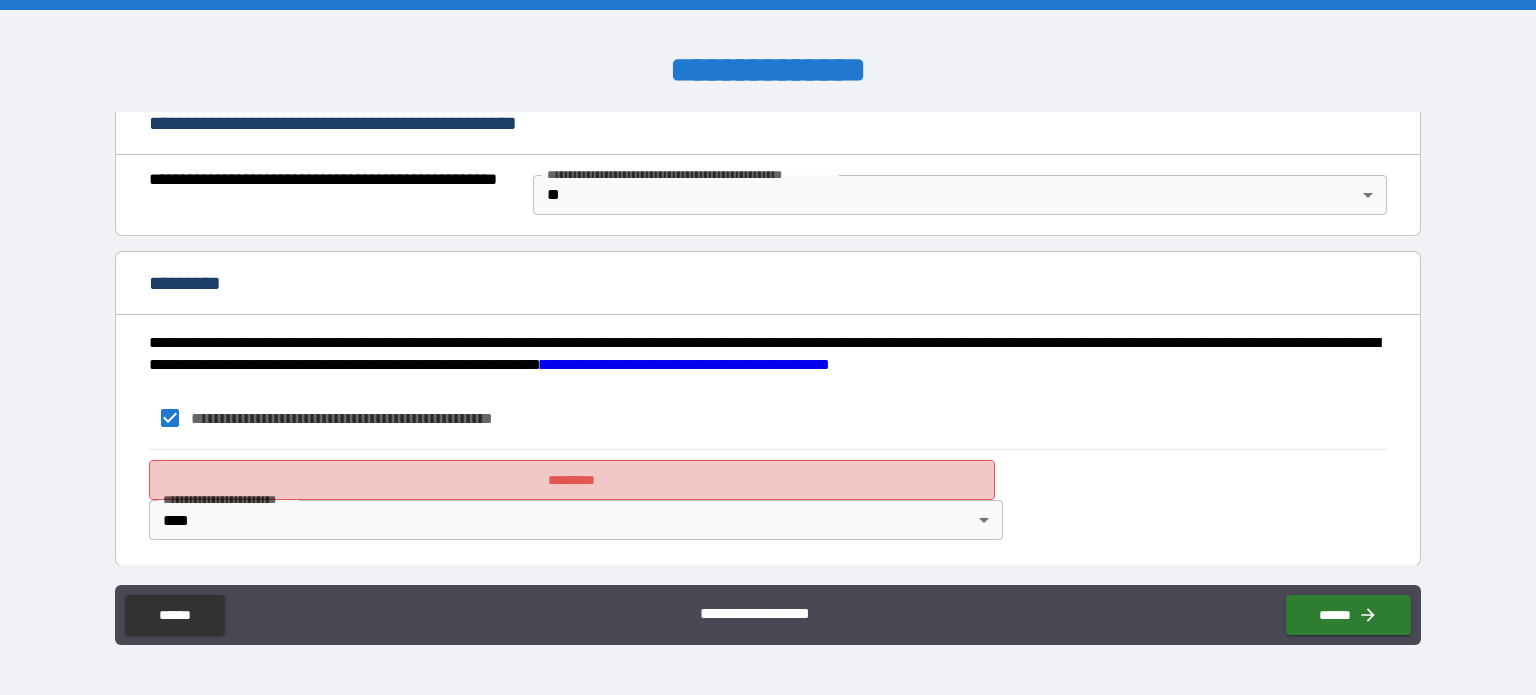 click on "*********" at bounding box center [572, 480] 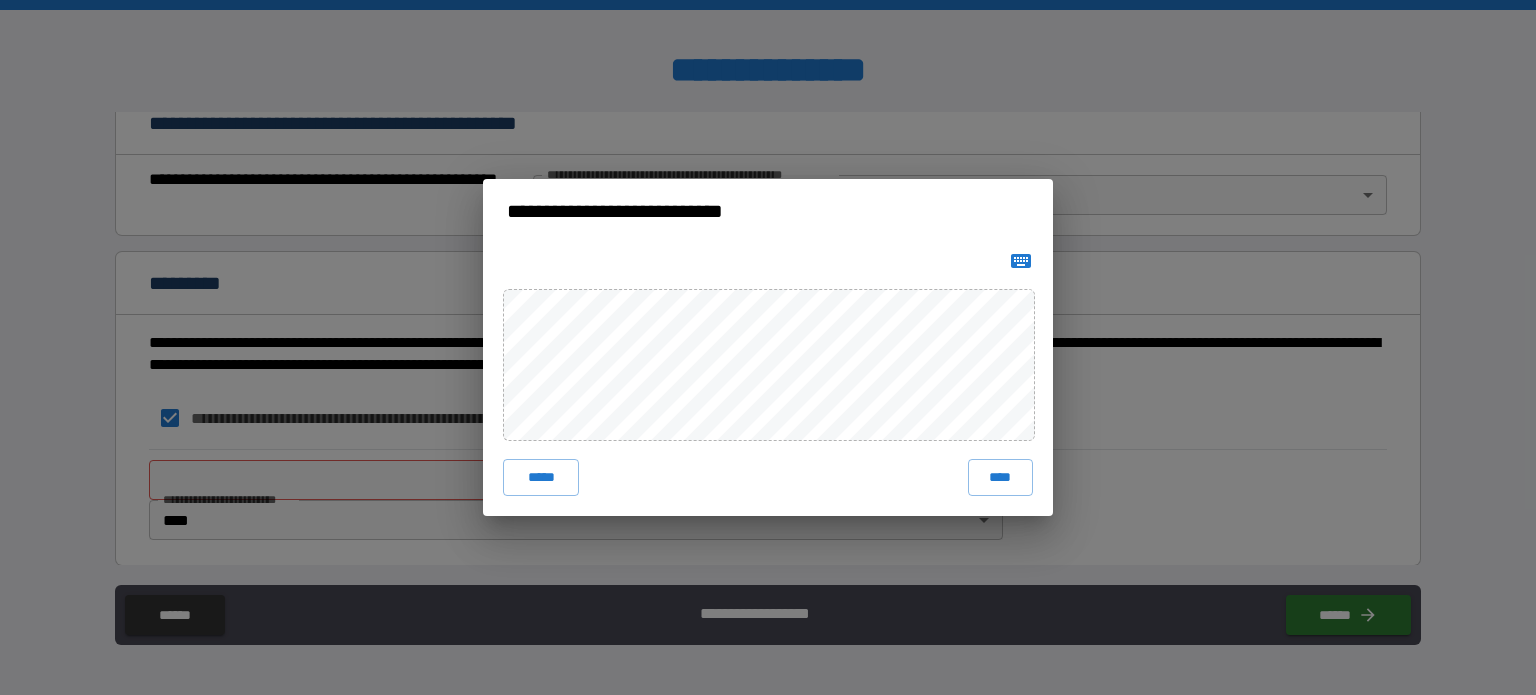 click 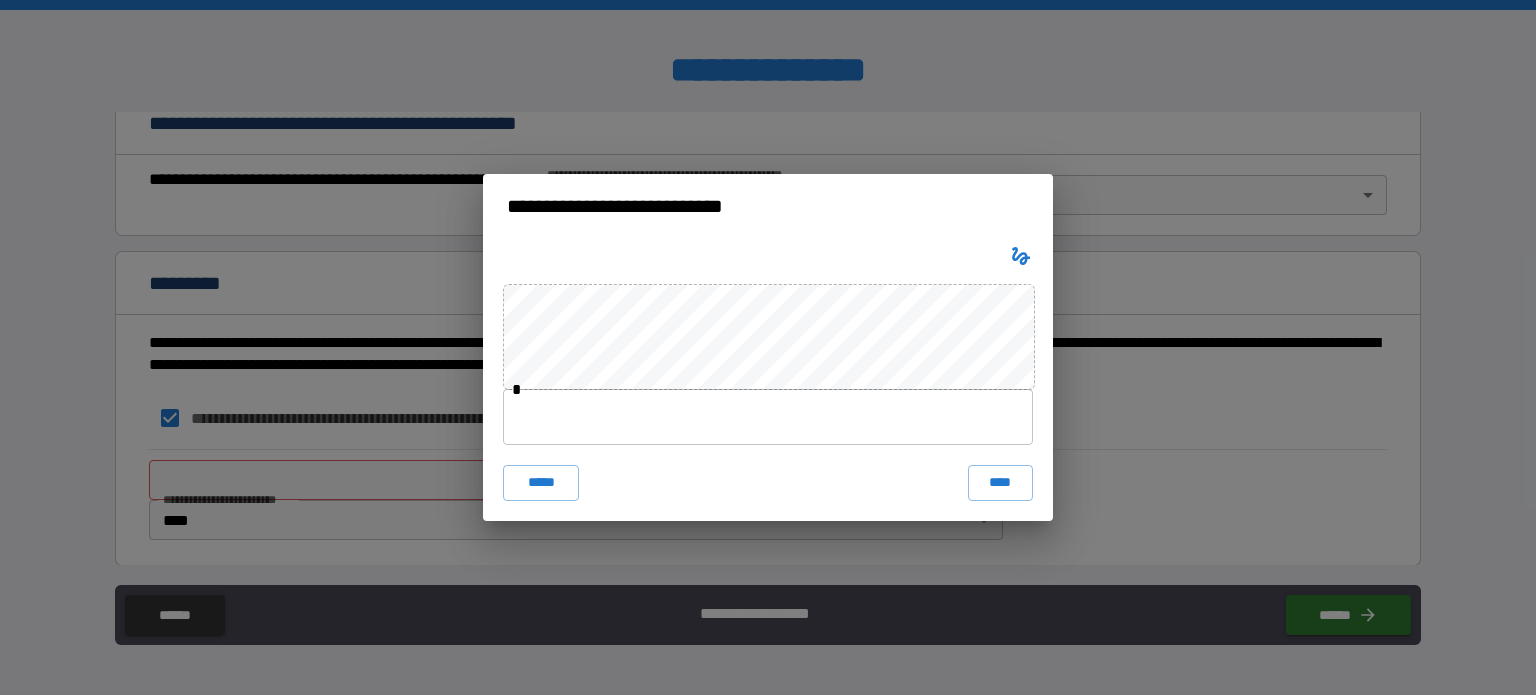 click at bounding box center [768, 417] 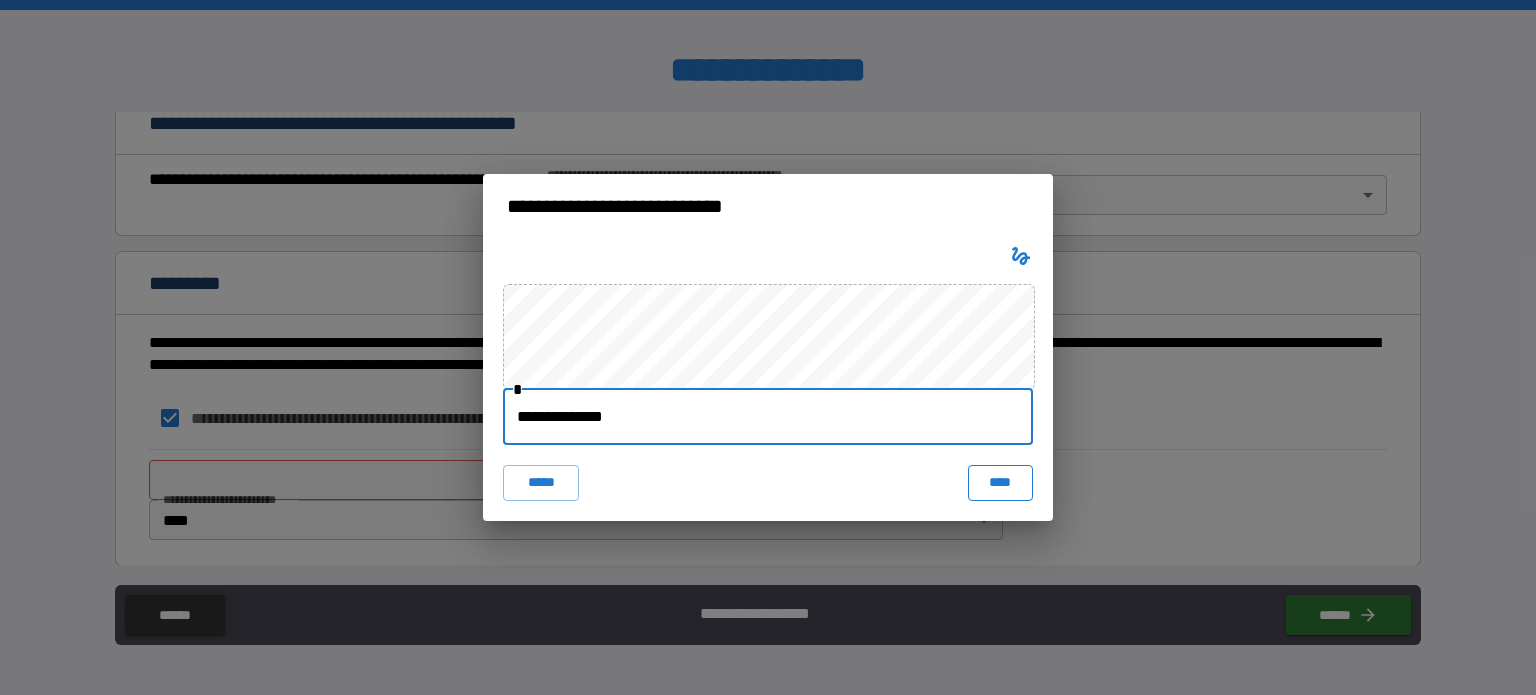 type on "**********" 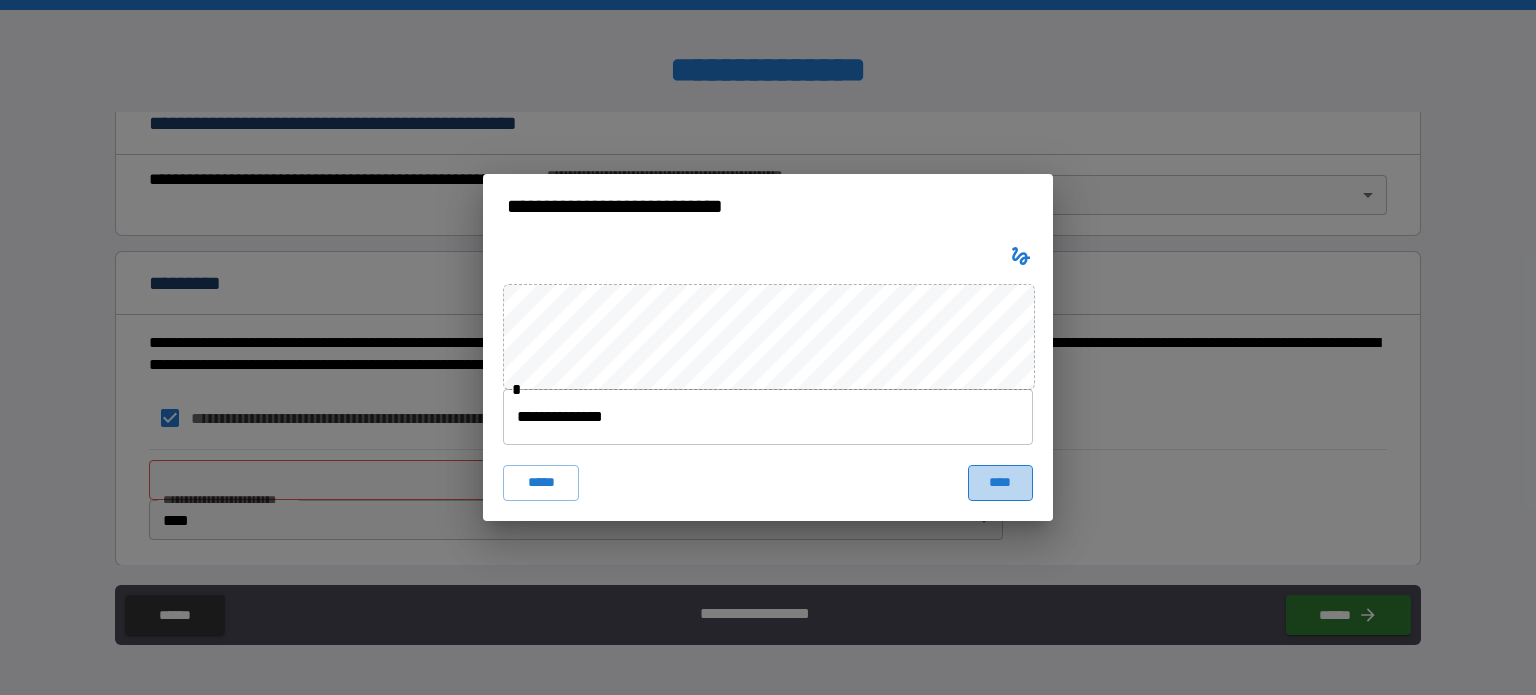 click on "****" at bounding box center [1000, 483] 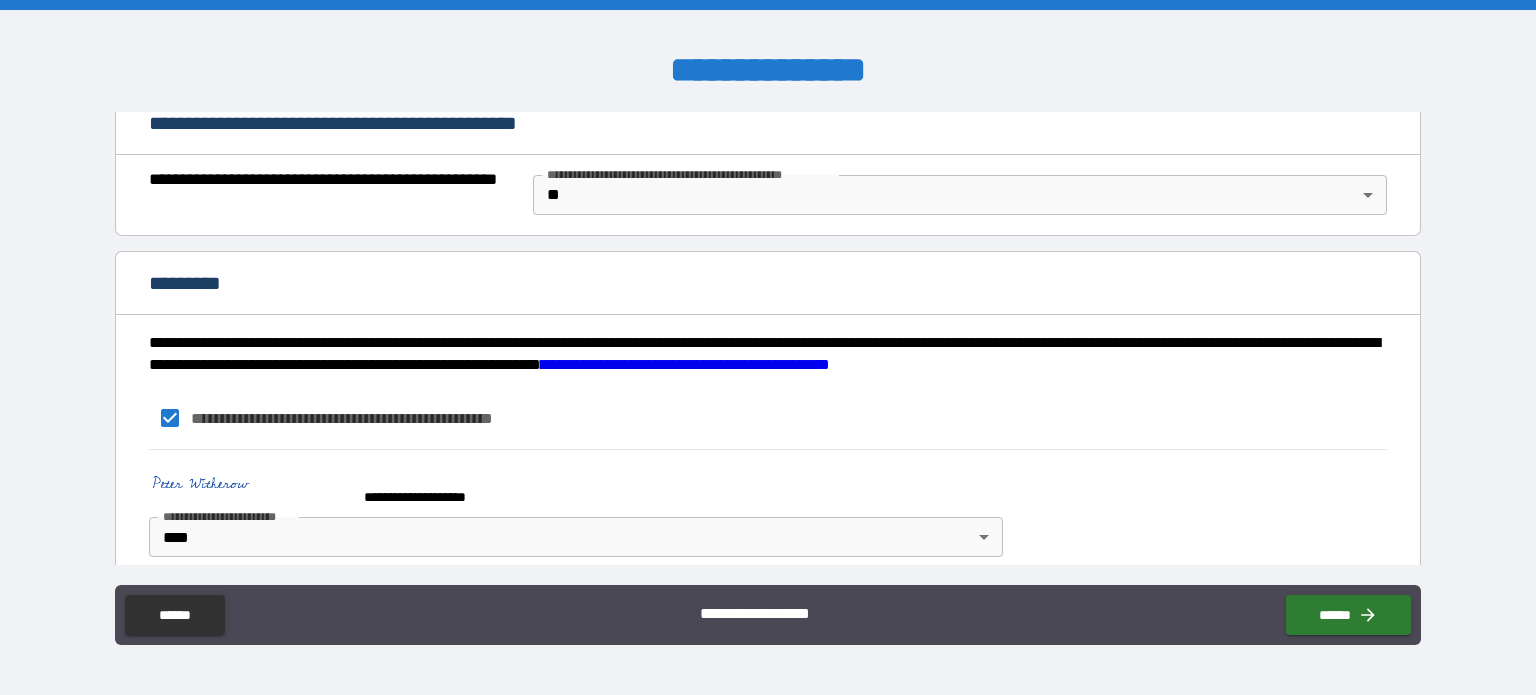click on "**********" at bounding box center [768, 350] 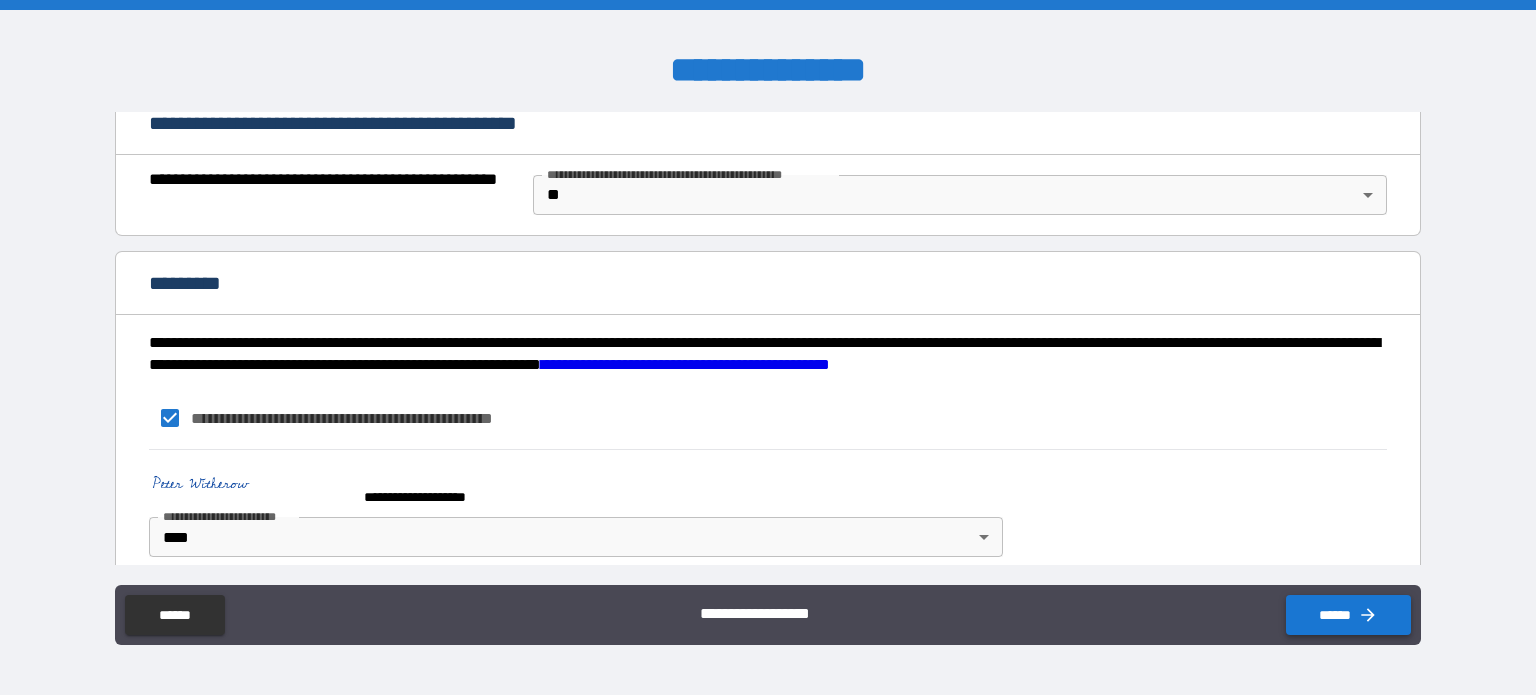 click on "******" at bounding box center (1348, 615) 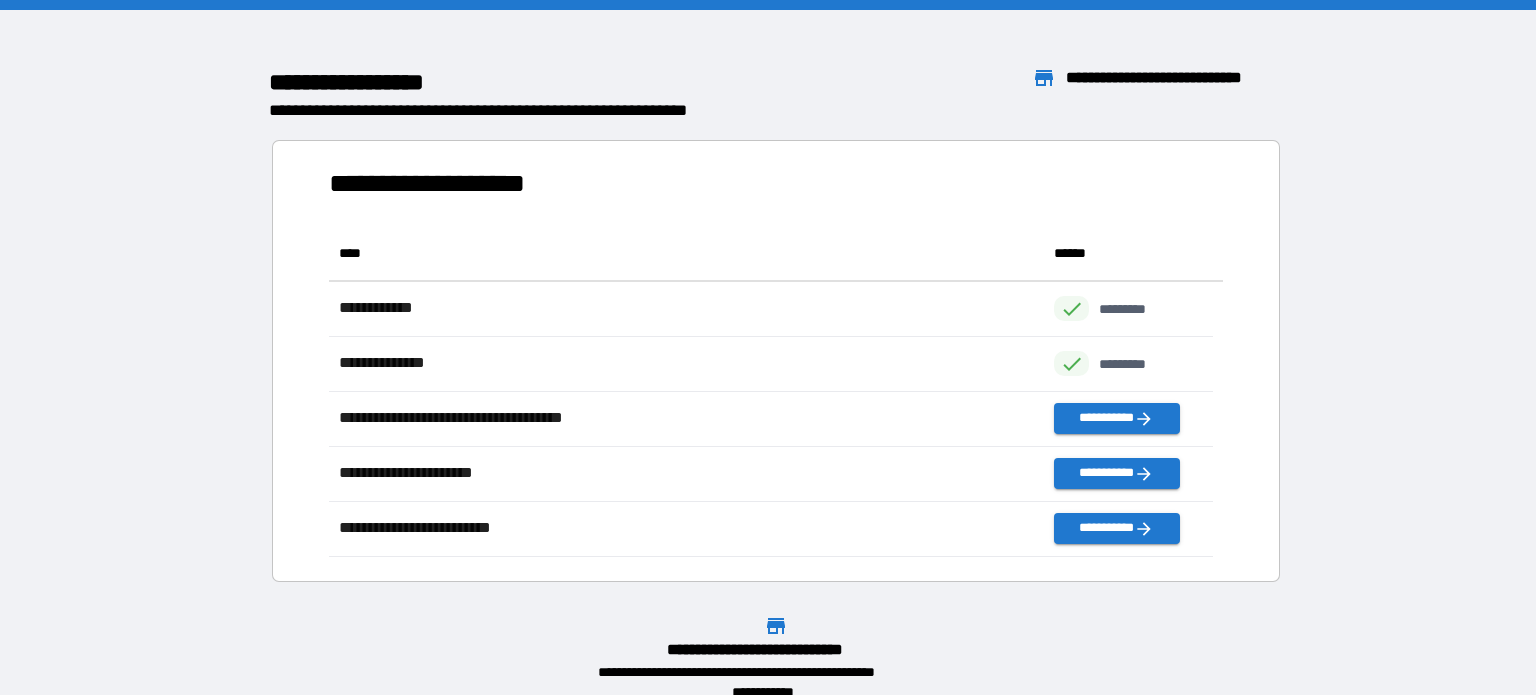 scroll, scrollTop: 316, scrollLeft: 869, axis: both 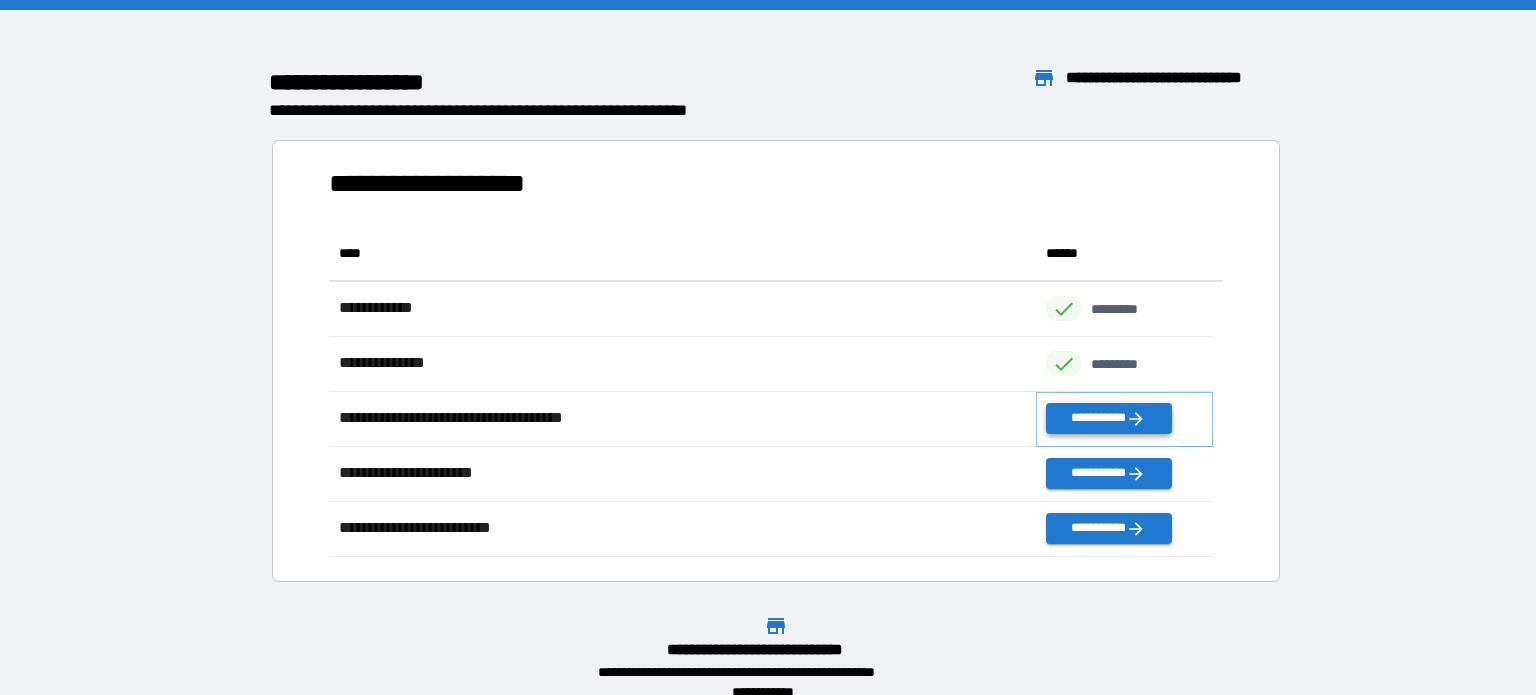 click on "**********" at bounding box center [1108, 418] 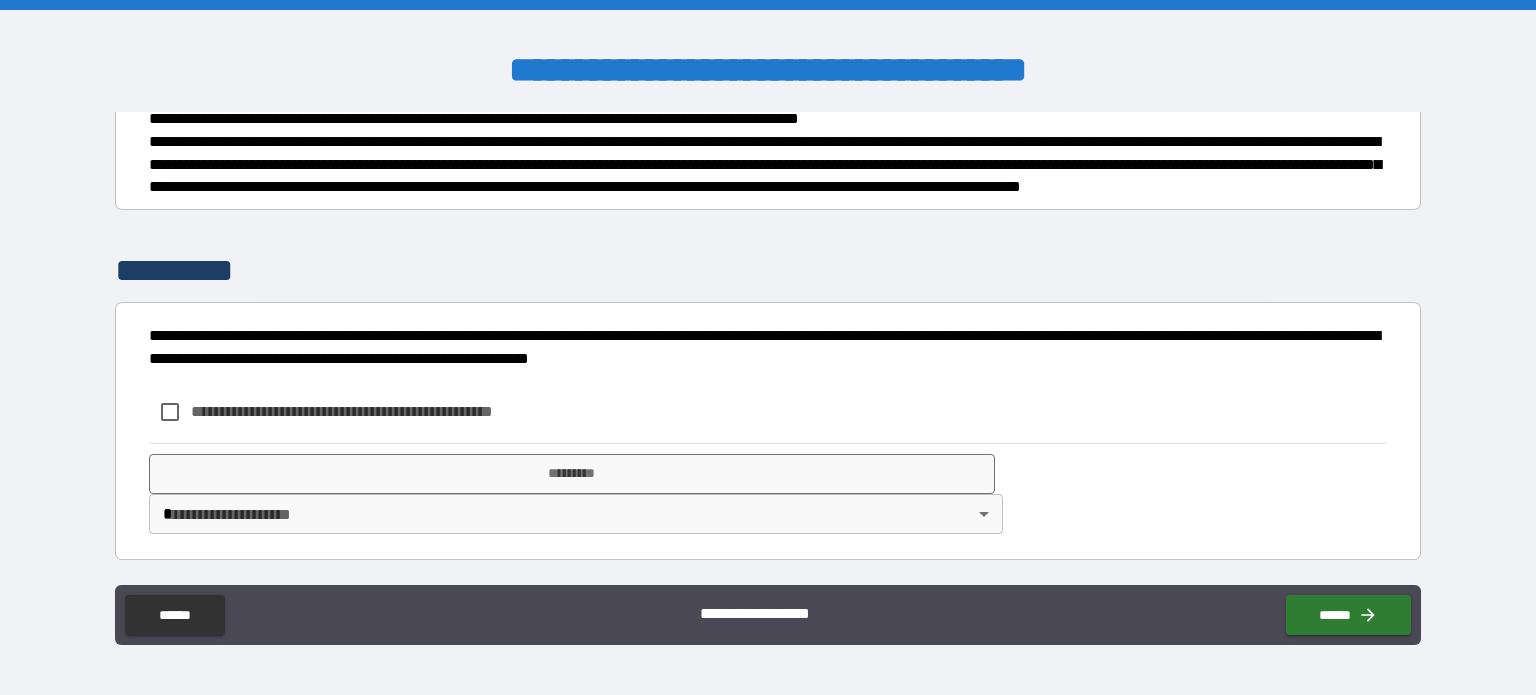 scroll, scrollTop: 926, scrollLeft: 0, axis: vertical 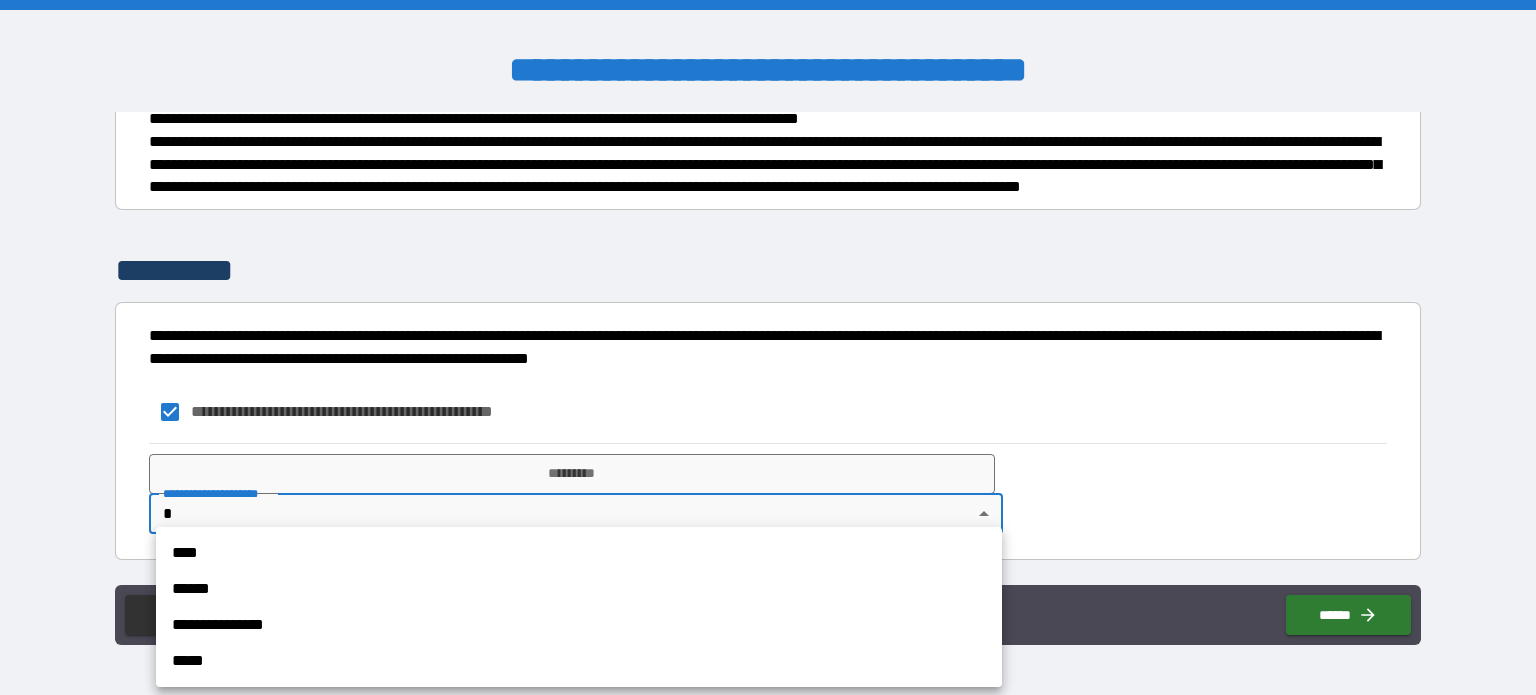 click on "**********" at bounding box center (768, 347) 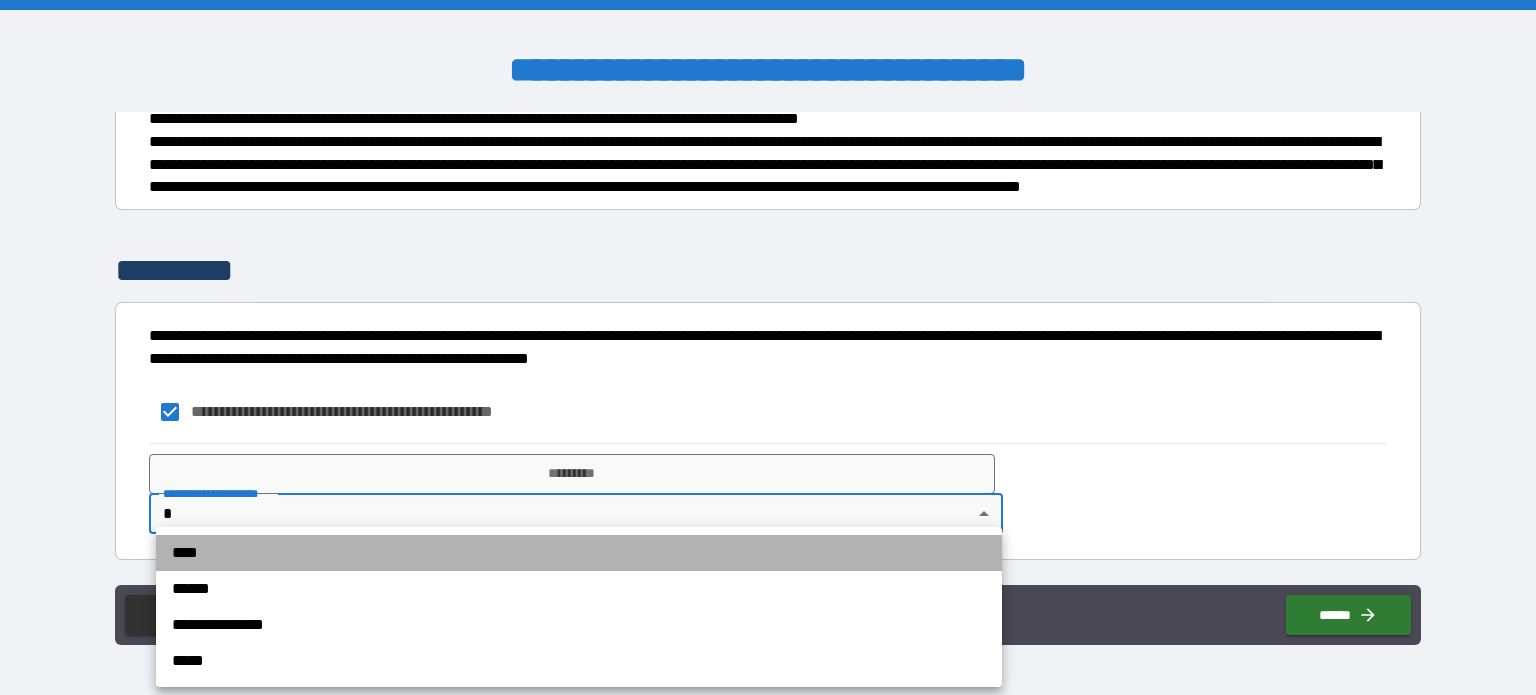 click on "****" at bounding box center [579, 553] 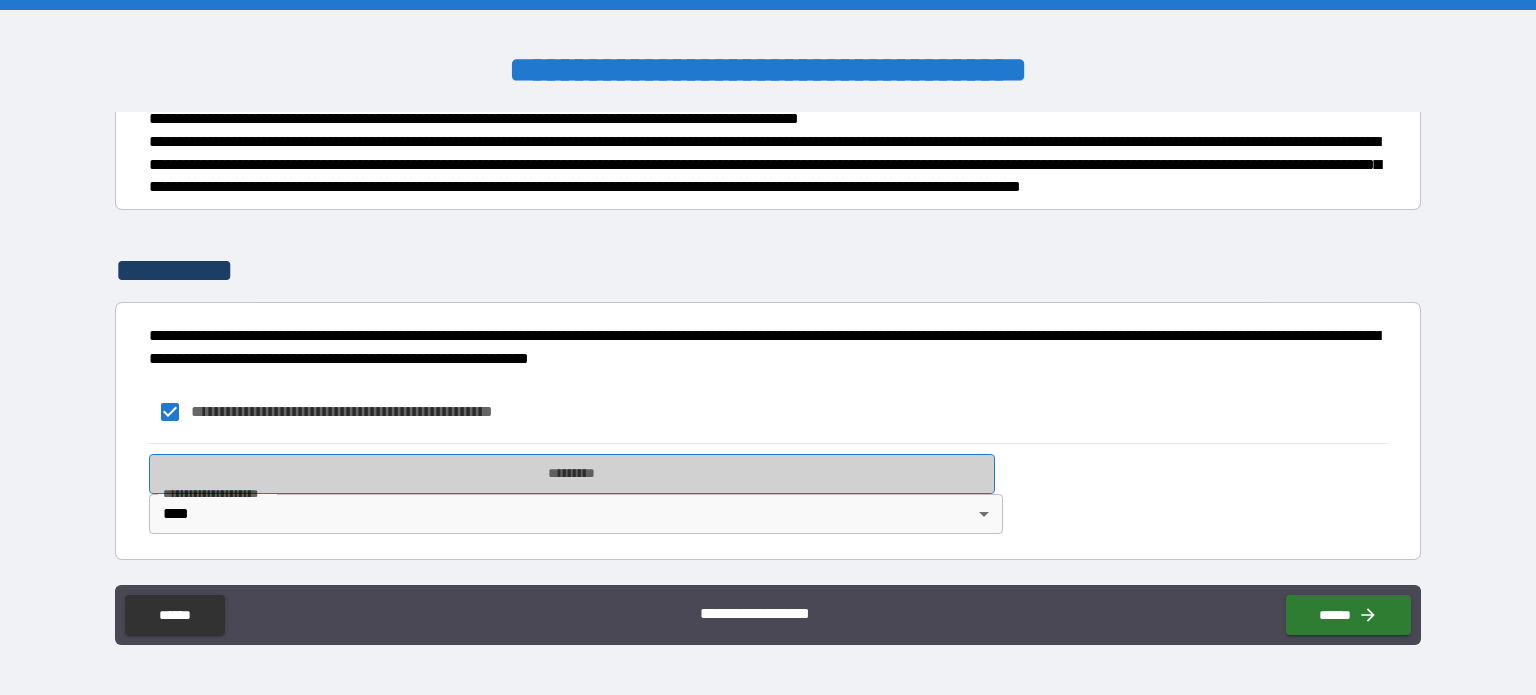 click on "*********" at bounding box center [572, 474] 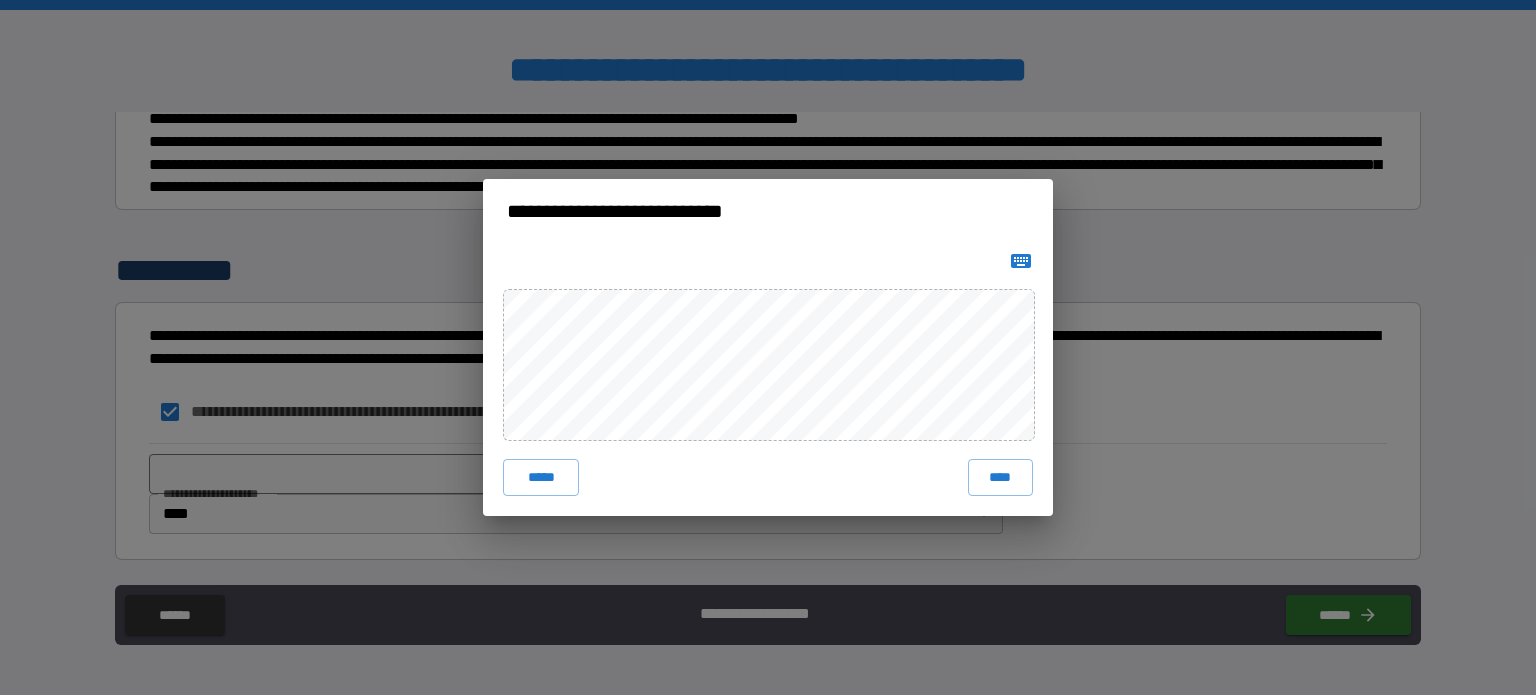 click 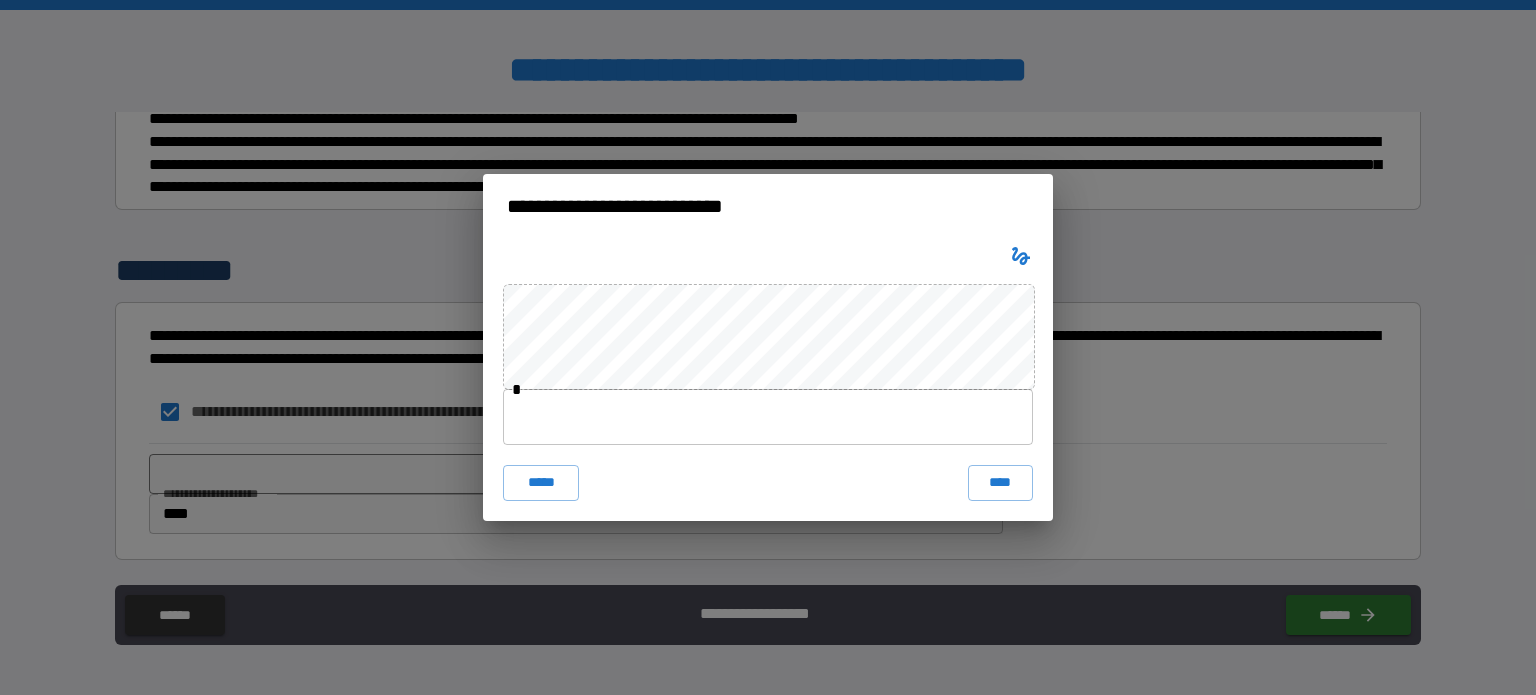 click at bounding box center (768, 417) 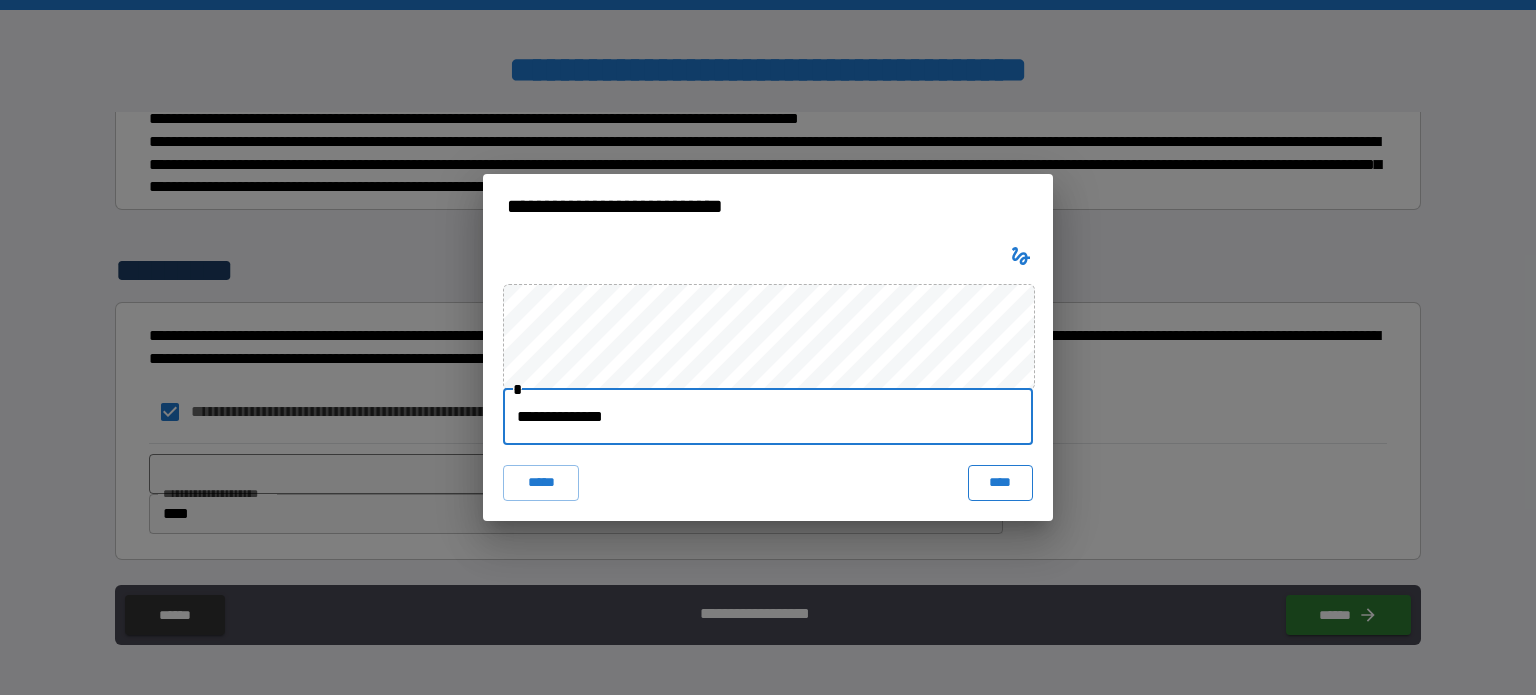 type on "**********" 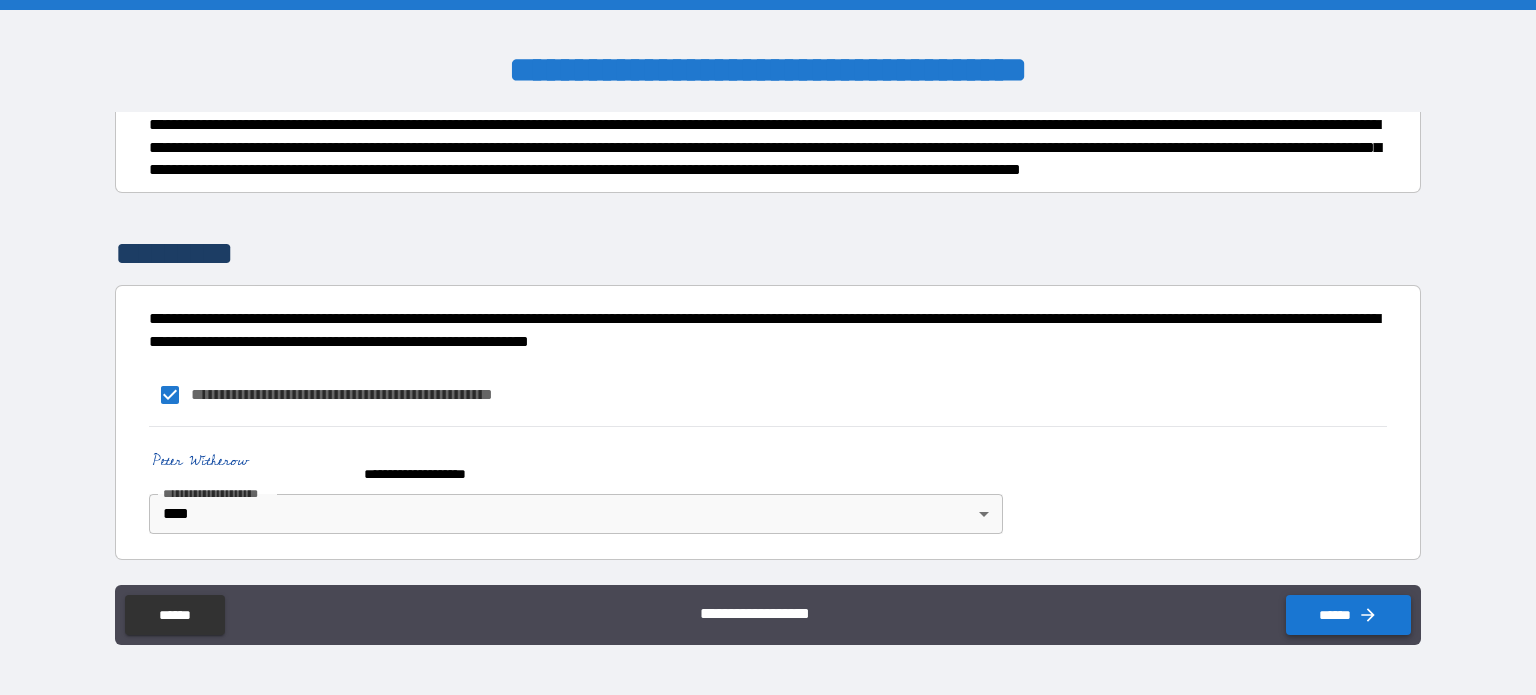 click on "******" at bounding box center (1348, 615) 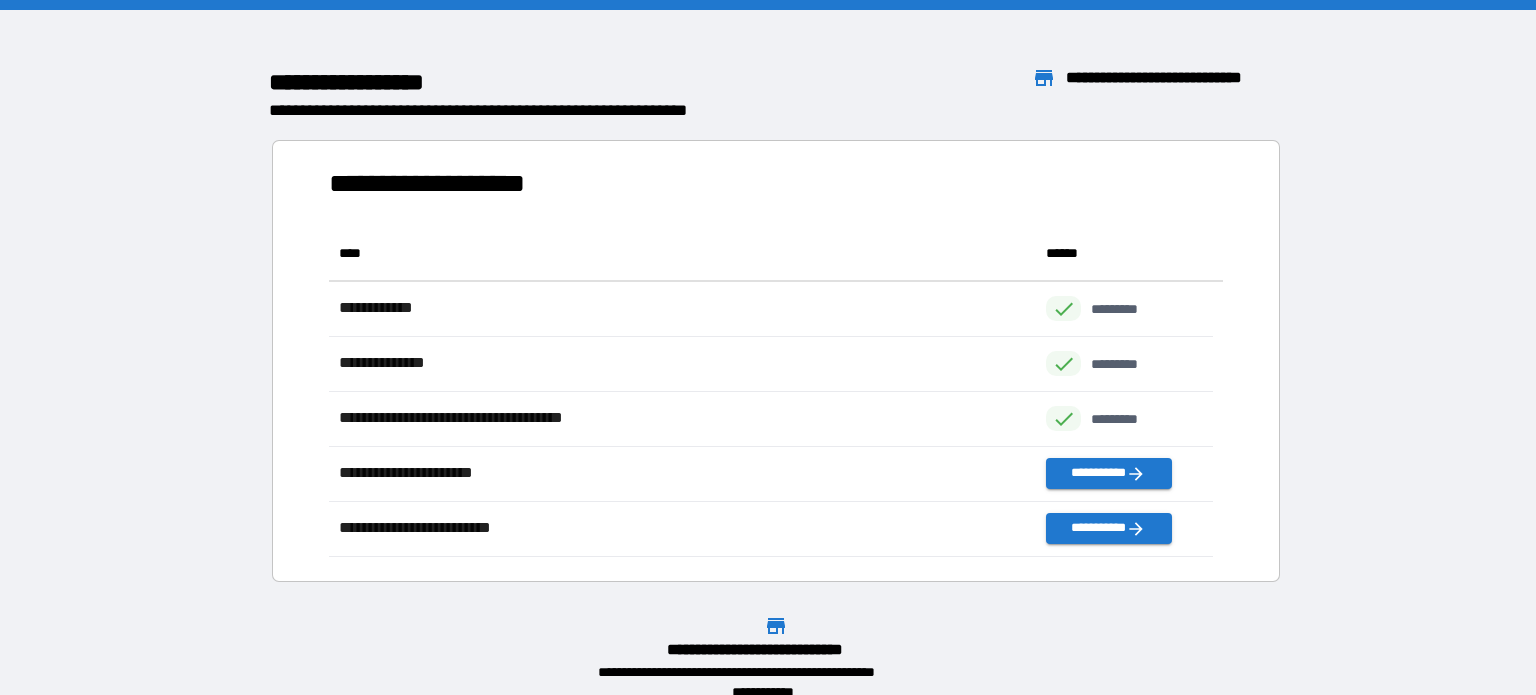 scroll, scrollTop: 16, scrollLeft: 16, axis: both 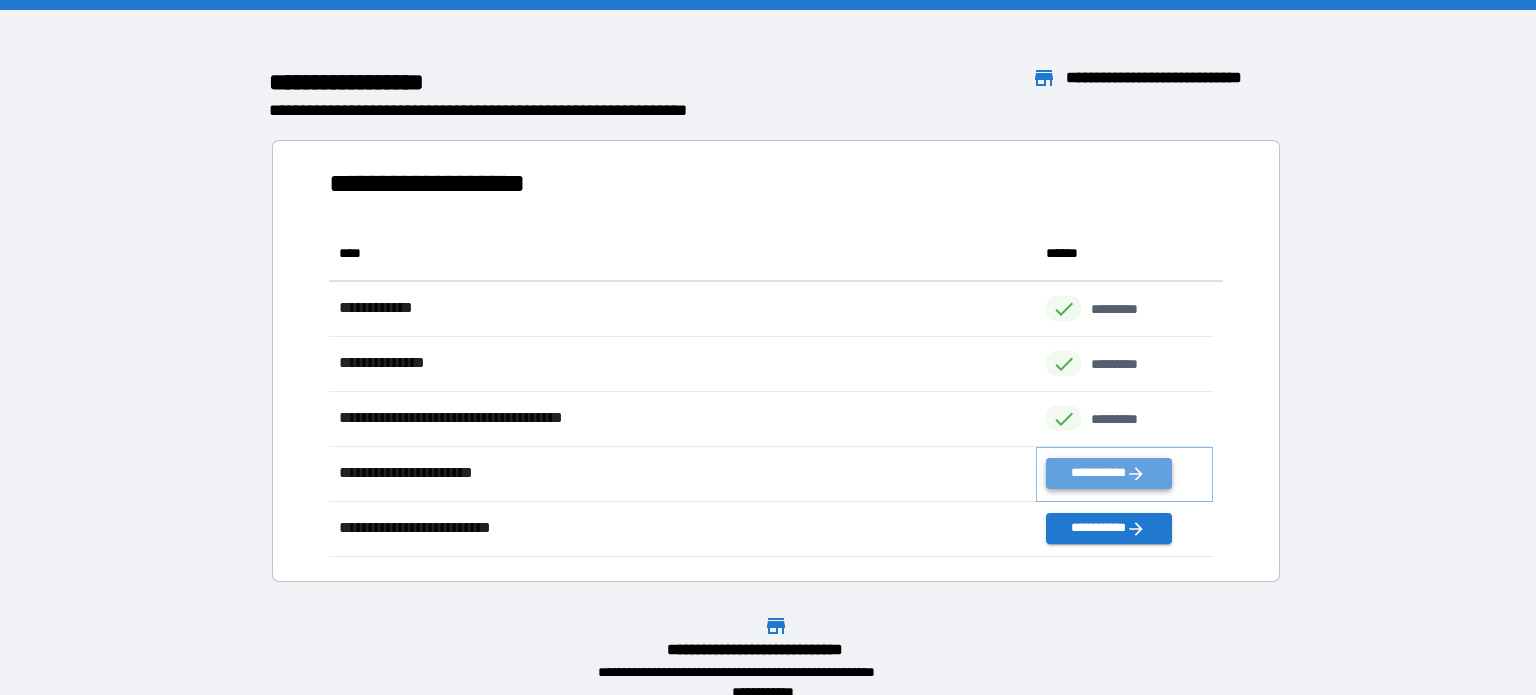 click on "**********" at bounding box center (1108, 473) 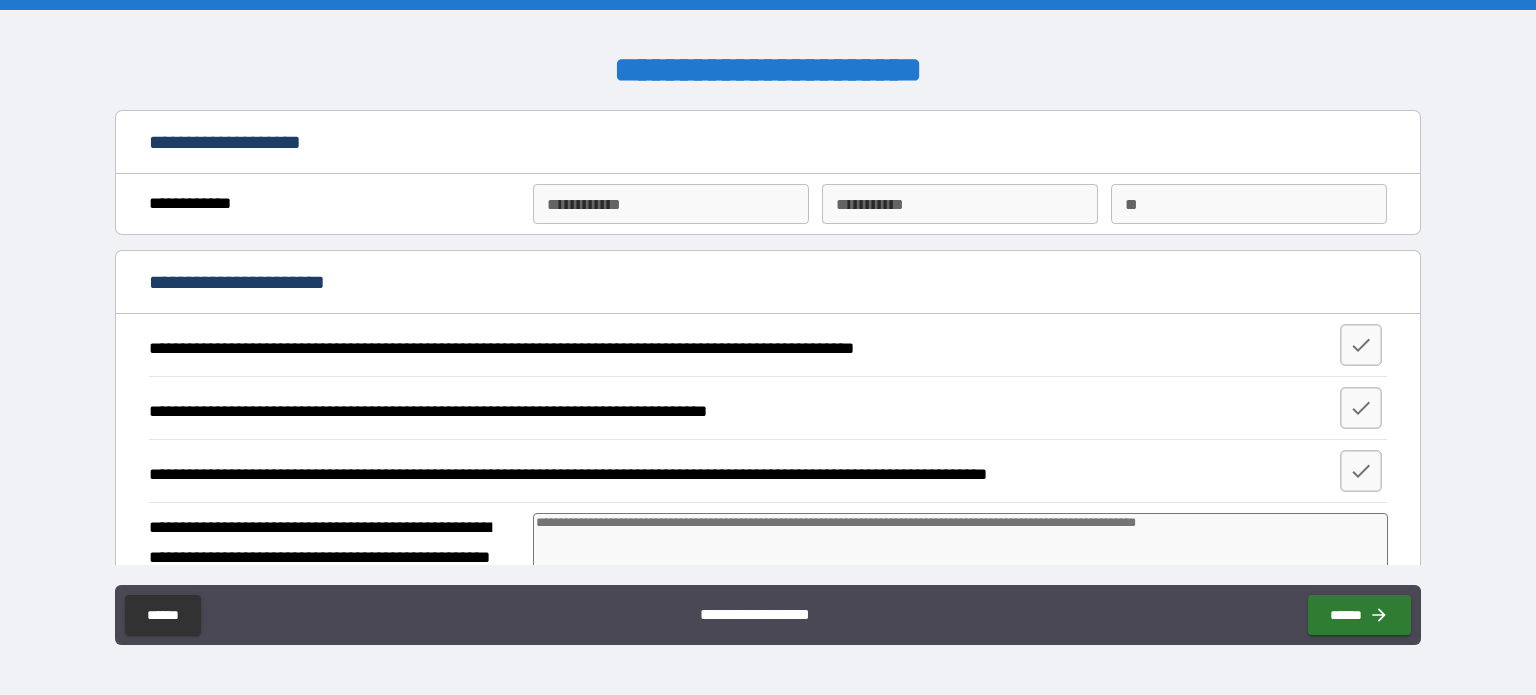 type on "*" 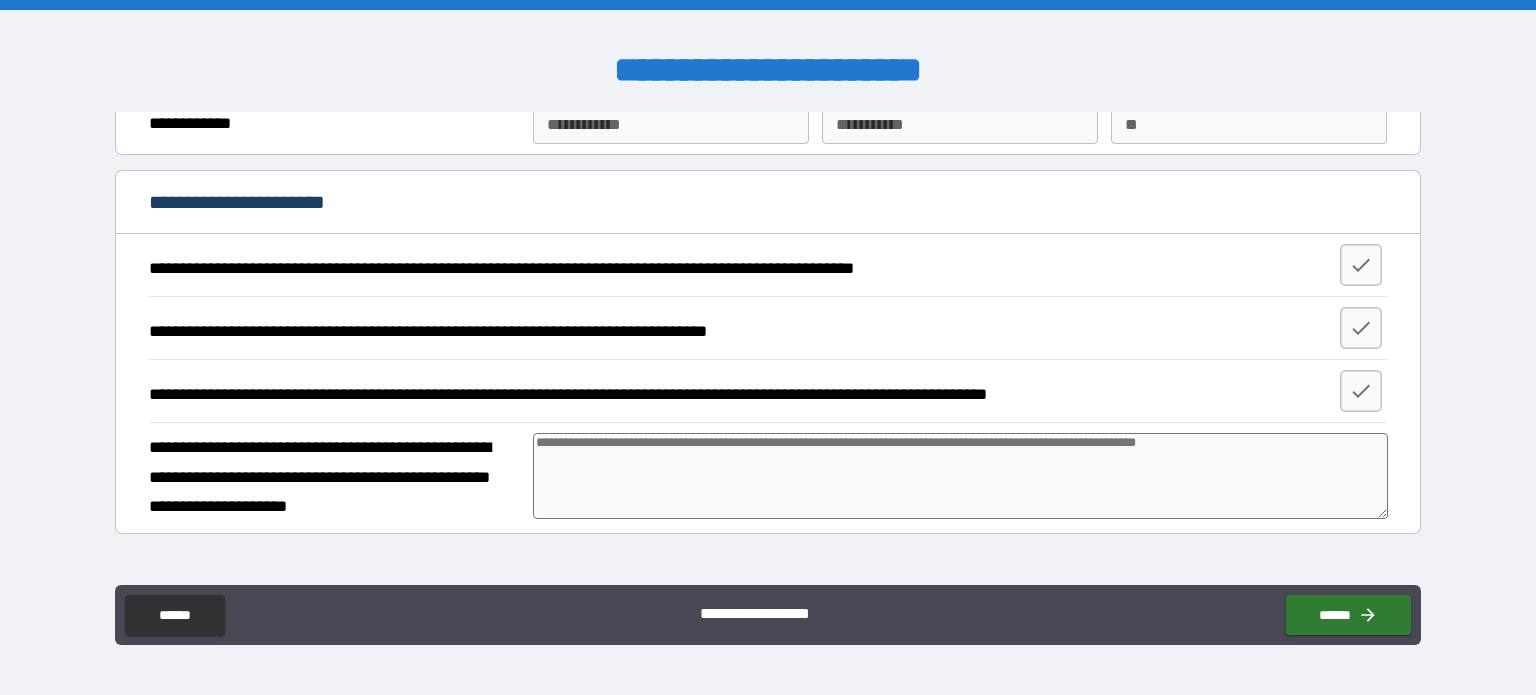 scroll, scrollTop: 200, scrollLeft: 0, axis: vertical 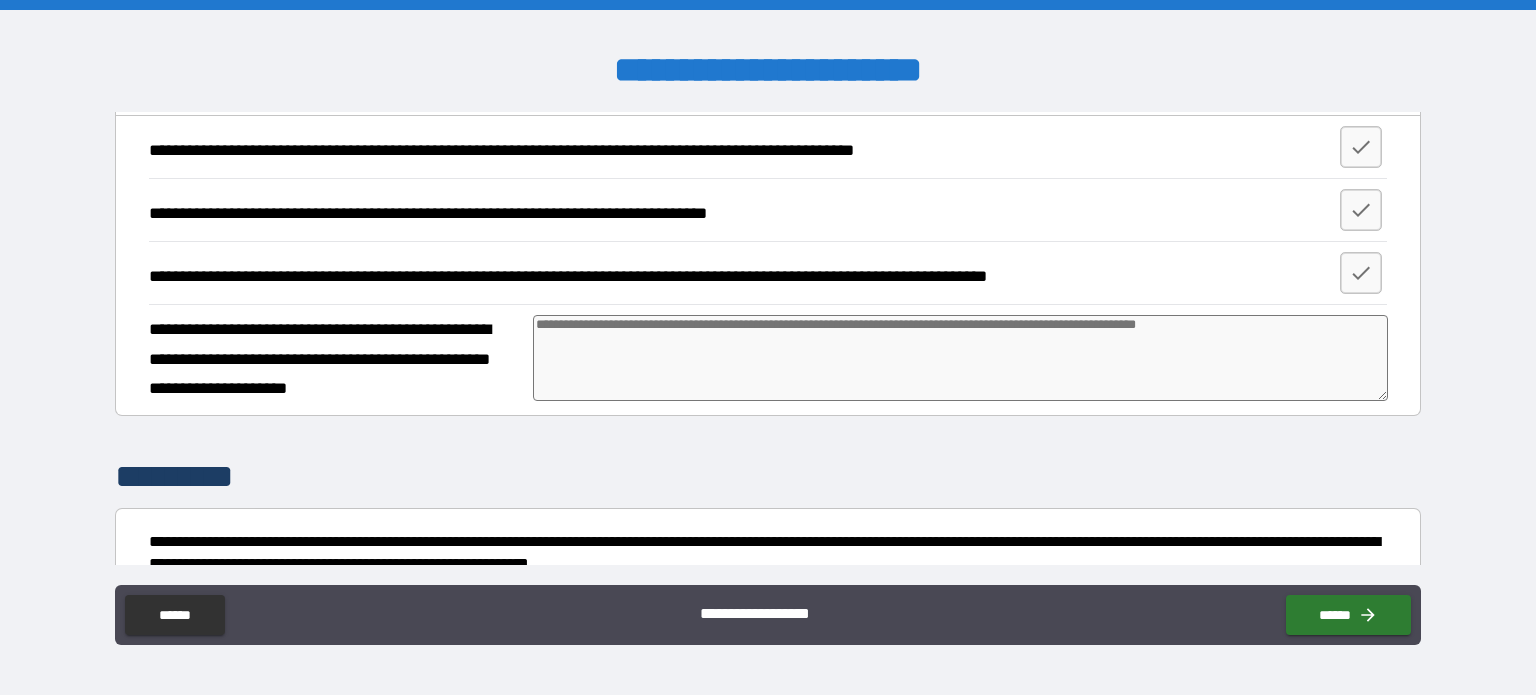 click at bounding box center (961, 358) 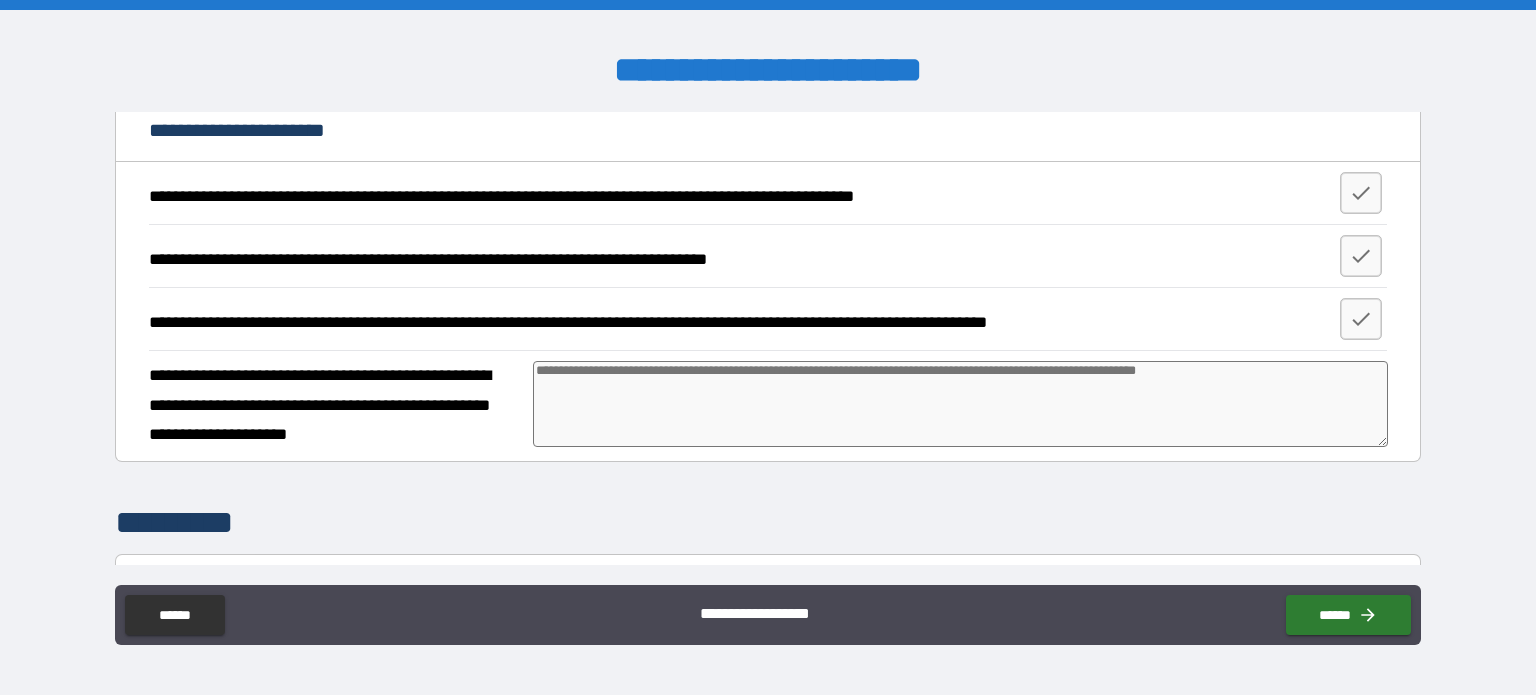 scroll, scrollTop: 201, scrollLeft: 0, axis: vertical 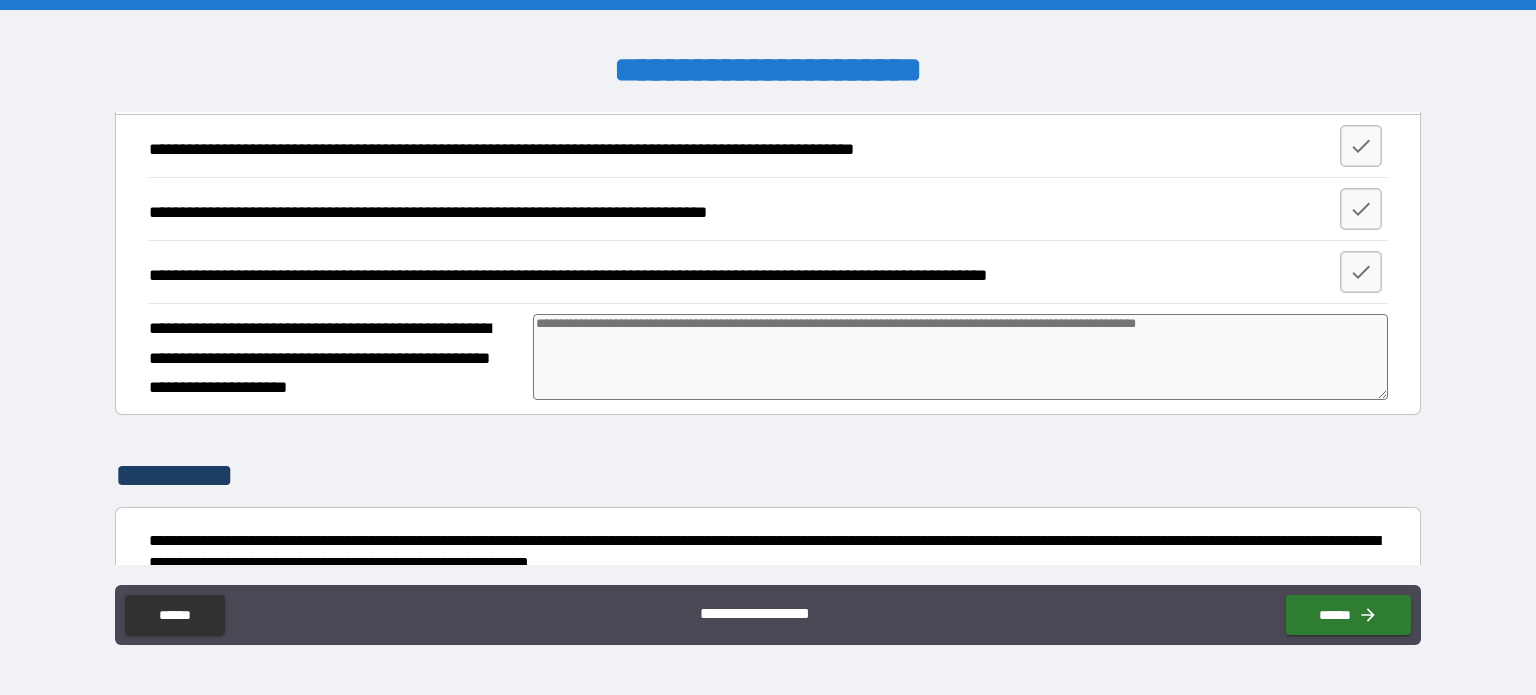 type on "*" 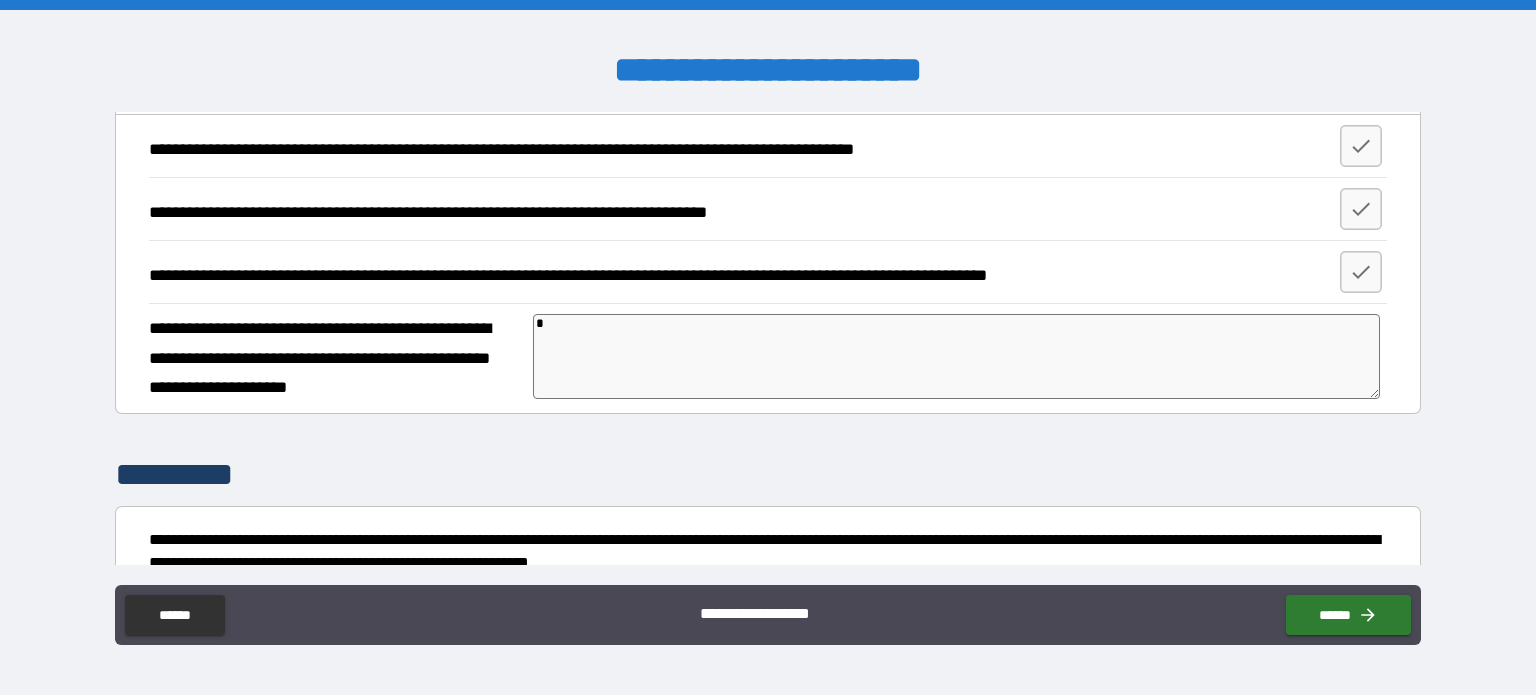 type on "*" 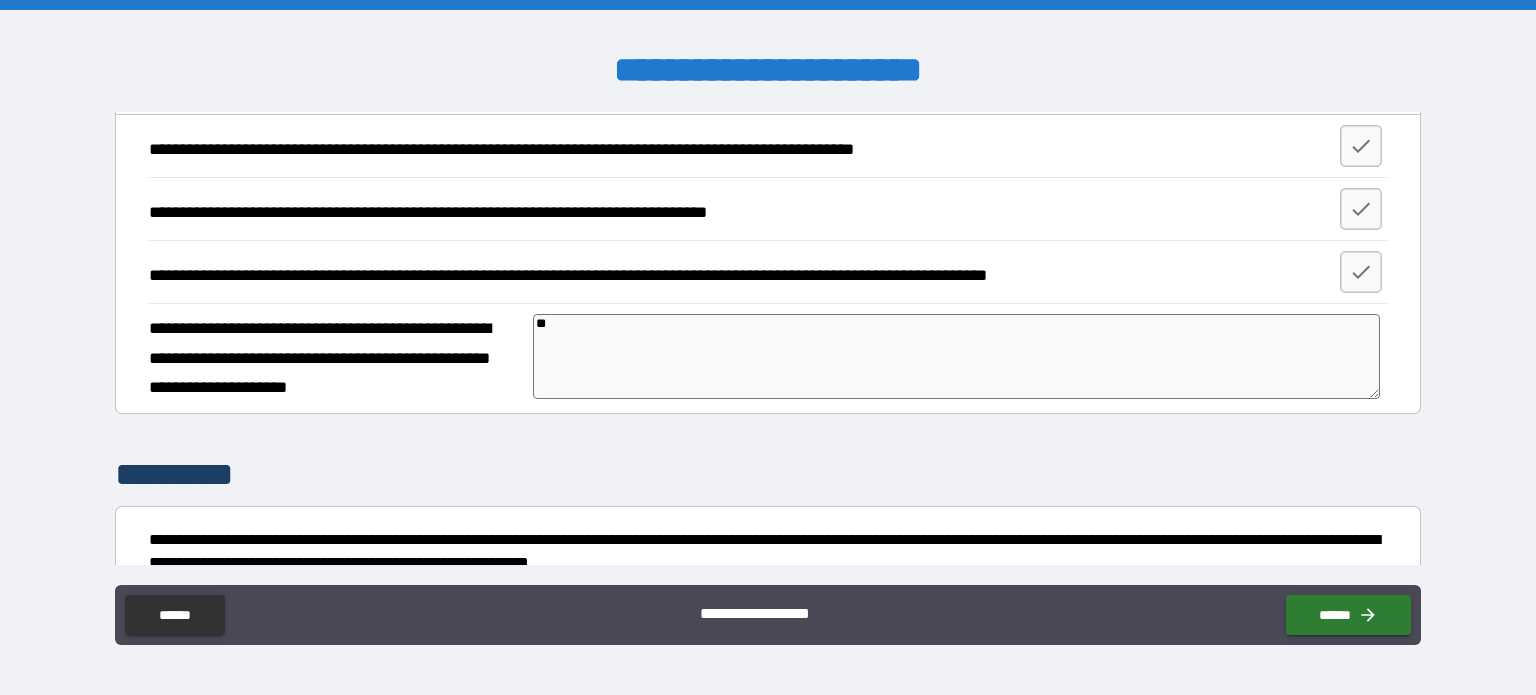 type on "*" 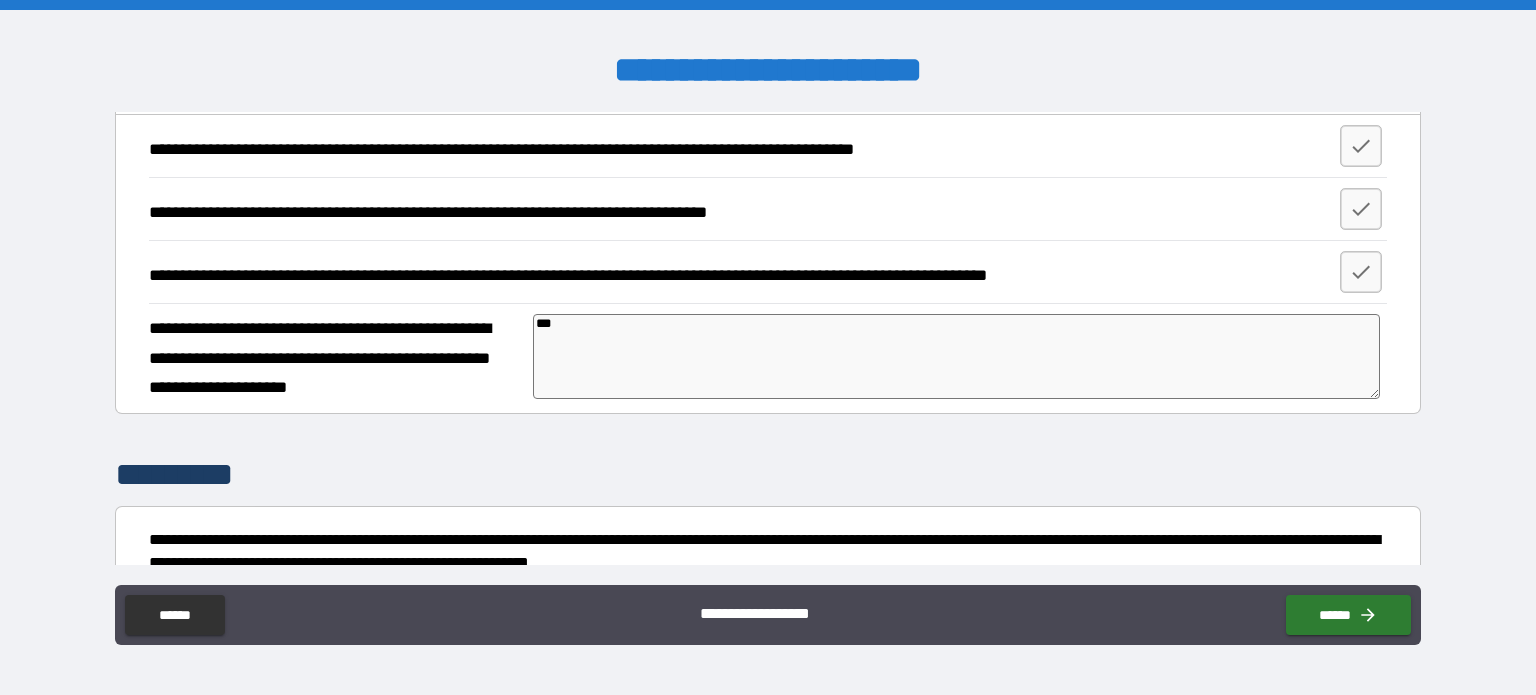 type on "****" 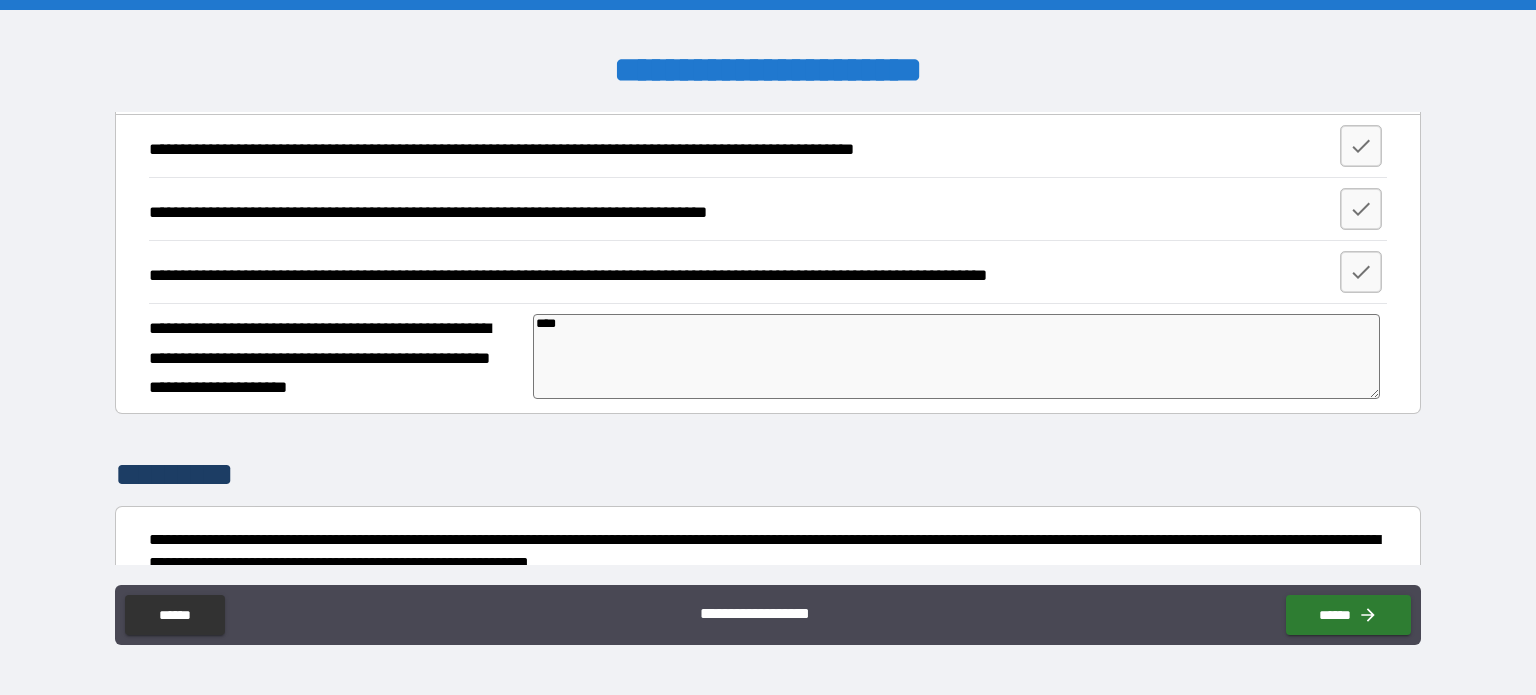 type on "*" 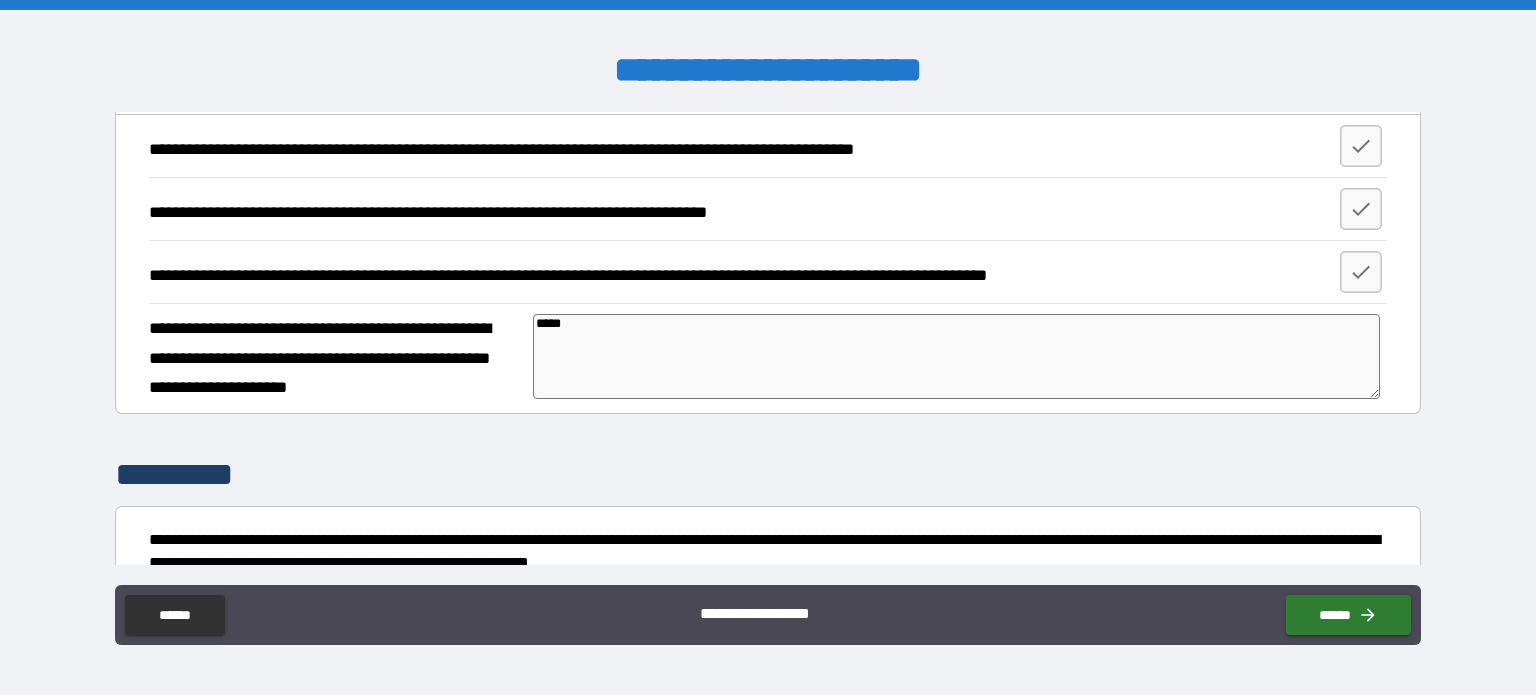 type on "*" 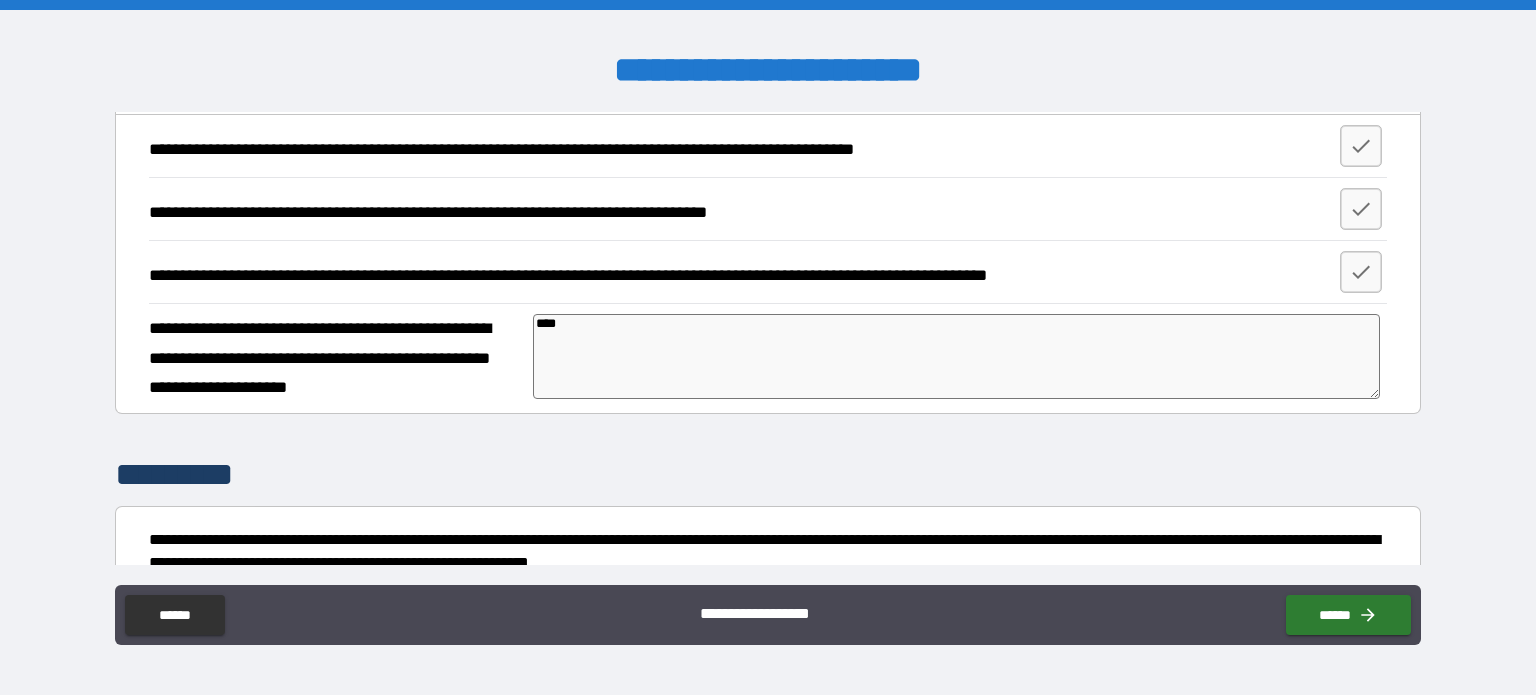 type on "*" 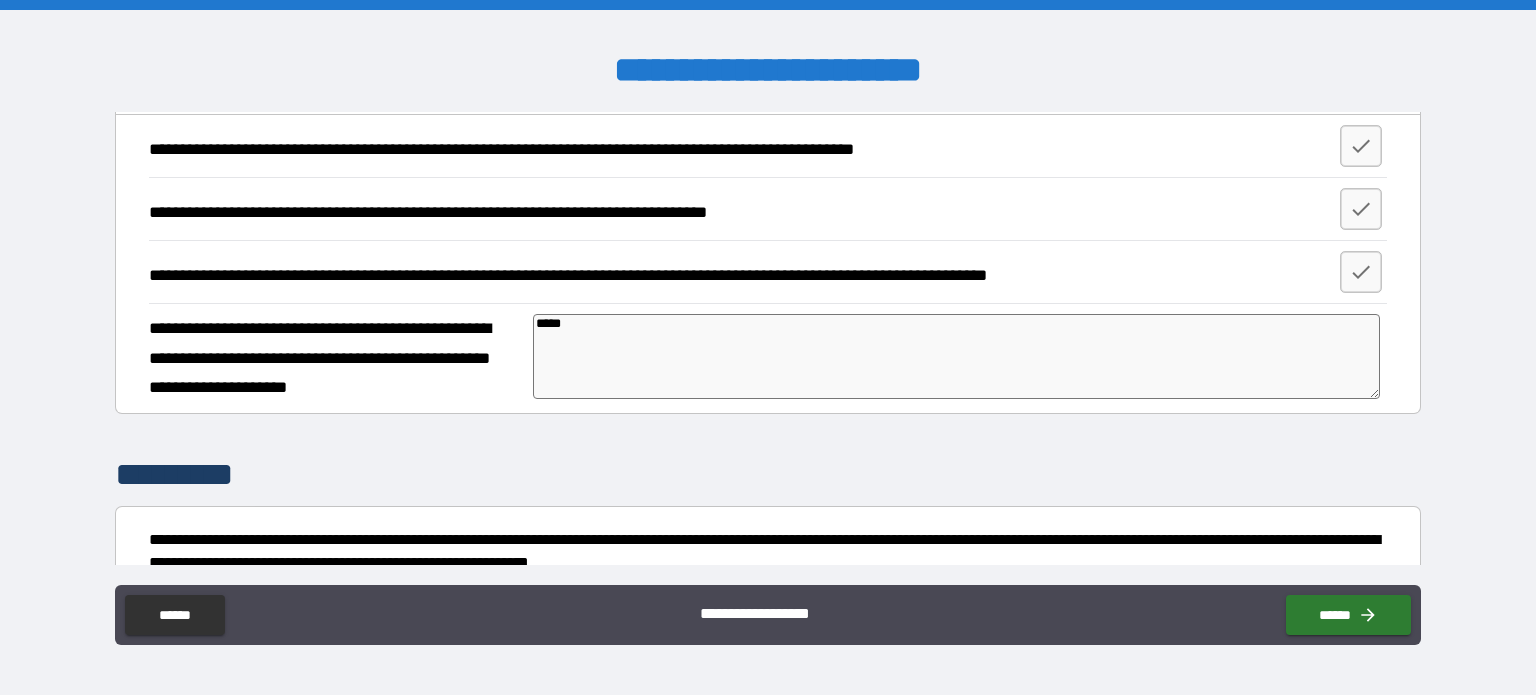 type on "******" 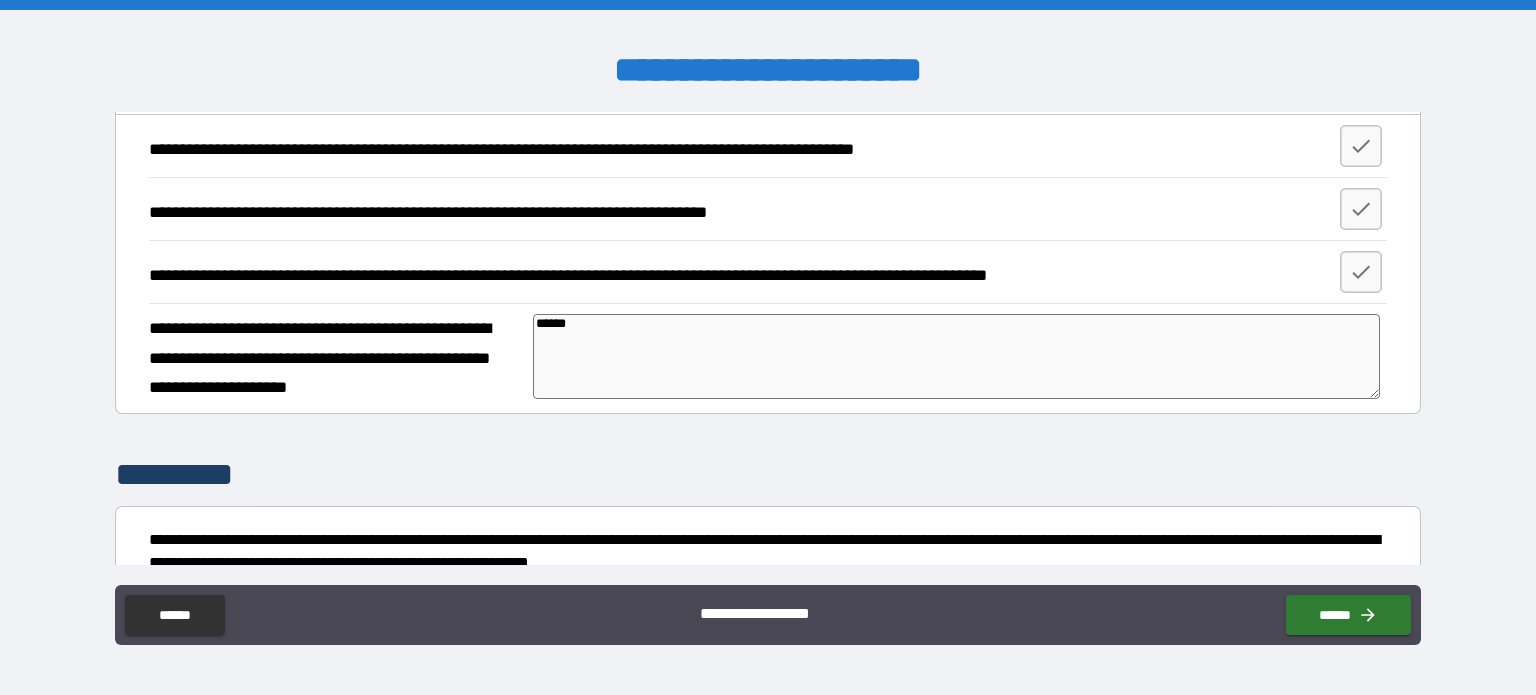 type on "*******" 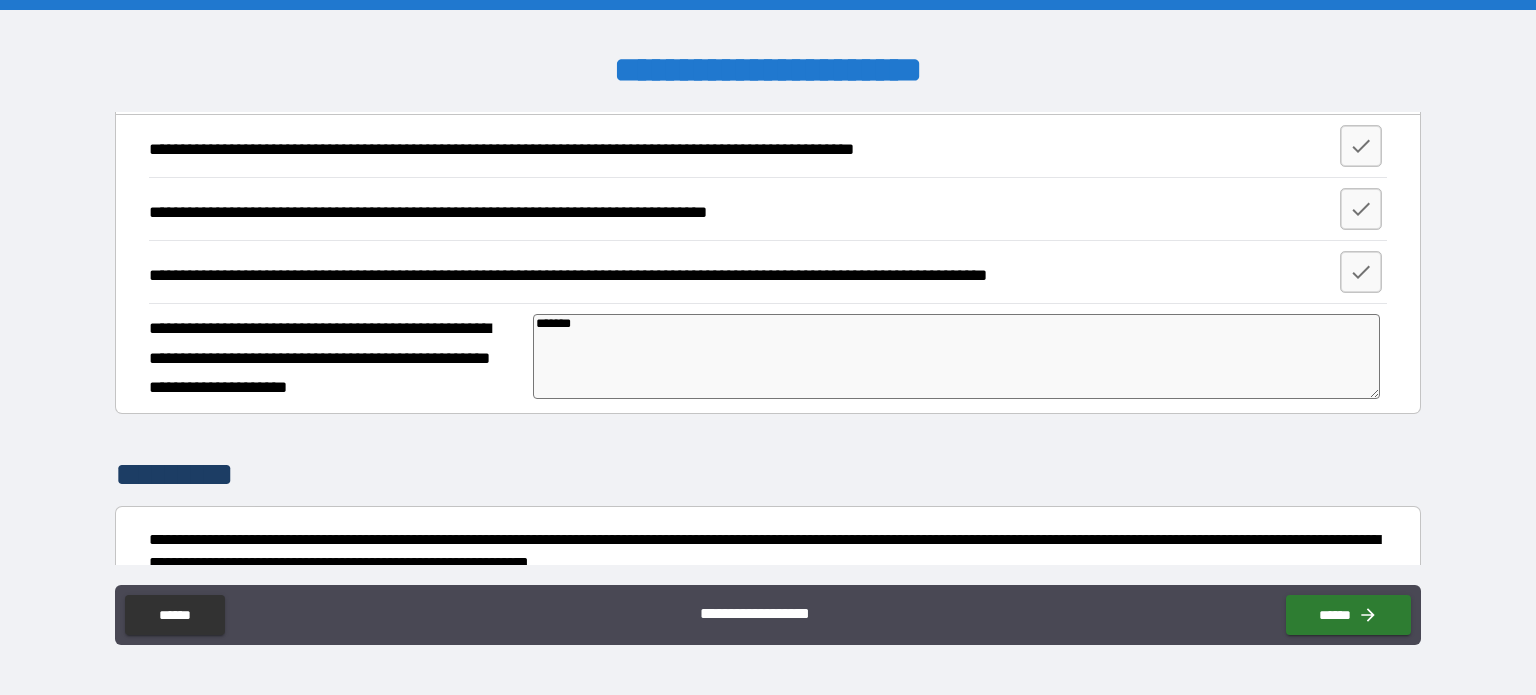 type on "*" 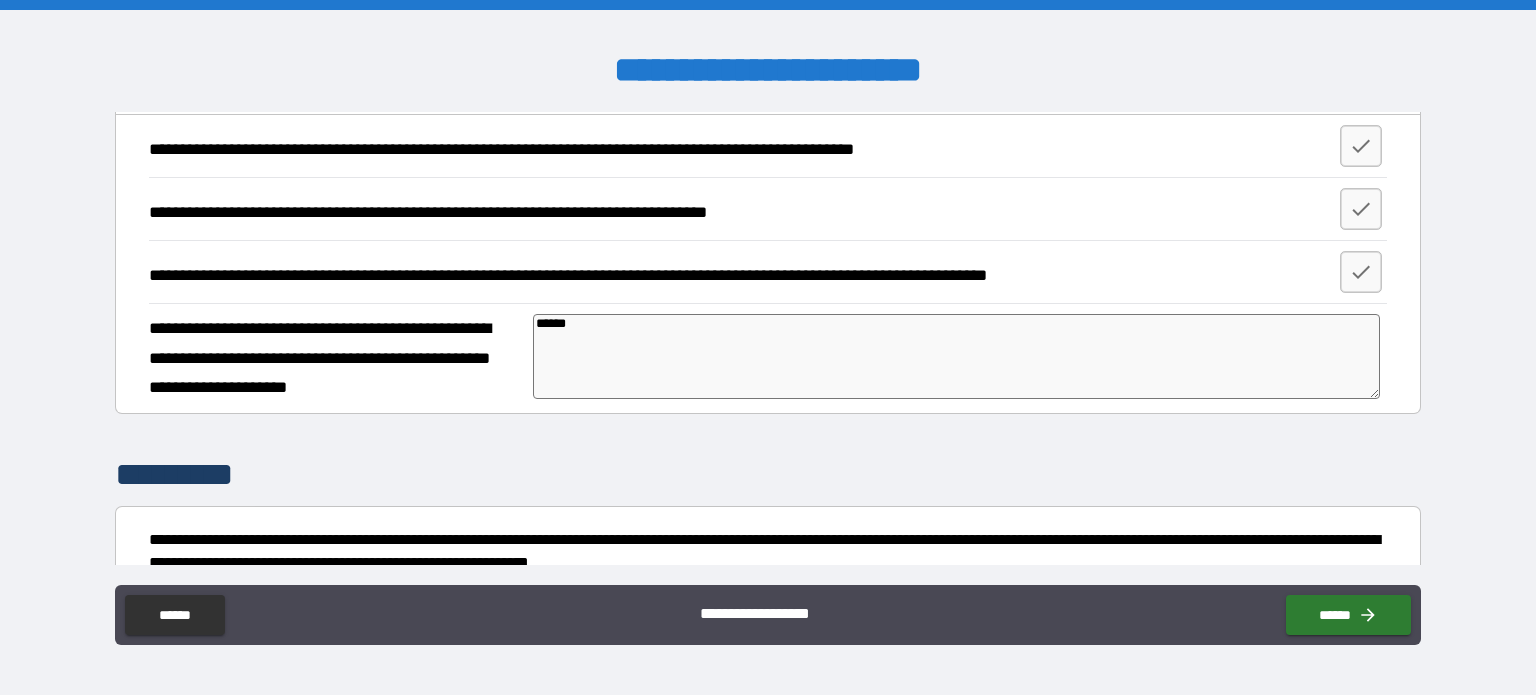 type on "*****" 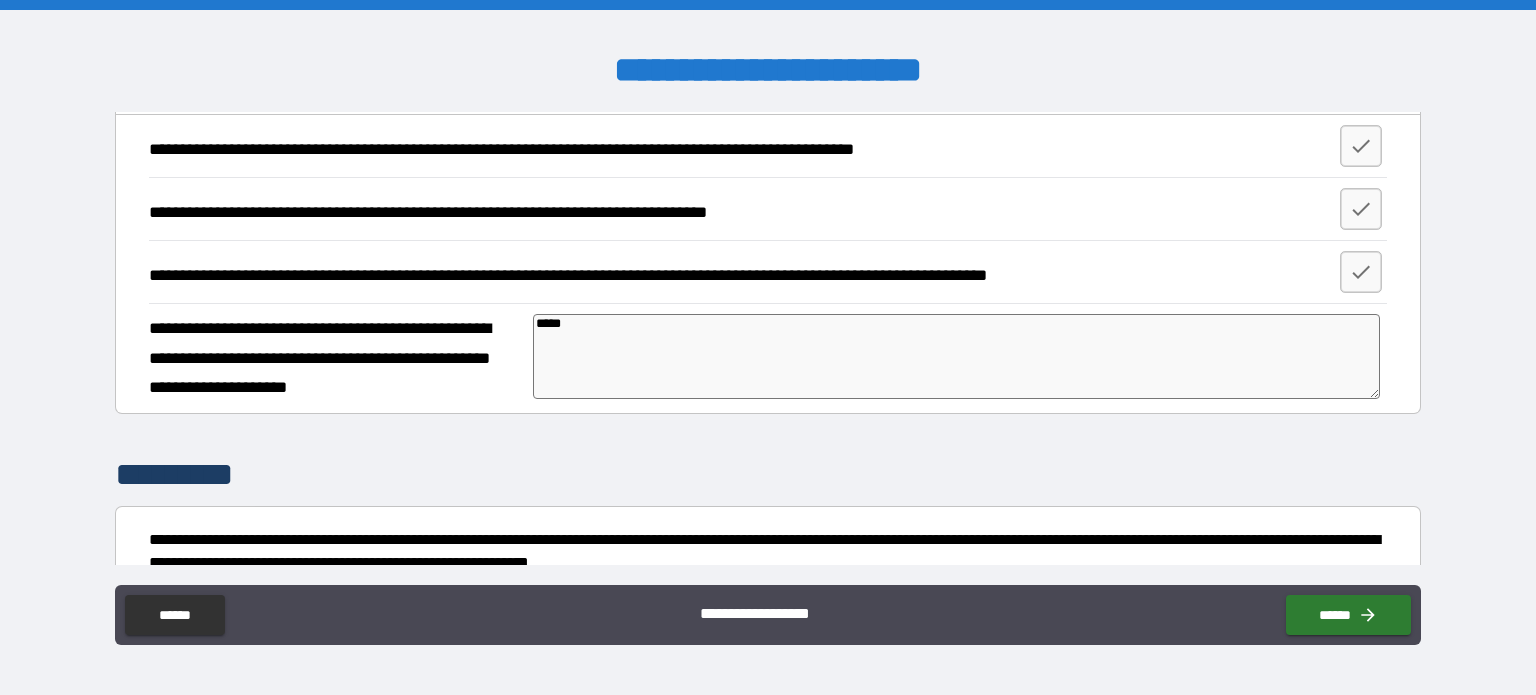 type on "*" 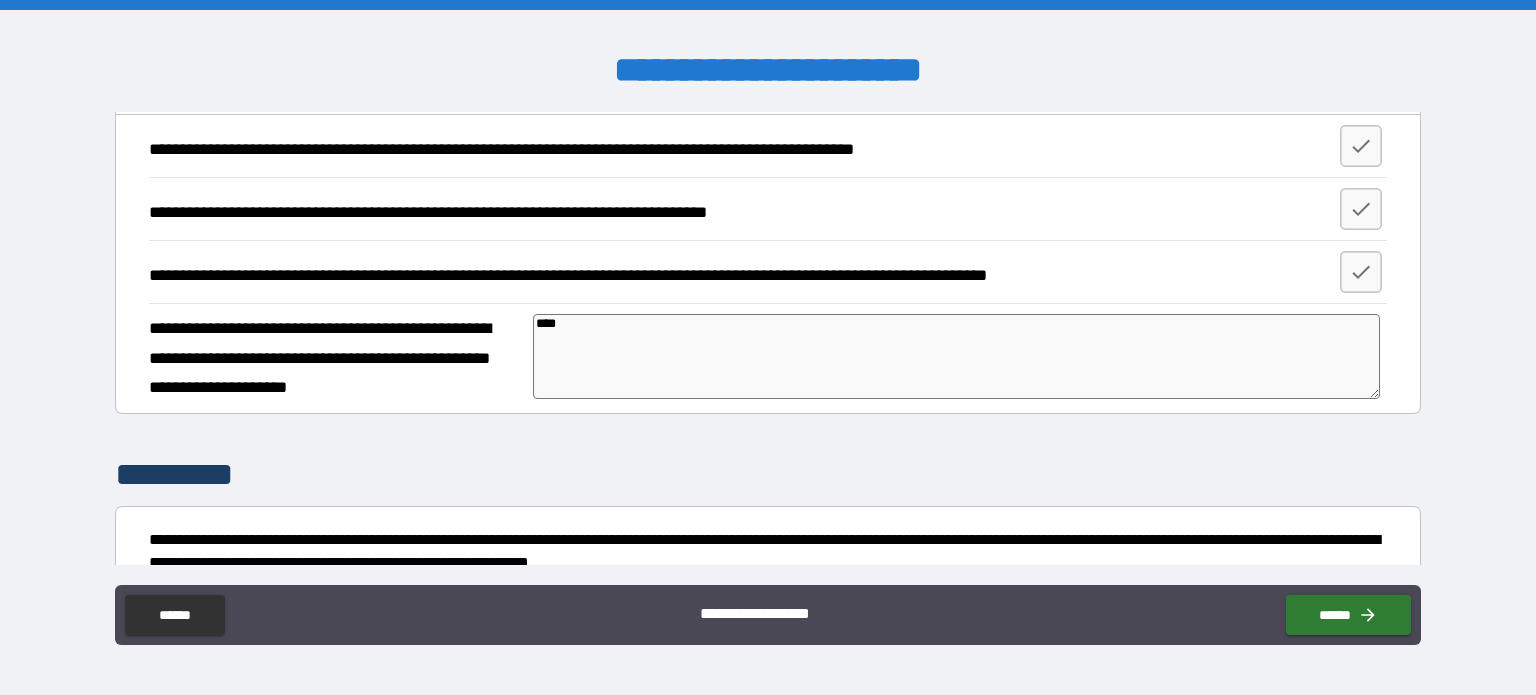 type on "*****" 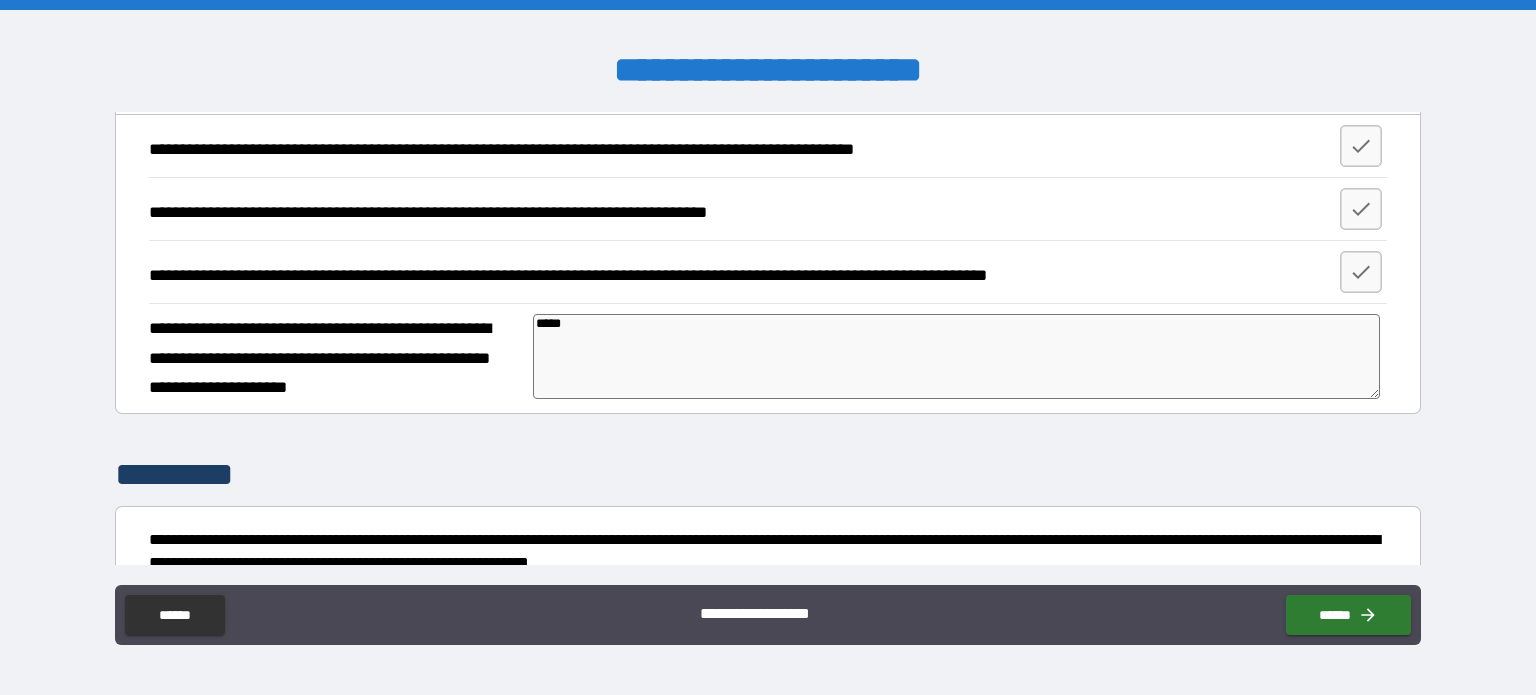 type on "*" 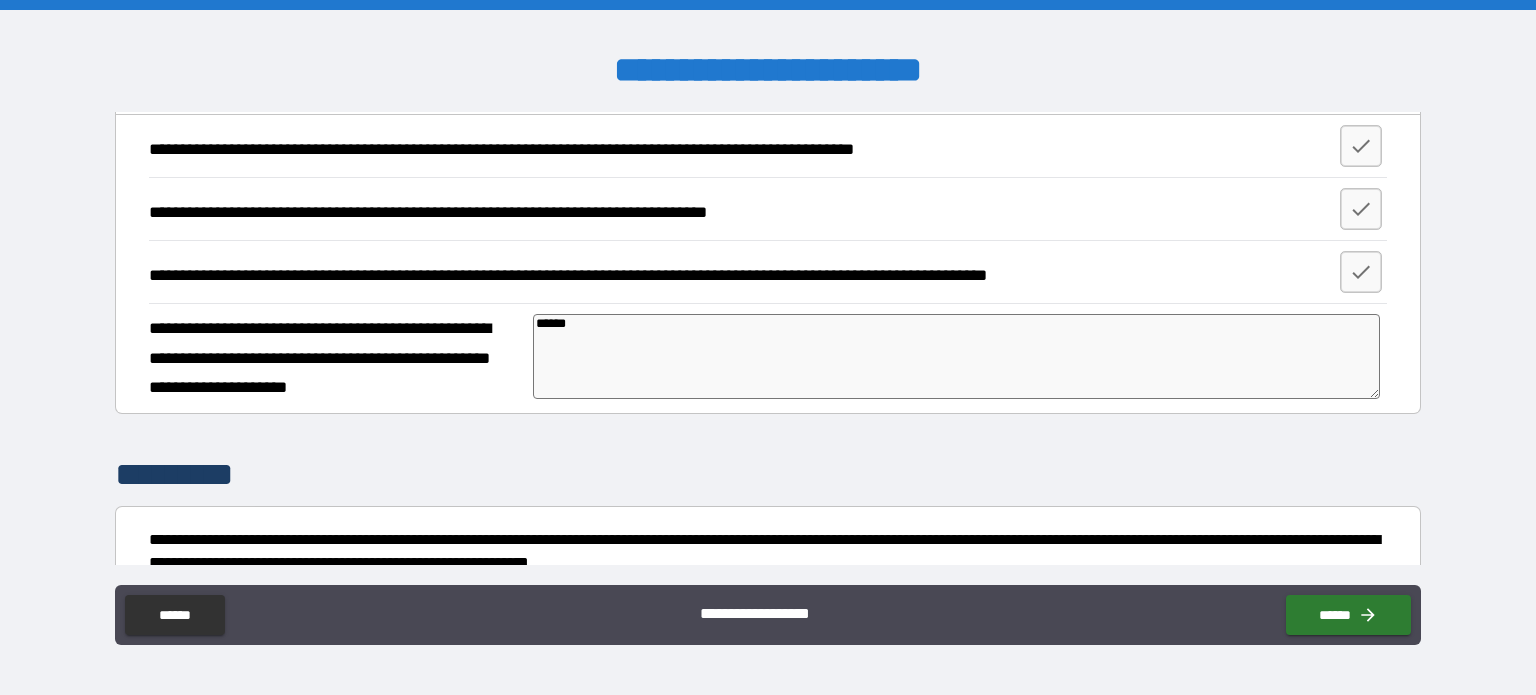 type on "*" 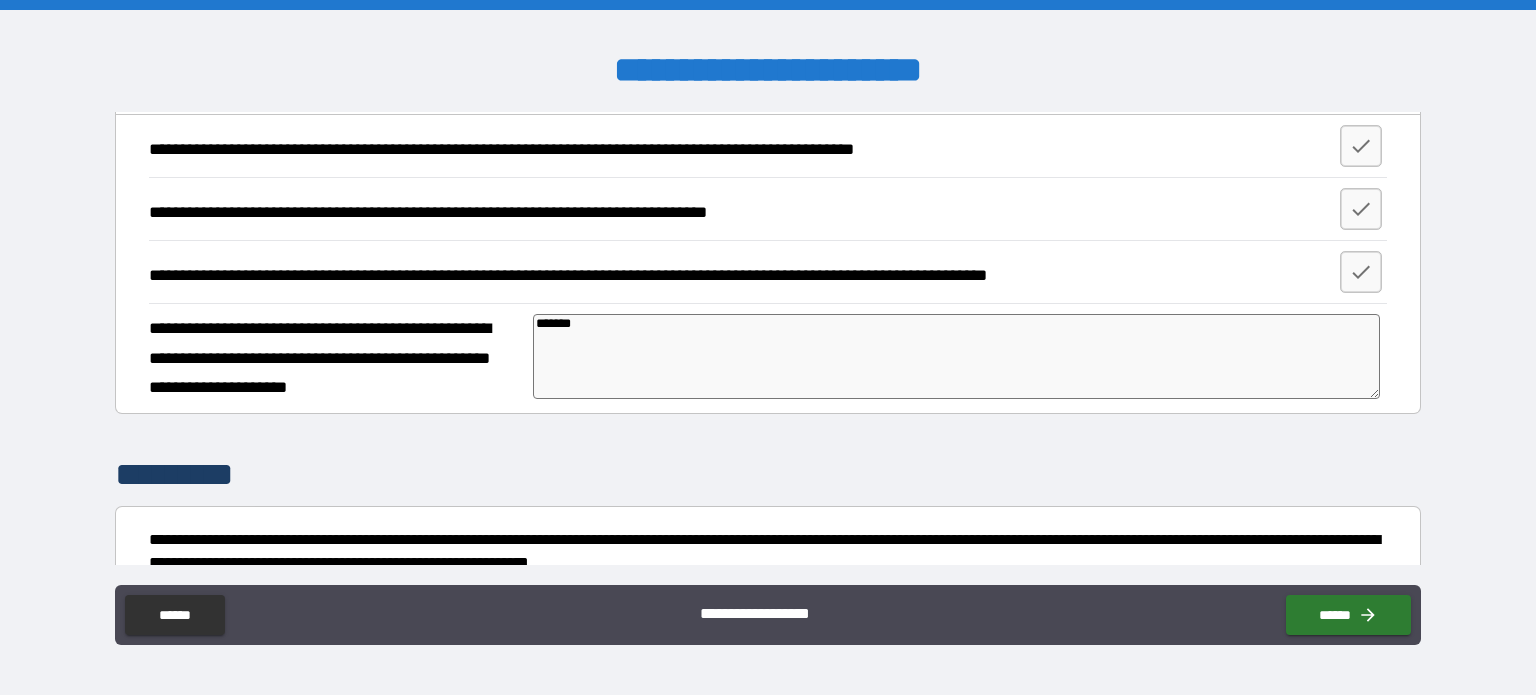 type on "*" 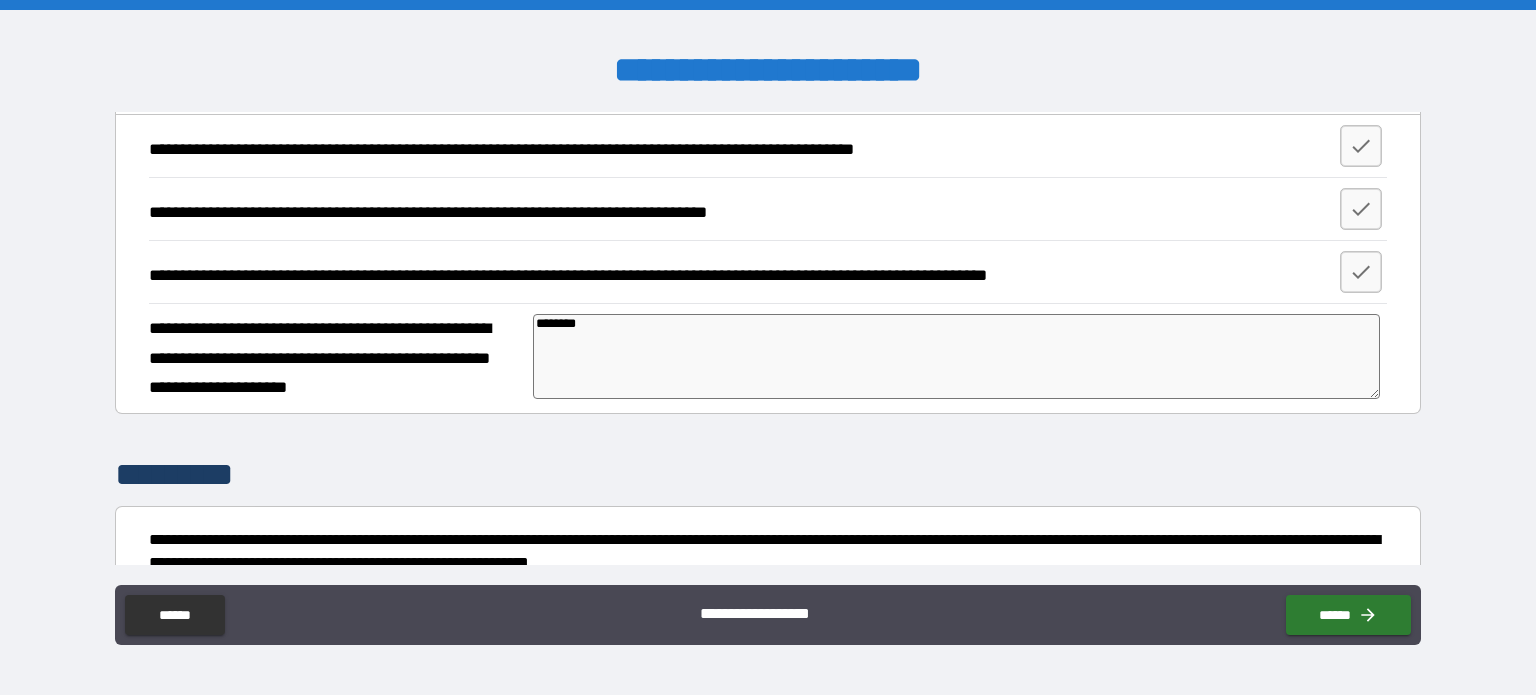 type on "*********" 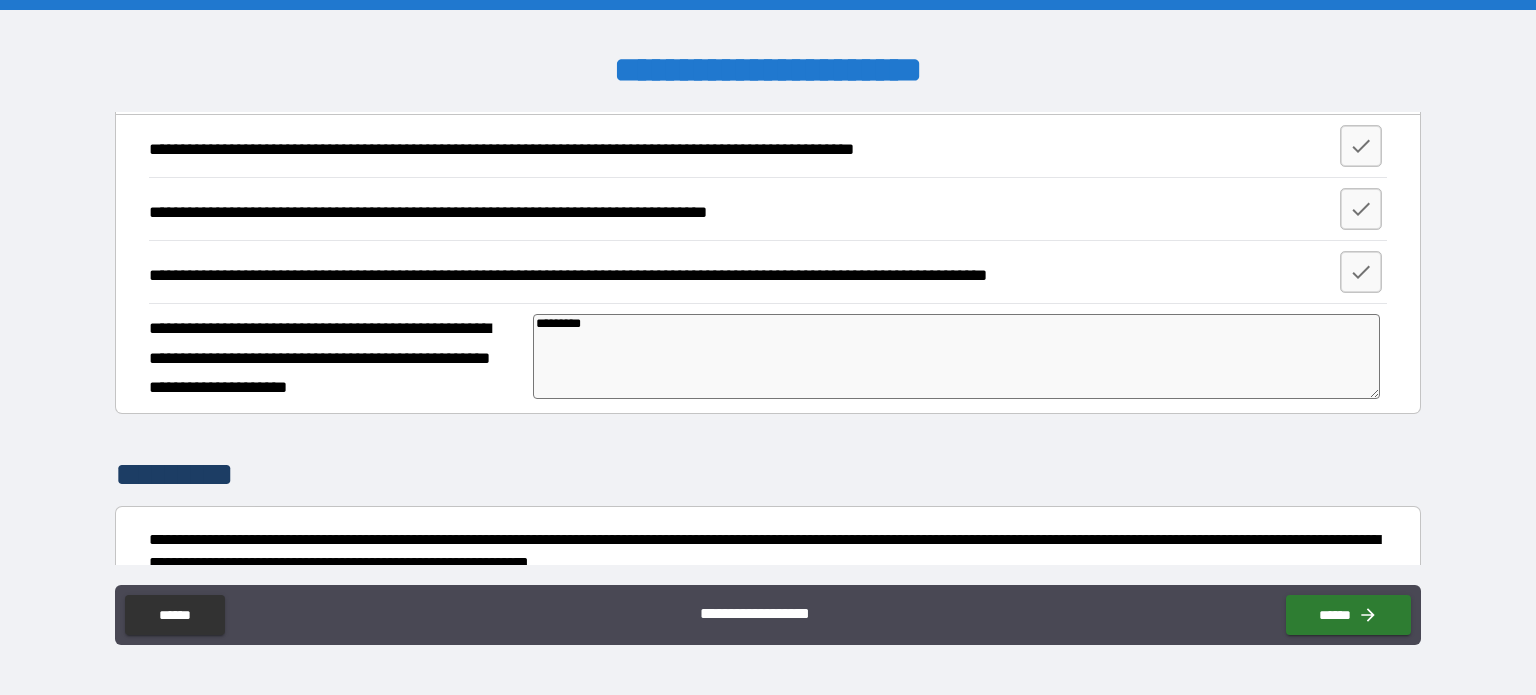 type on "**********" 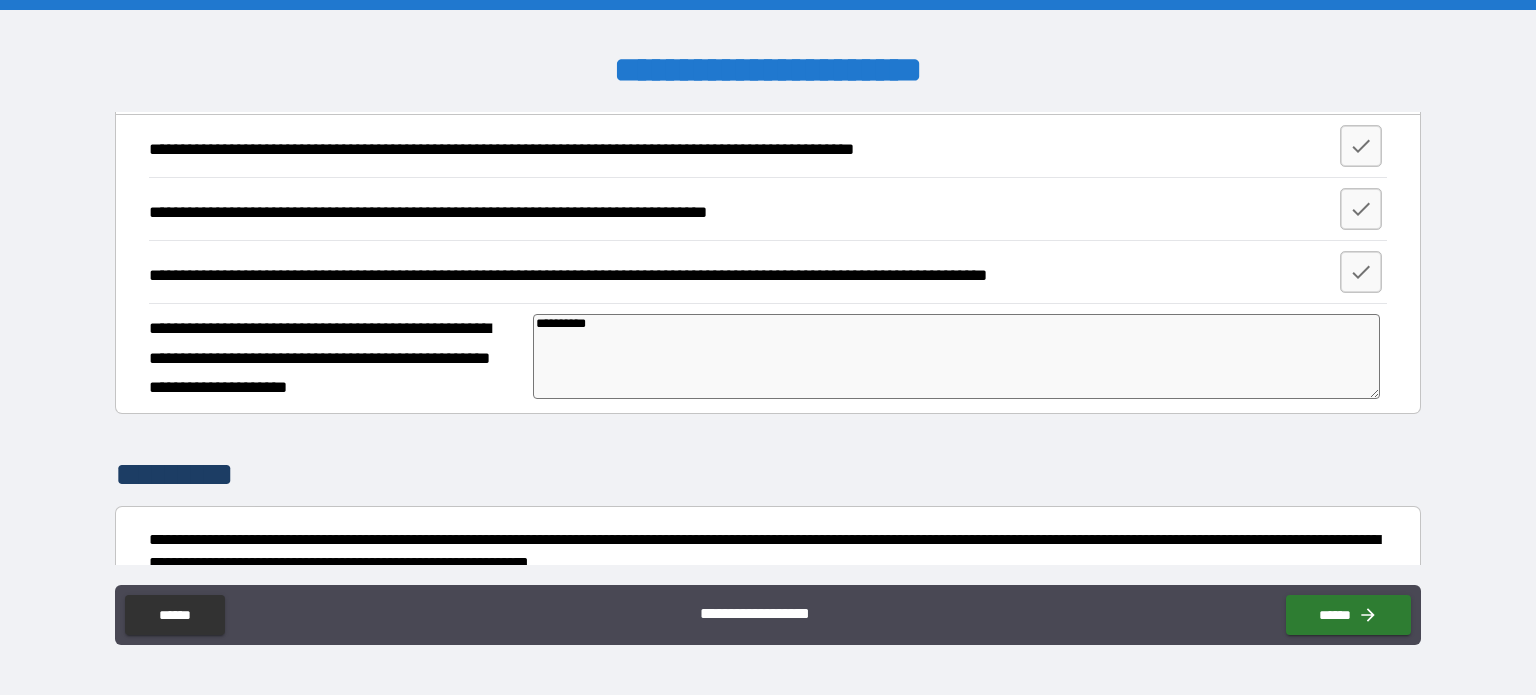 type on "**********" 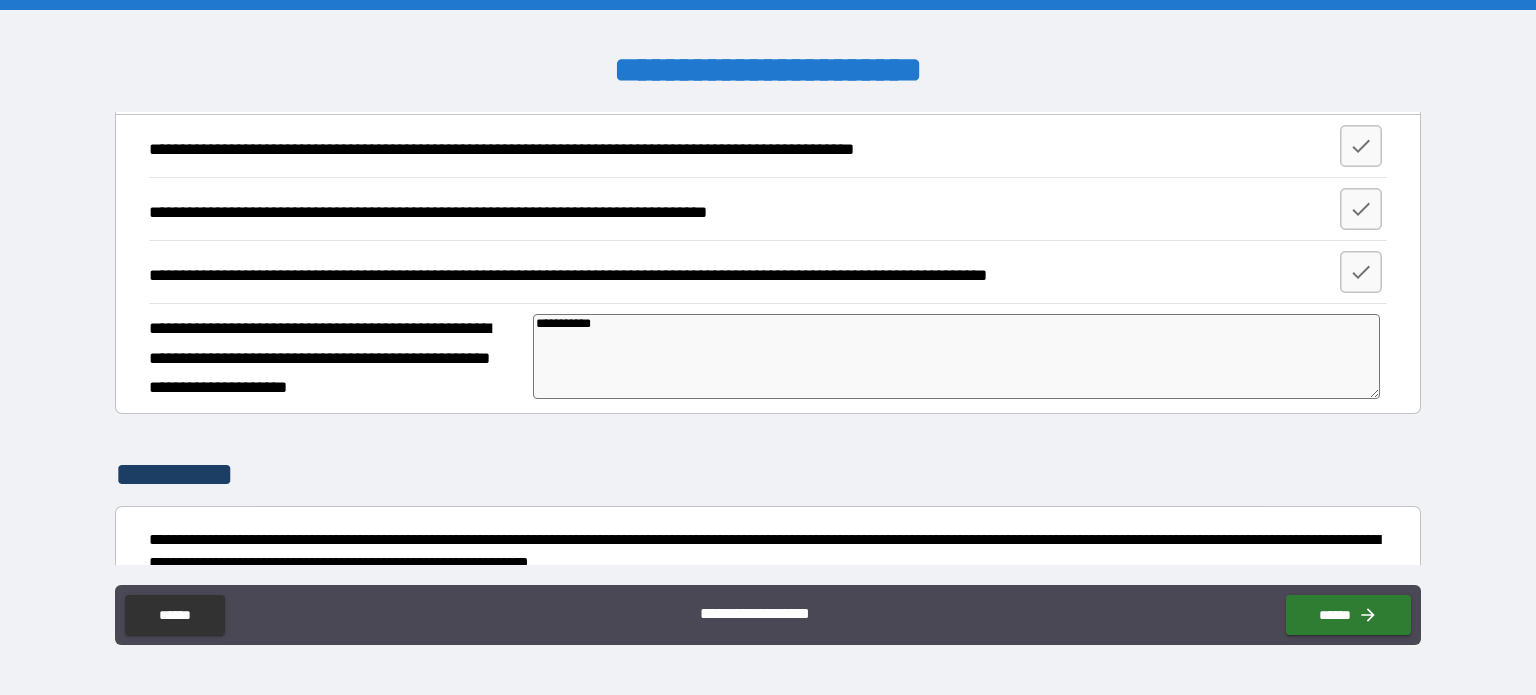 type on "**********" 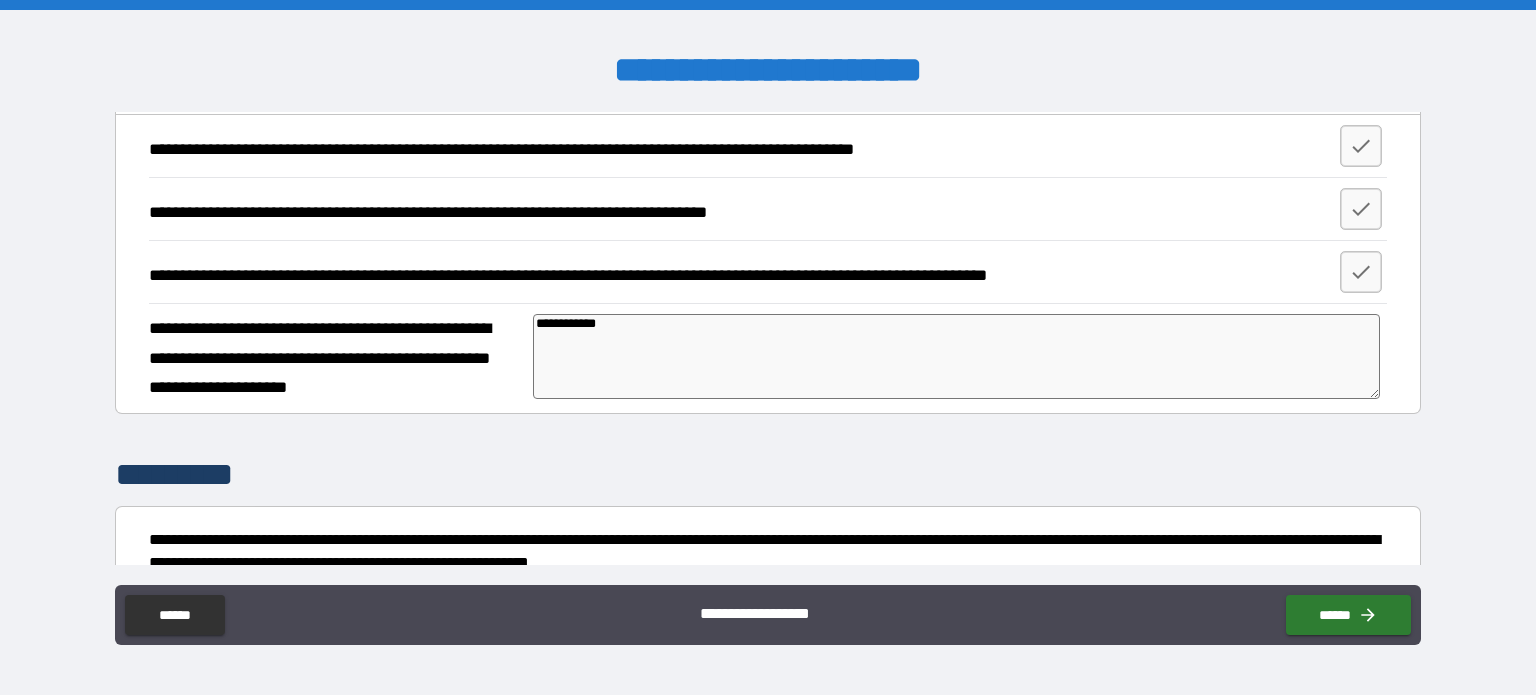 type on "*" 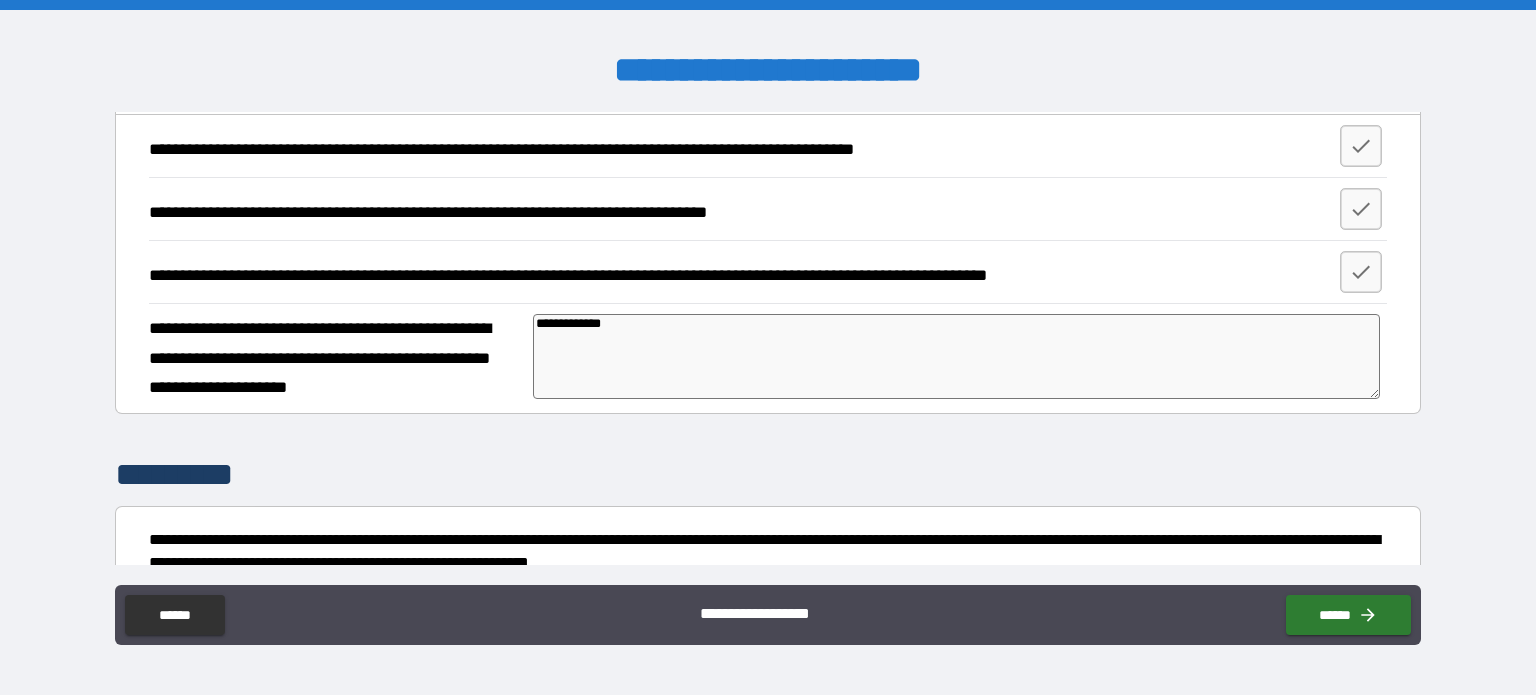 type on "*" 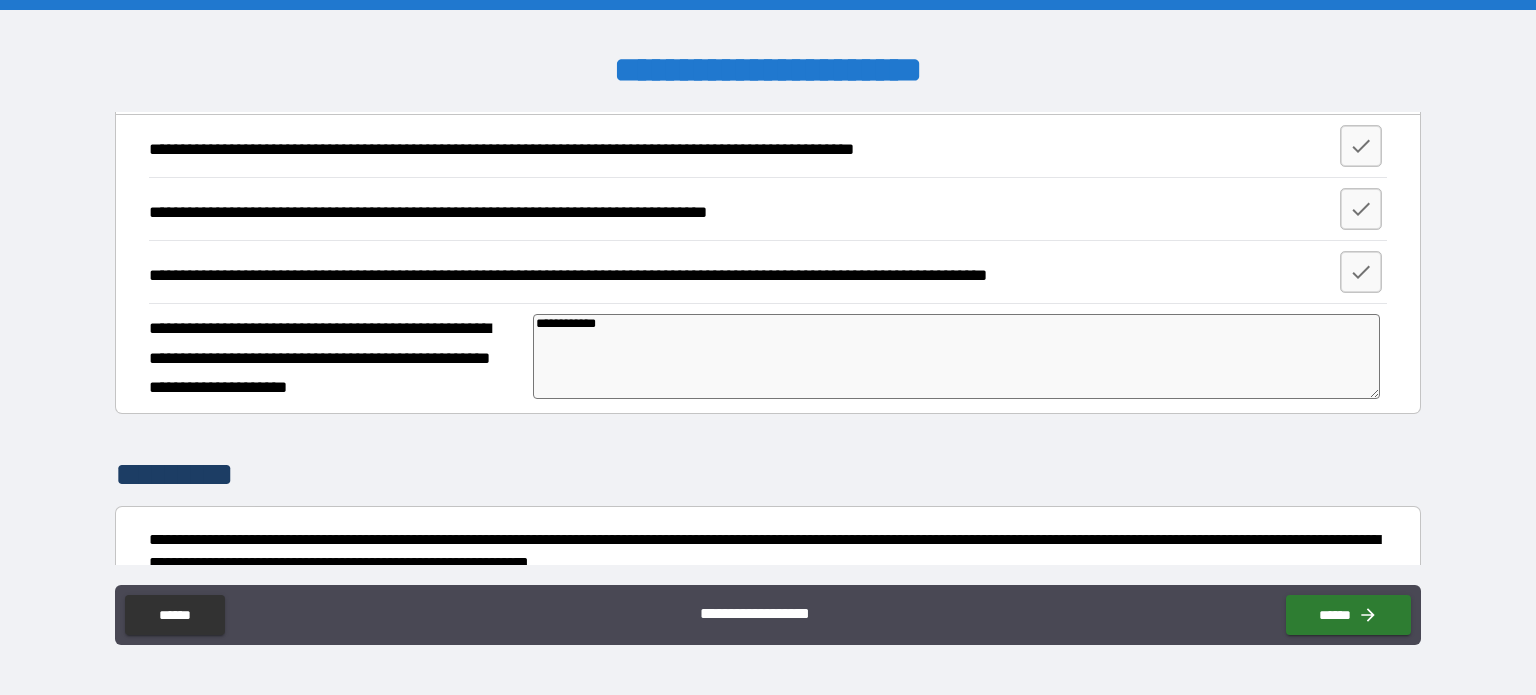 type on "*" 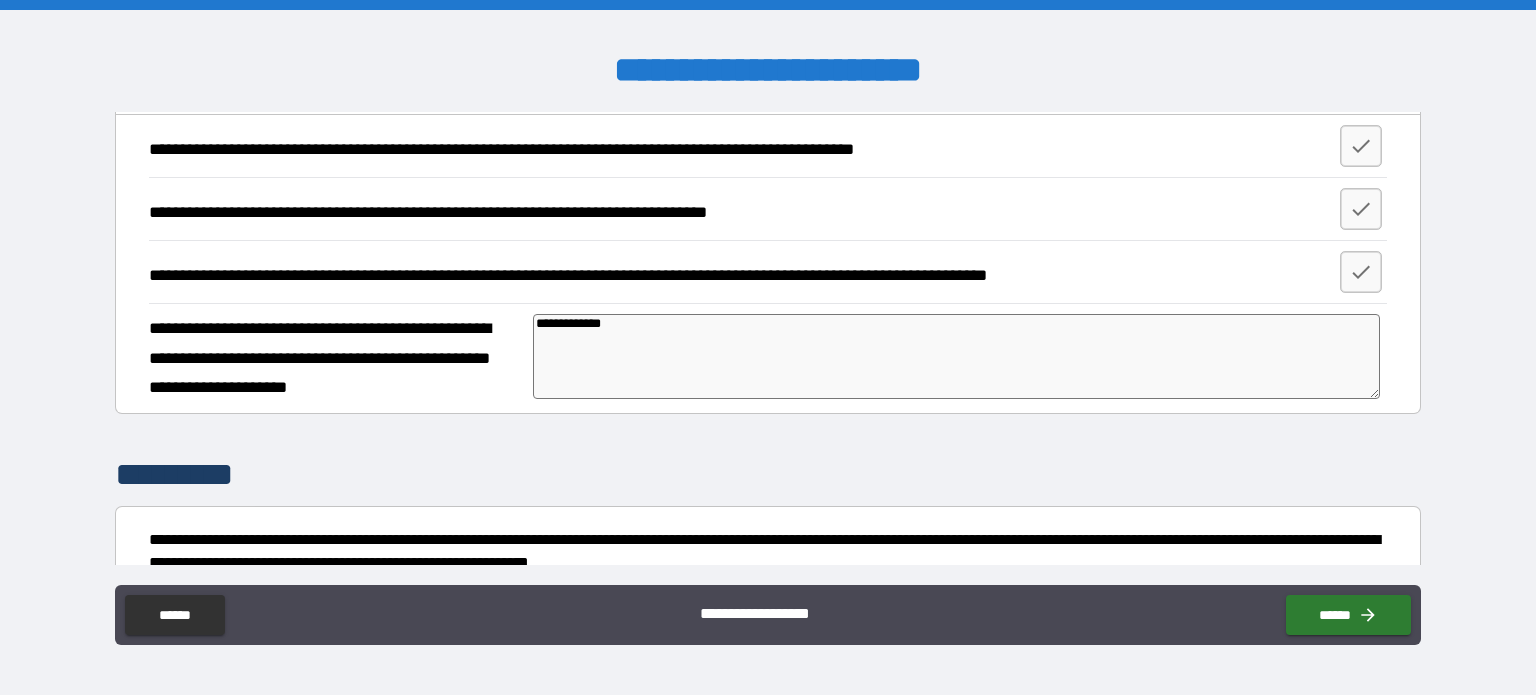 type on "**********" 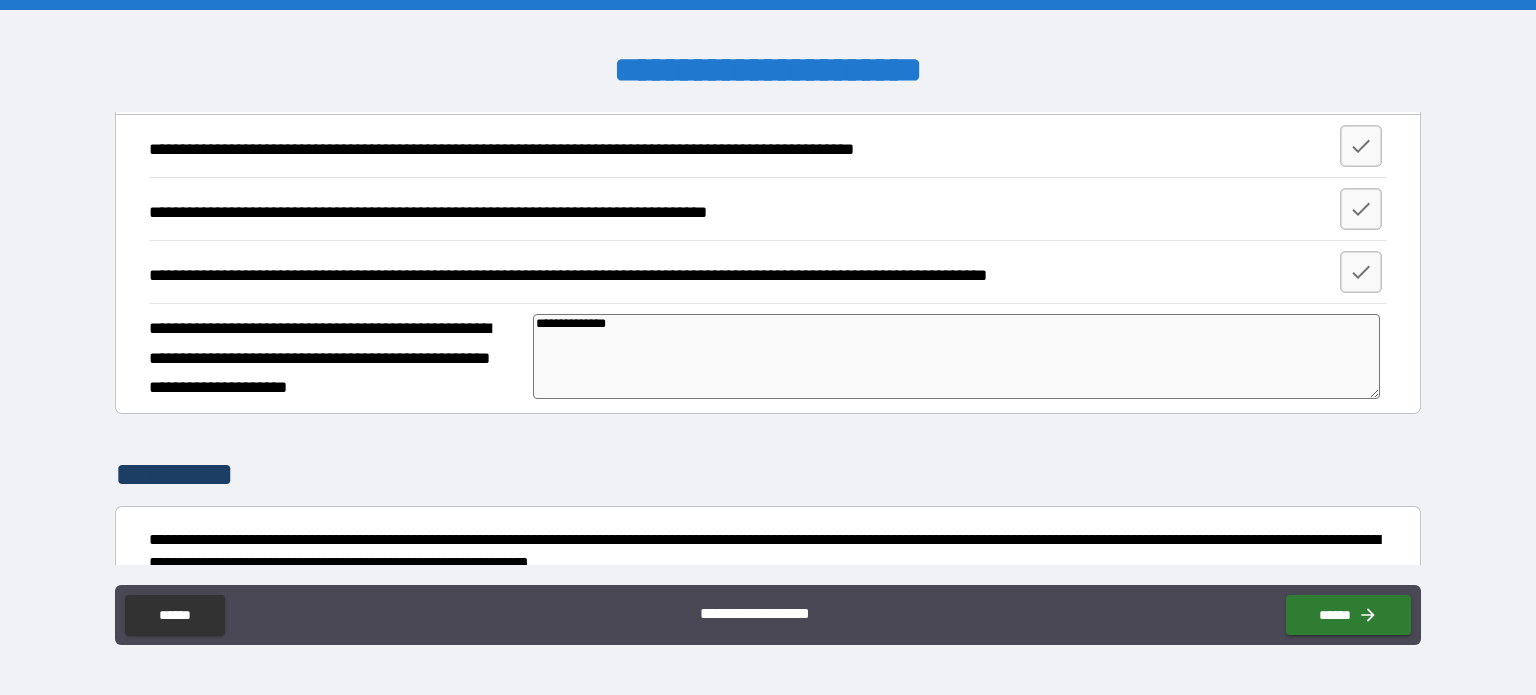 type on "*" 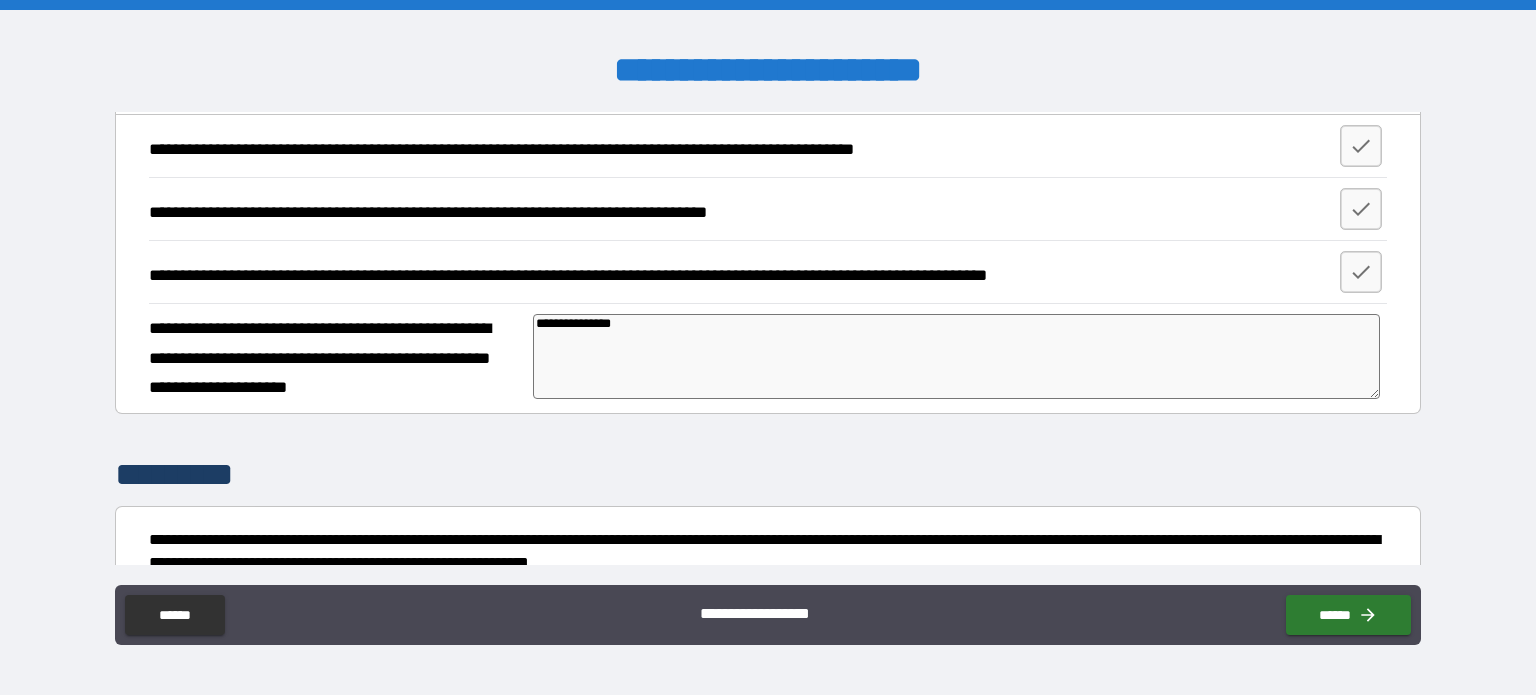 type on "*" 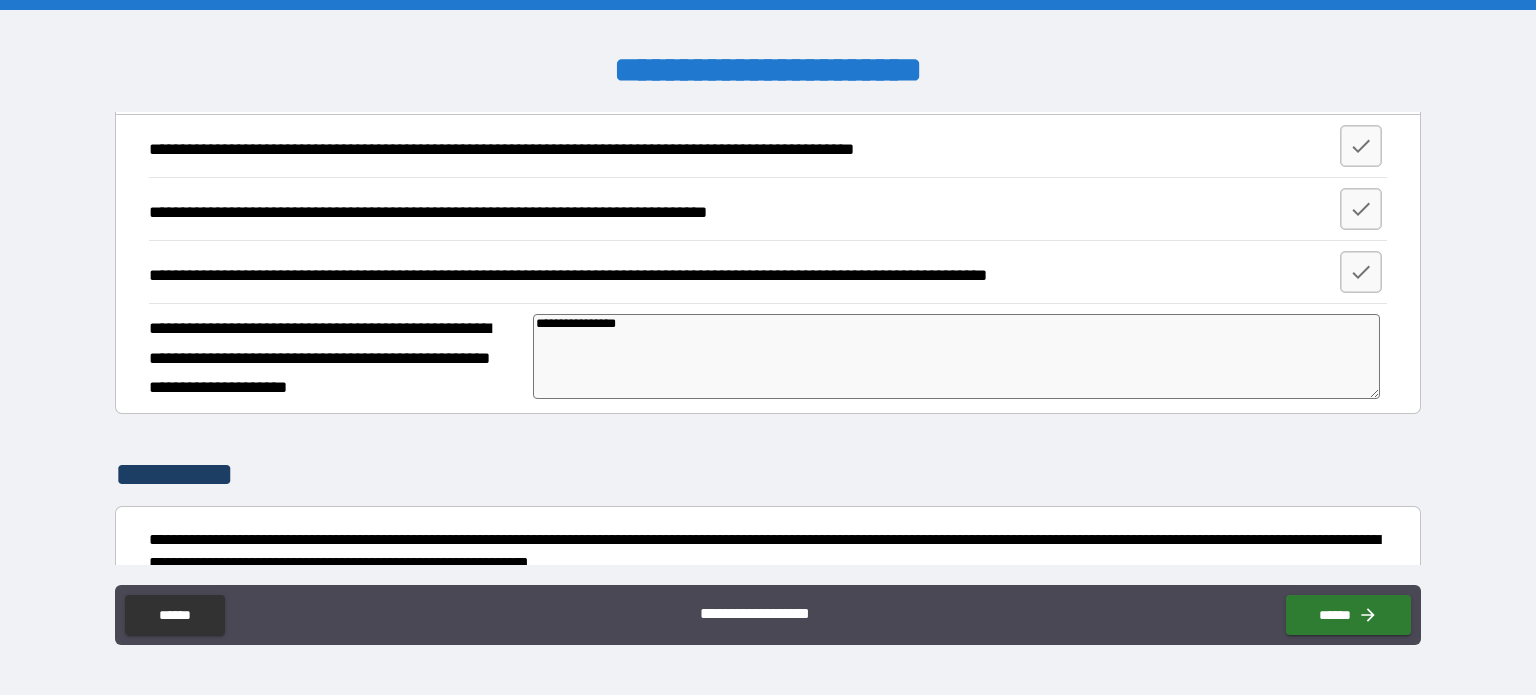 type on "*" 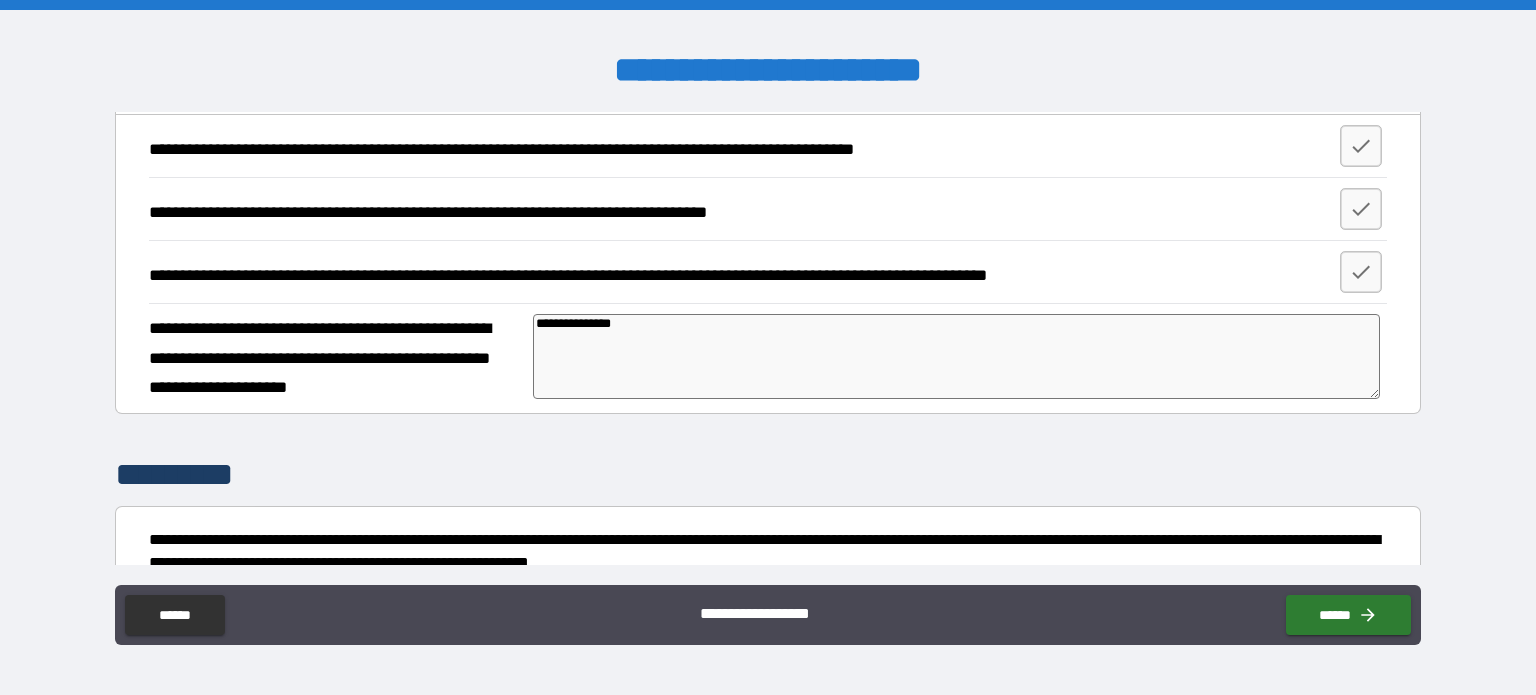 type on "**********" 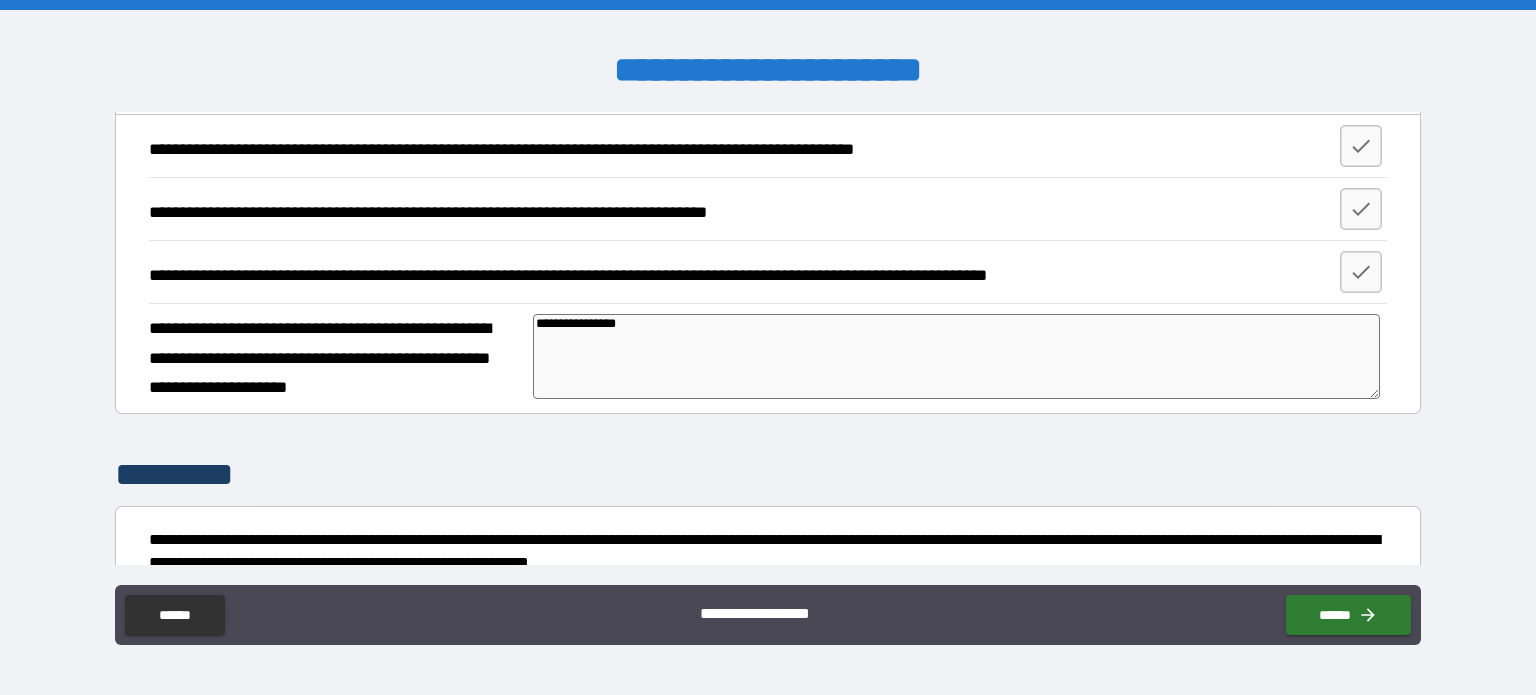 type on "*" 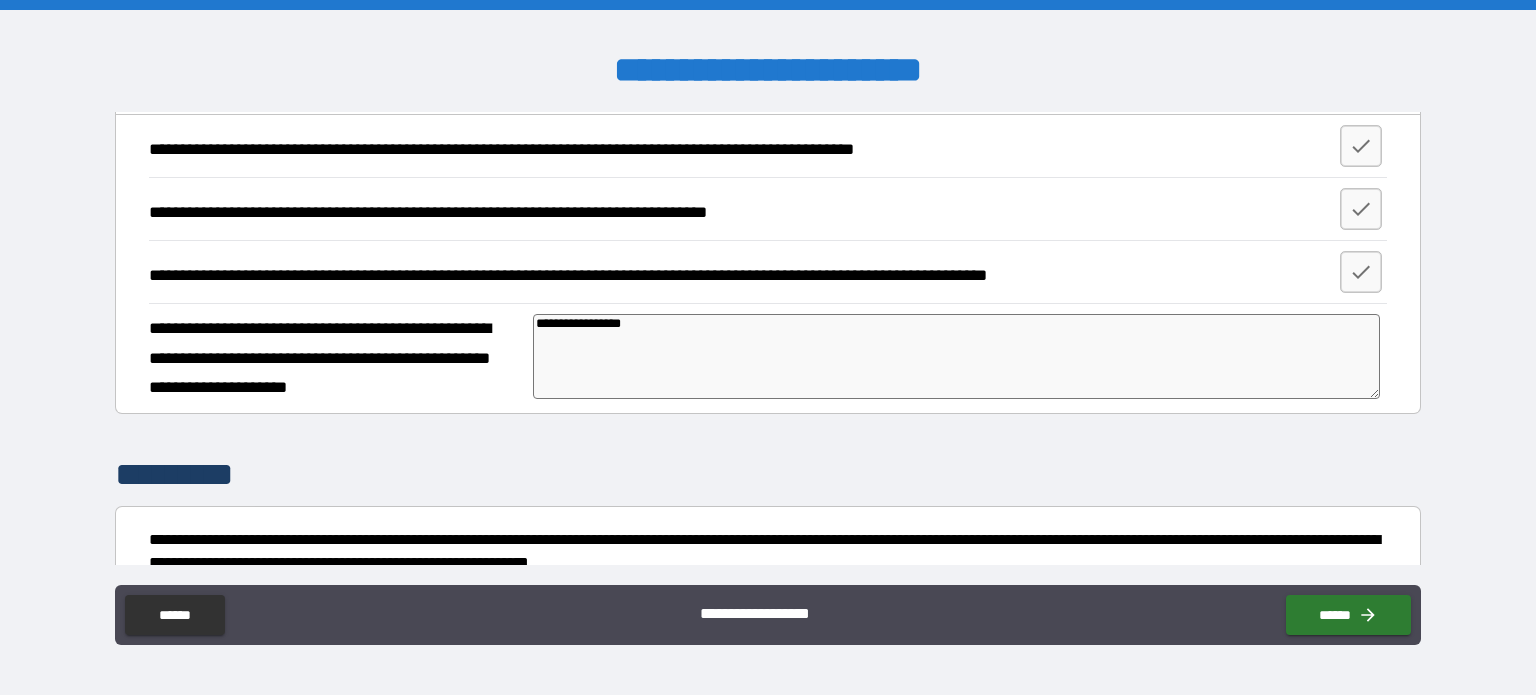type on "**********" 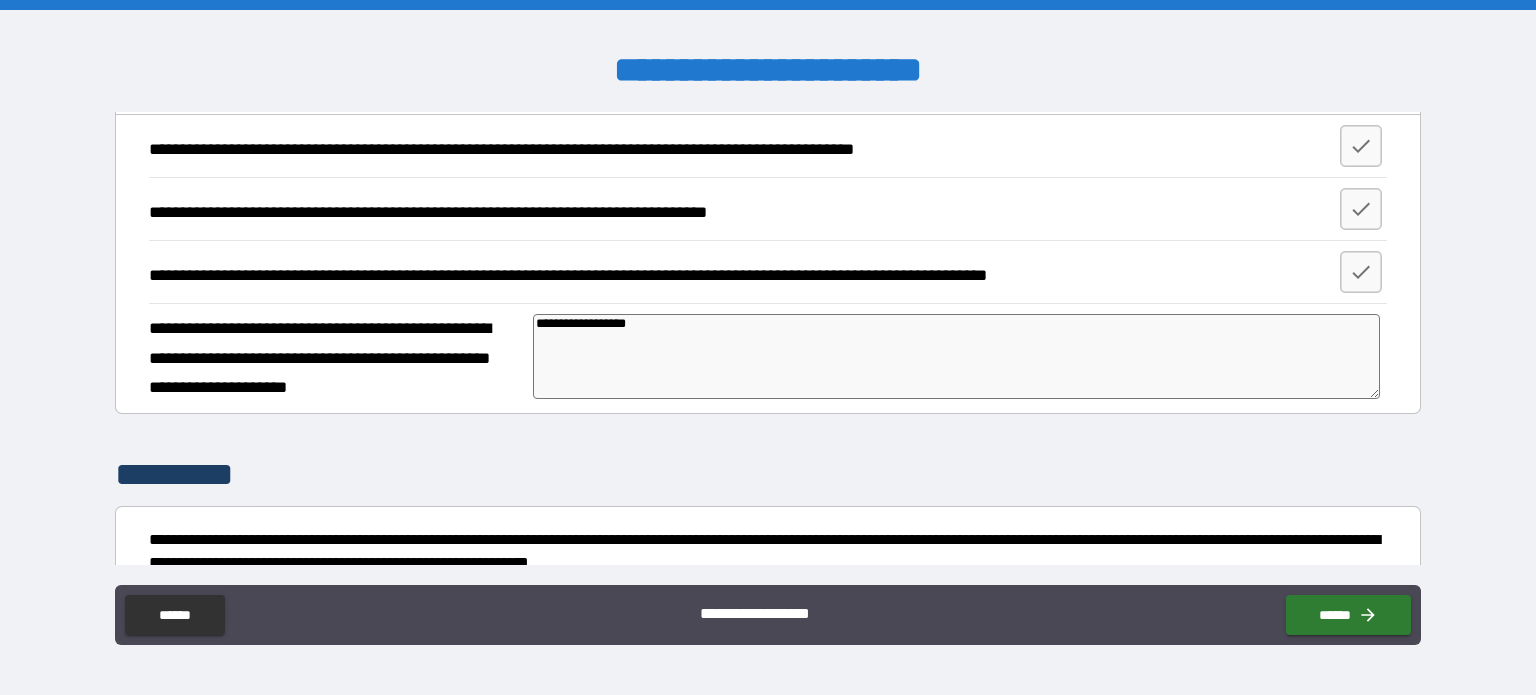 type on "*" 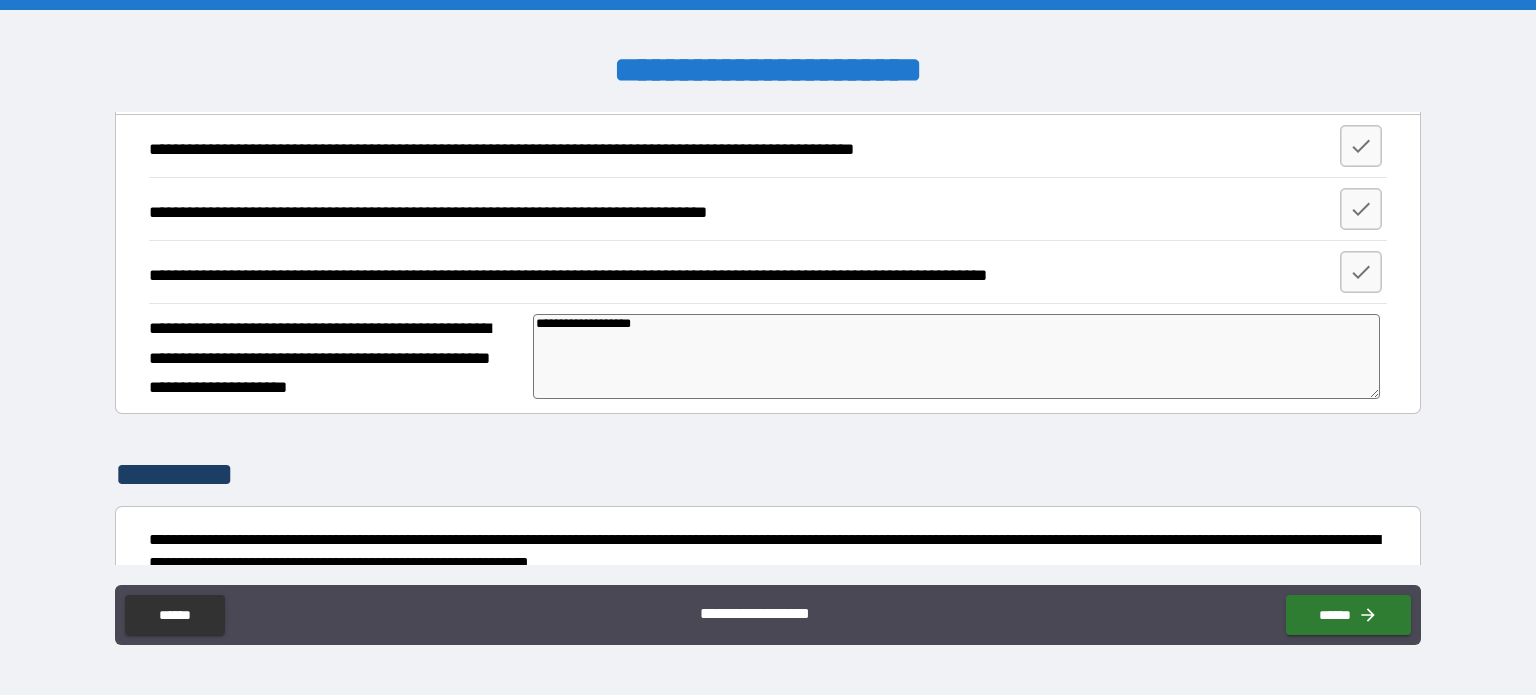 type on "*" 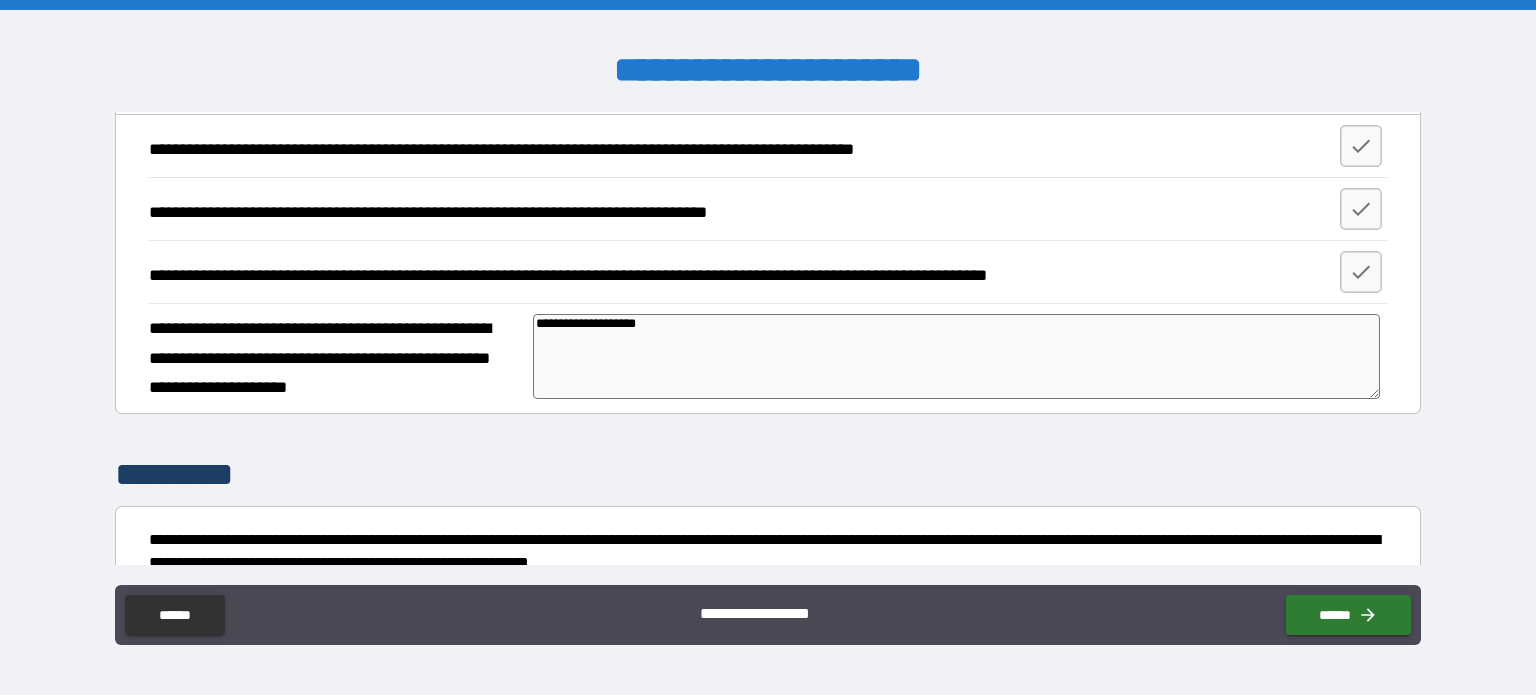 type on "*" 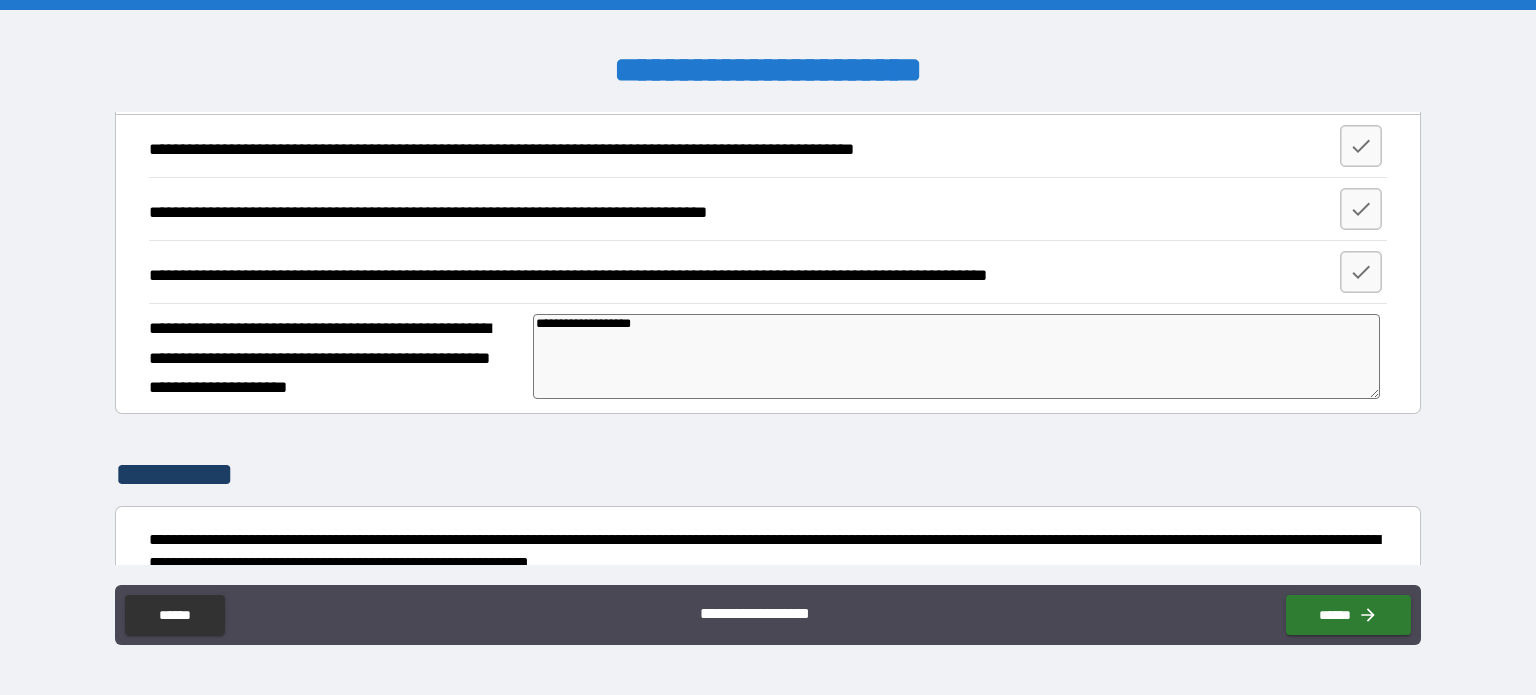 type on "**********" 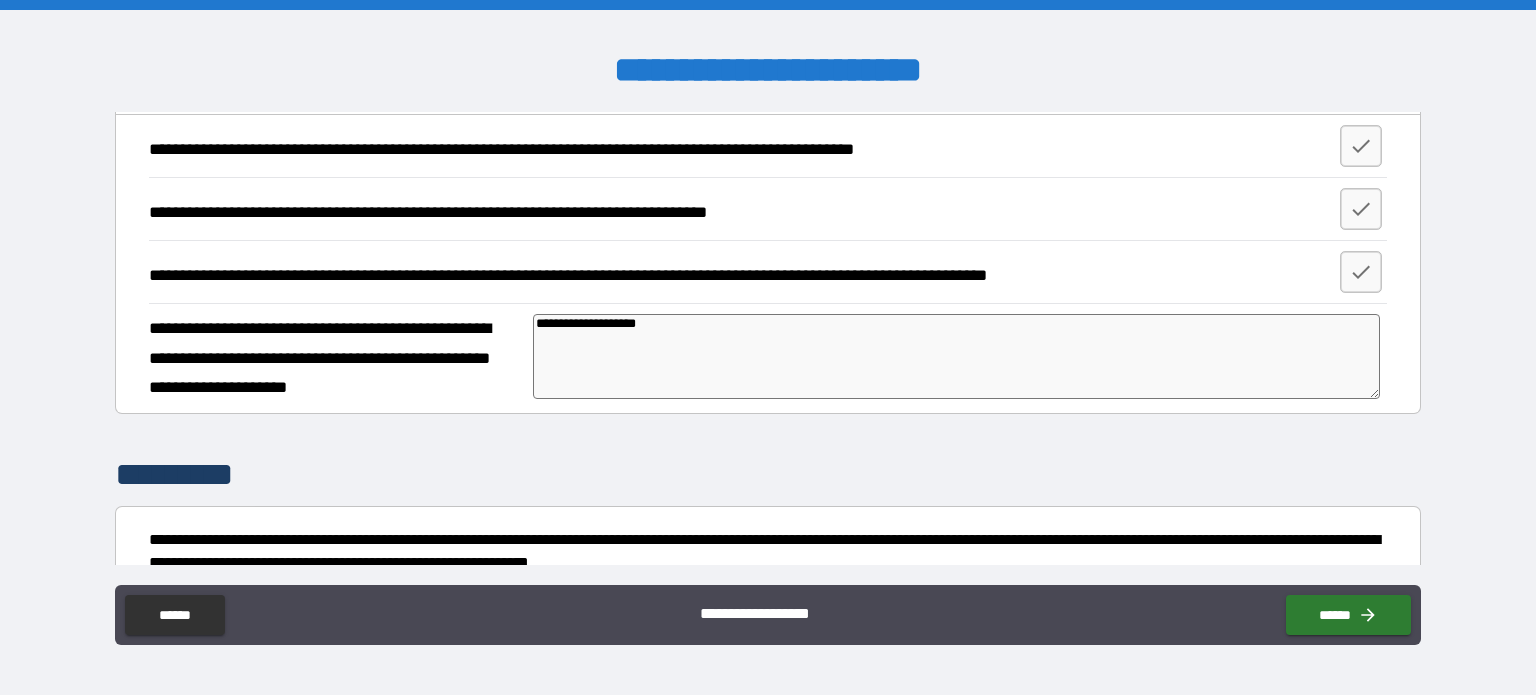 type on "*" 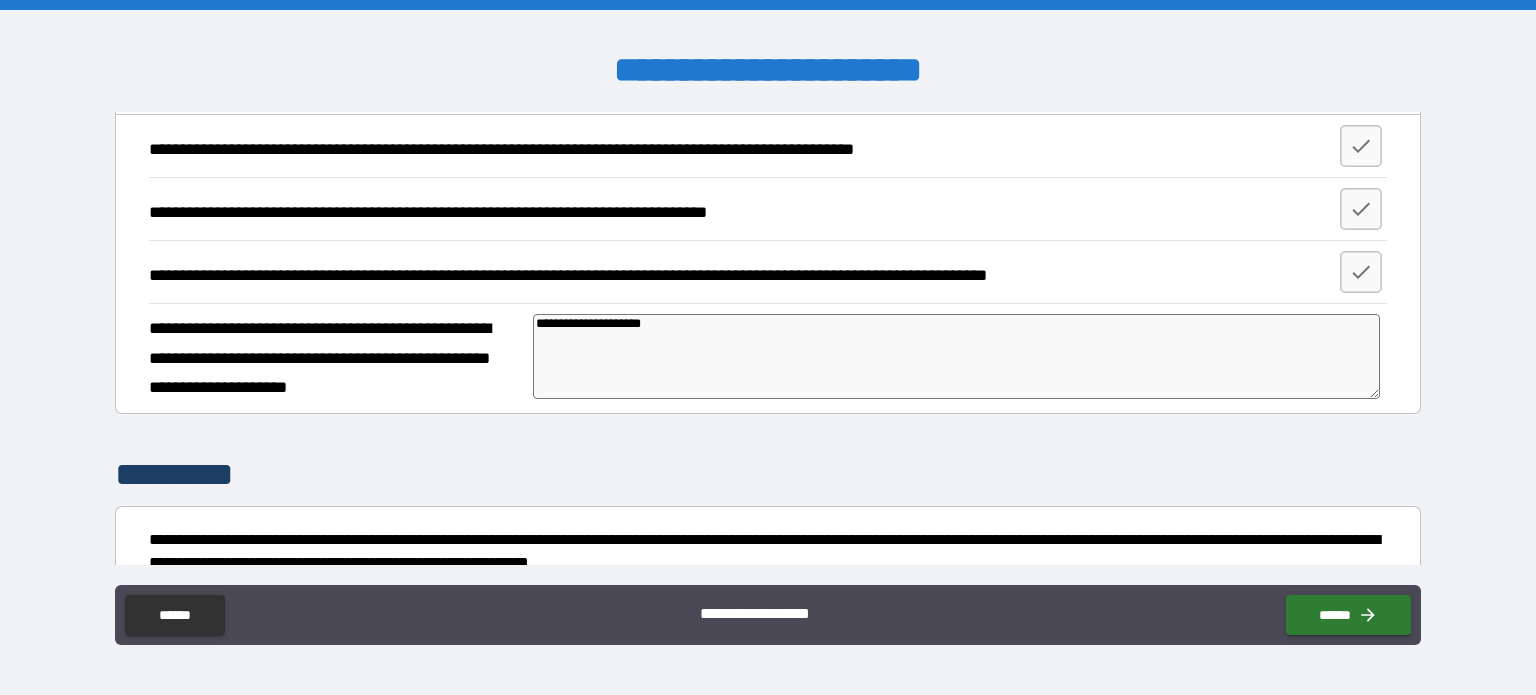 type on "*" 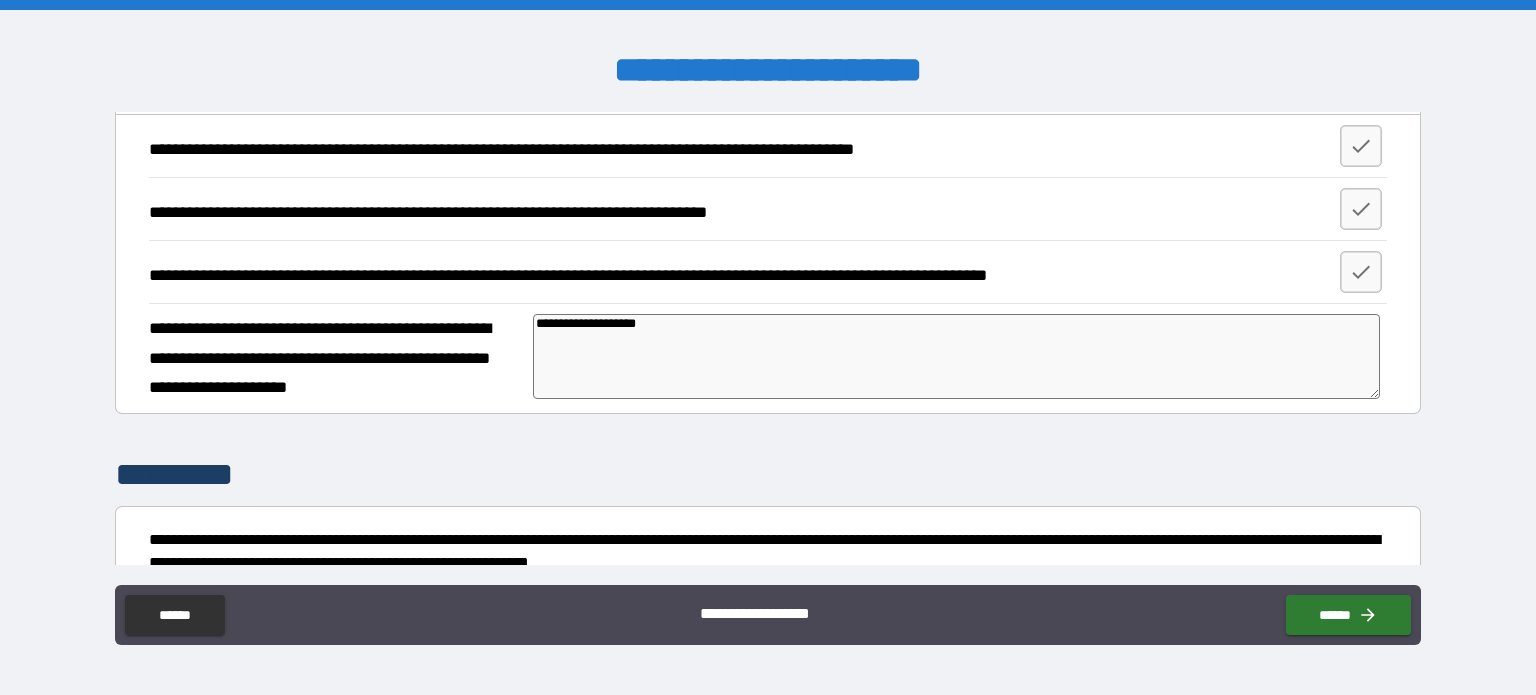 type on "**********" 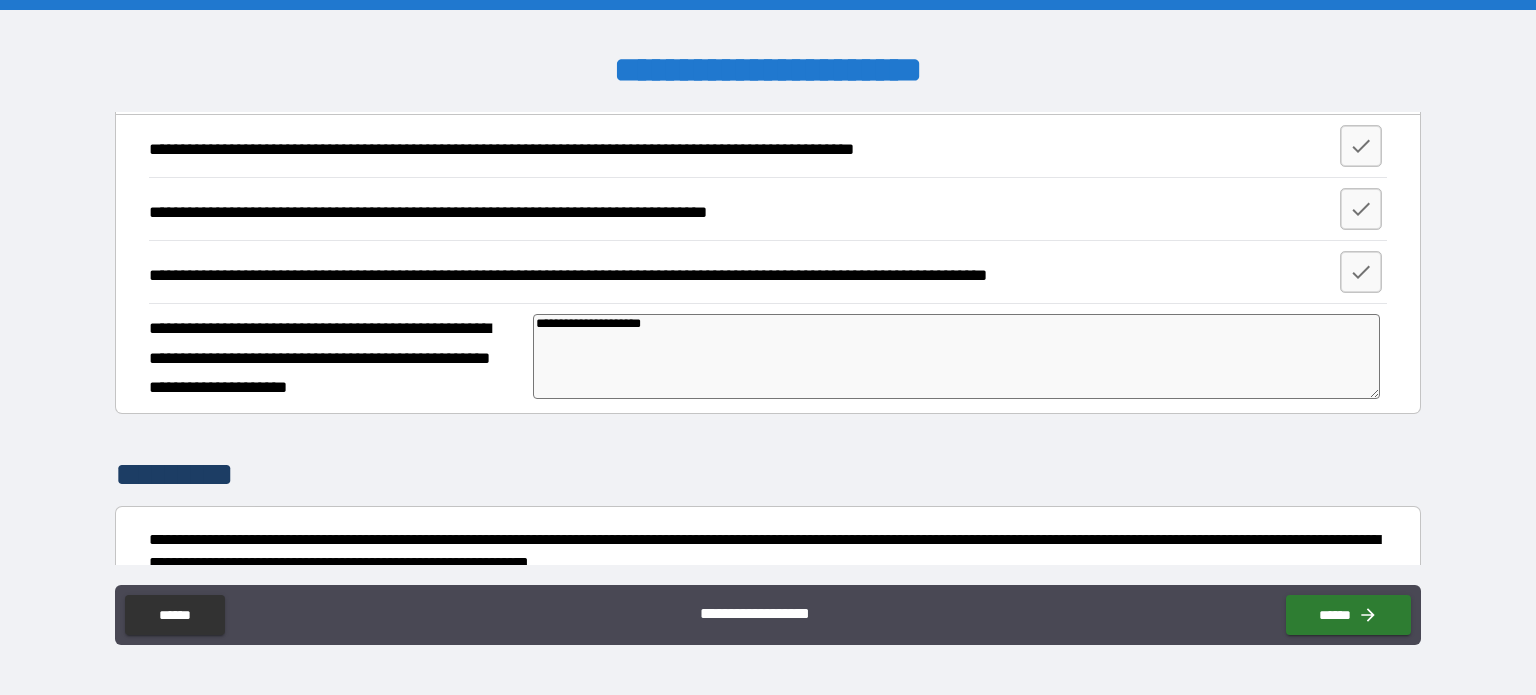 type on "*" 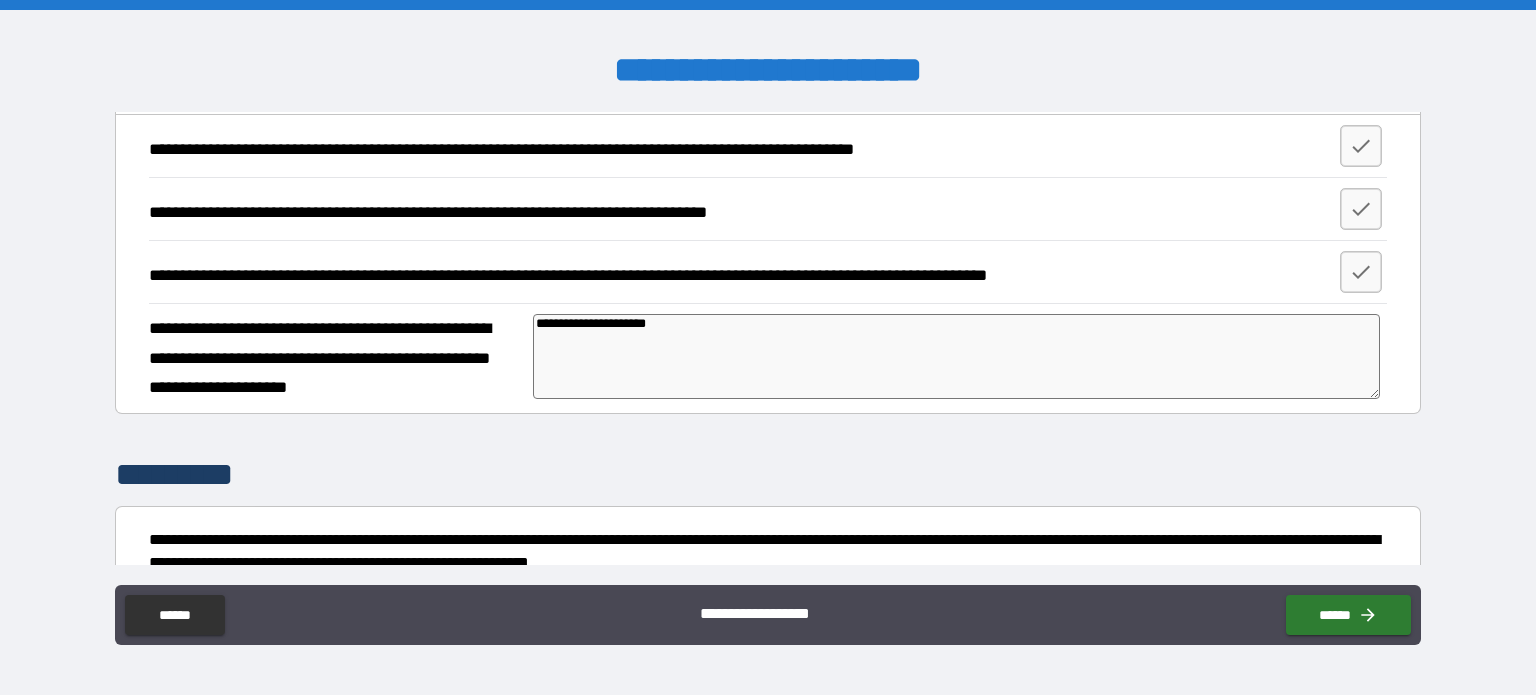 type on "*" 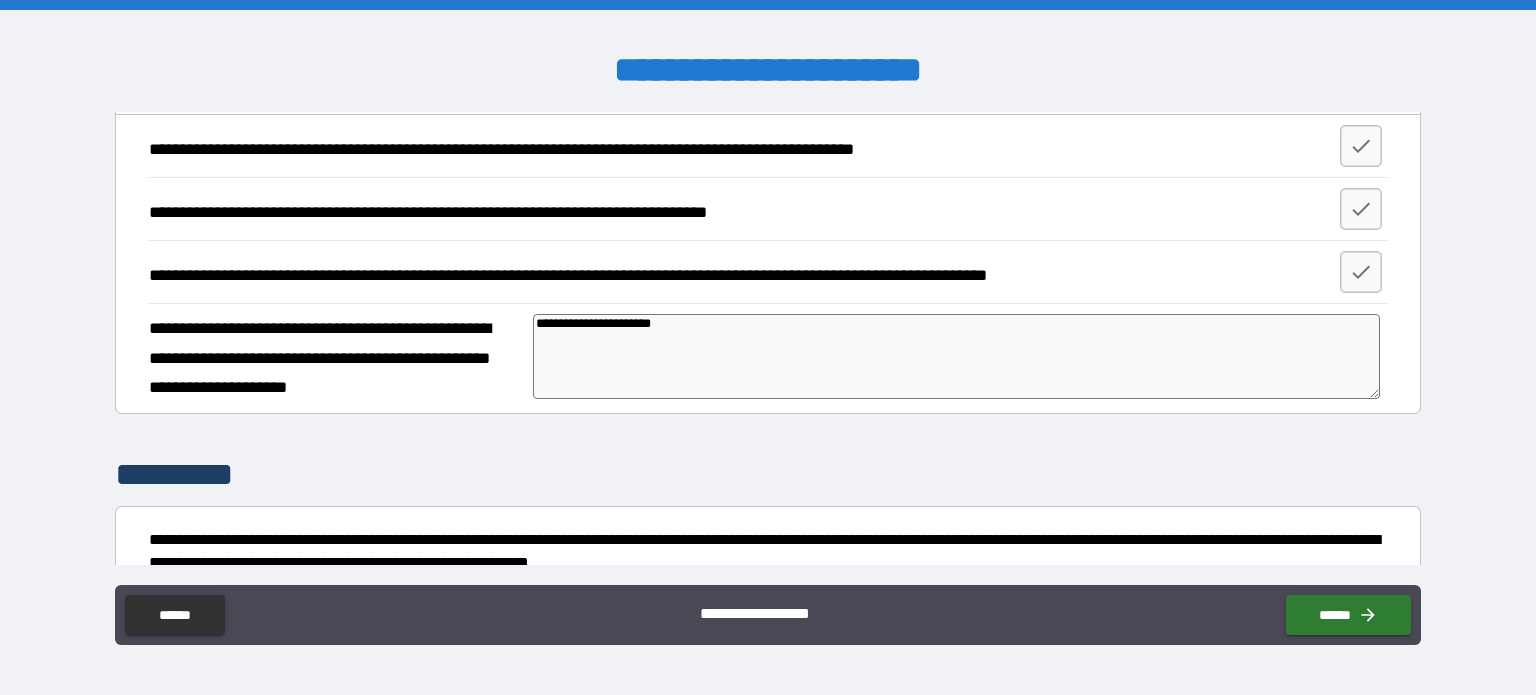 type on "**********" 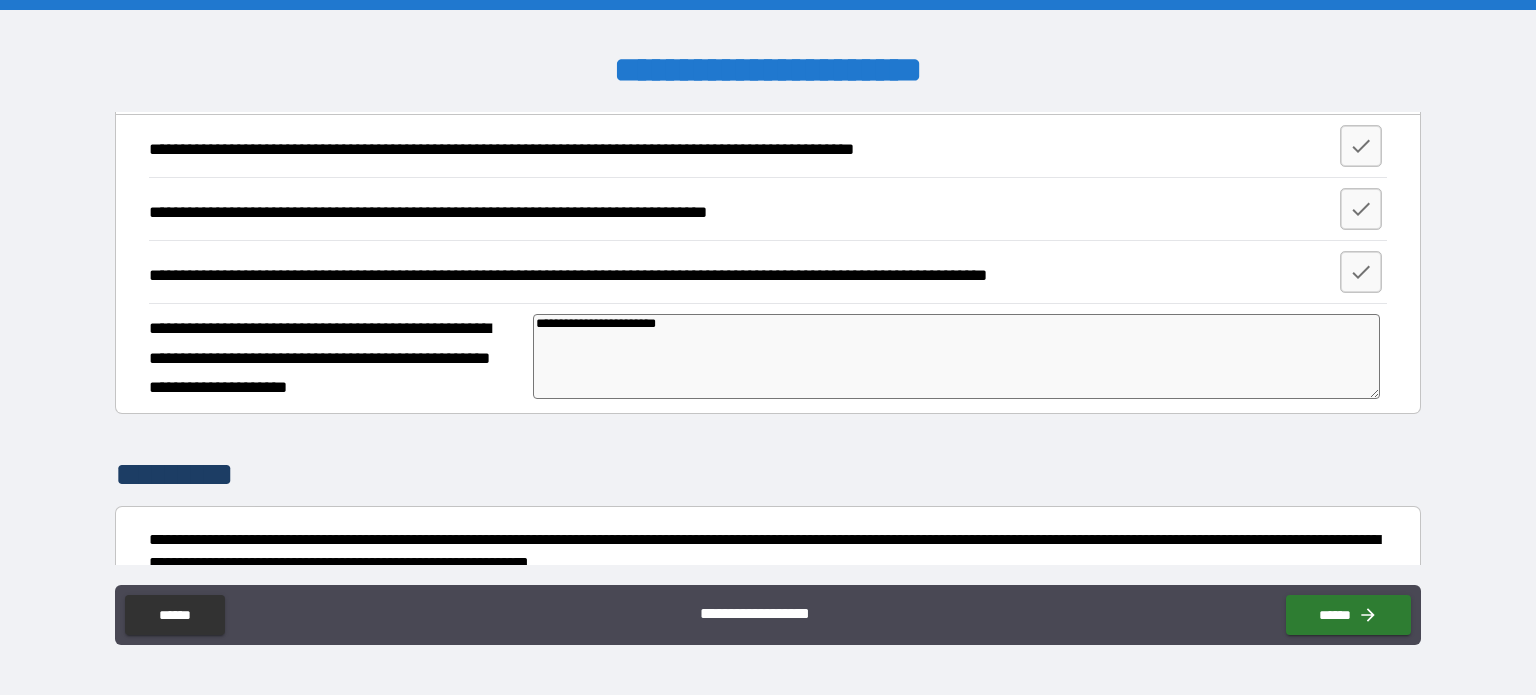 type on "**********" 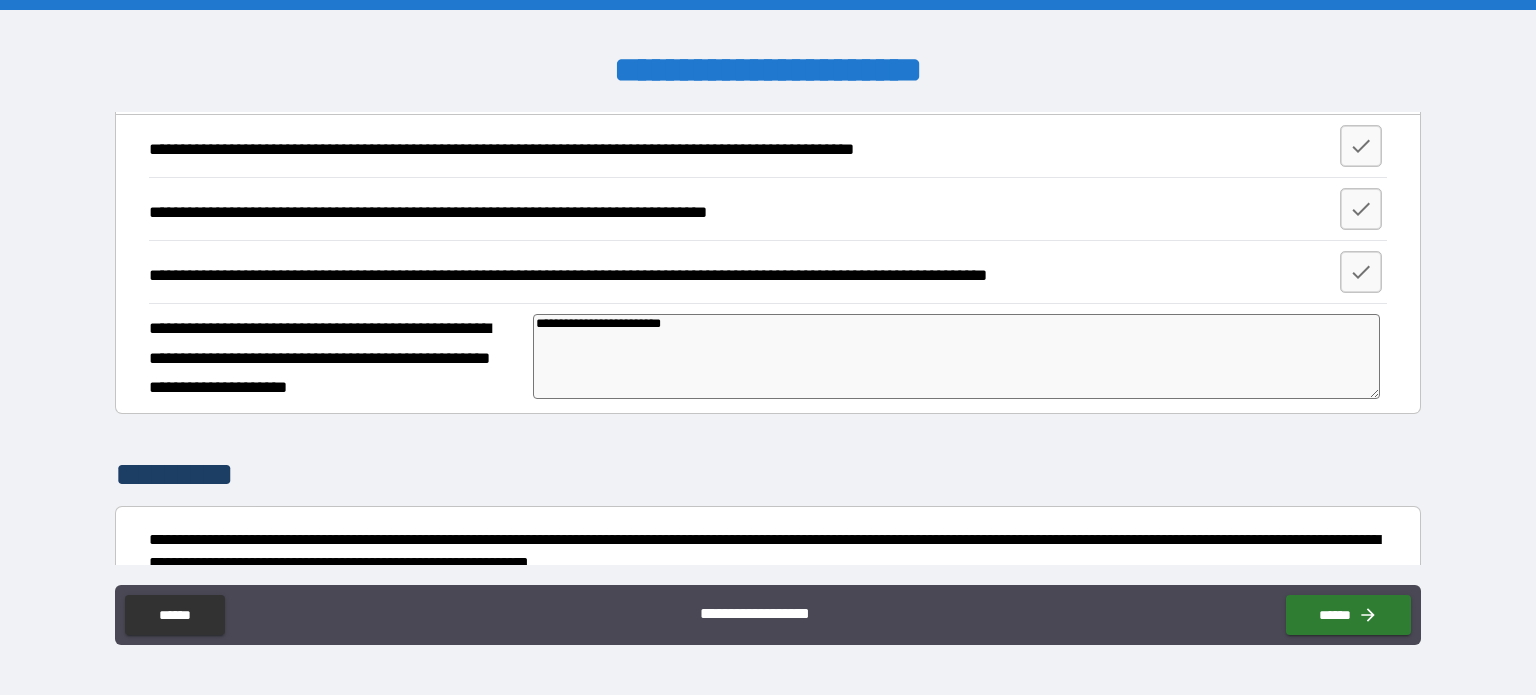 type on "**********" 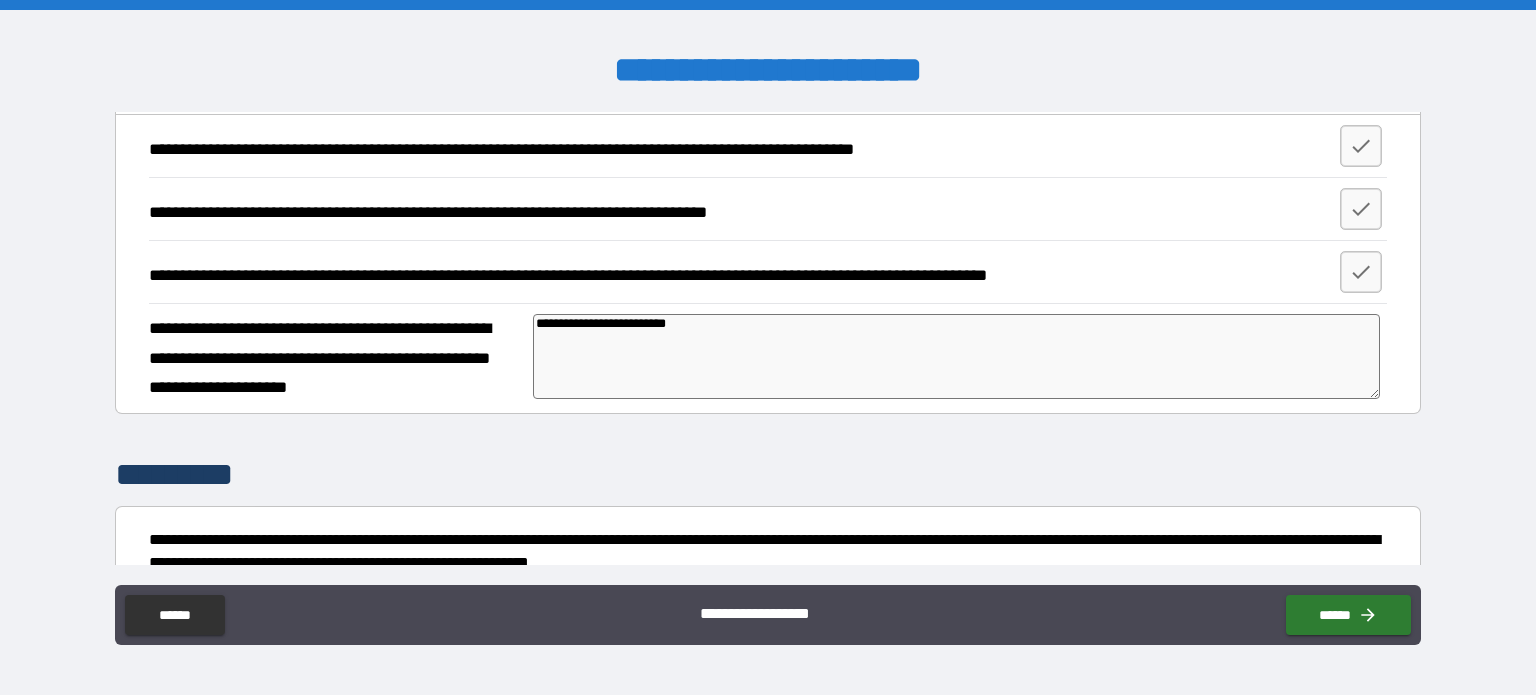 type on "*" 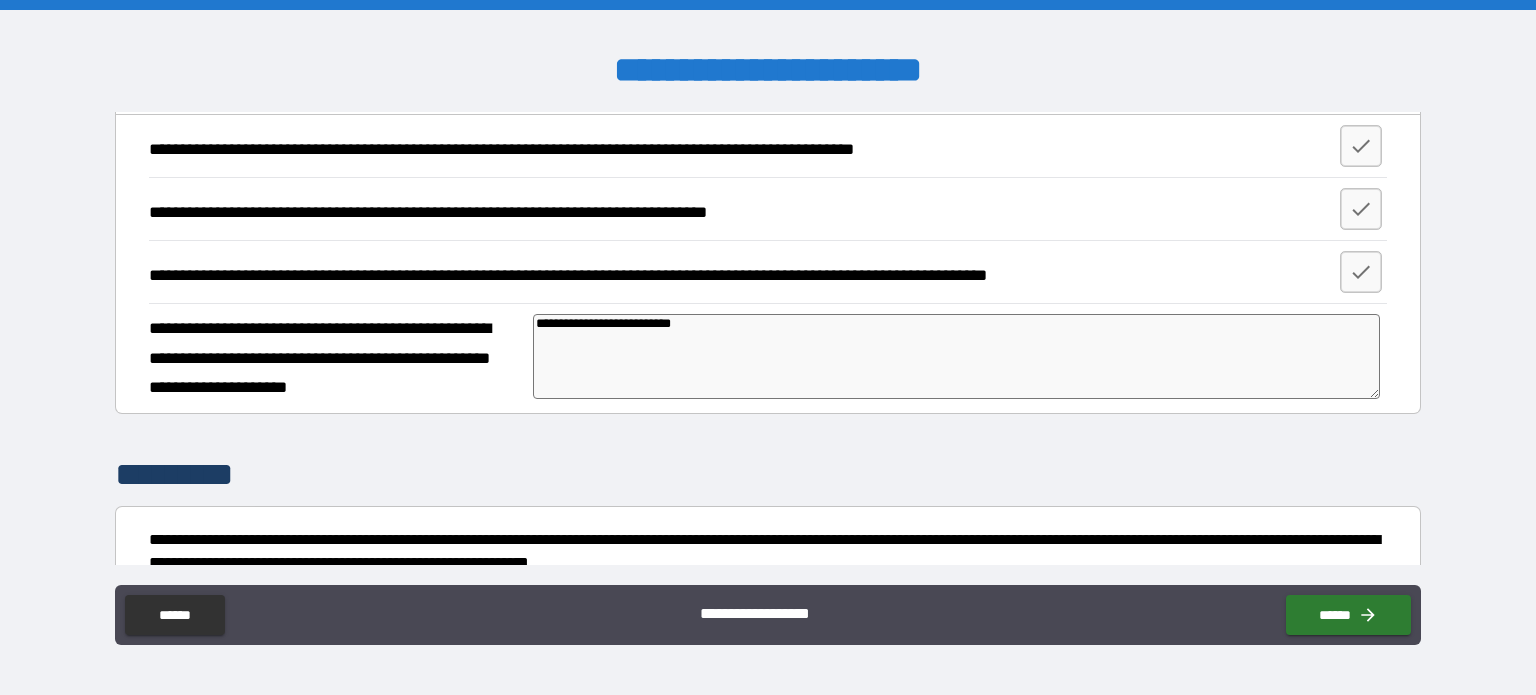 type on "**********" 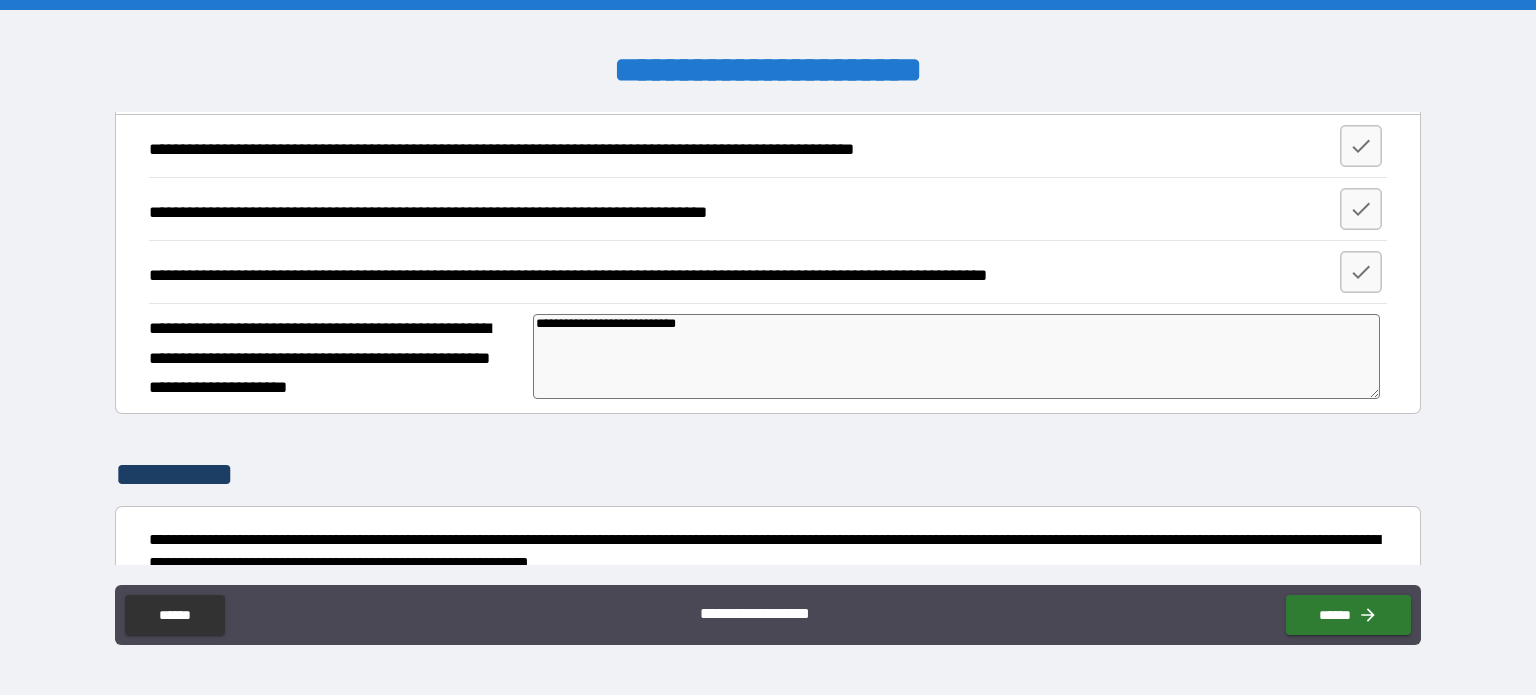 type on "**********" 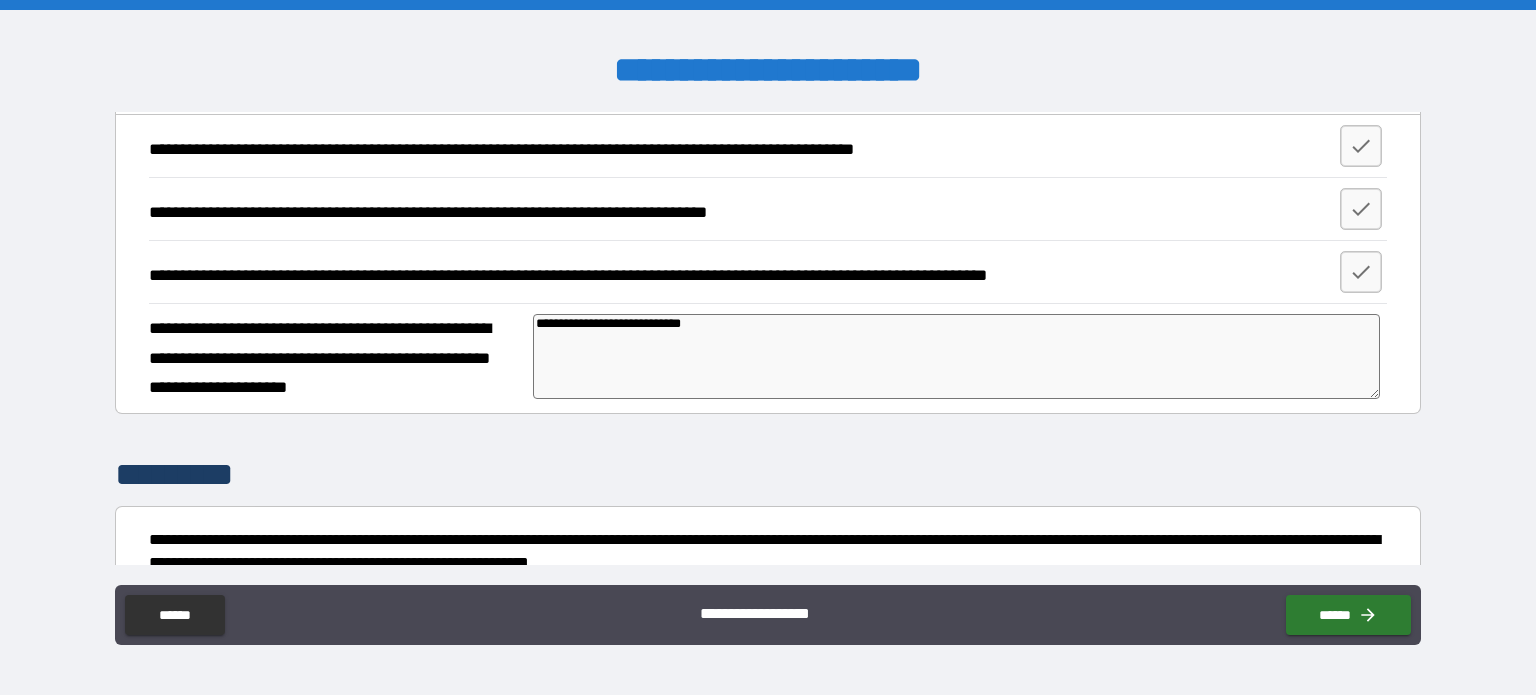 type on "*" 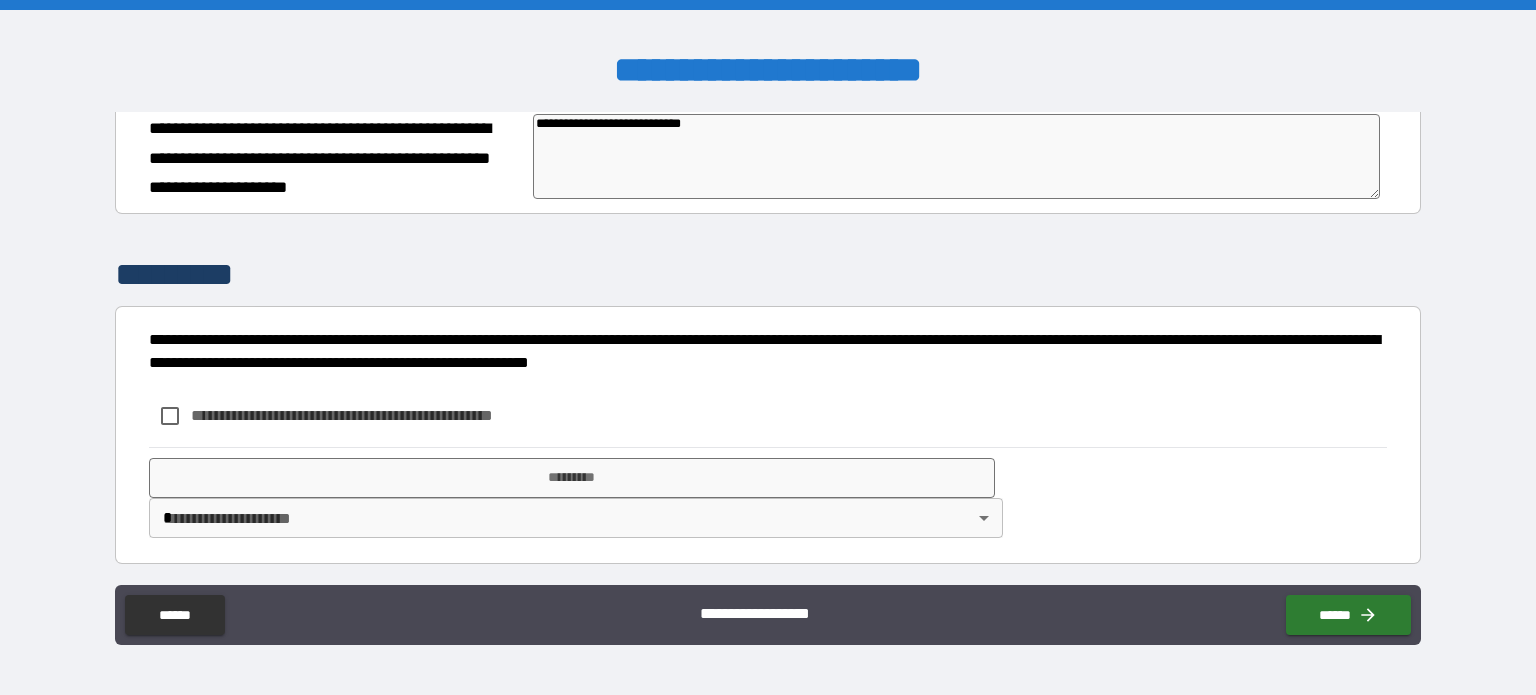 type on "**********" 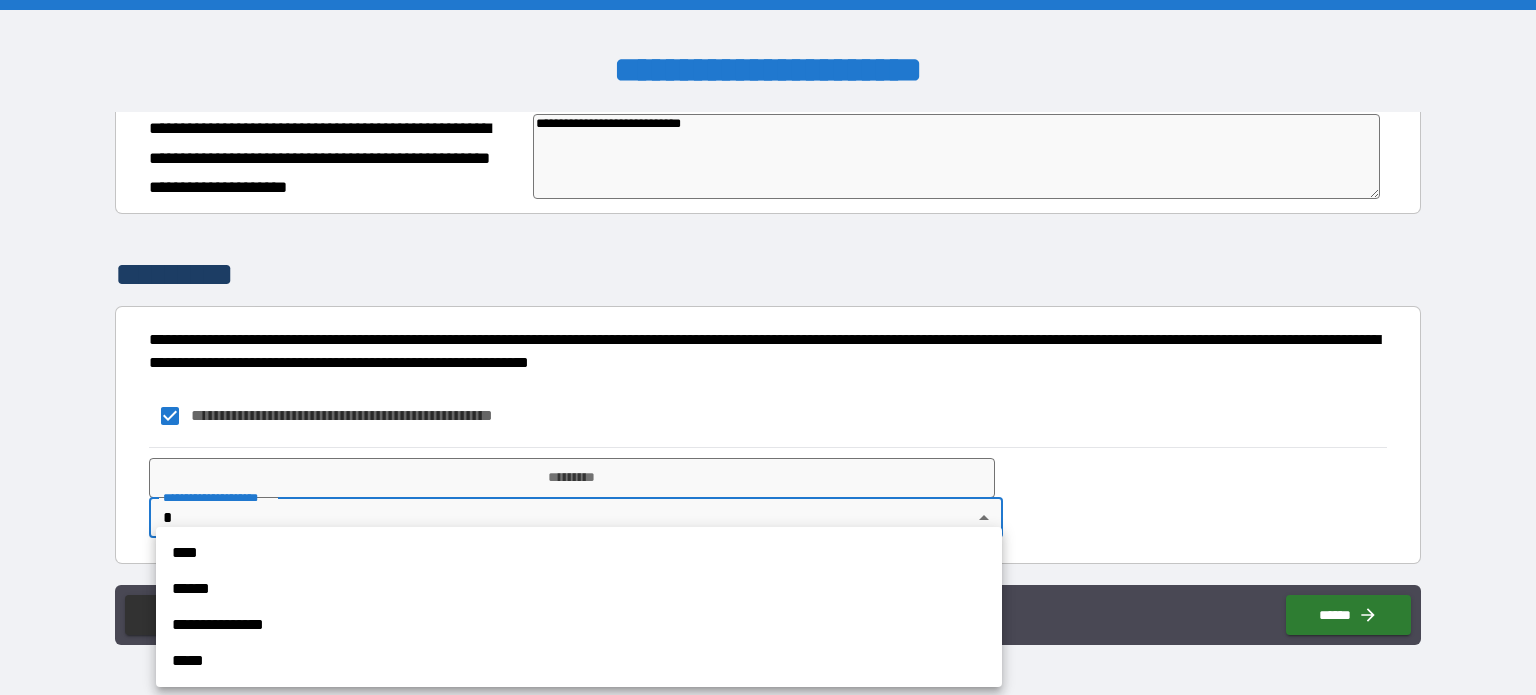click on "**********" at bounding box center [768, 347] 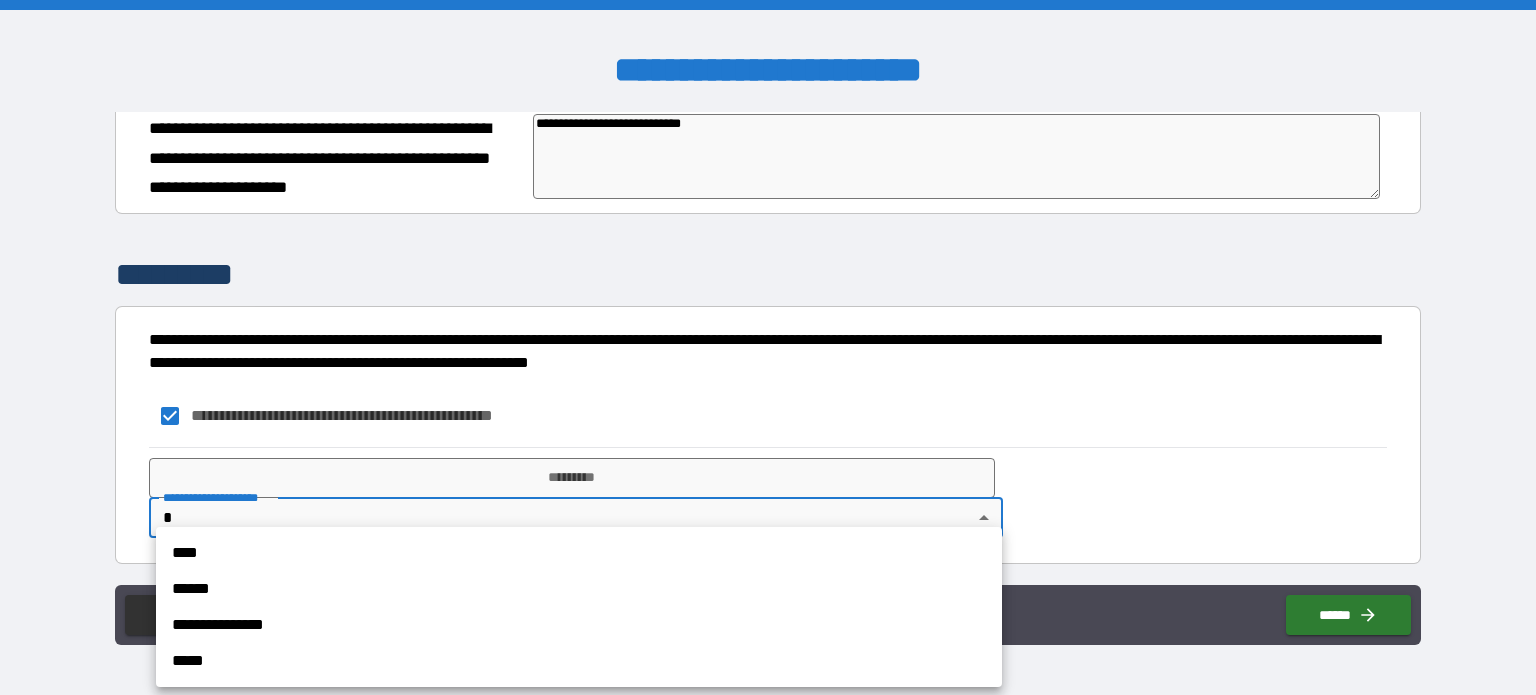 click on "****" at bounding box center (579, 553) 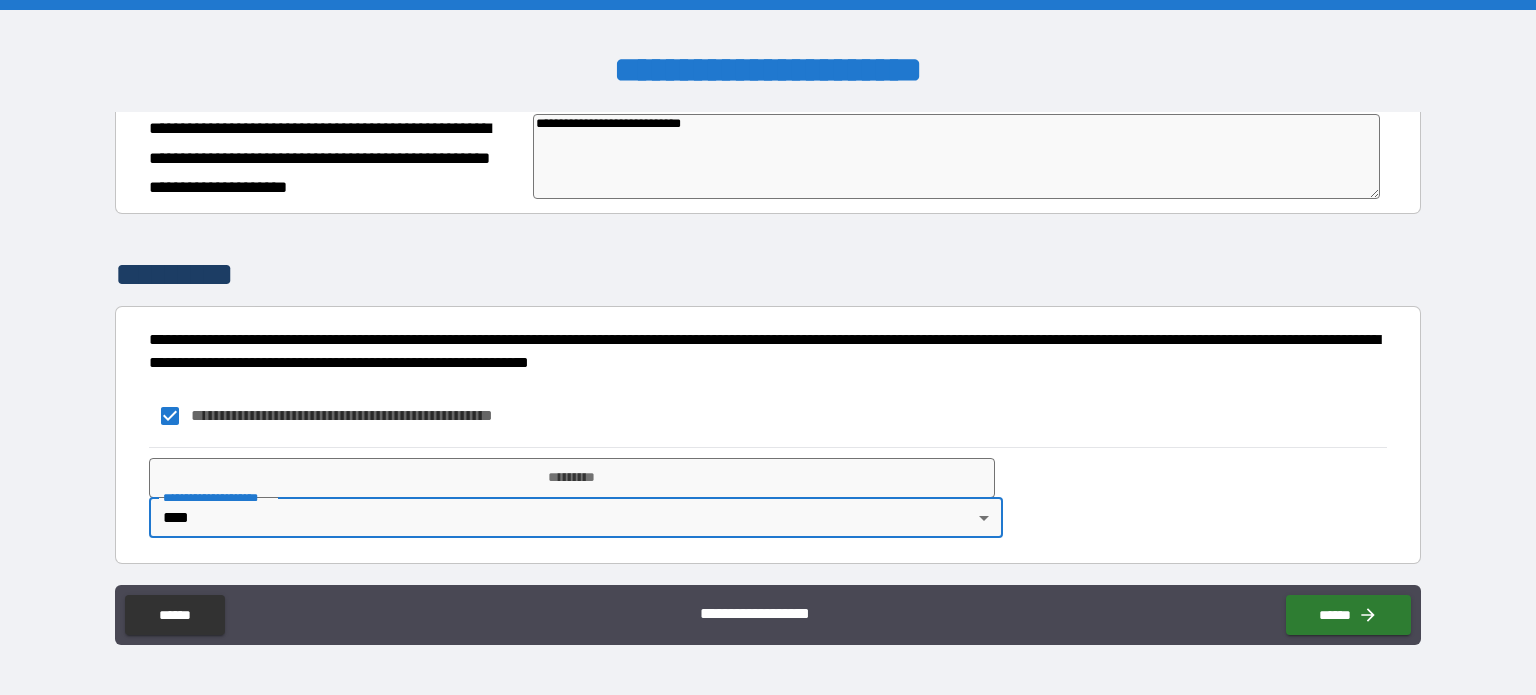 type on "*" 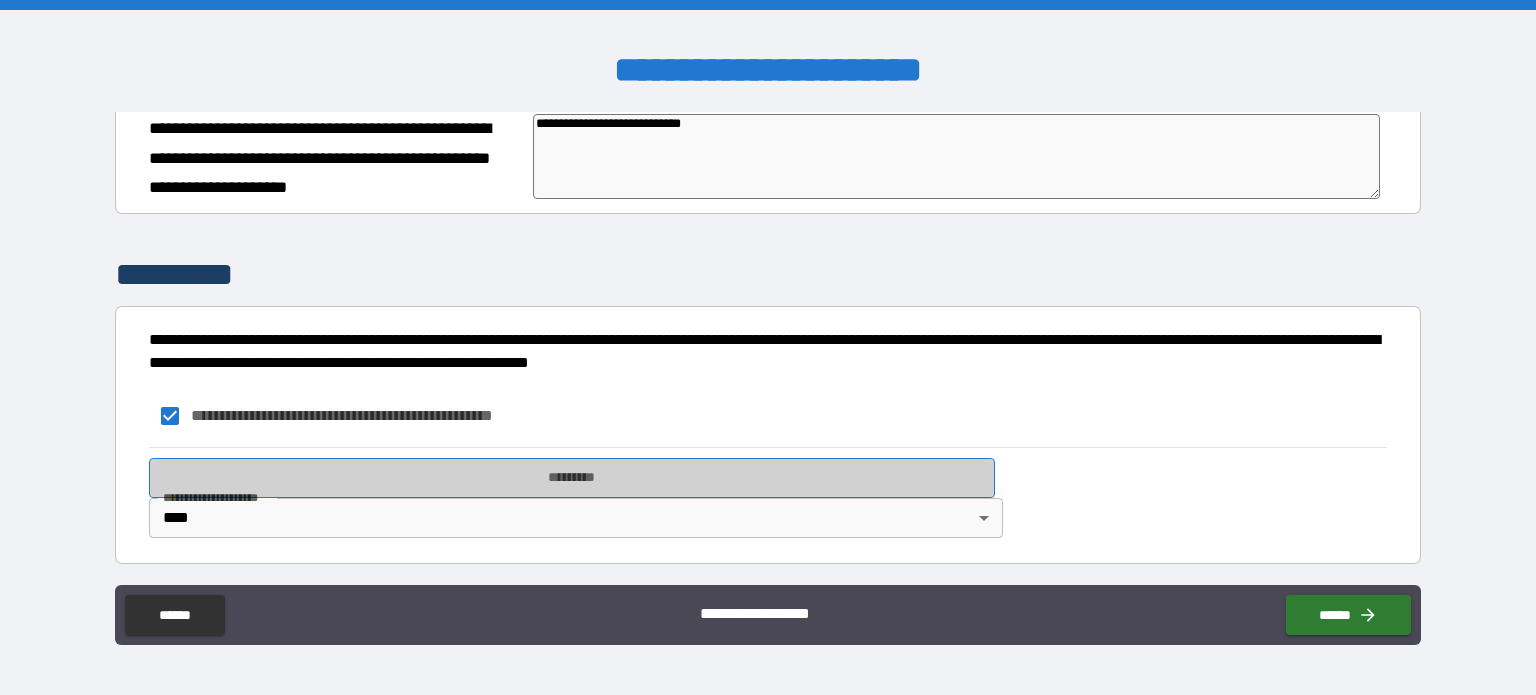 click on "*********" at bounding box center [572, 478] 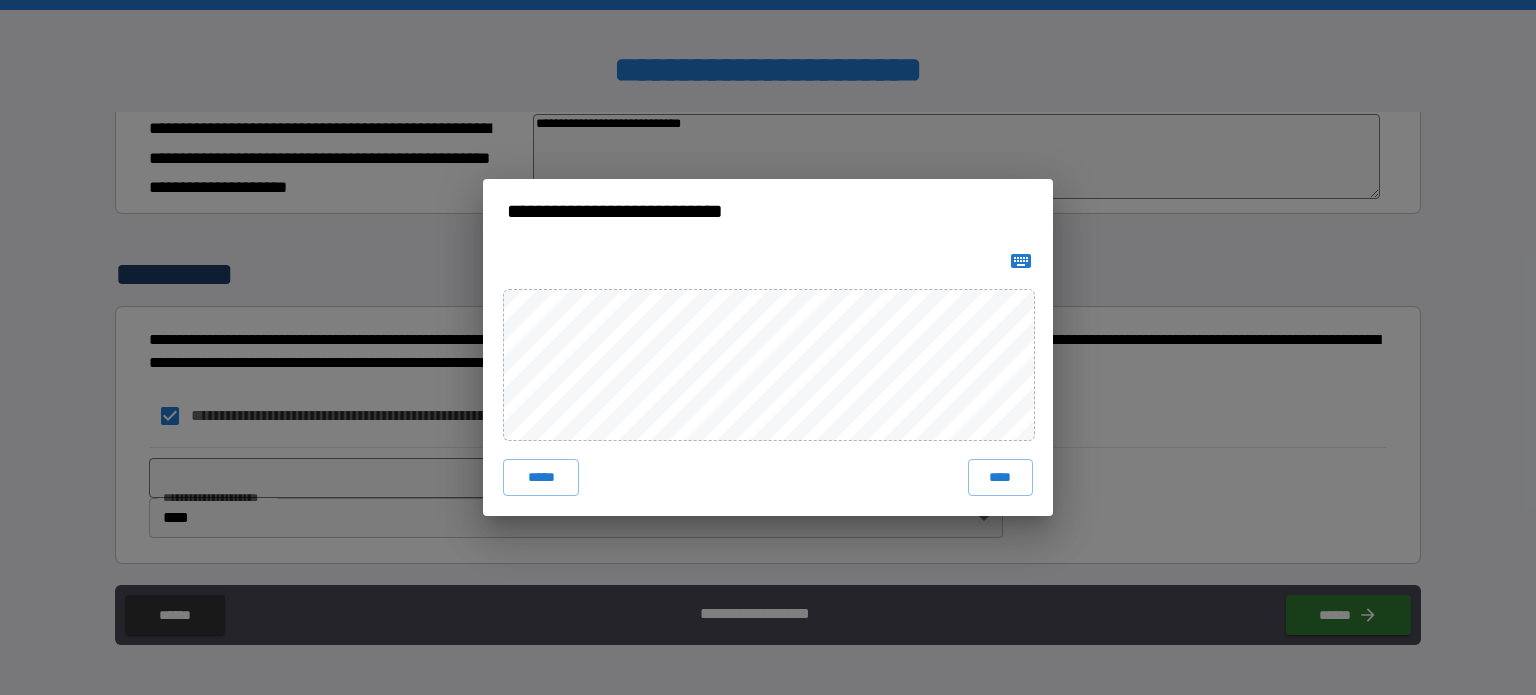click at bounding box center [1021, 261] 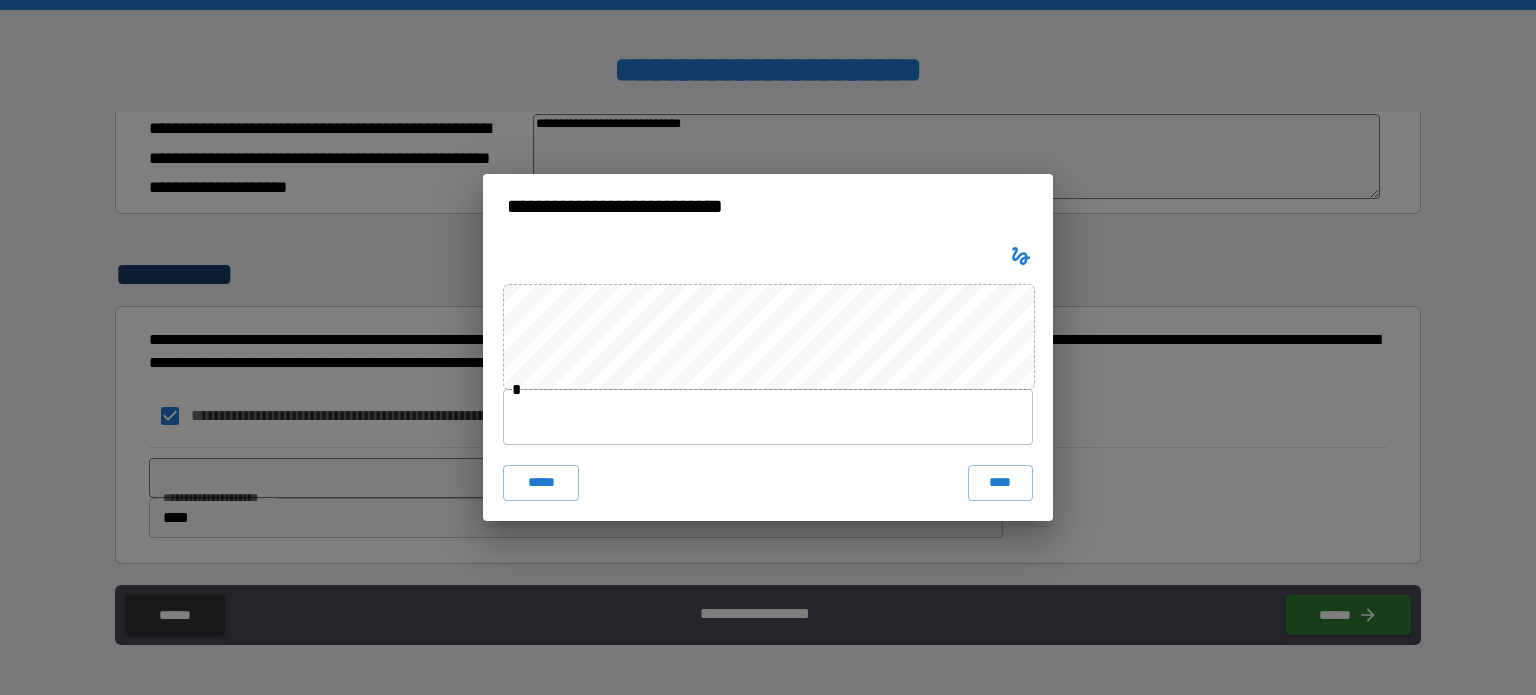 click at bounding box center (768, 417) 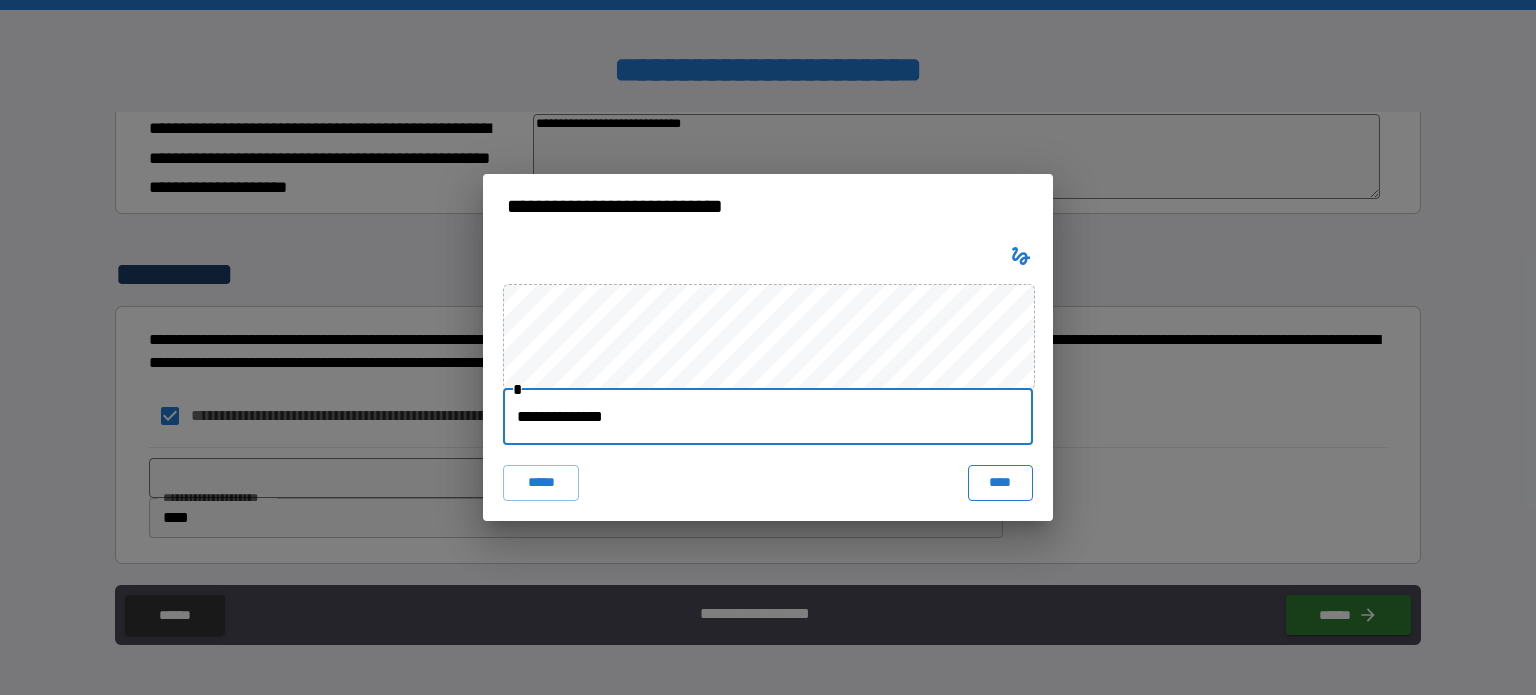 type on "**********" 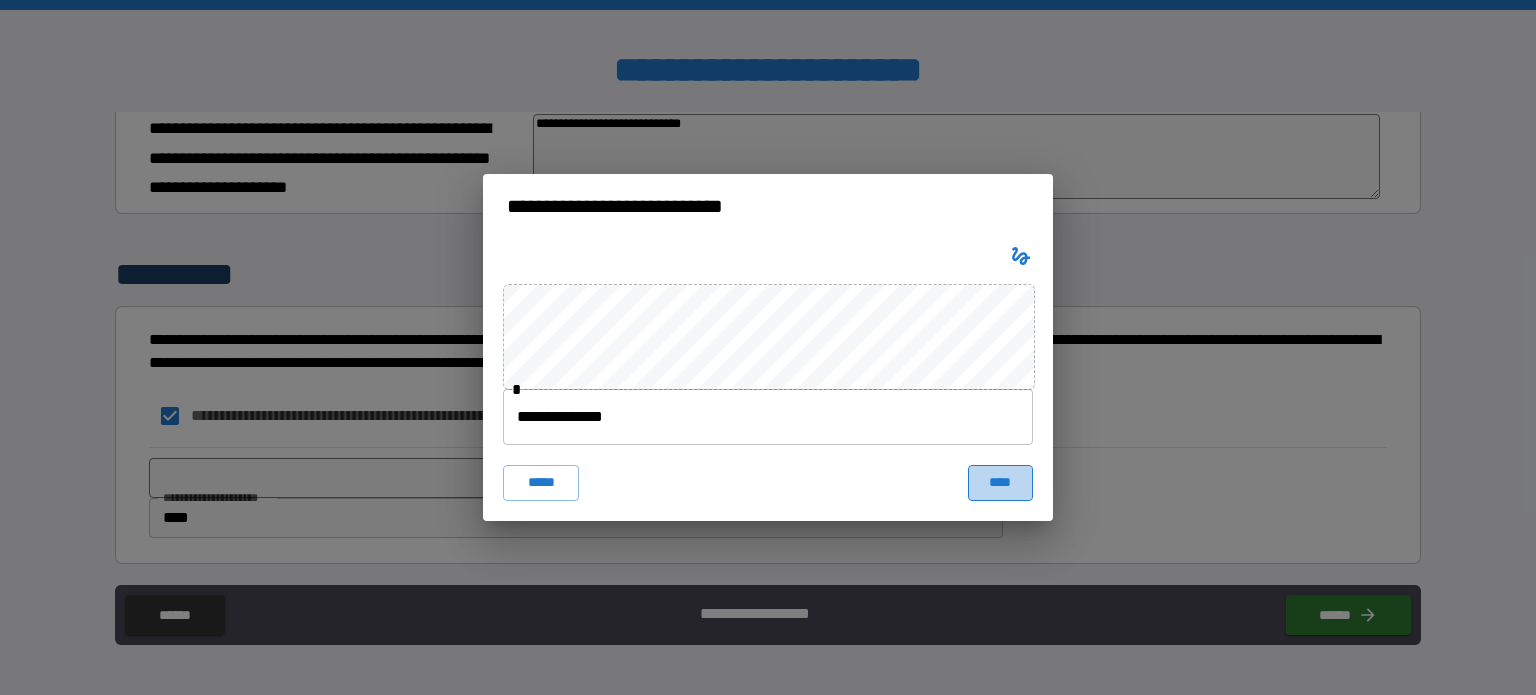click on "****" at bounding box center [1000, 483] 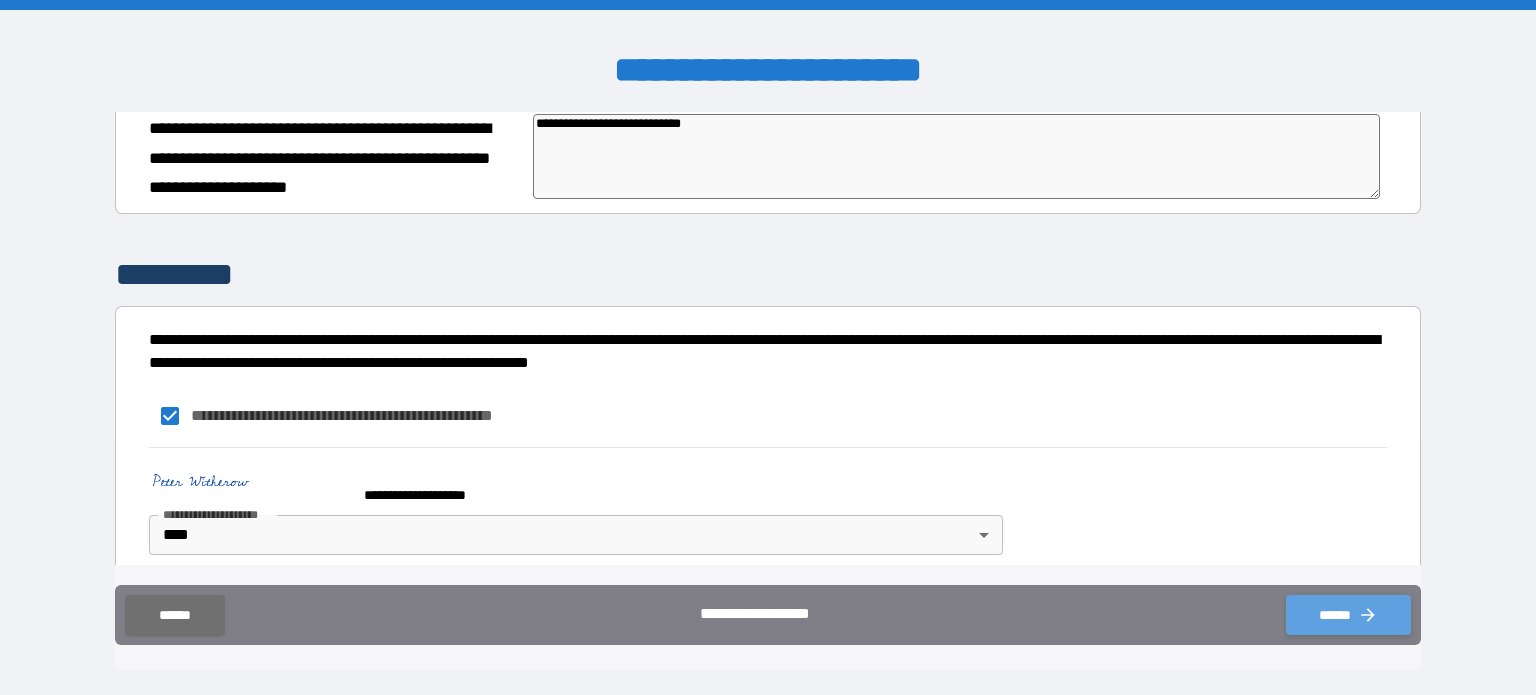 click 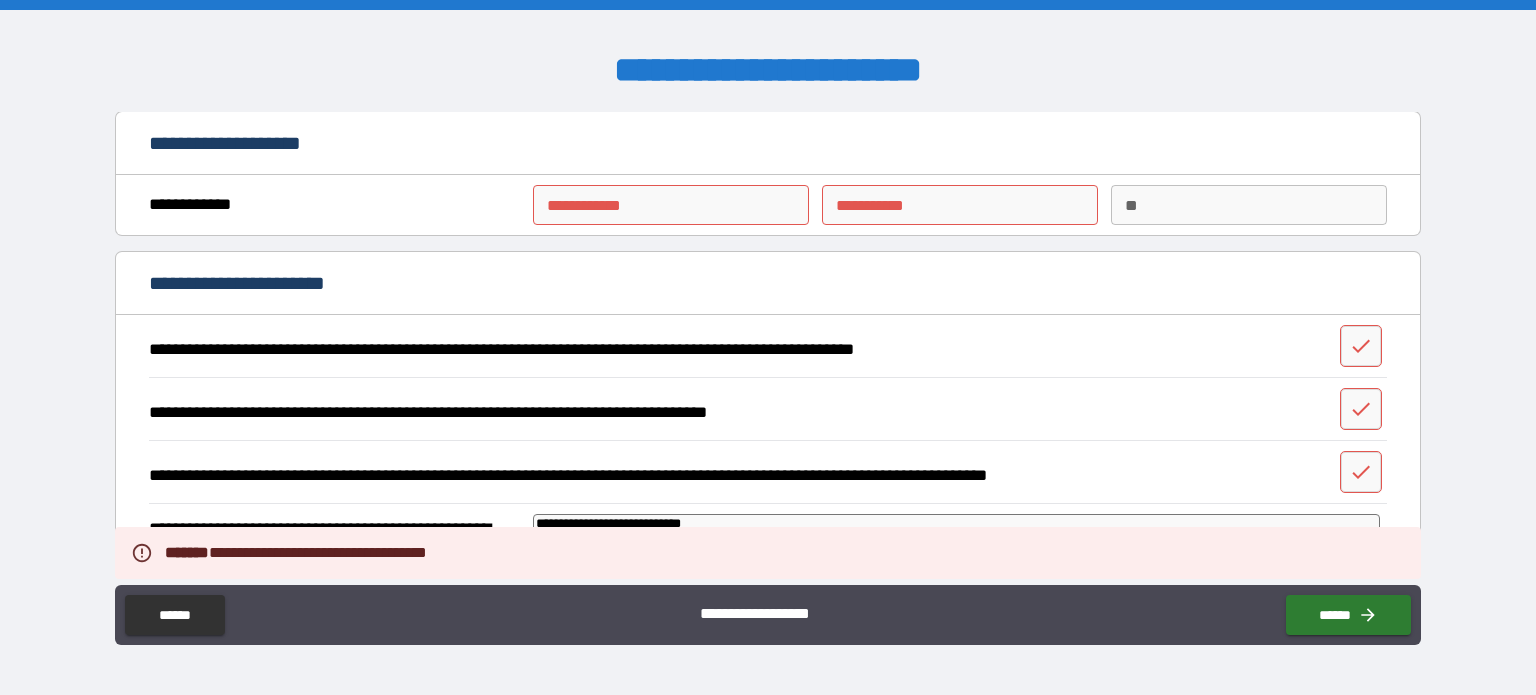 scroll, scrollTop: 0, scrollLeft: 0, axis: both 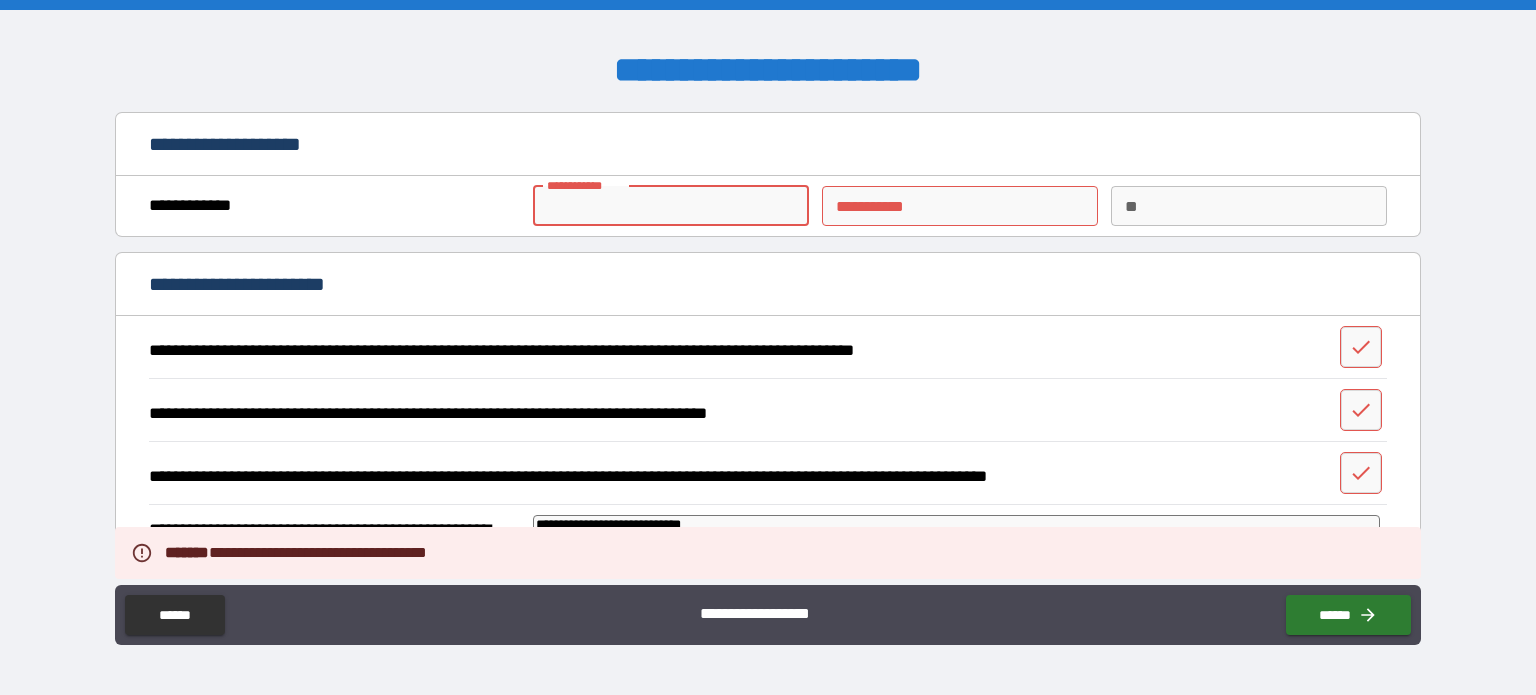 click on "**********" at bounding box center (671, 206) 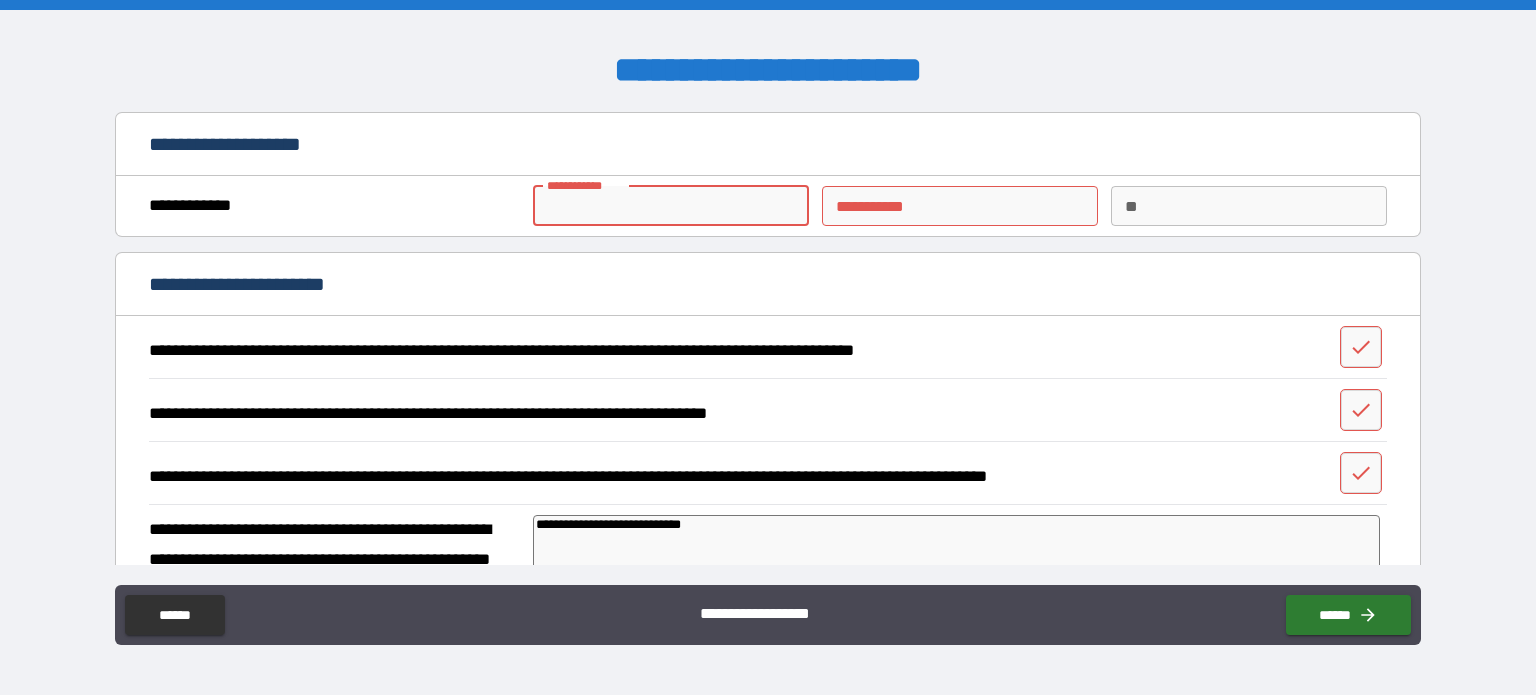 type on "*" 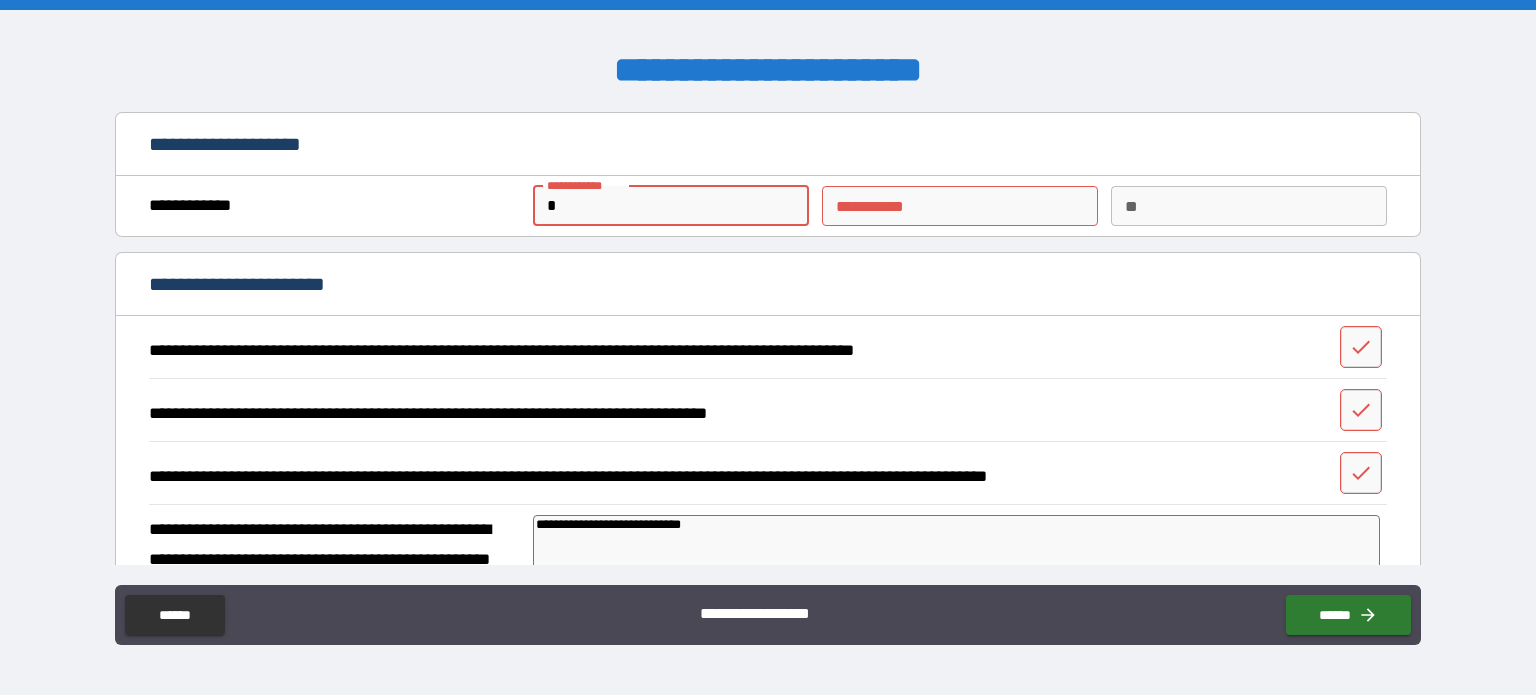 type on "**" 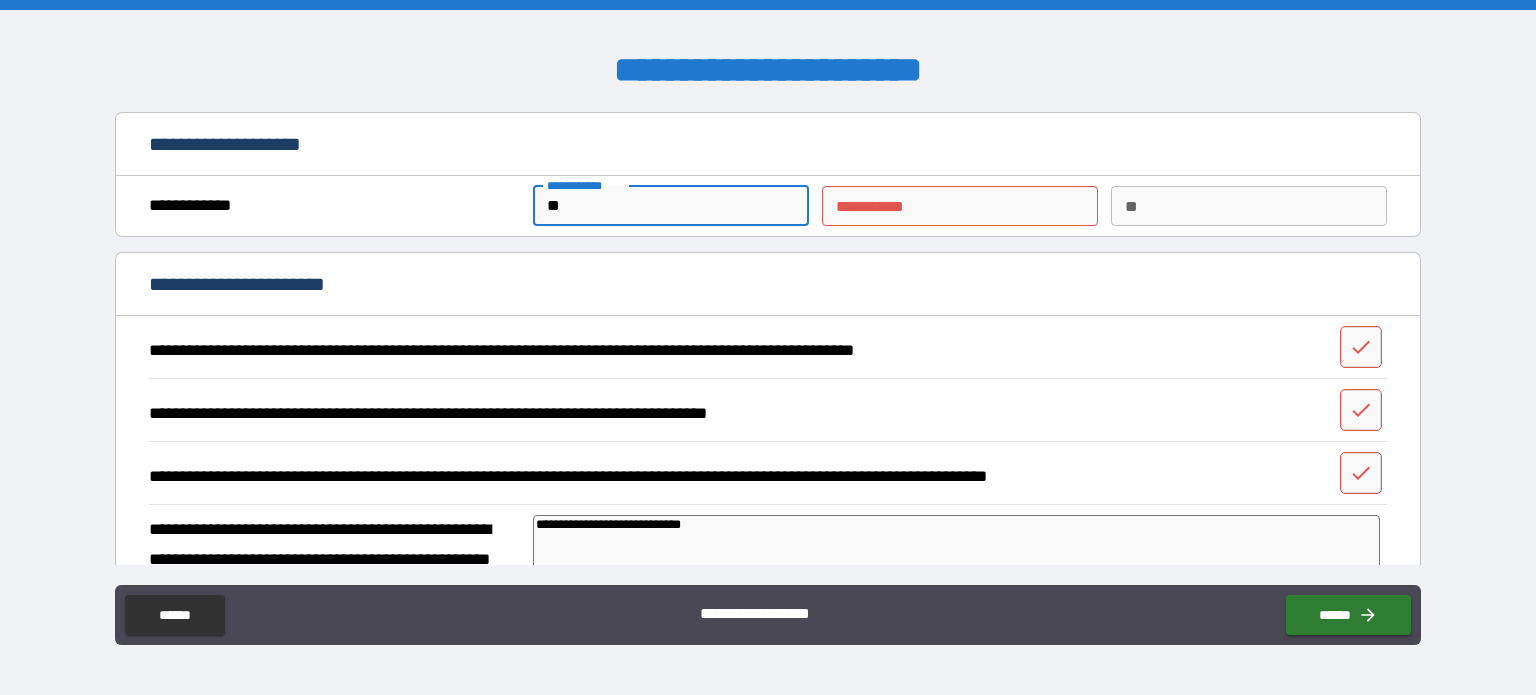 type on "***" 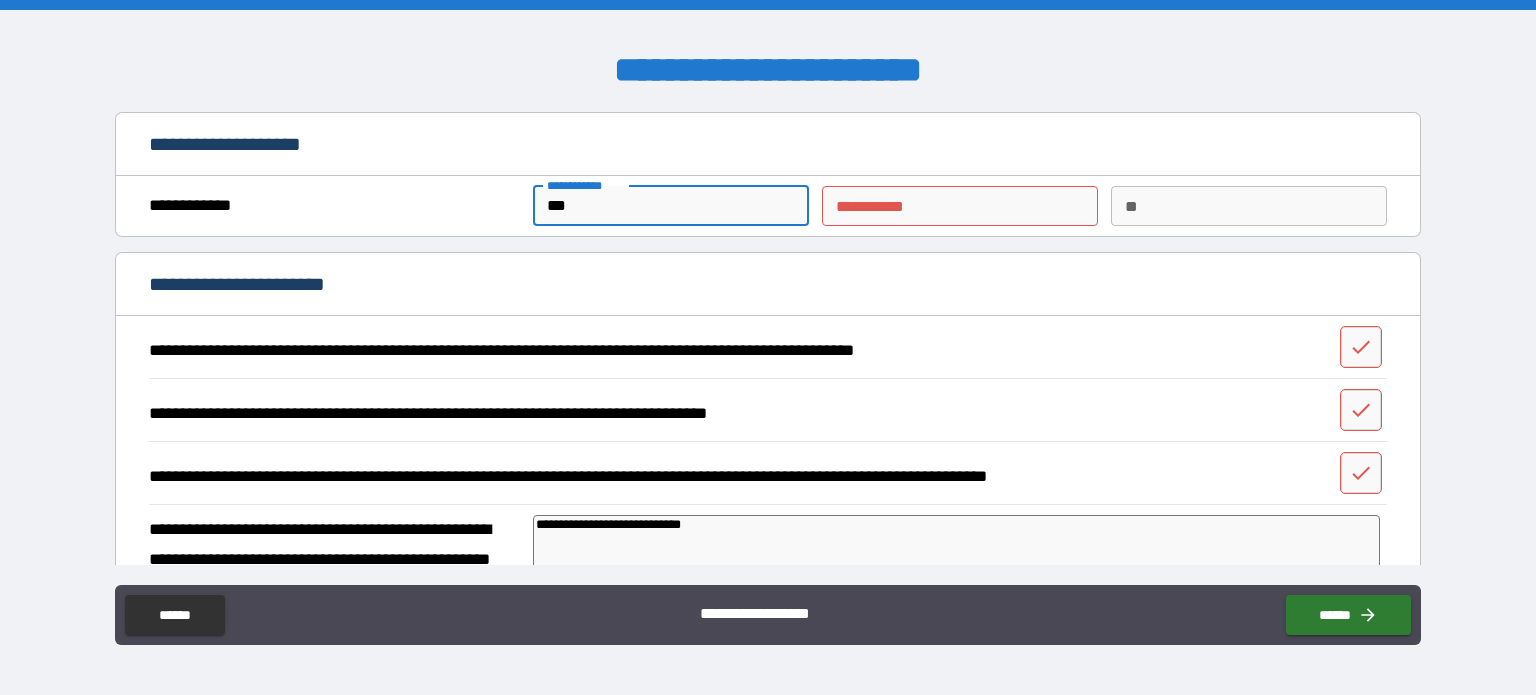 type on "****" 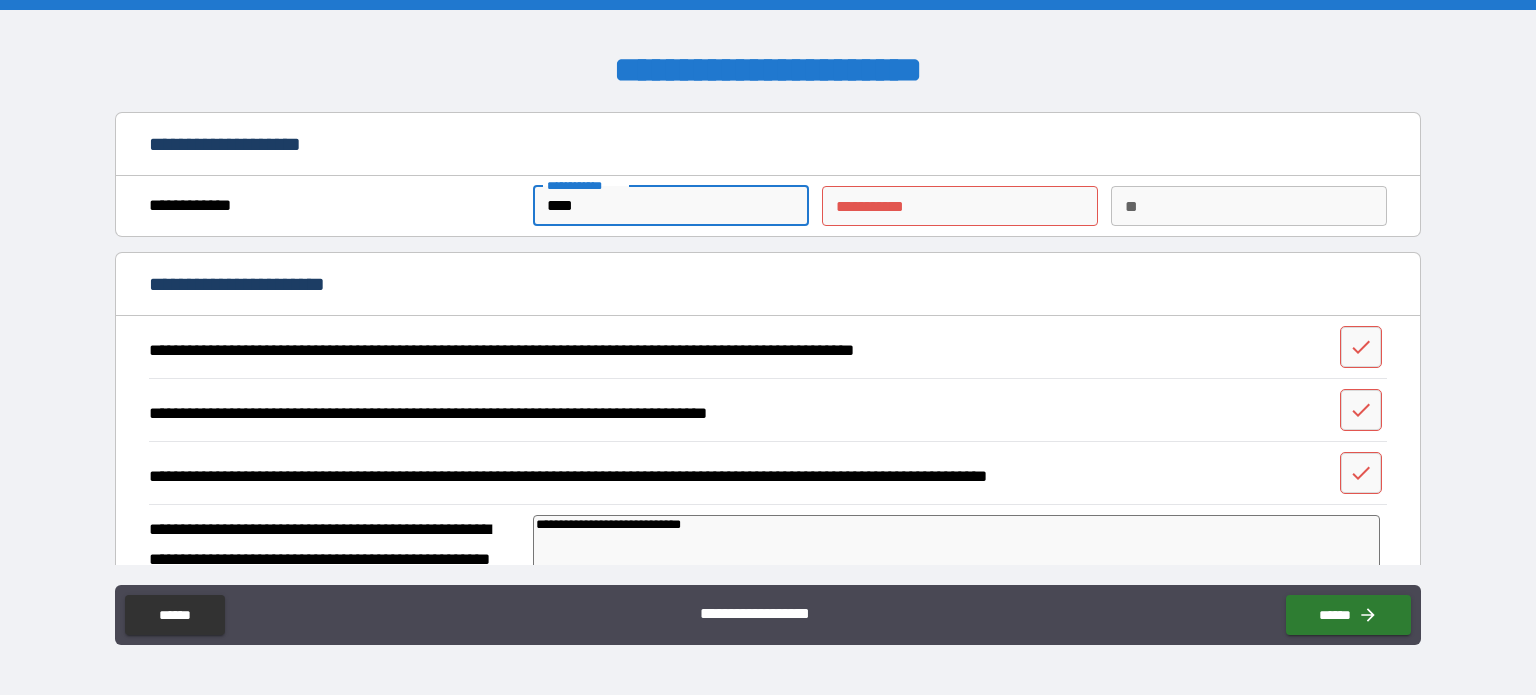 type on "*****" 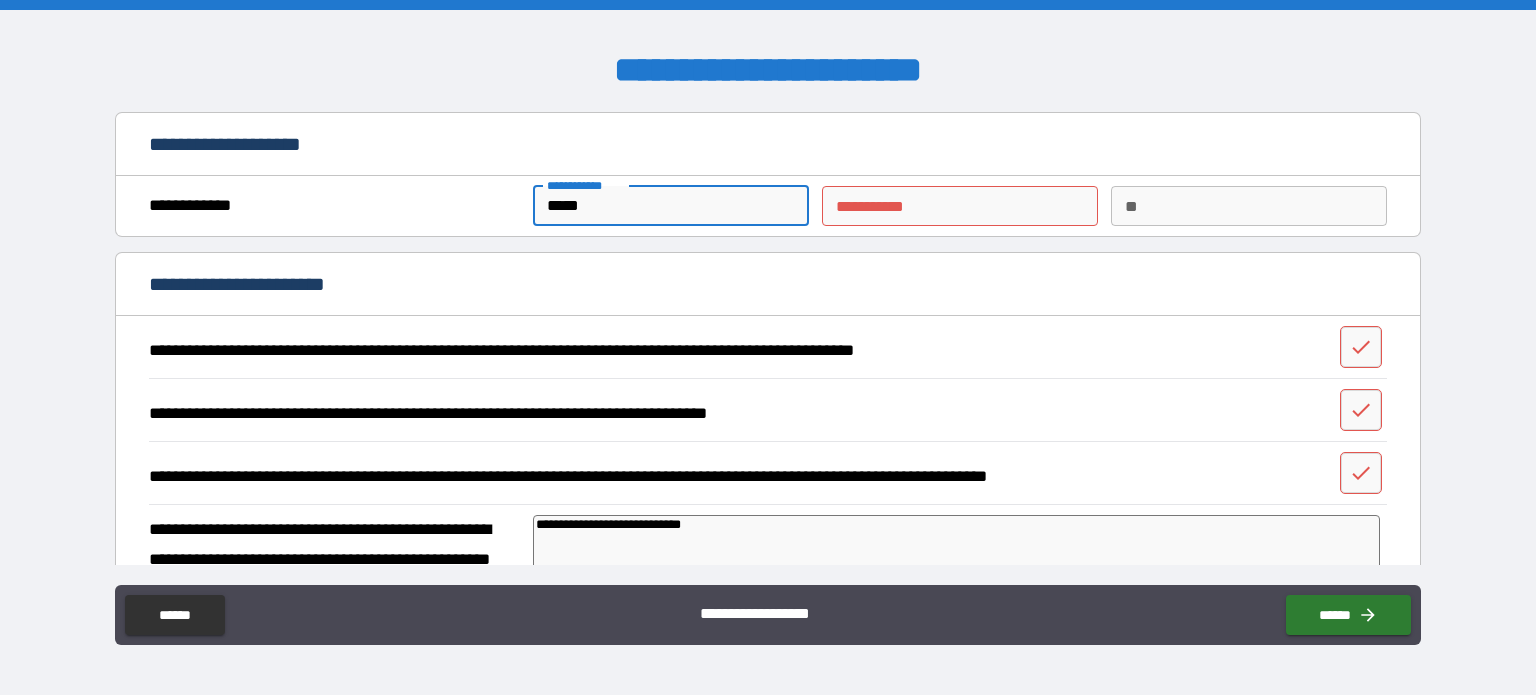 type on "*" 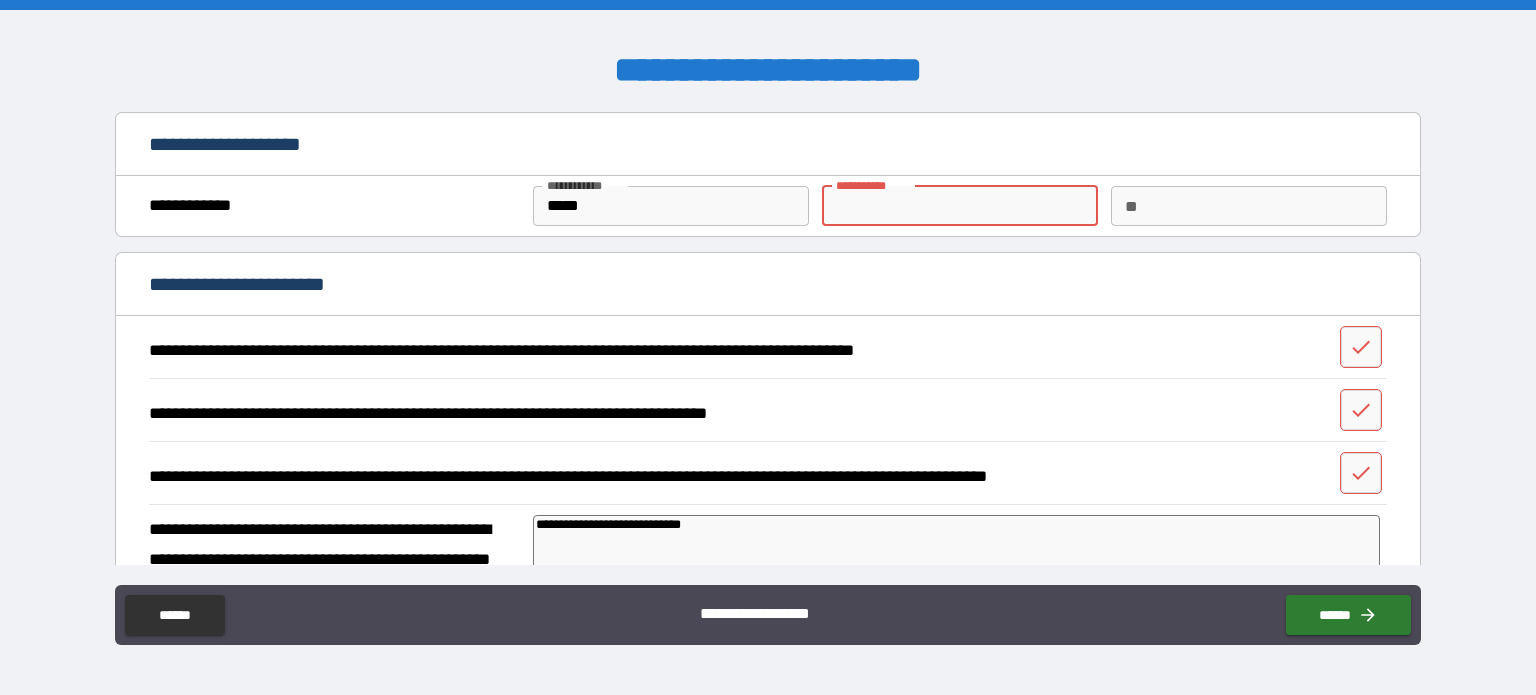 type on "*" 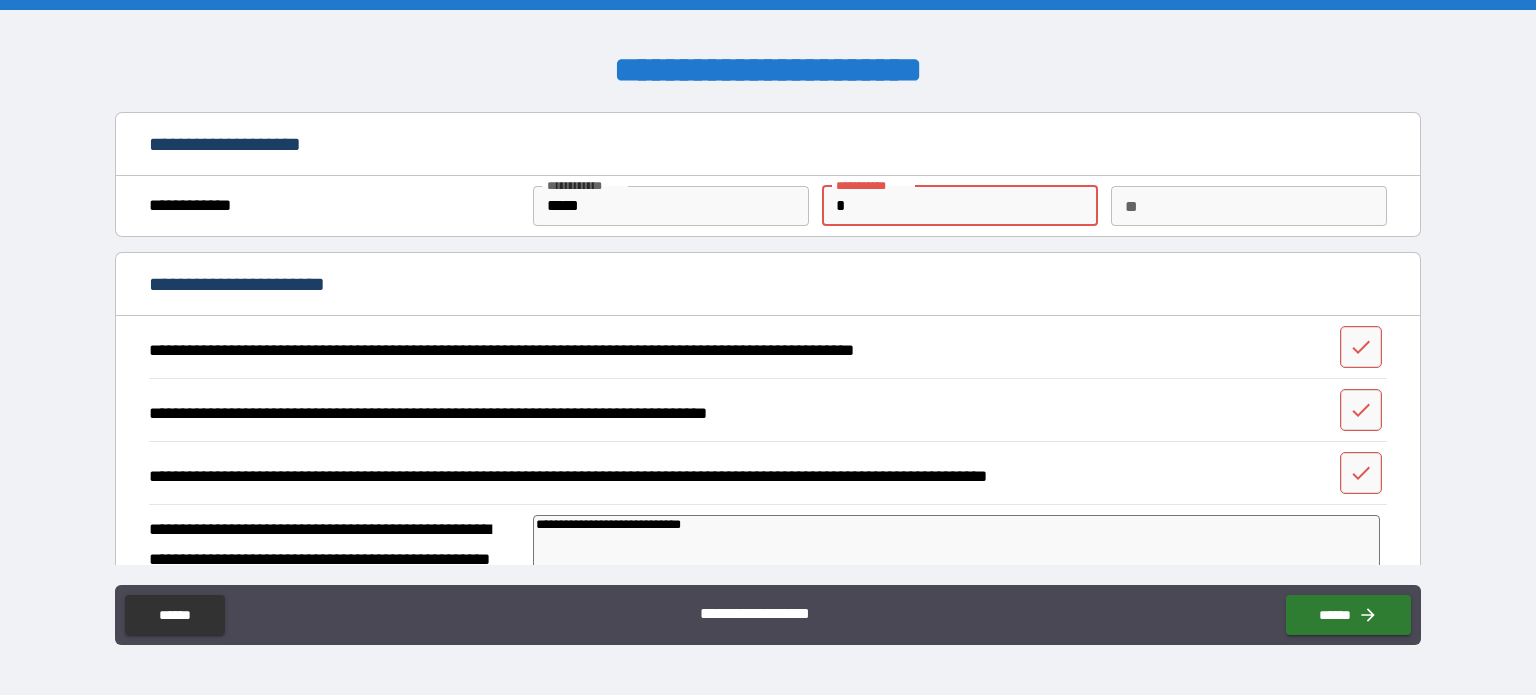 type on "*" 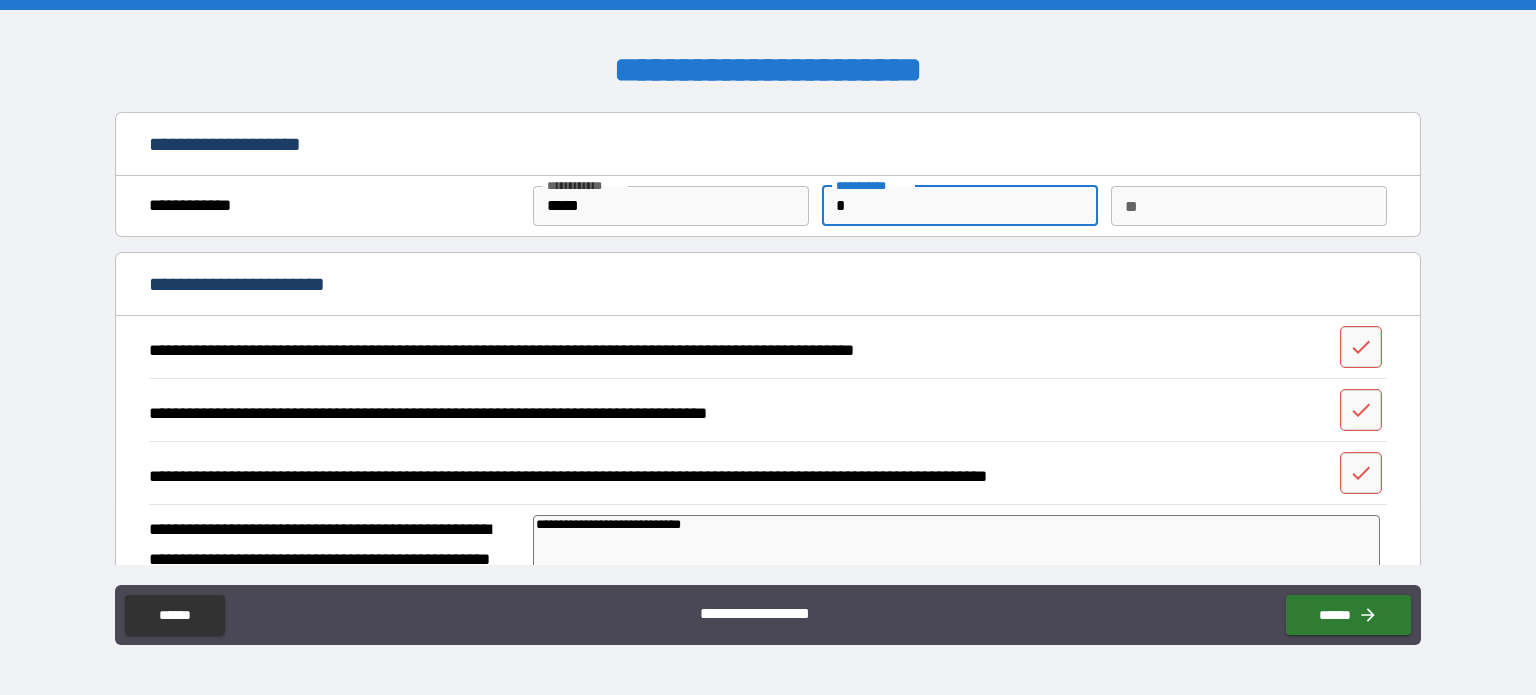 type on "**" 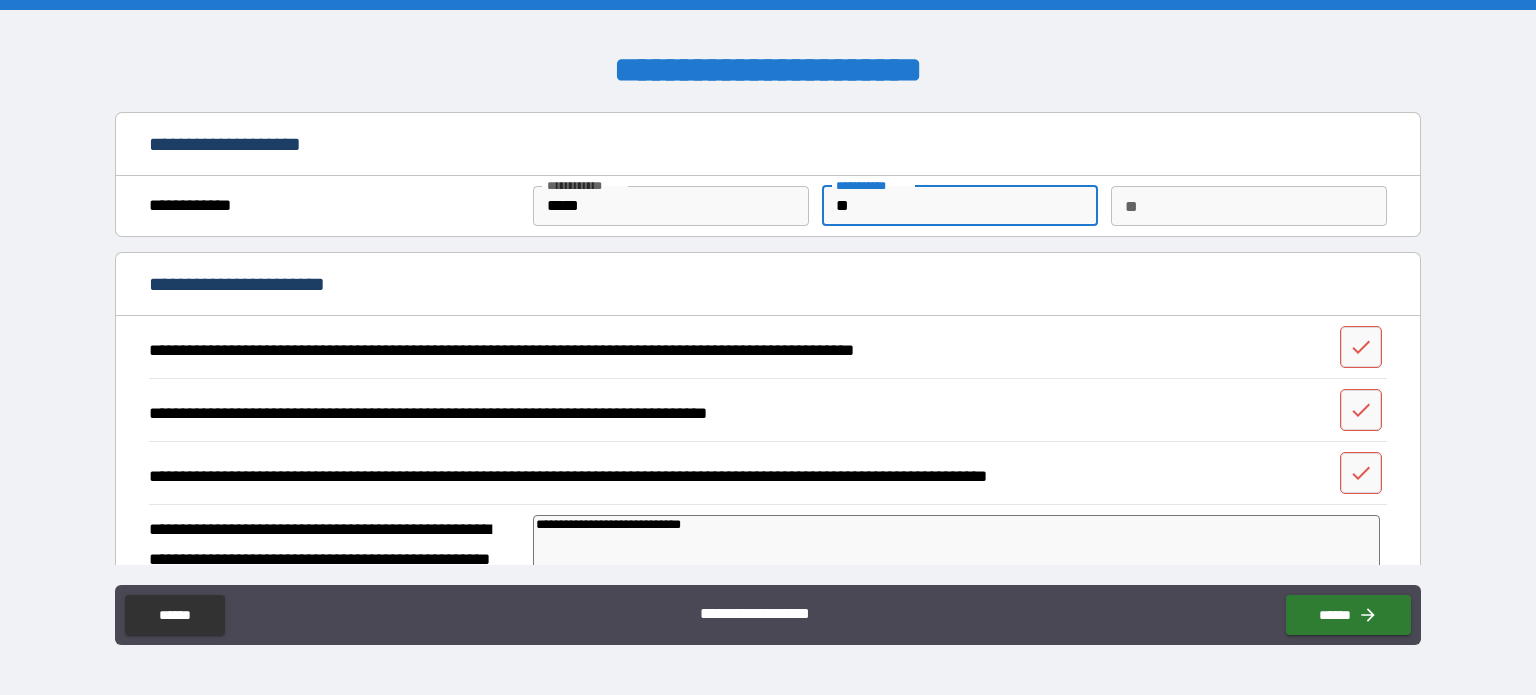 type on "***" 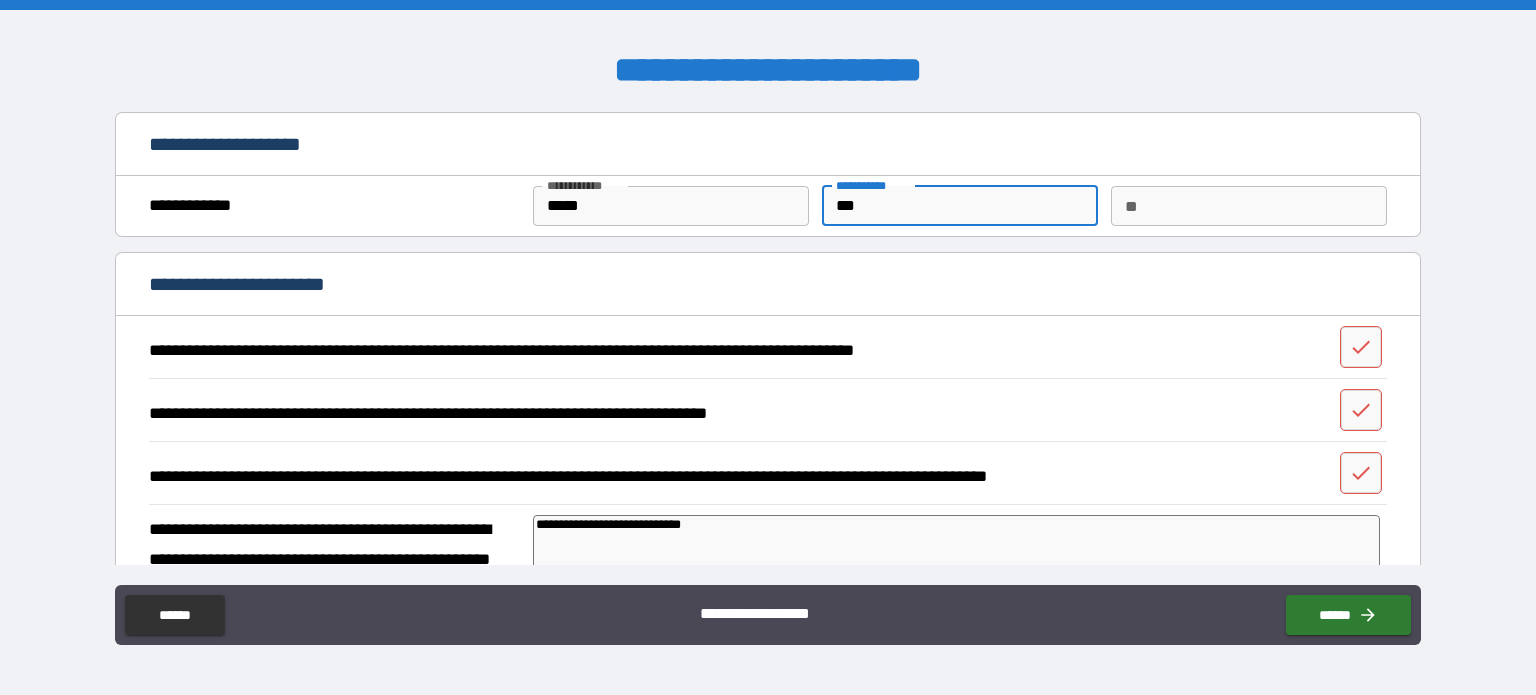 type on "*" 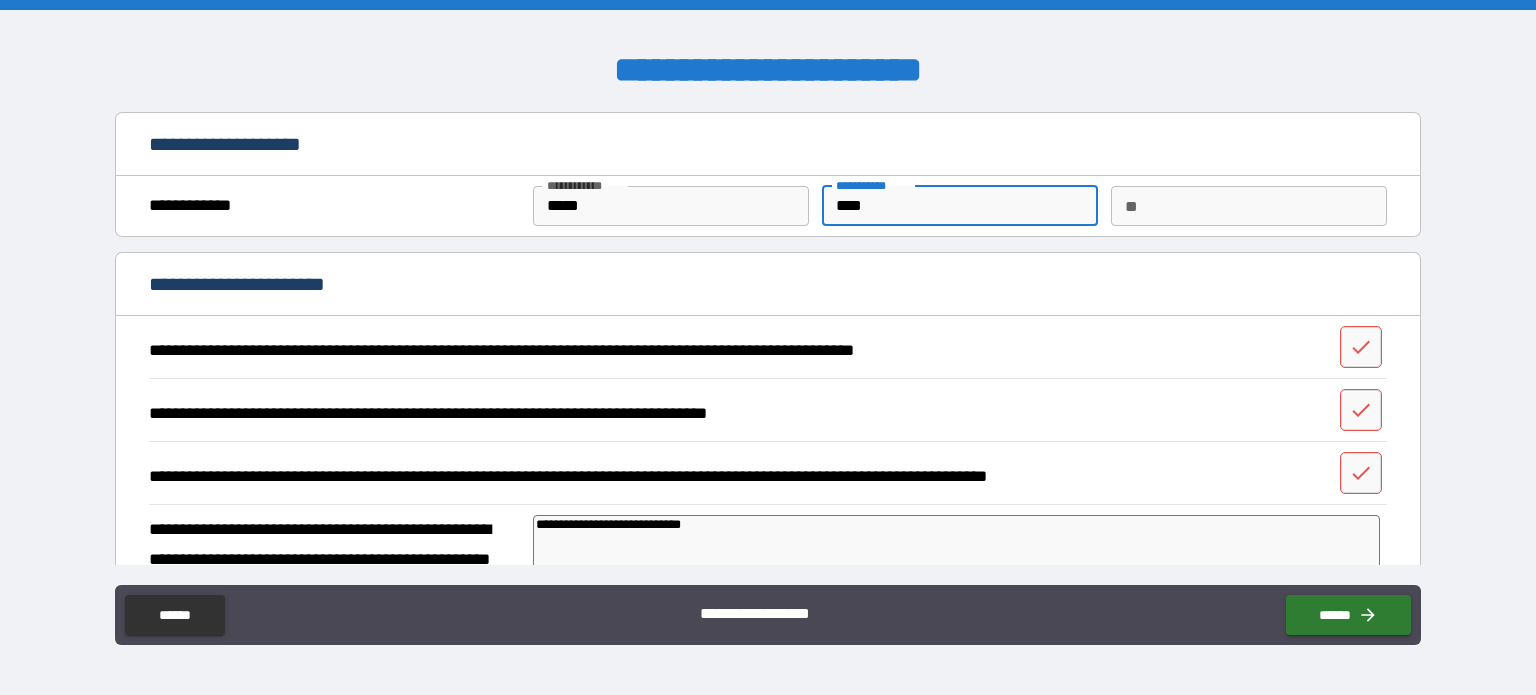 type on "*****" 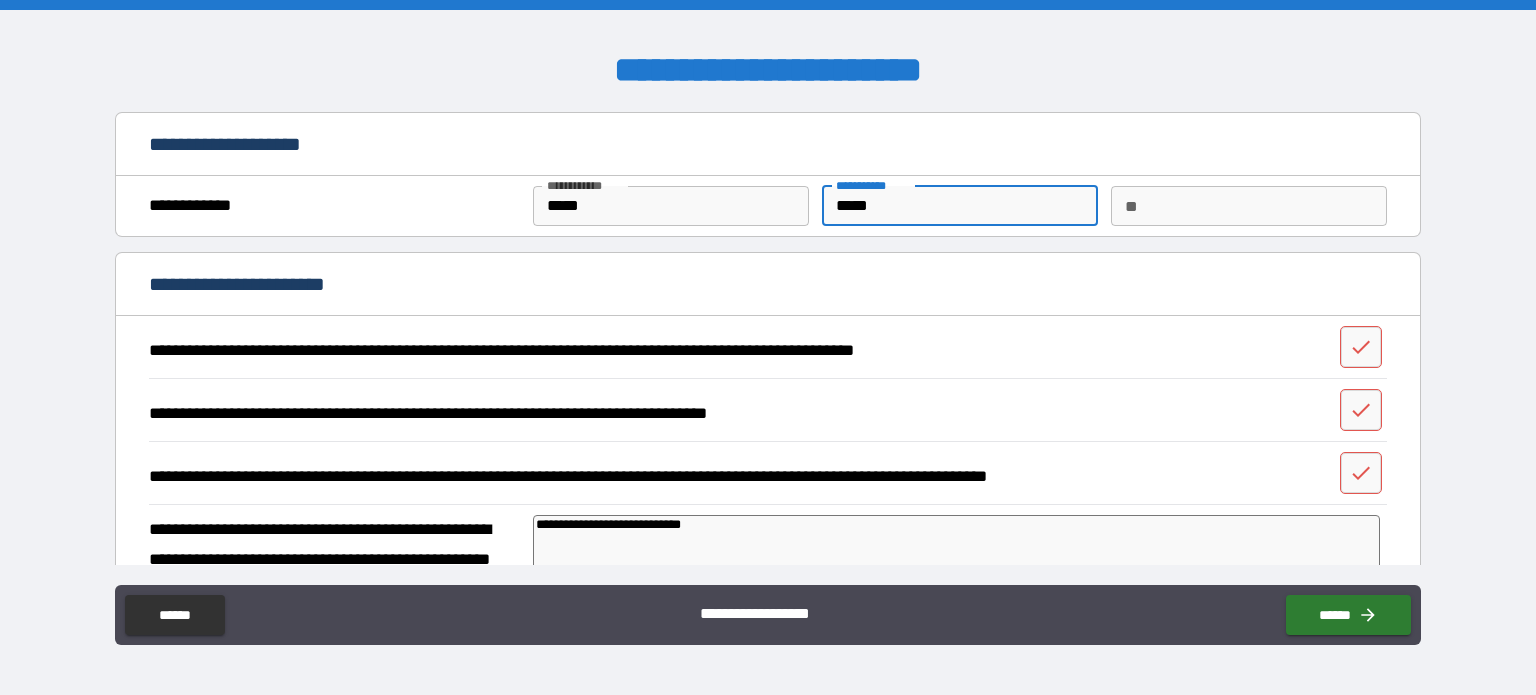type on "******" 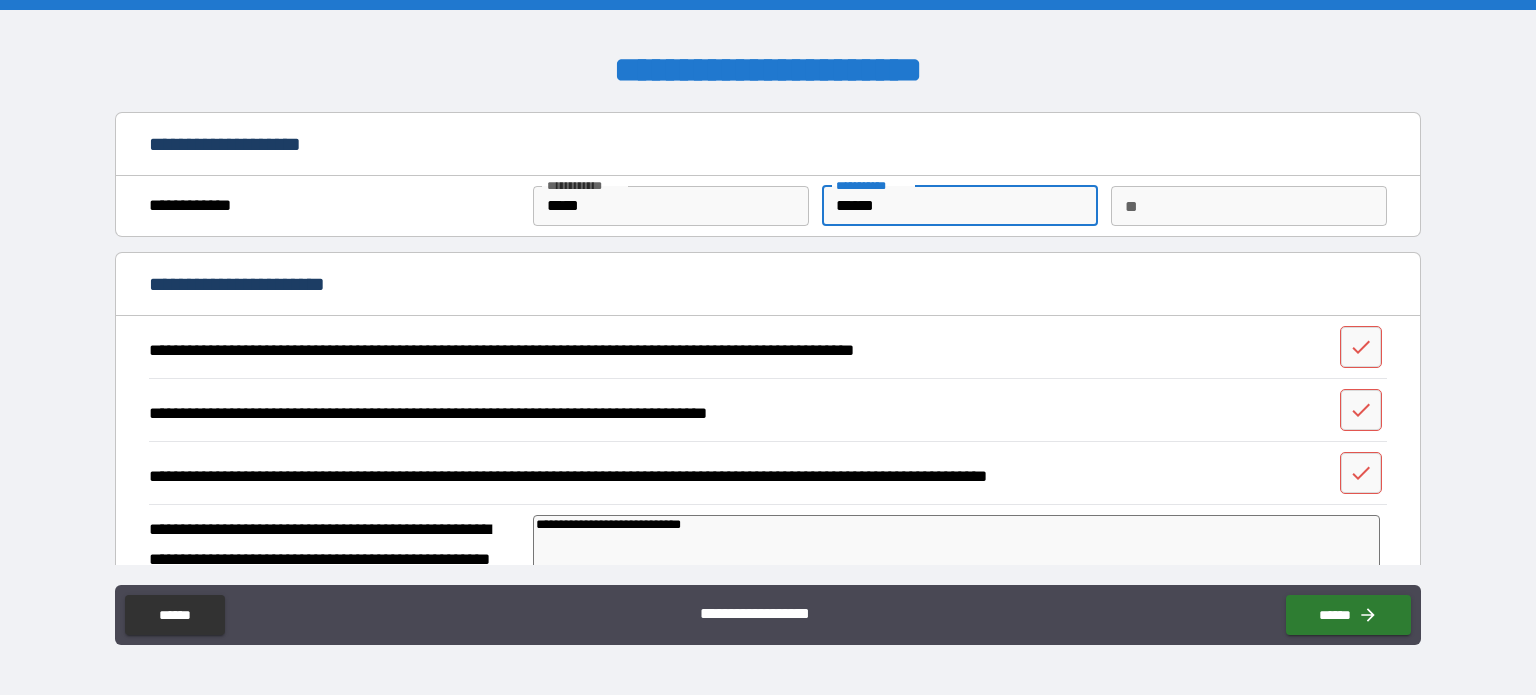 type on "*******" 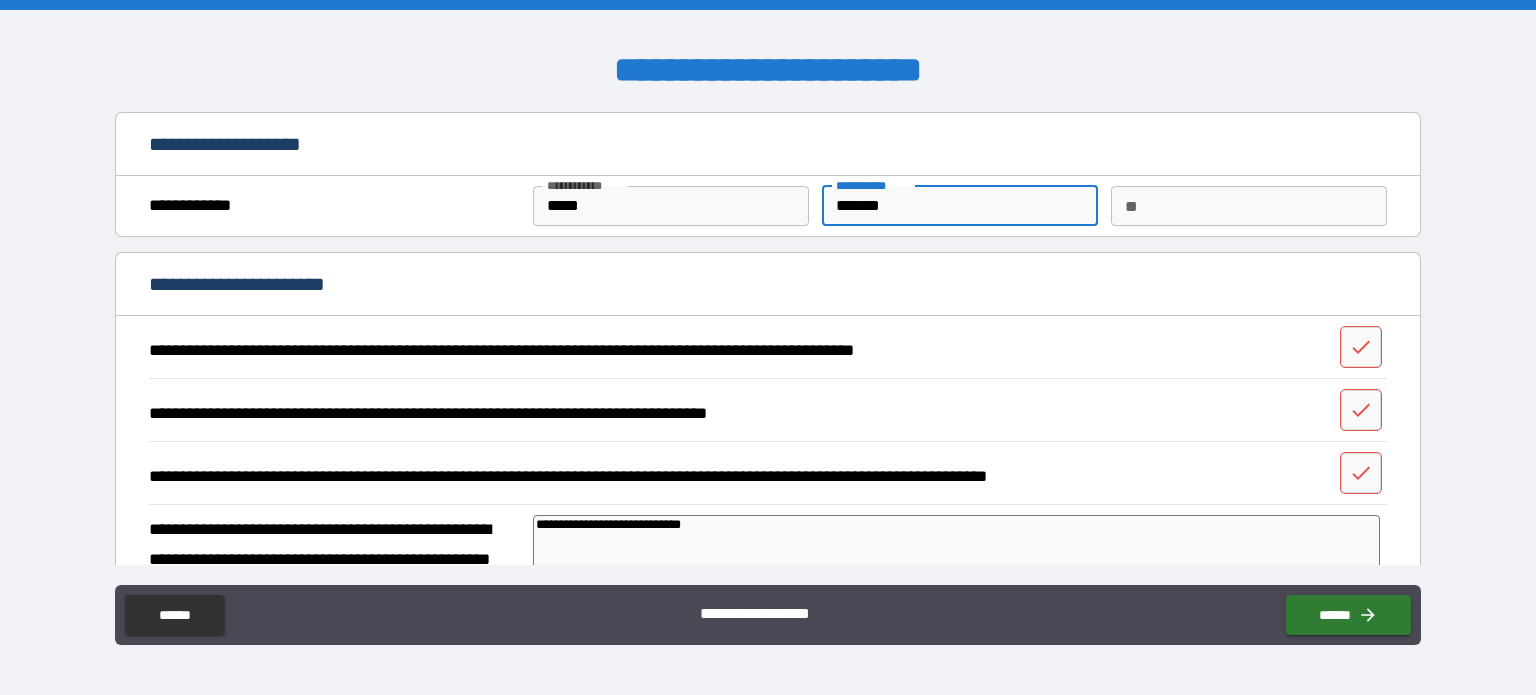 type on "********" 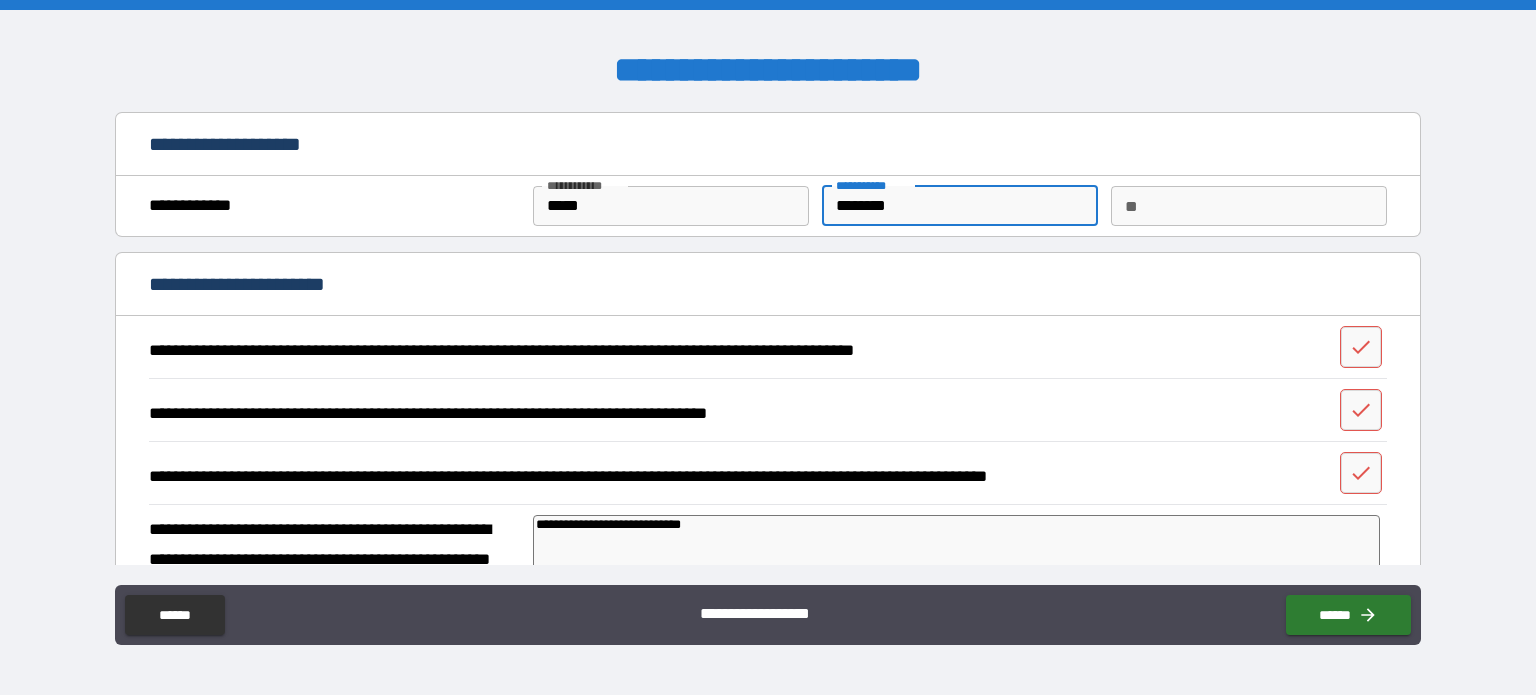 type on "*" 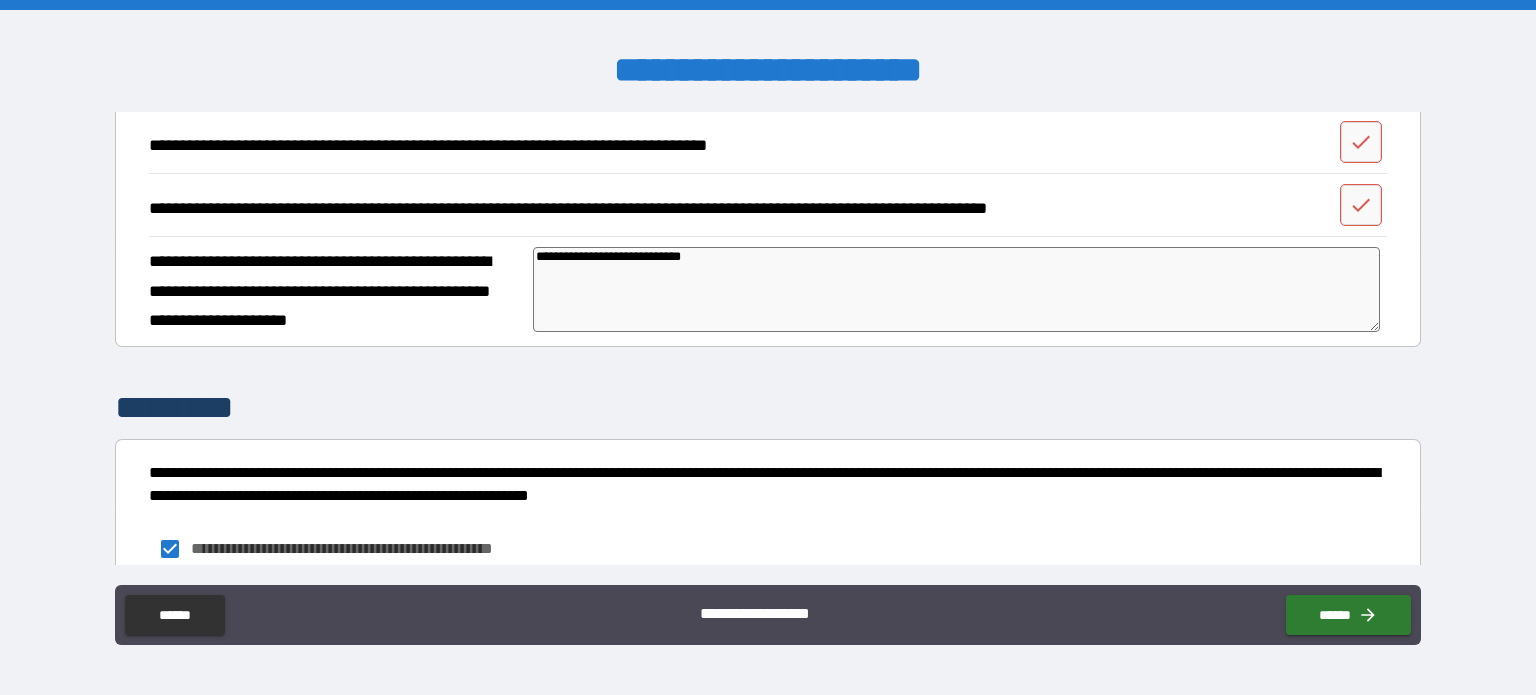 scroll, scrollTop: 400, scrollLeft: 0, axis: vertical 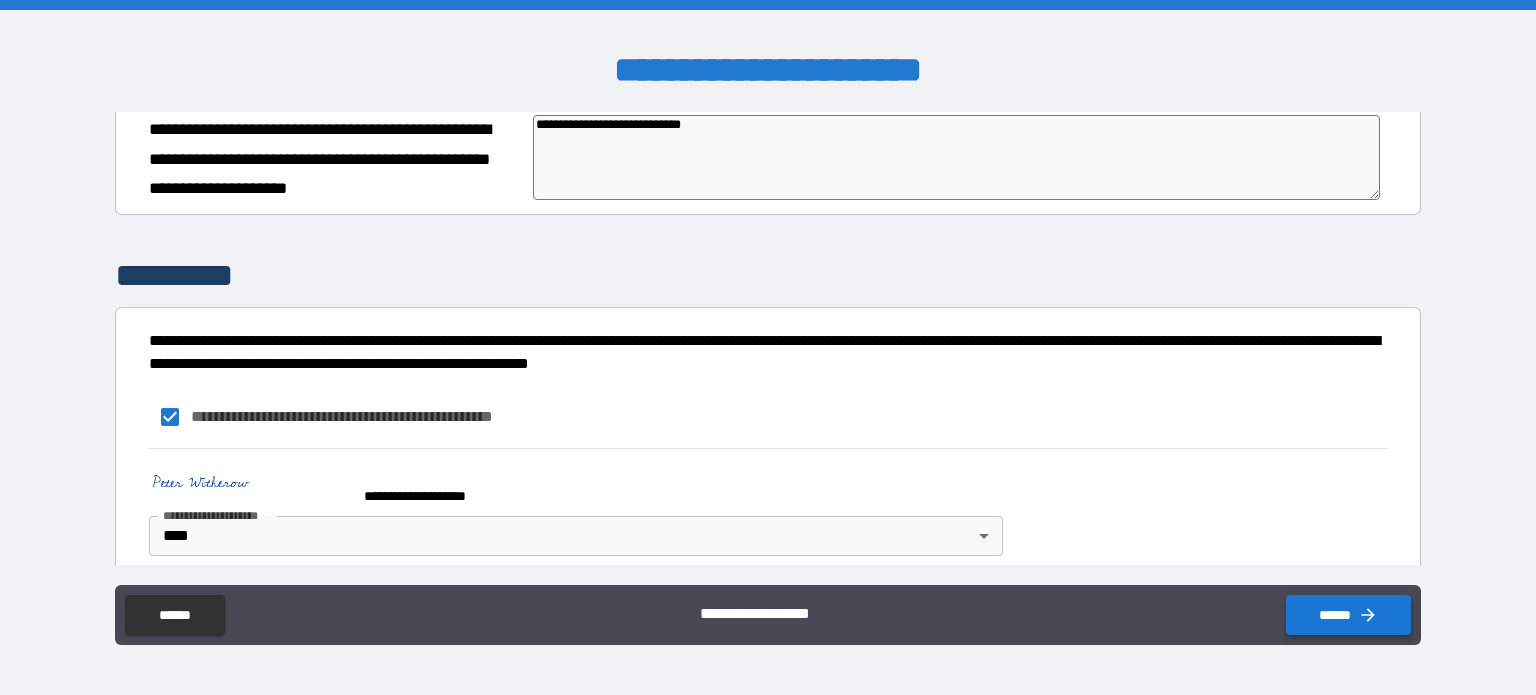 type on "********" 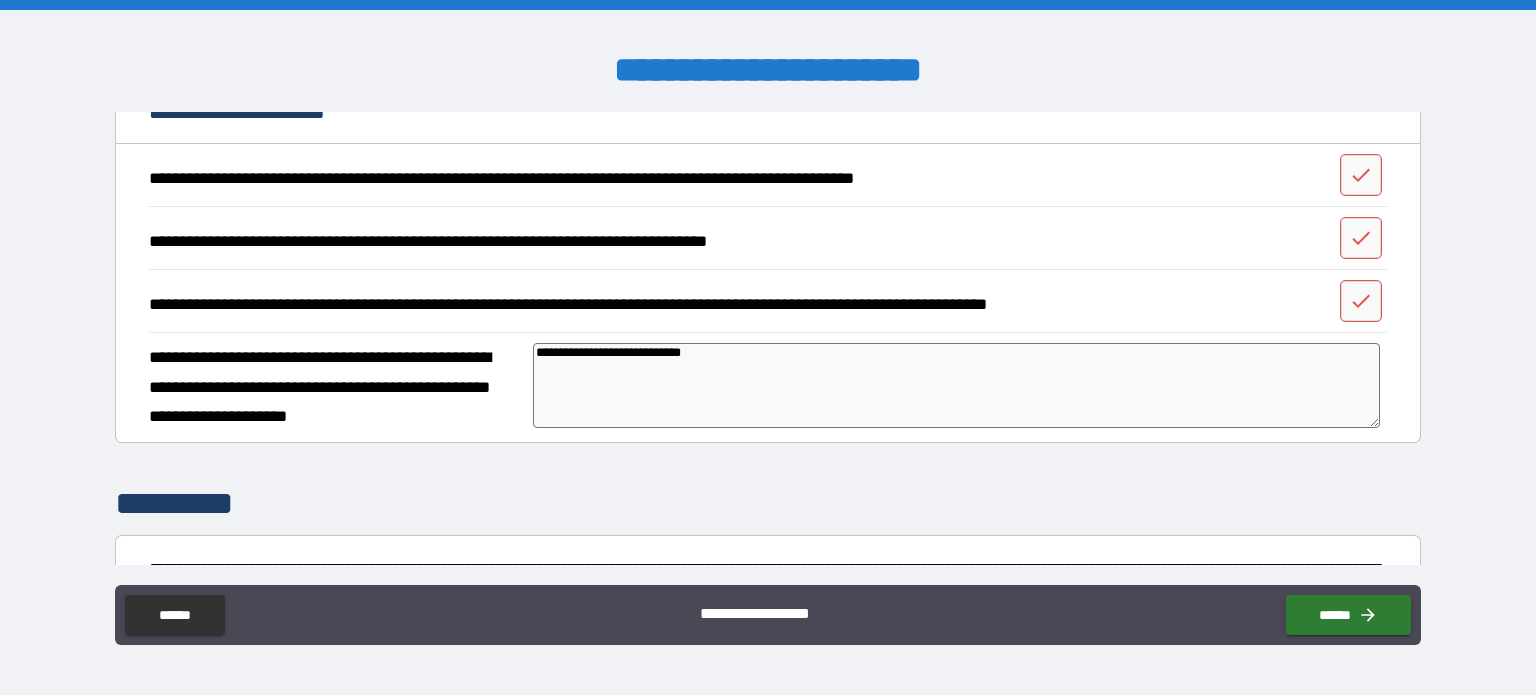 scroll, scrollTop: 0, scrollLeft: 0, axis: both 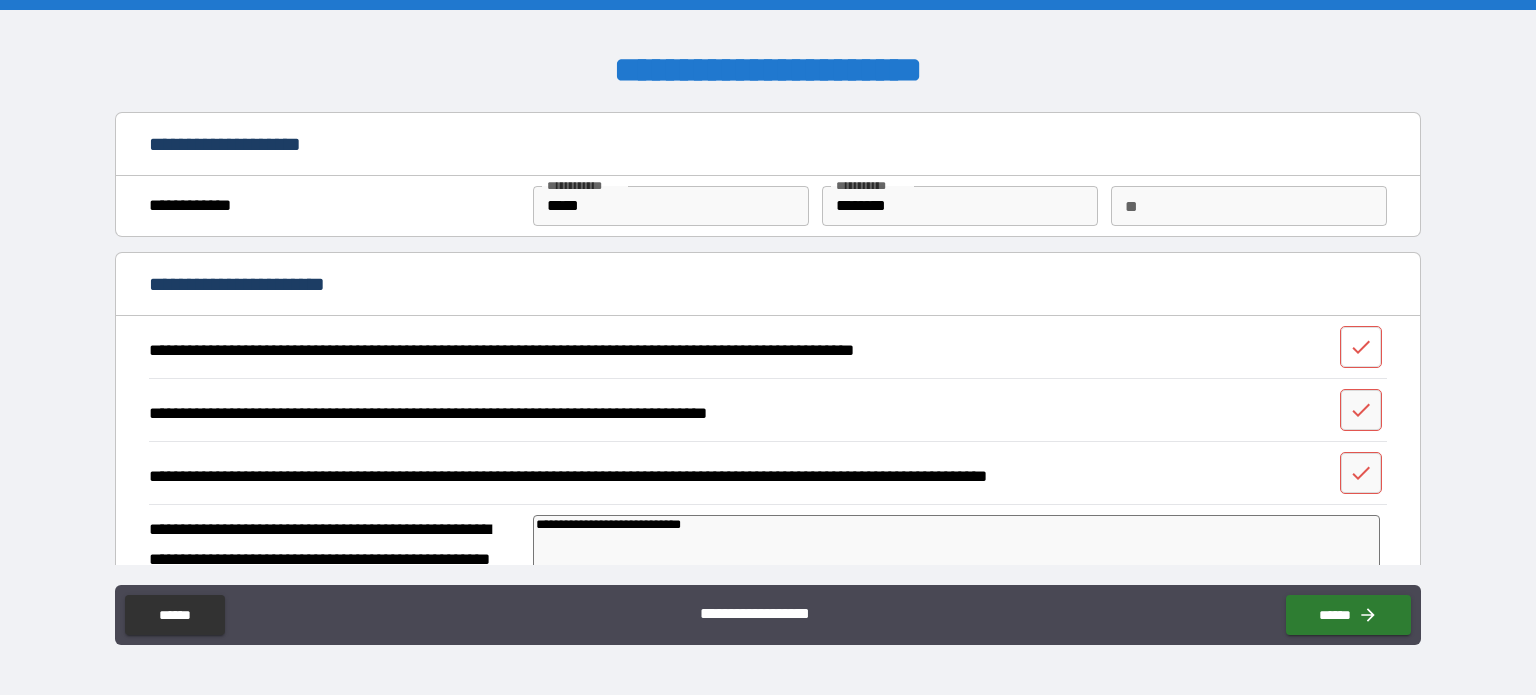 click 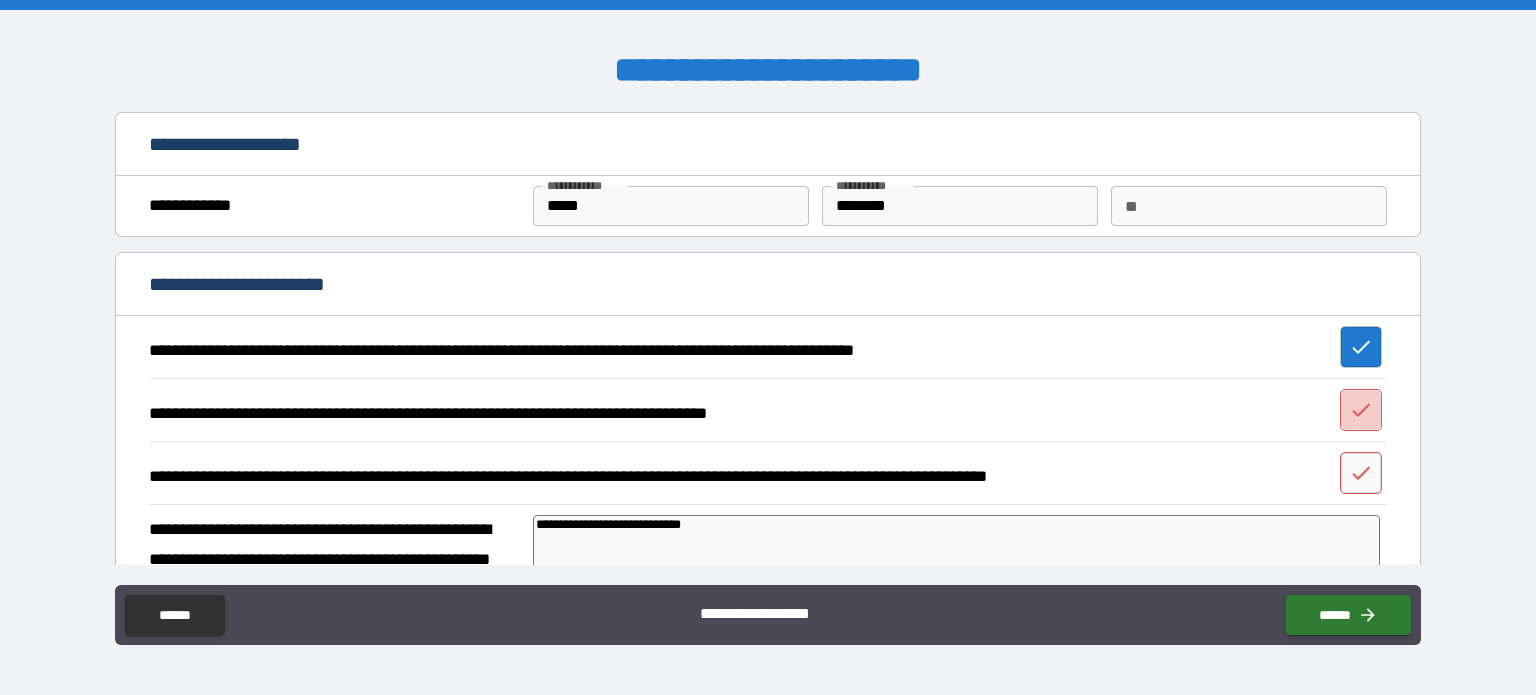 click at bounding box center [1361, 410] 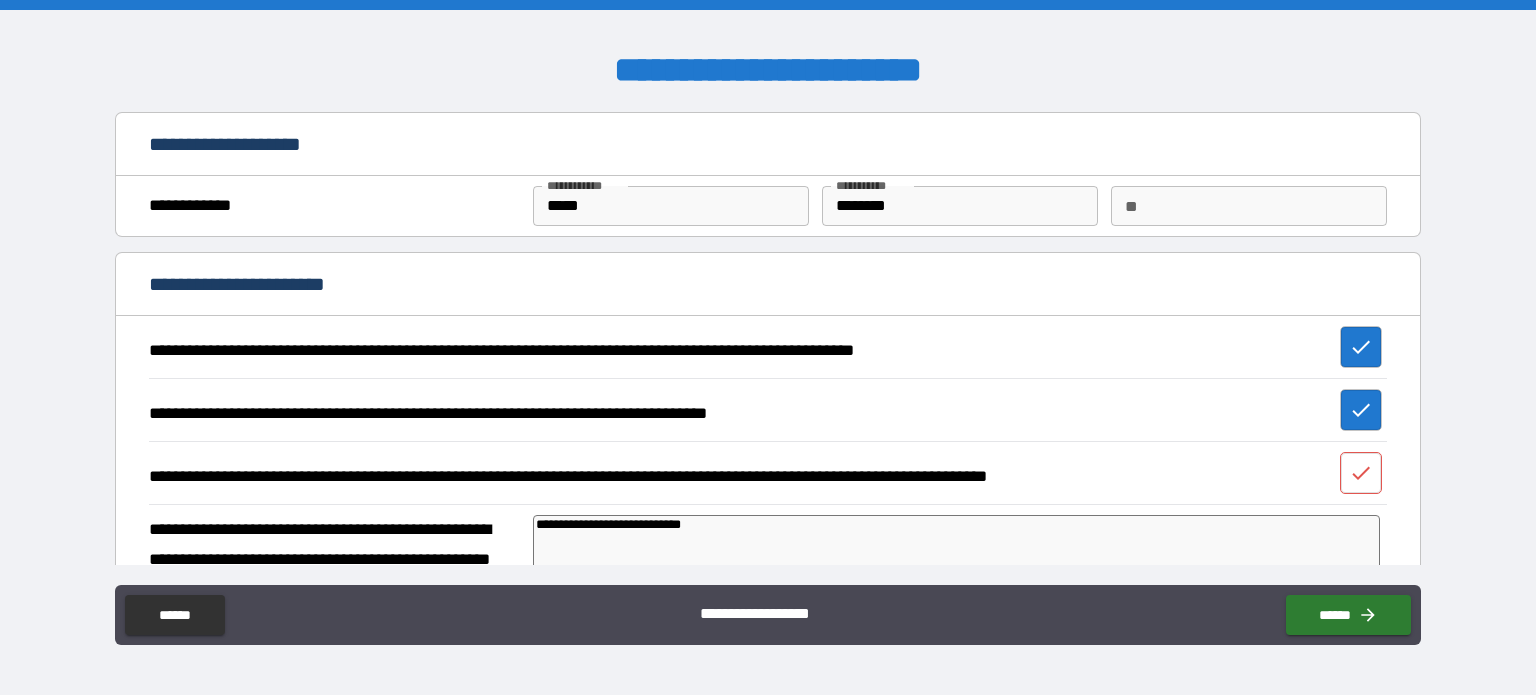 click 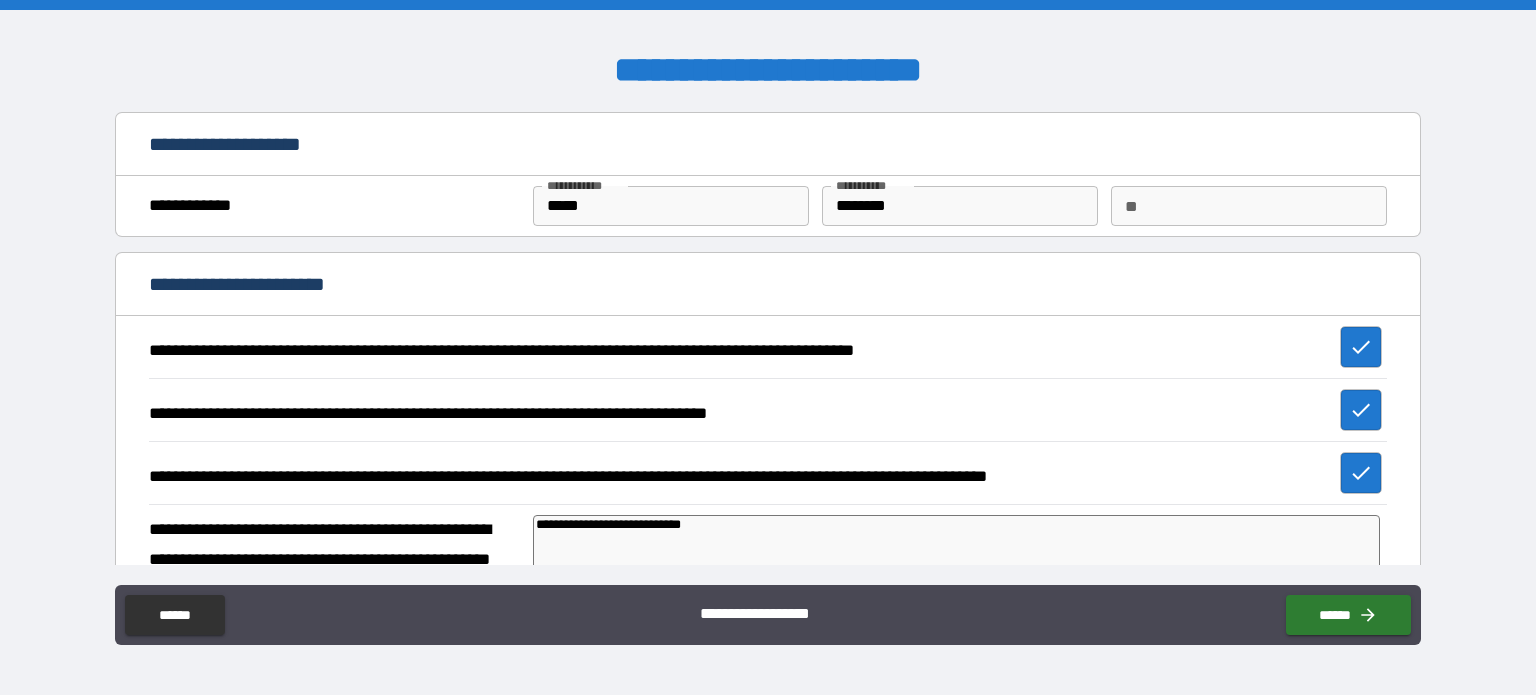 type on "*" 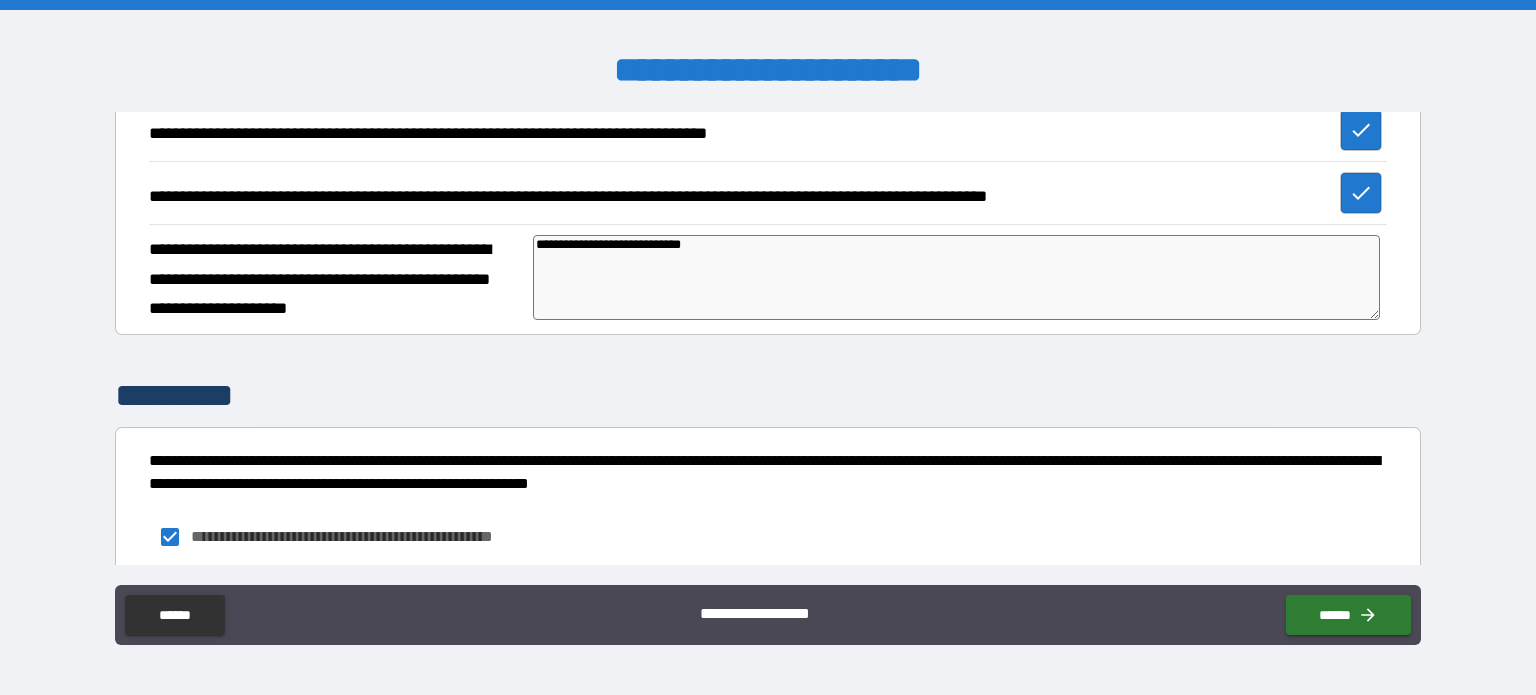 scroll, scrollTop: 418, scrollLeft: 0, axis: vertical 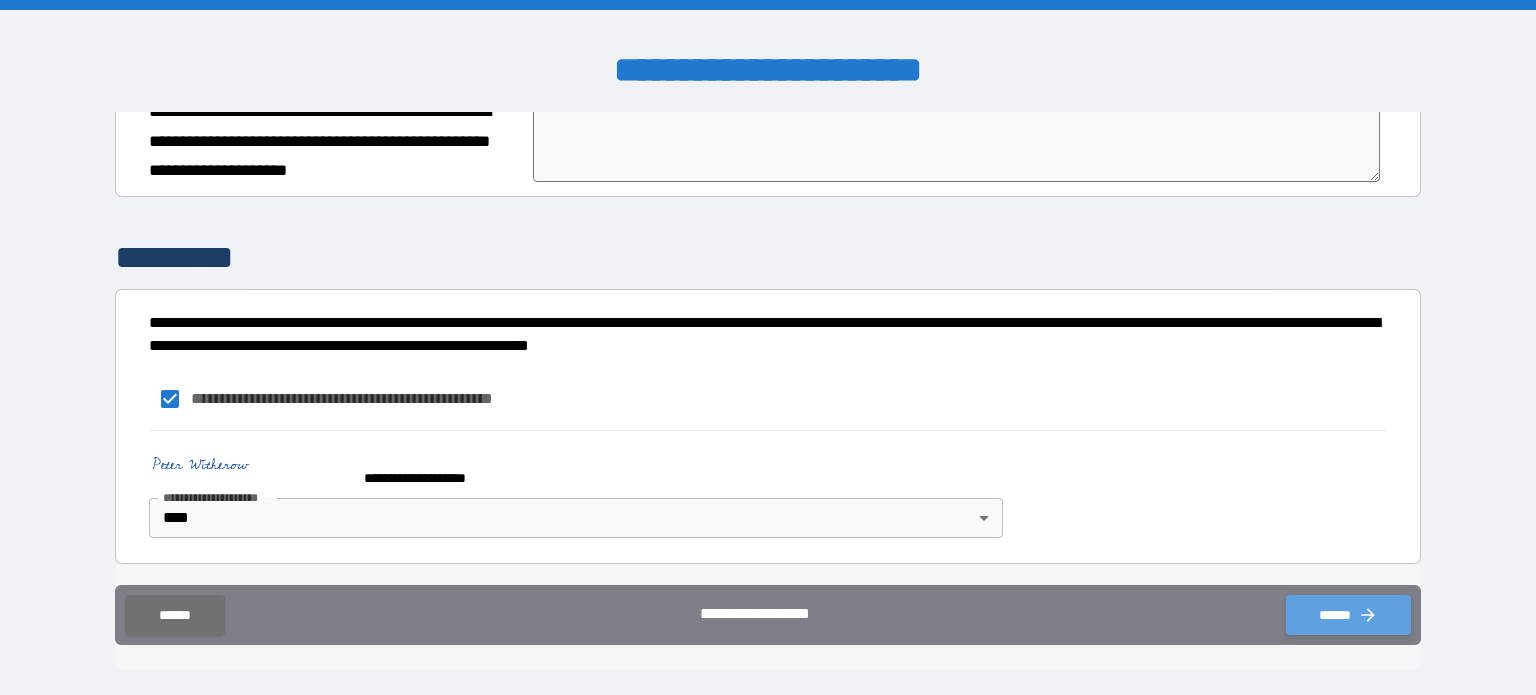 click 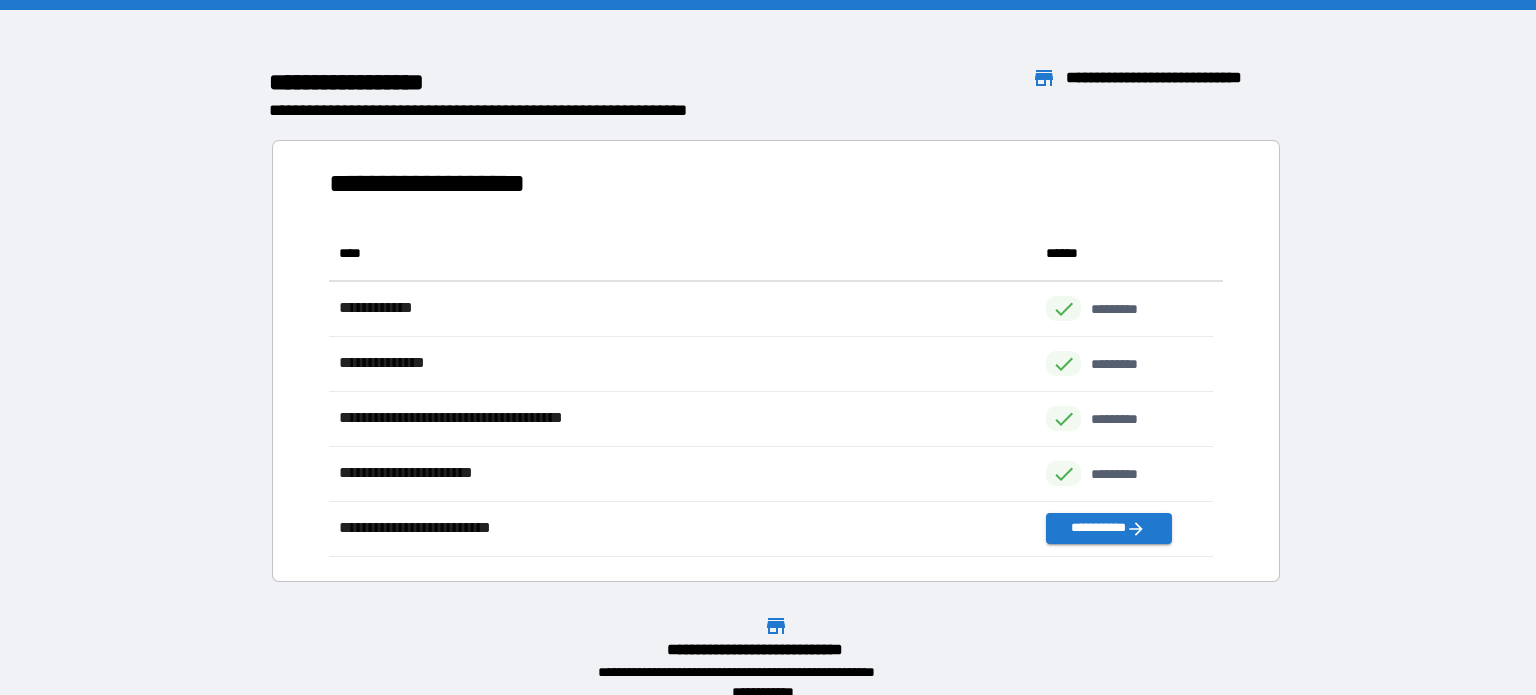scroll, scrollTop: 16, scrollLeft: 16, axis: both 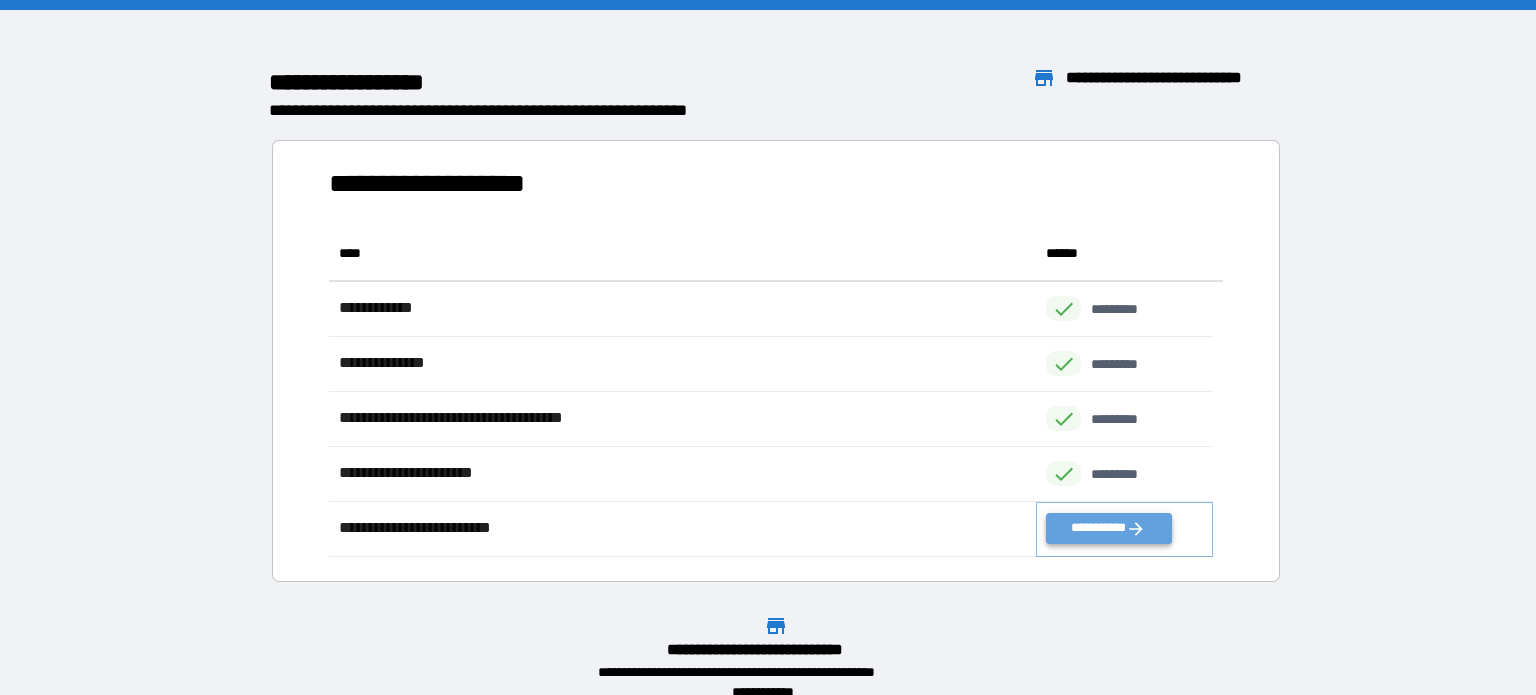 click on "**********" at bounding box center (1108, 528) 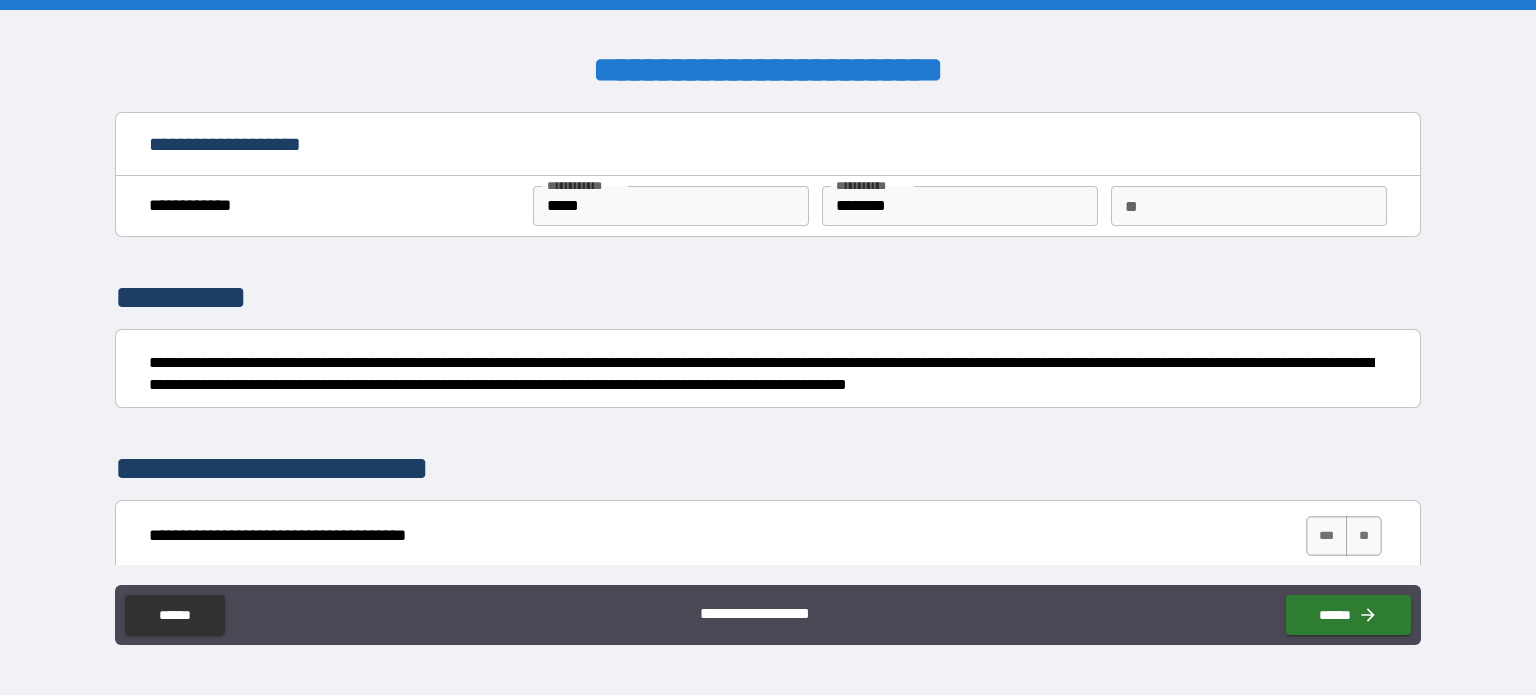 click on "*****" at bounding box center [671, 206] 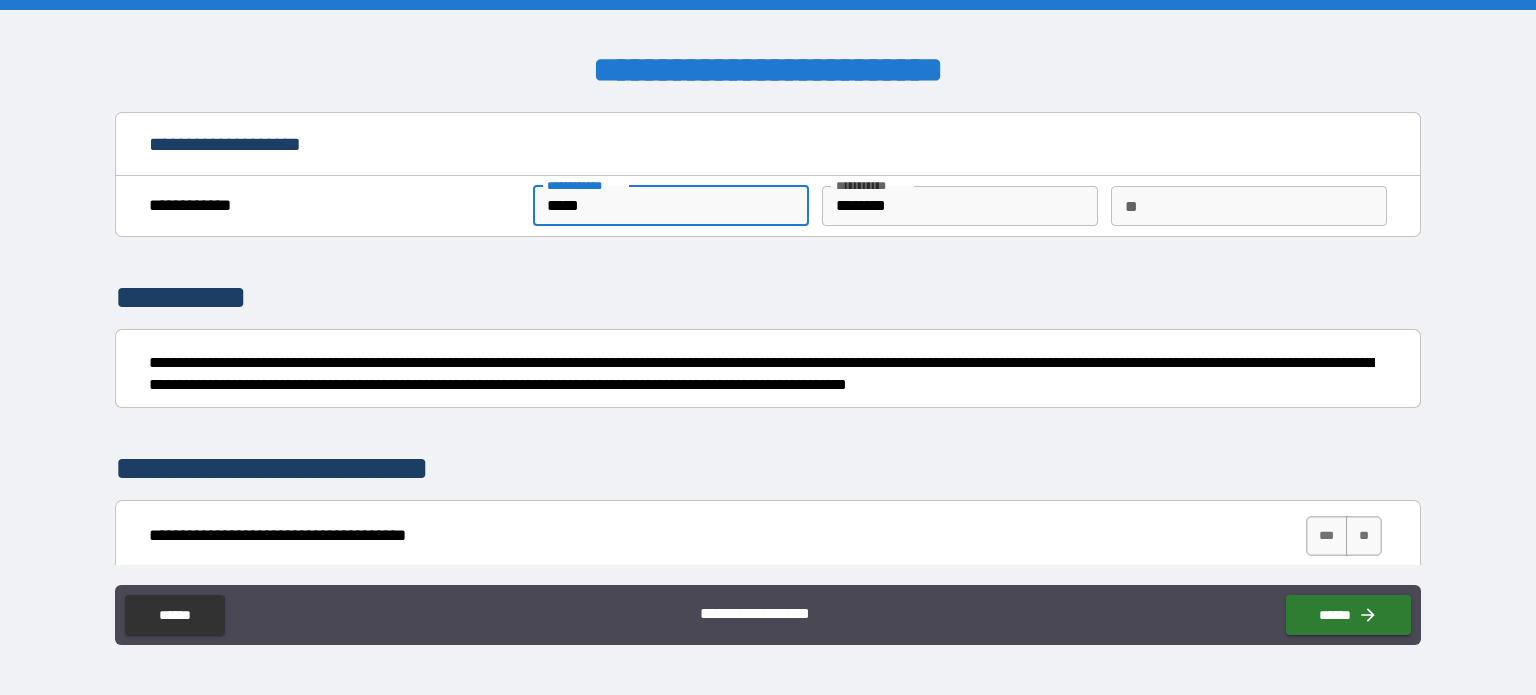 click on "**********" at bounding box center [768, 338] 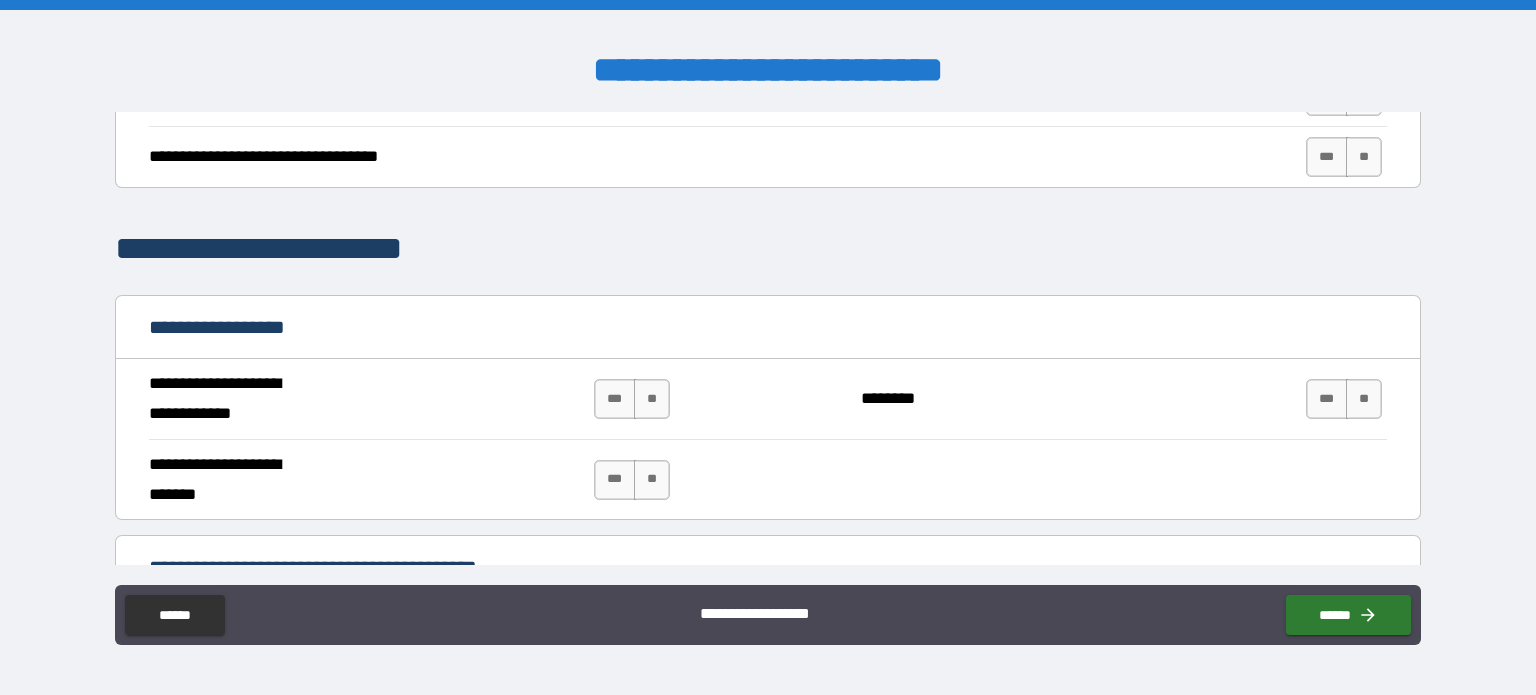 scroll, scrollTop: 1100, scrollLeft: 0, axis: vertical 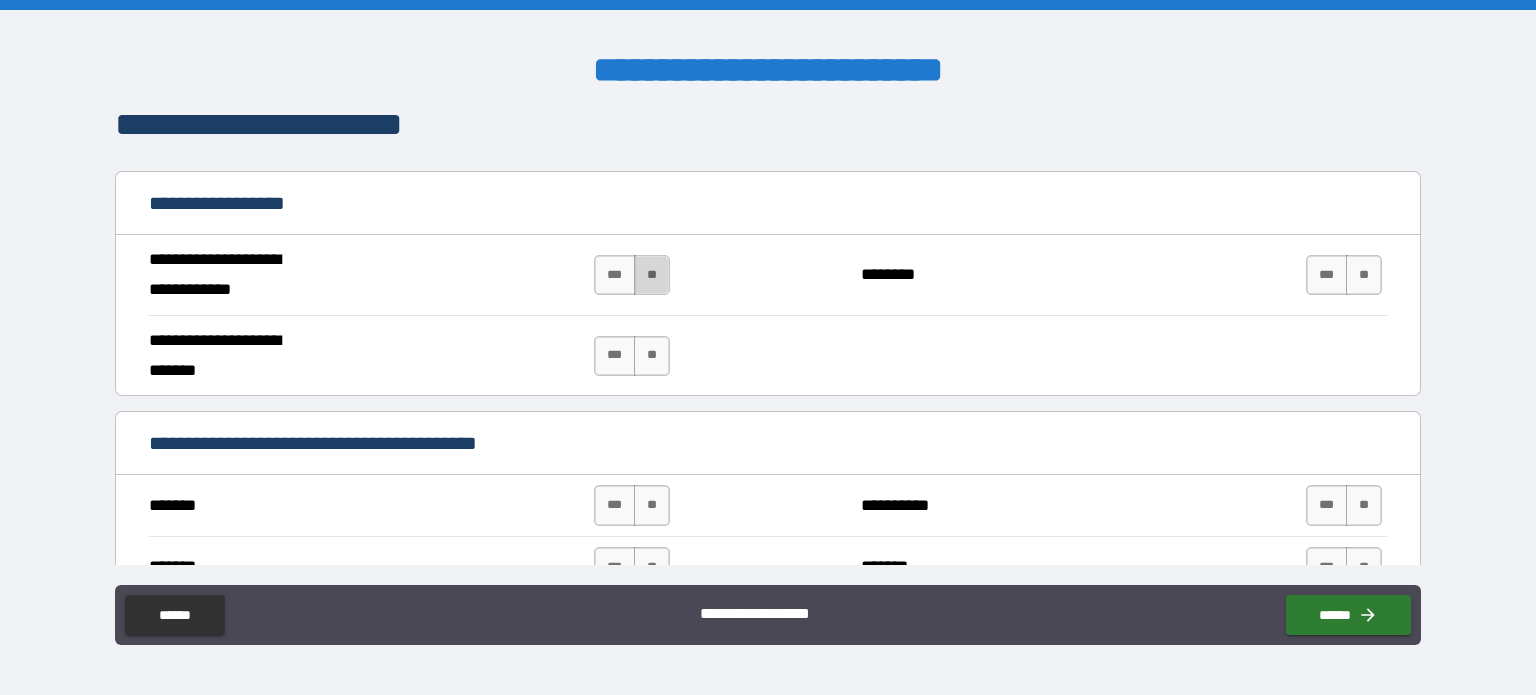 click on "**" at bounding box center [652, 275] 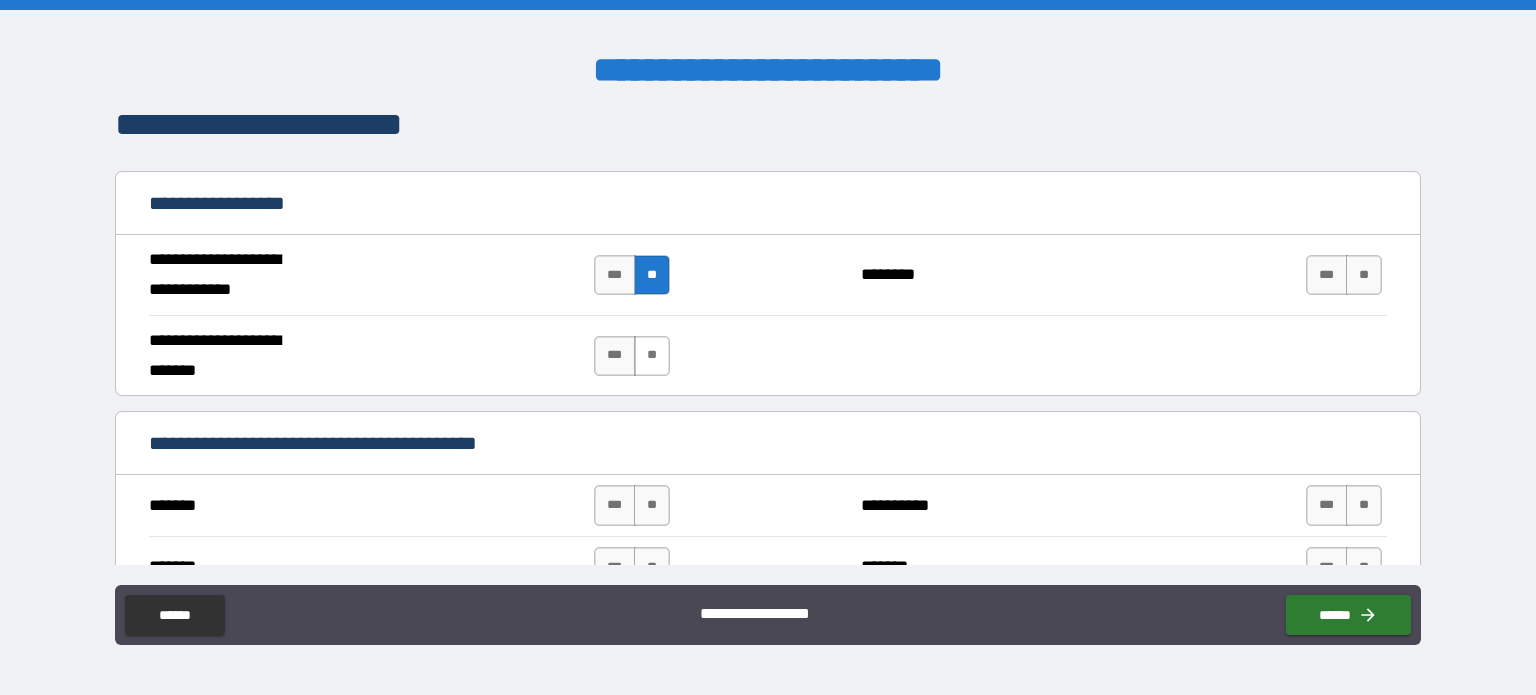 click on "**" at bounding box center (652, 356) 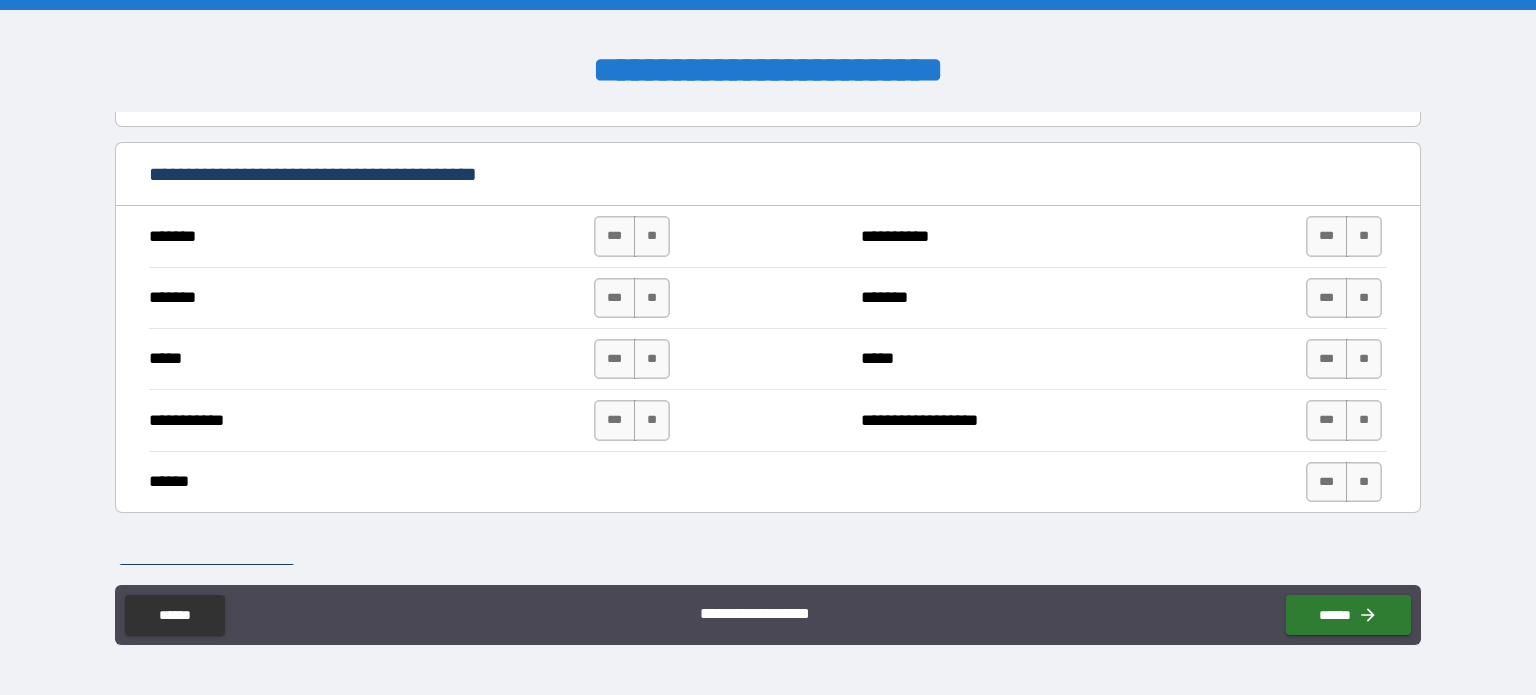 scroll, scrollTop: 1400, scrollLeft: 0, axis: vertical 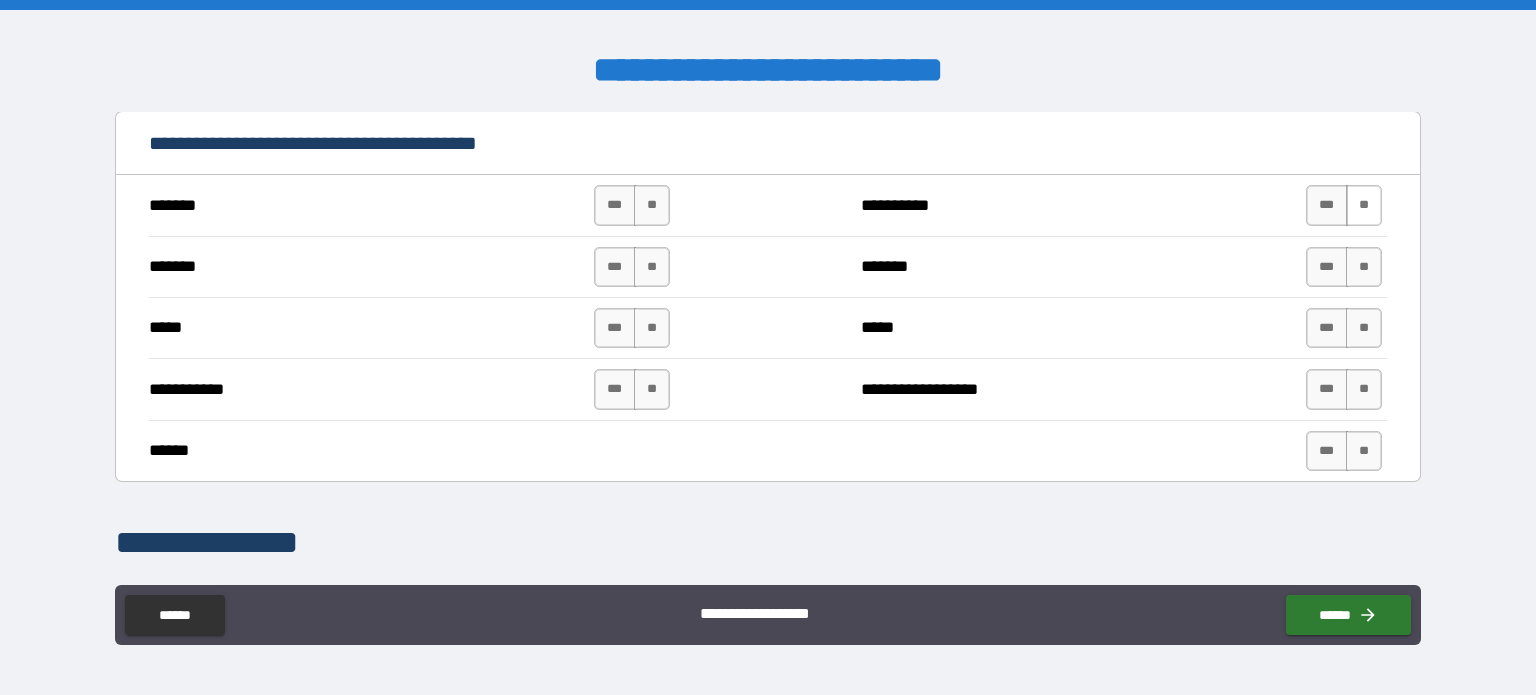 click on "**" at bounding box center (1364, 205) 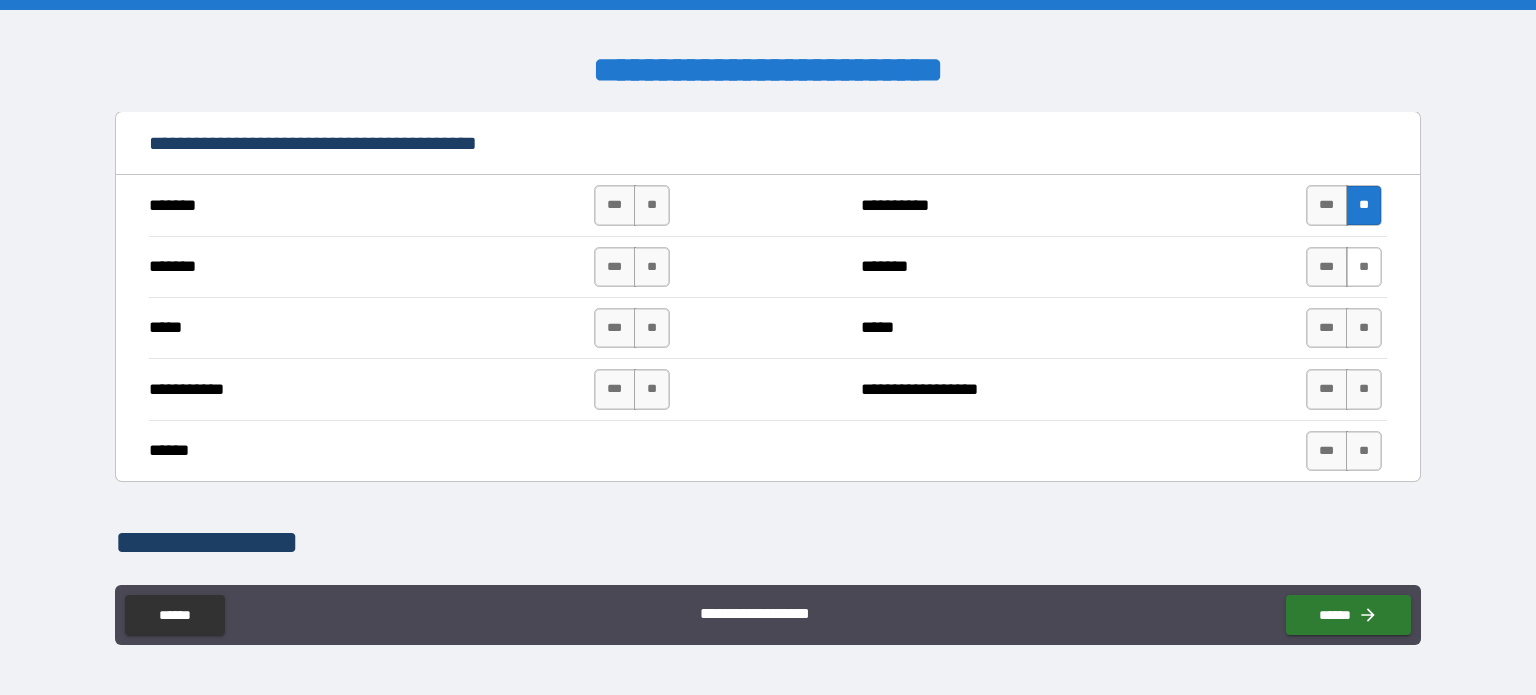 click on "**" at bounding box center [1364, 267] 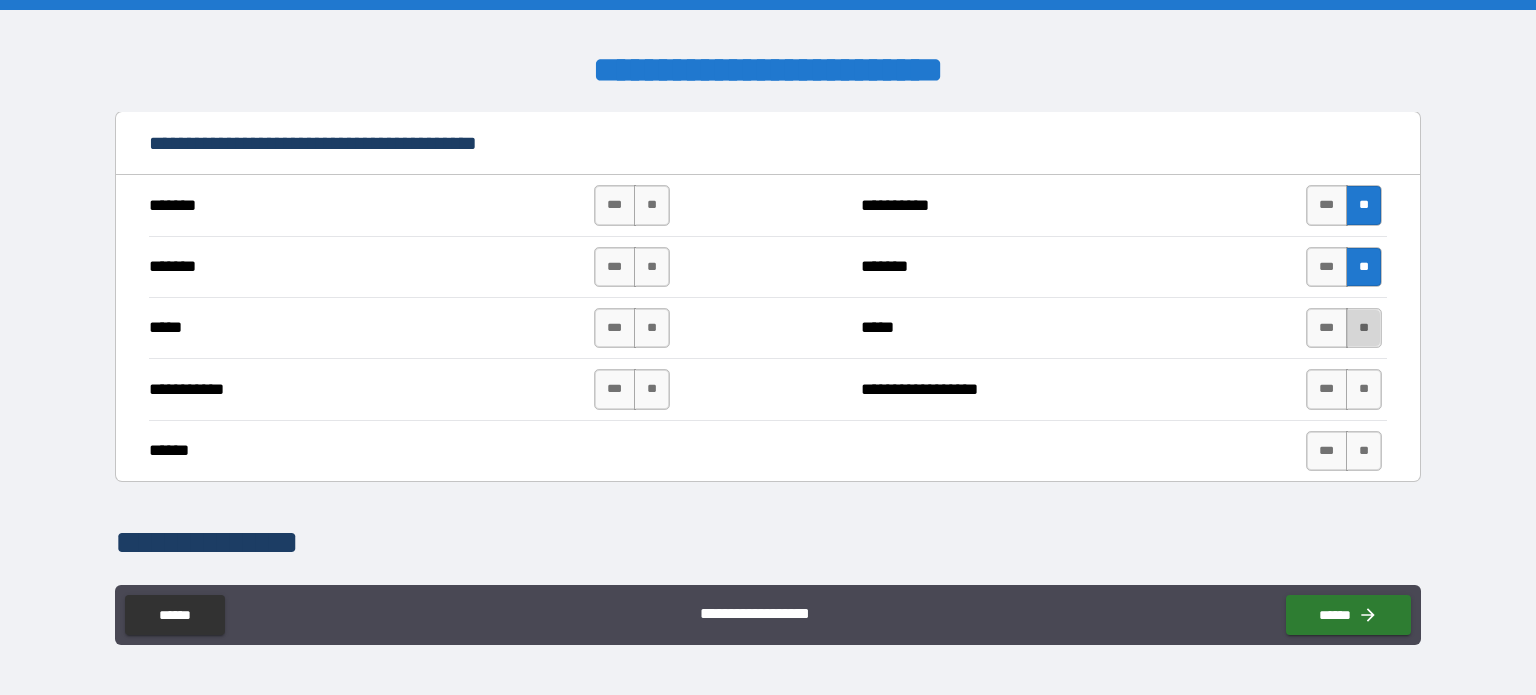 click on "**" at bounding box center (1364, 328) 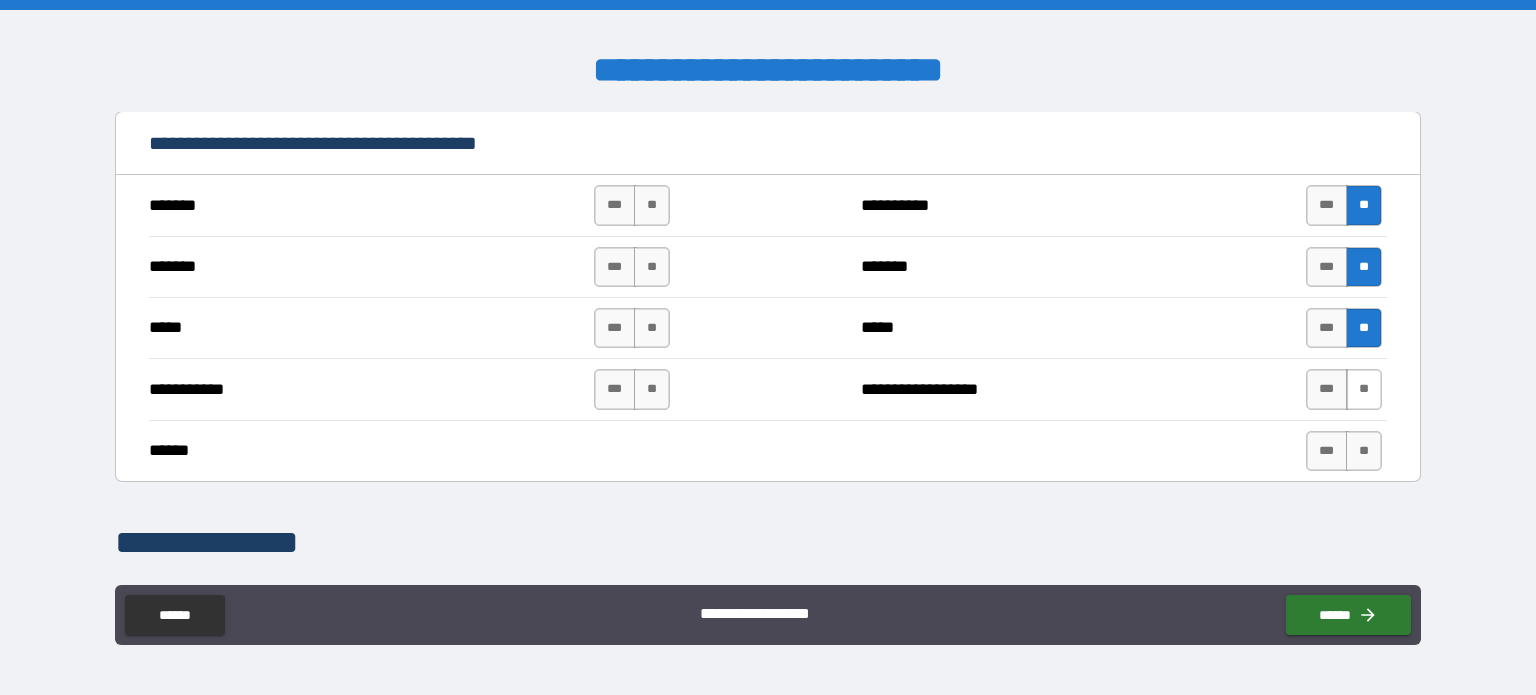 click on "**" at bounding box center (1364, 389) 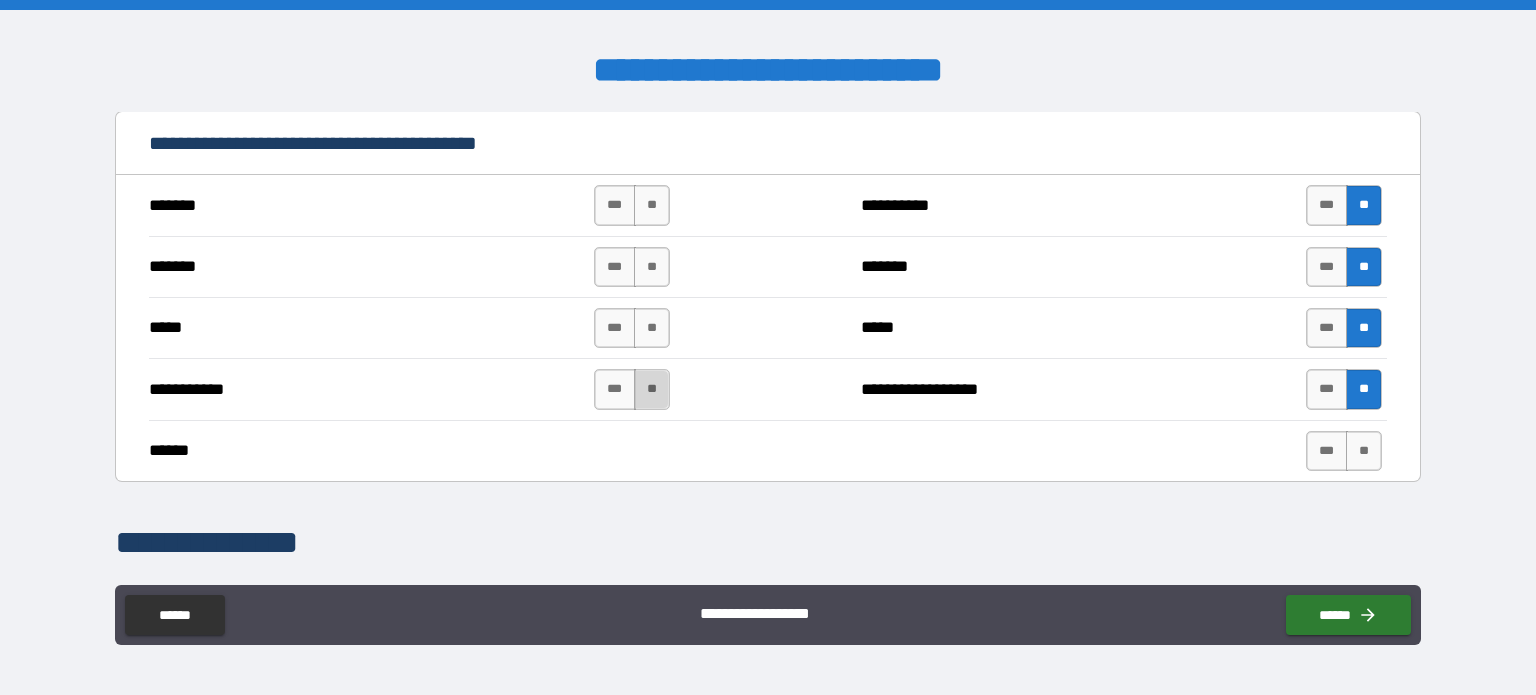 click on "**" at bounding box center [652, 389] 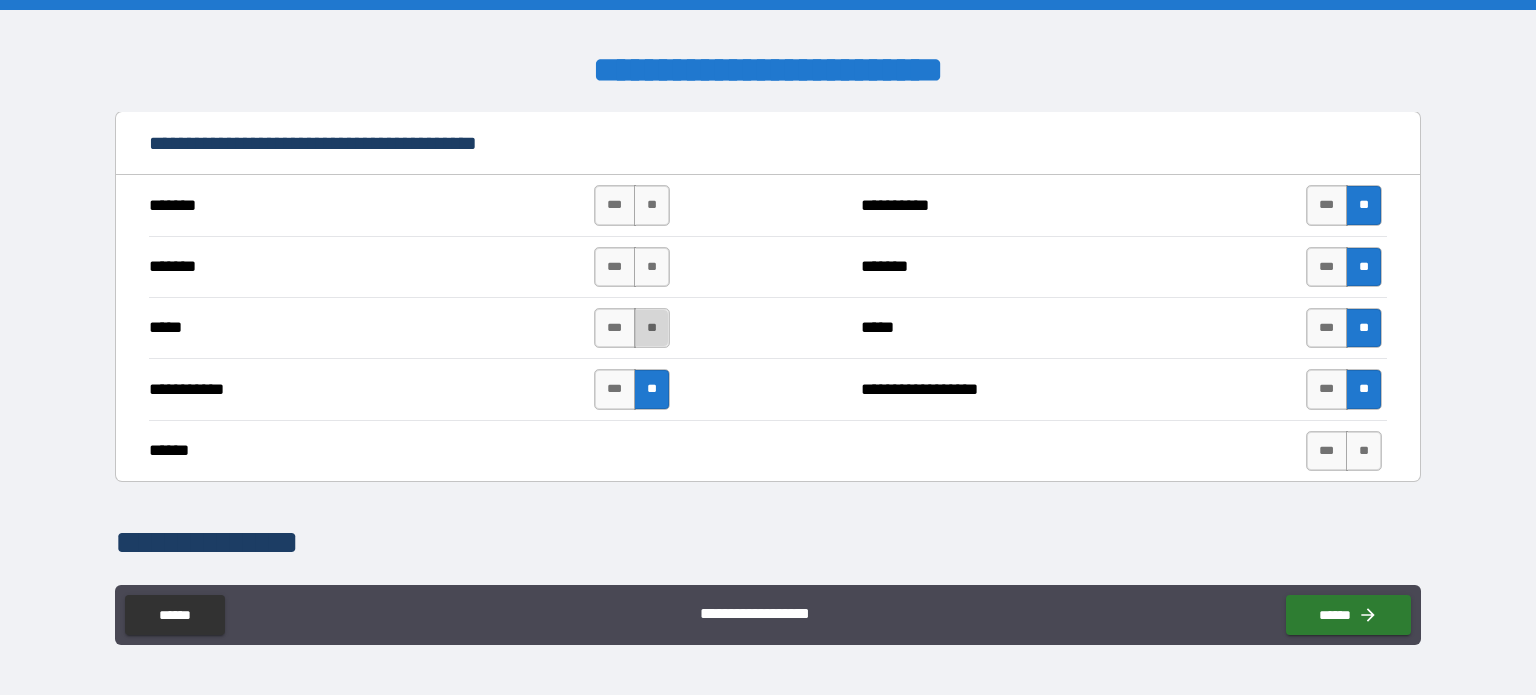 click on "**" at bounding box center (652, 328) 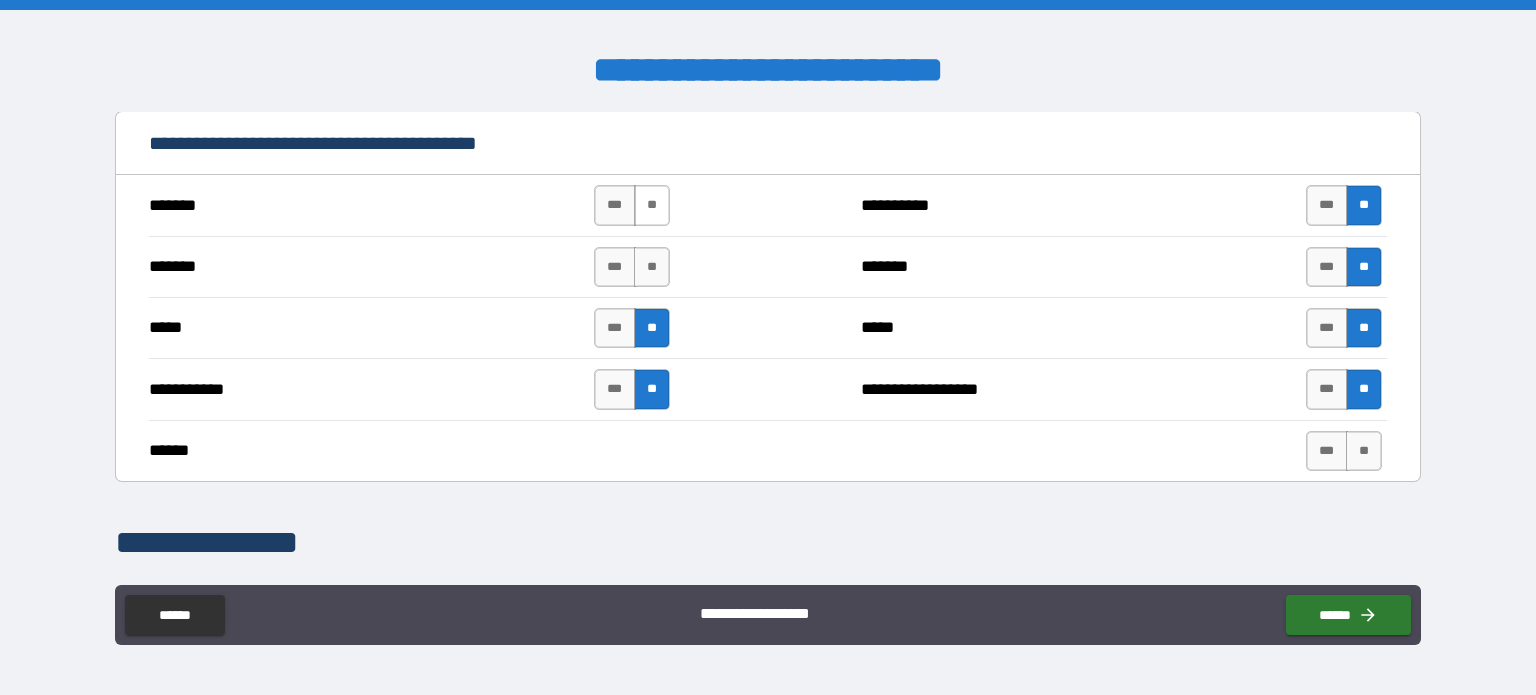 click on "**" at bounding box center [652, 205] 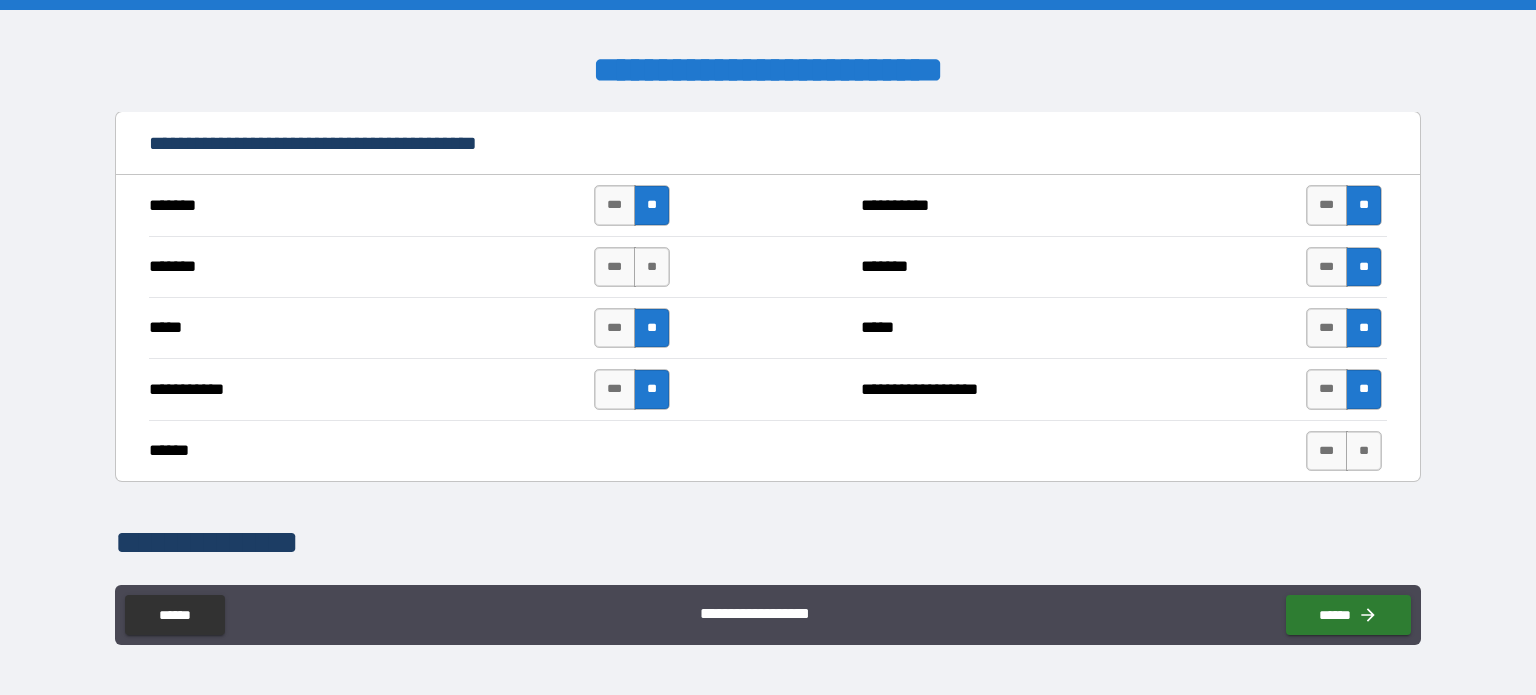 click on "******* *** ** ******* *** **" at bounding box center (768, 266) 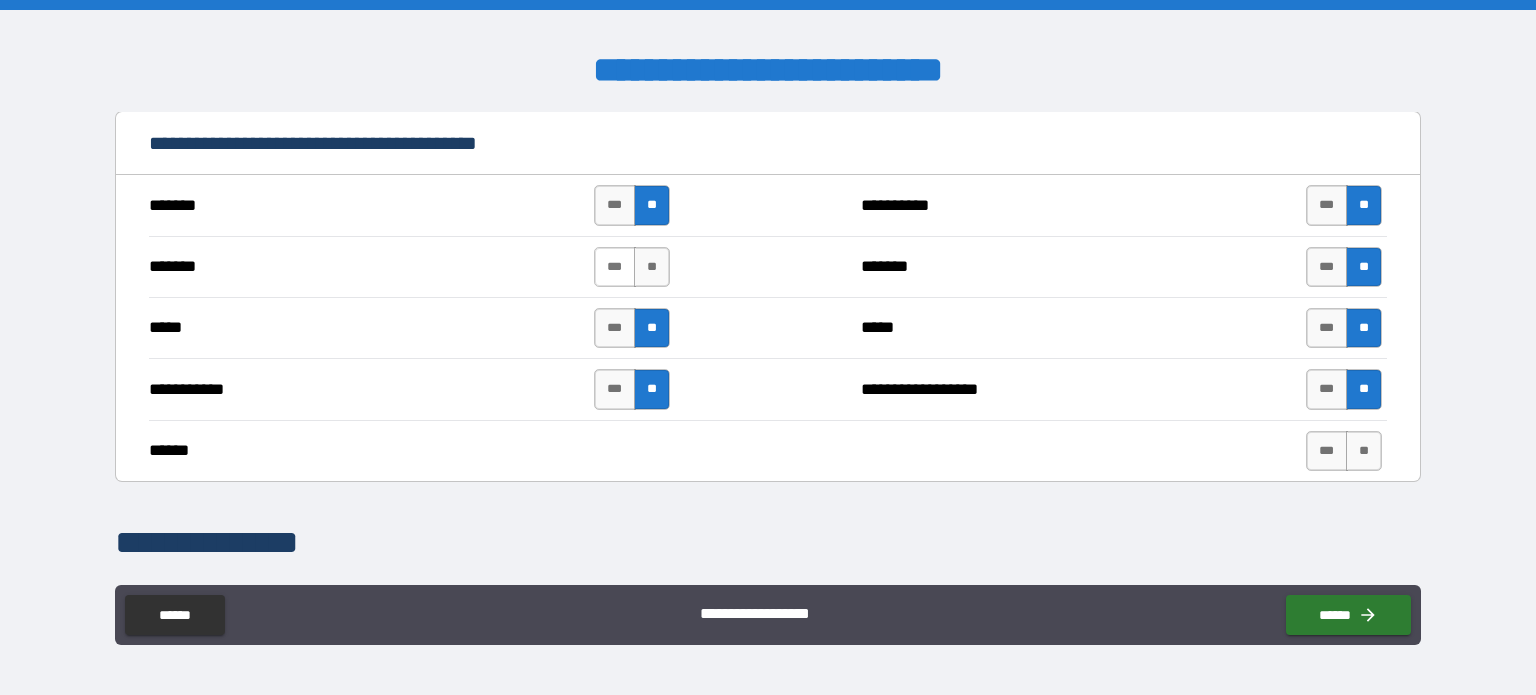 click on "***" at bounding box center (615, 267) 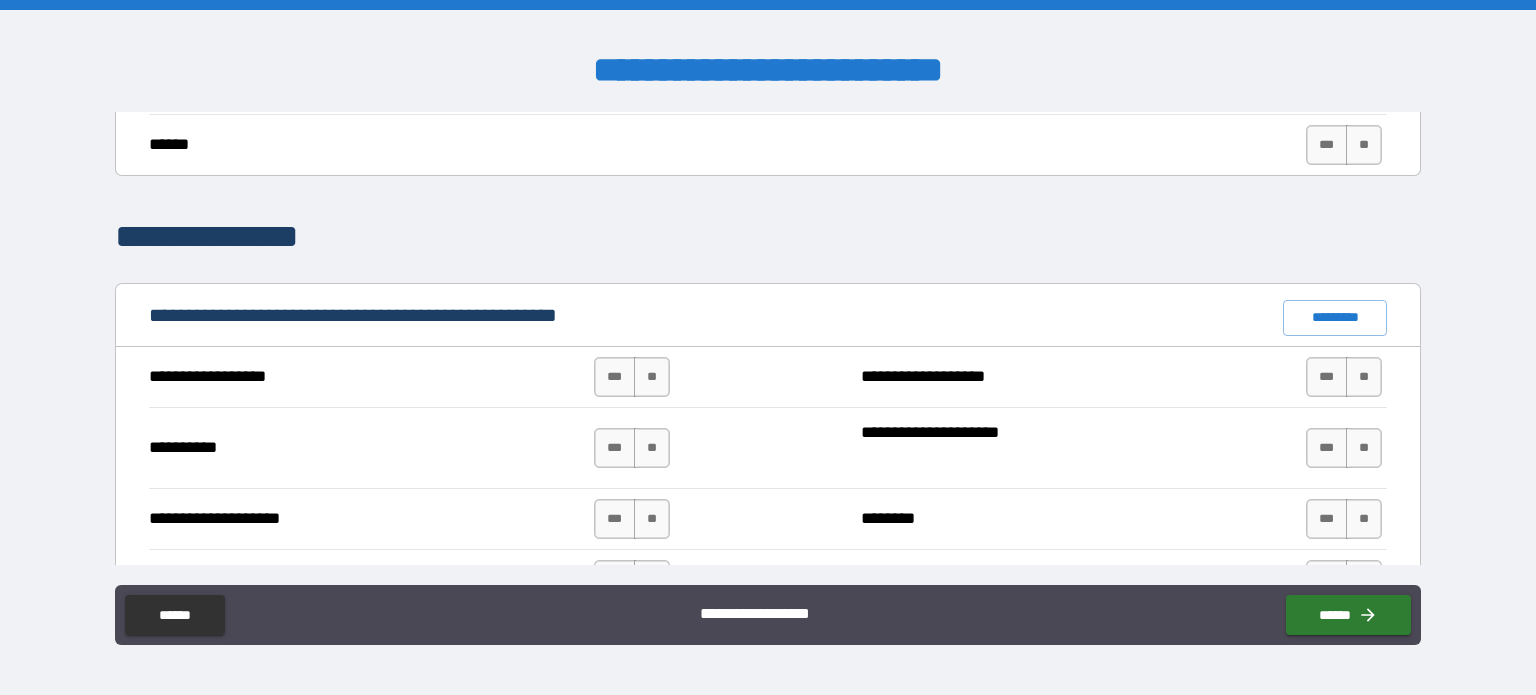 scroll, scrollTop: 1900, scrollLeft: 0, axis: vertical 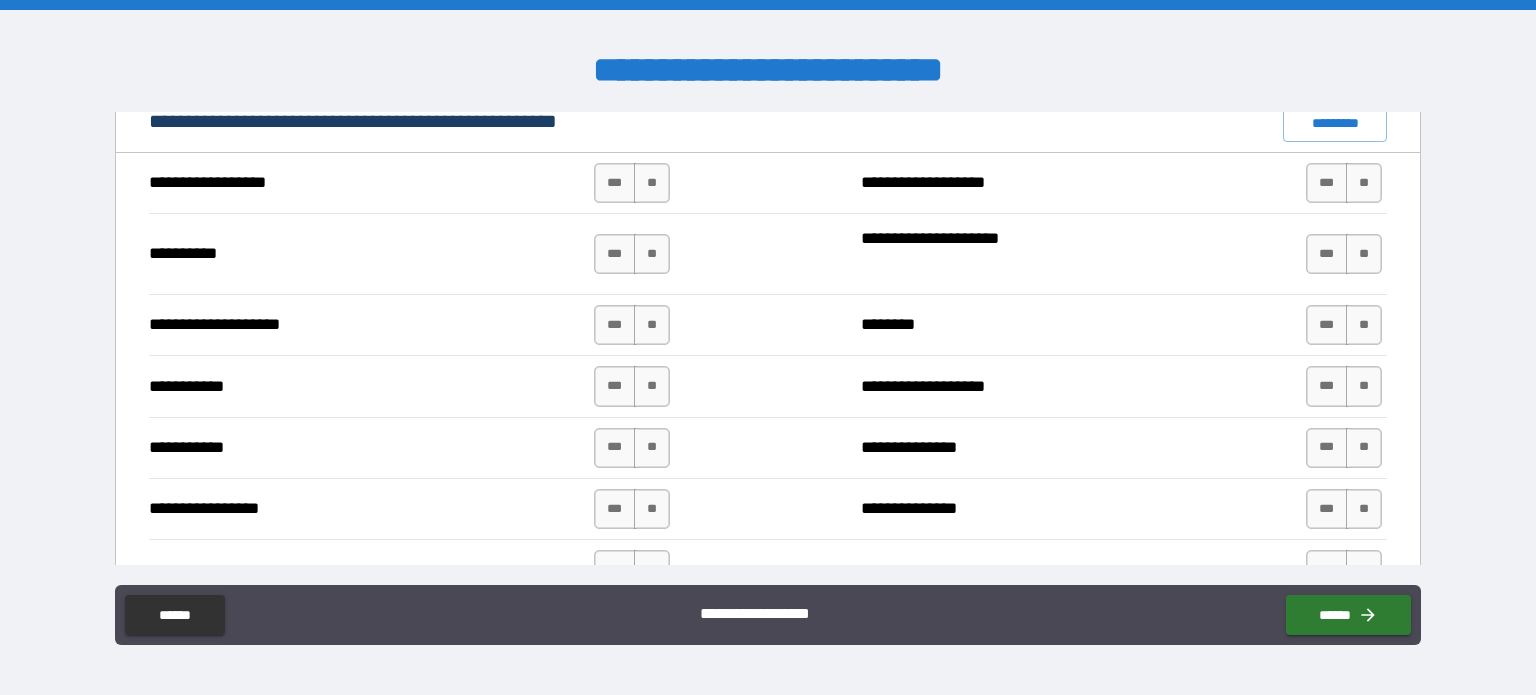 click on "*** **" at bounding box center [634, 183] 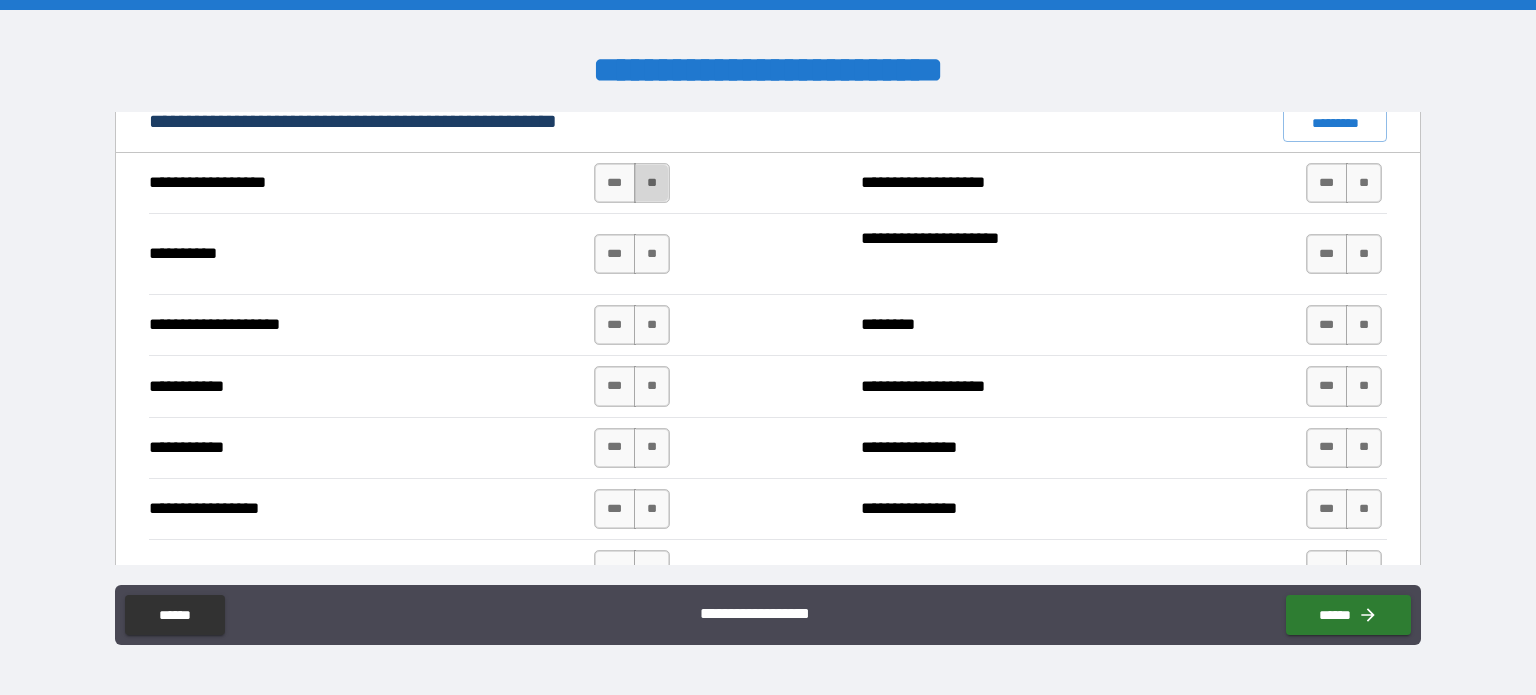 click on "**" at bounding box center [652, 183] 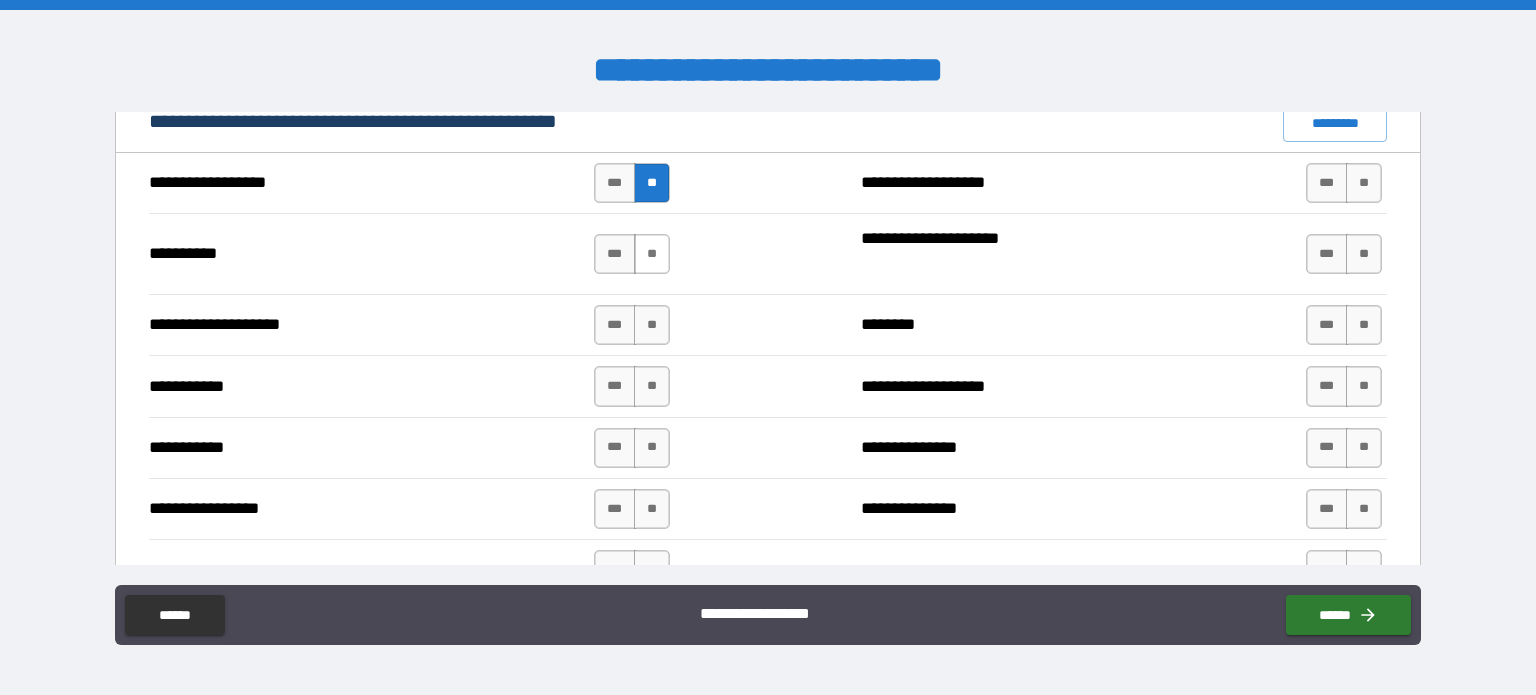 click on "**" at bounding box center (652, 254) 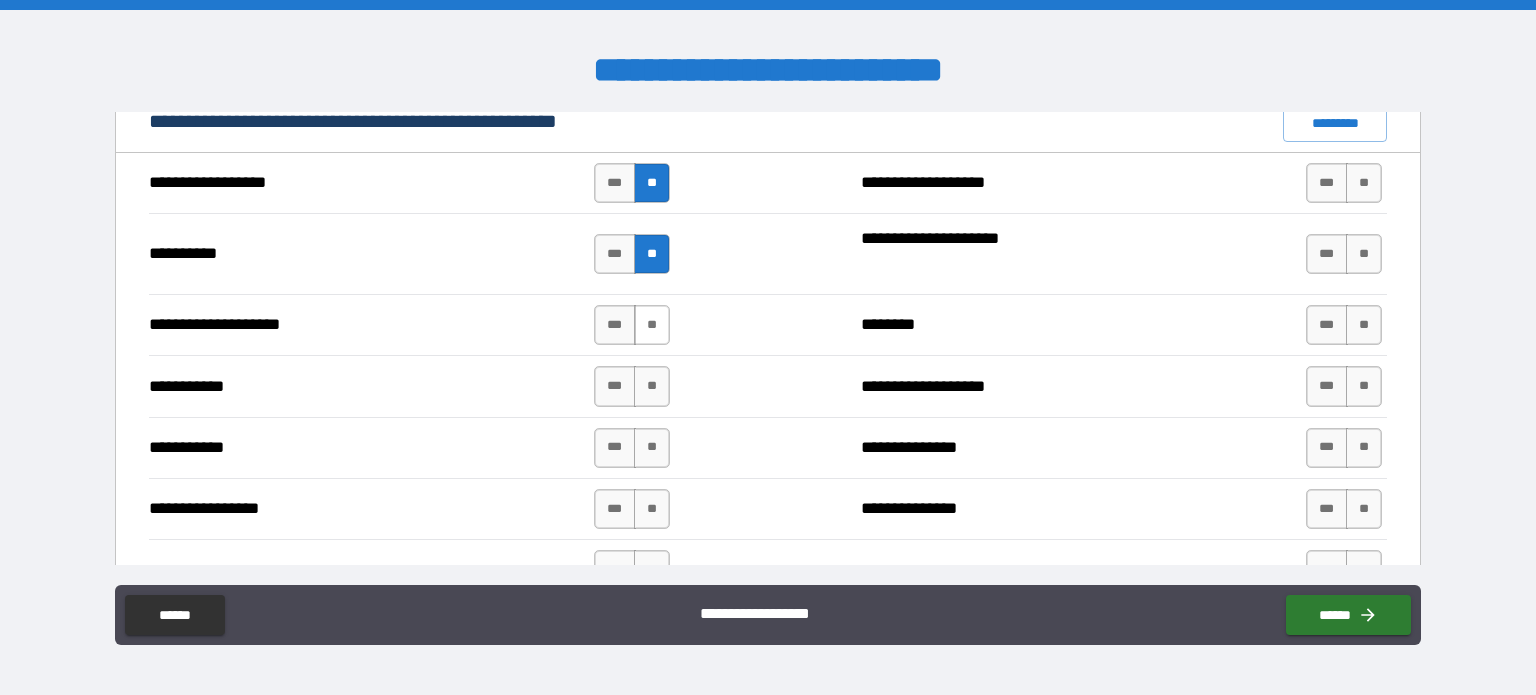 click on "**" at bounding box center [652, 325] 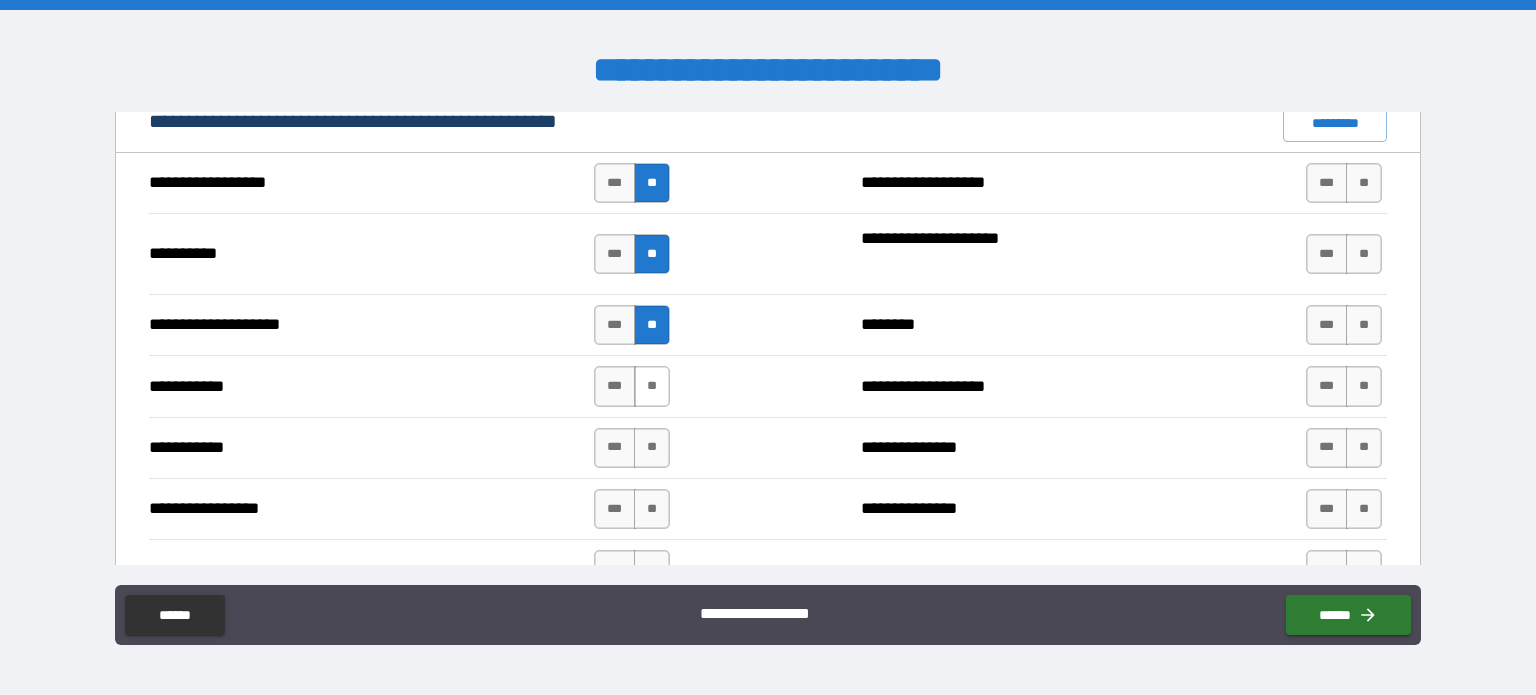 click on "**" at bounding box center [652, 386] 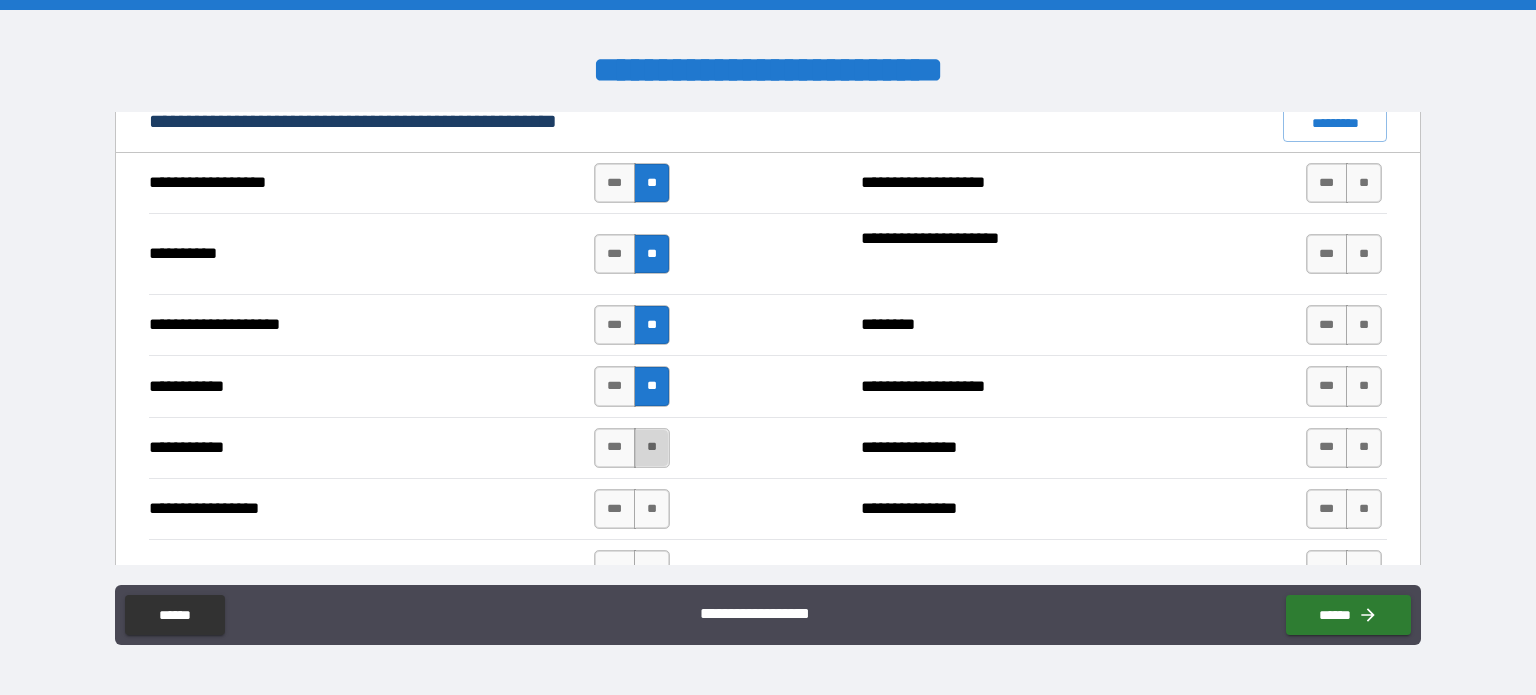 click on "**" at bounding box center [652, 448] 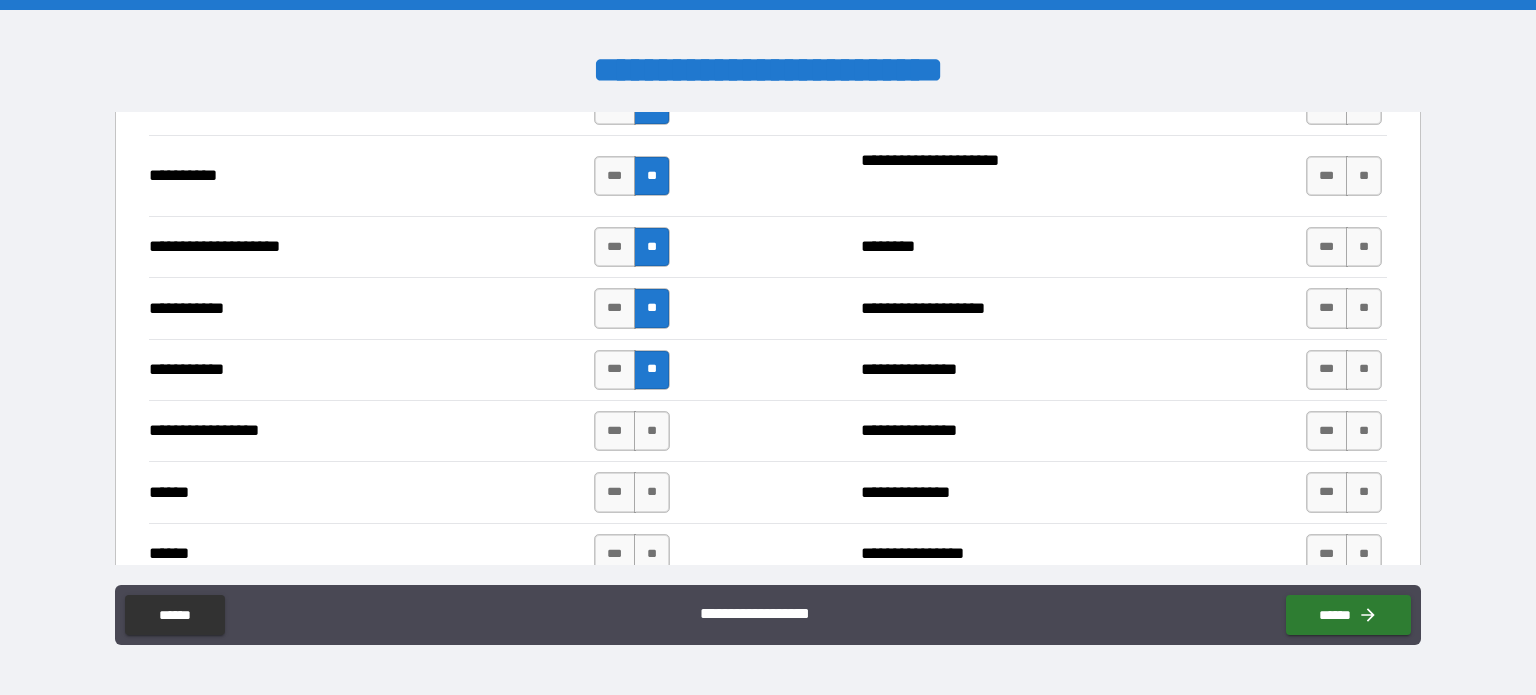 scroll, scrollTop: 2100, scrollLeft: 0, axis: vertical 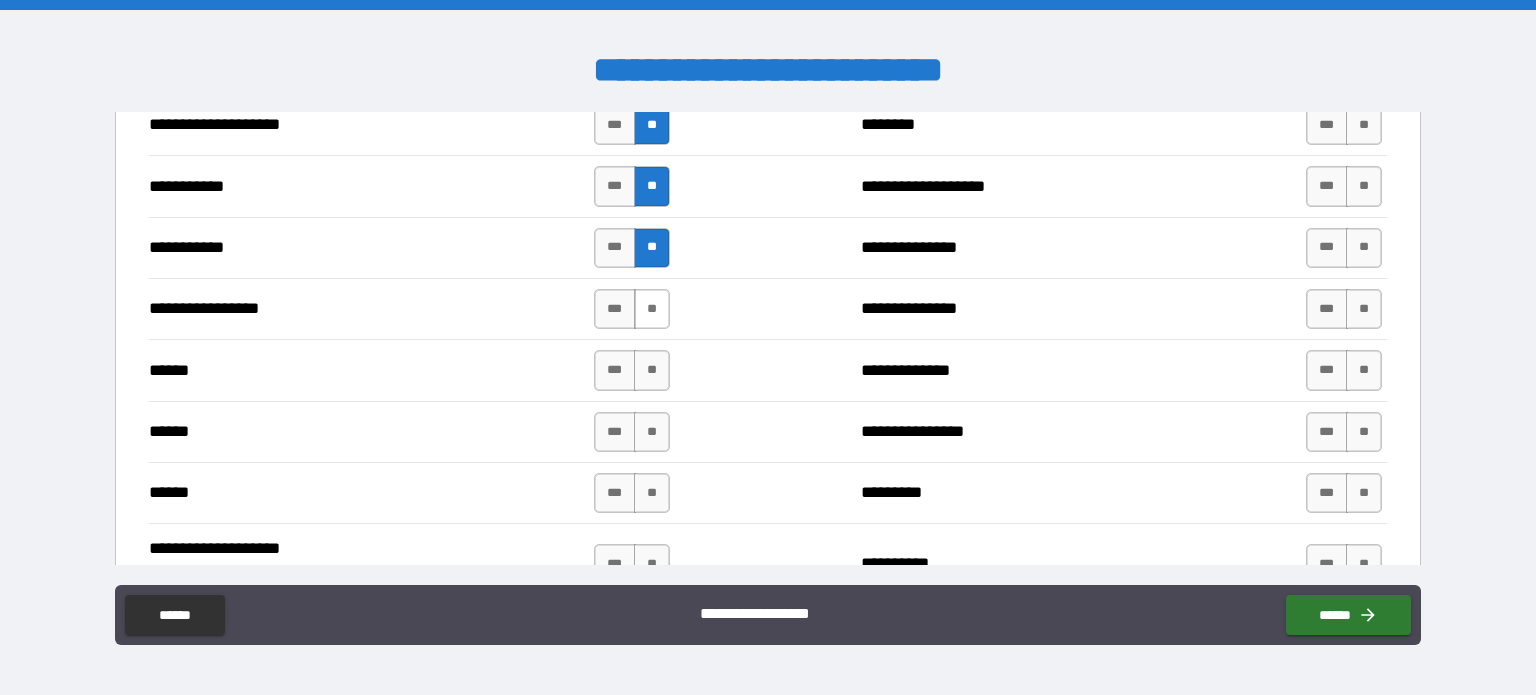 click on "**" at bounding box center [652, 309] 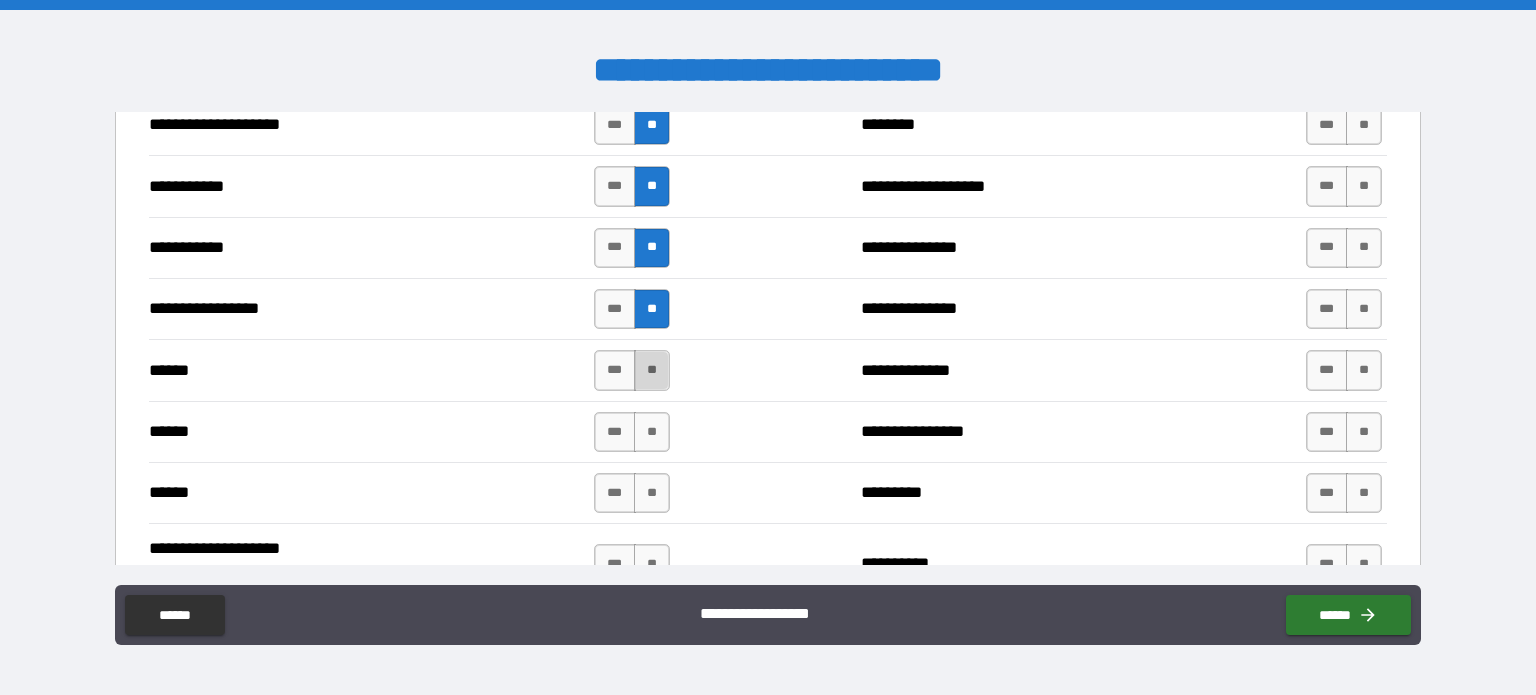 click on "**" at bounding box center [652, 370] 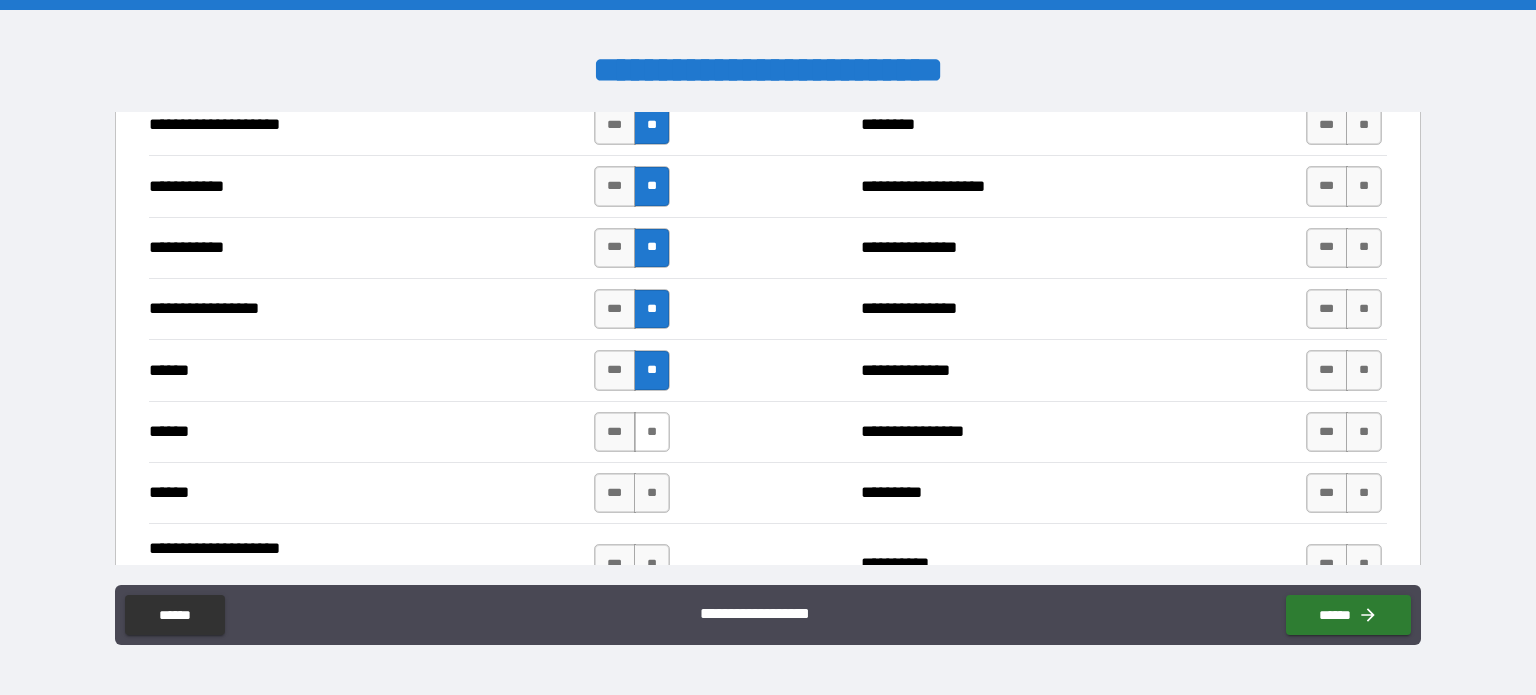 click on "**" at bounding box center [652, 432] 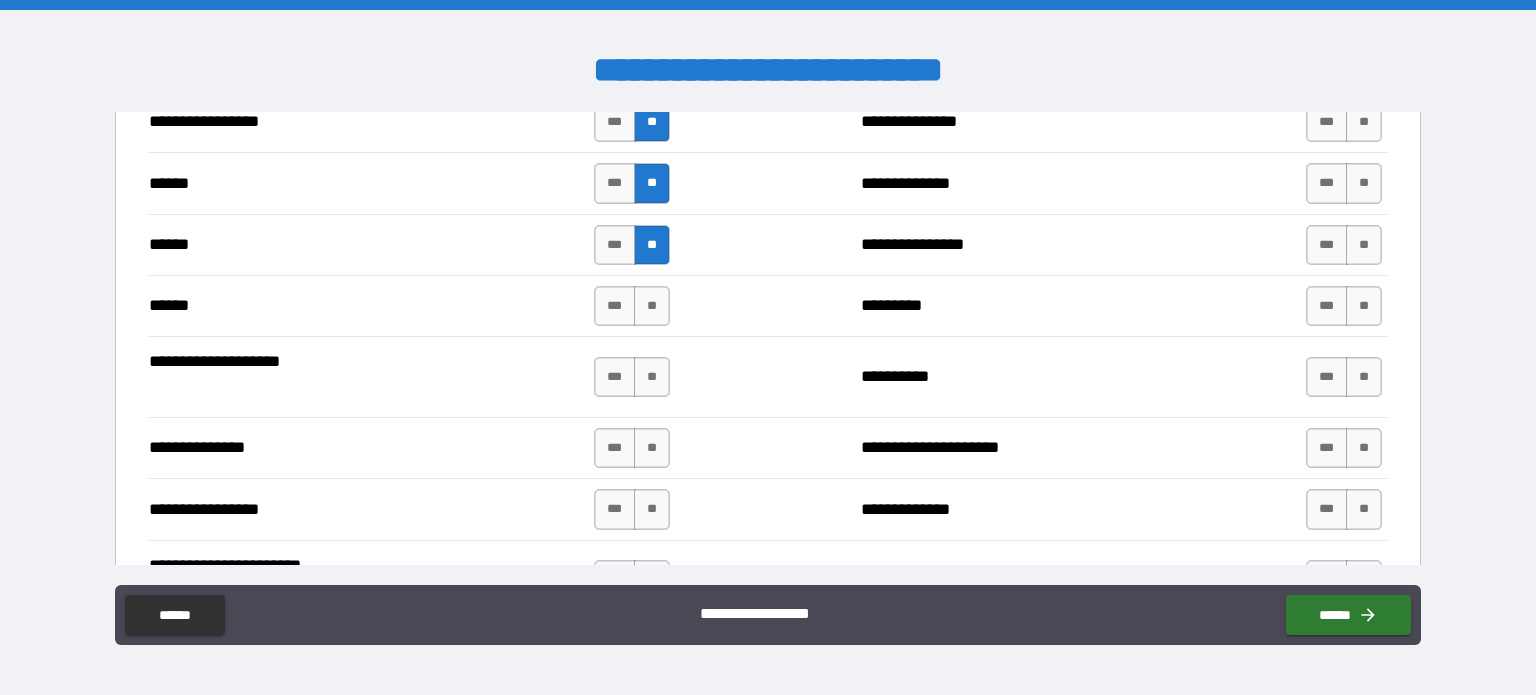 scroll, scrollTop: 2300, scrollLeft: 0, axis: vertical 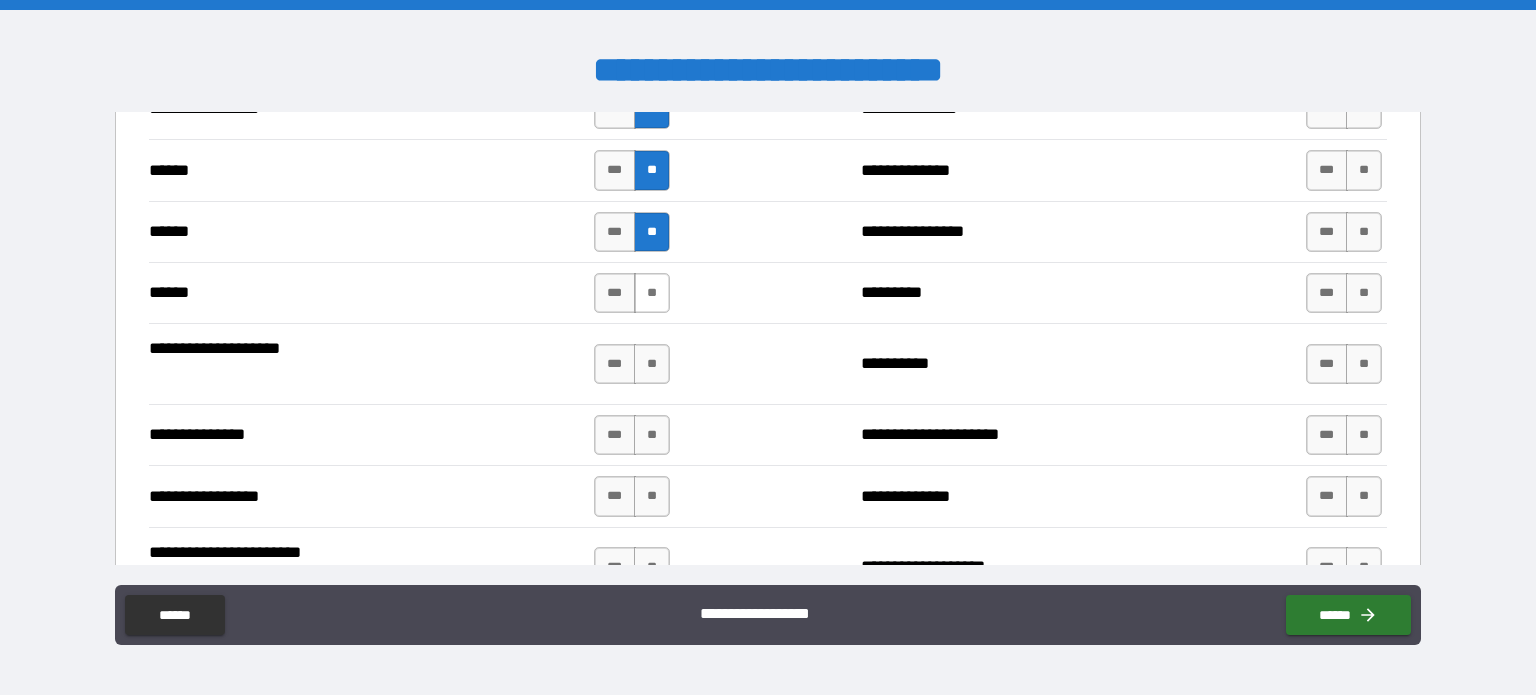 click on "**" at bounding box center (652, 293) 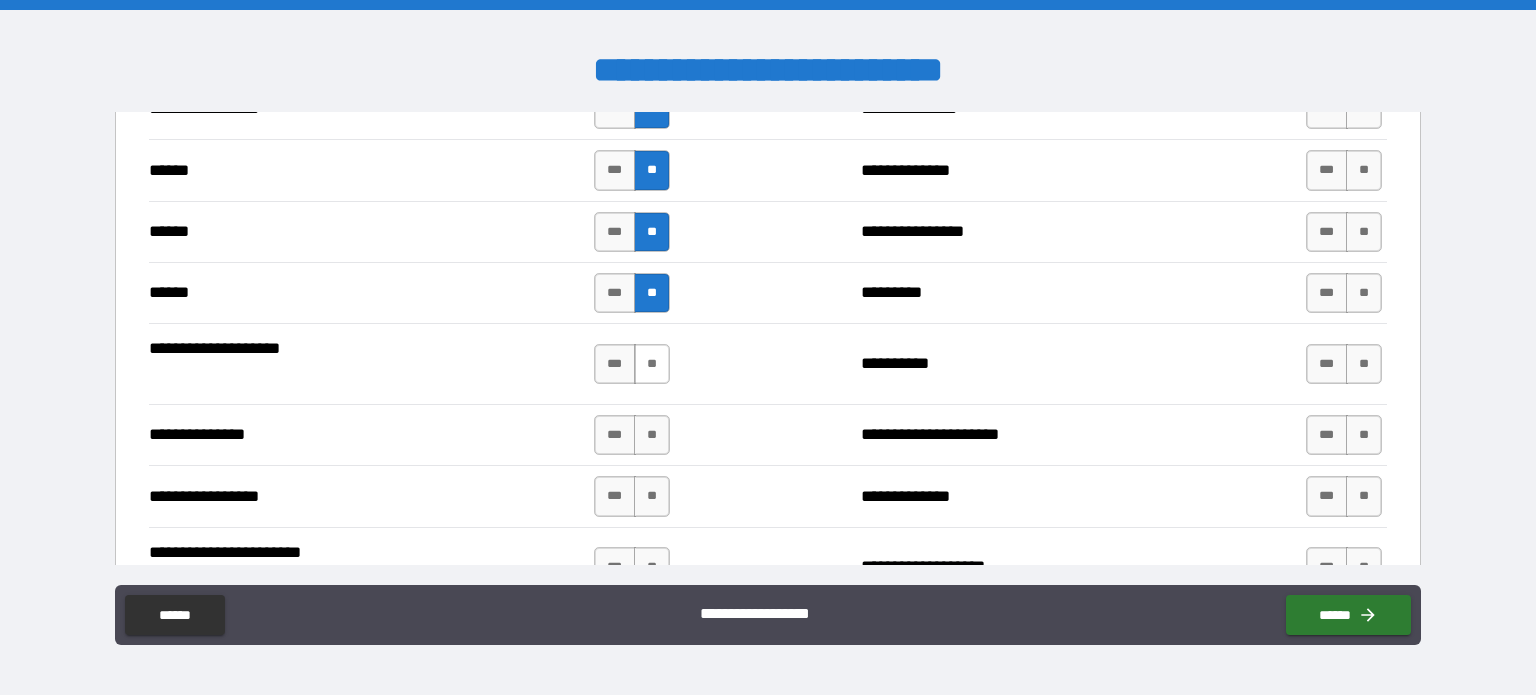 click on "**" at bounding box center [652, 364] 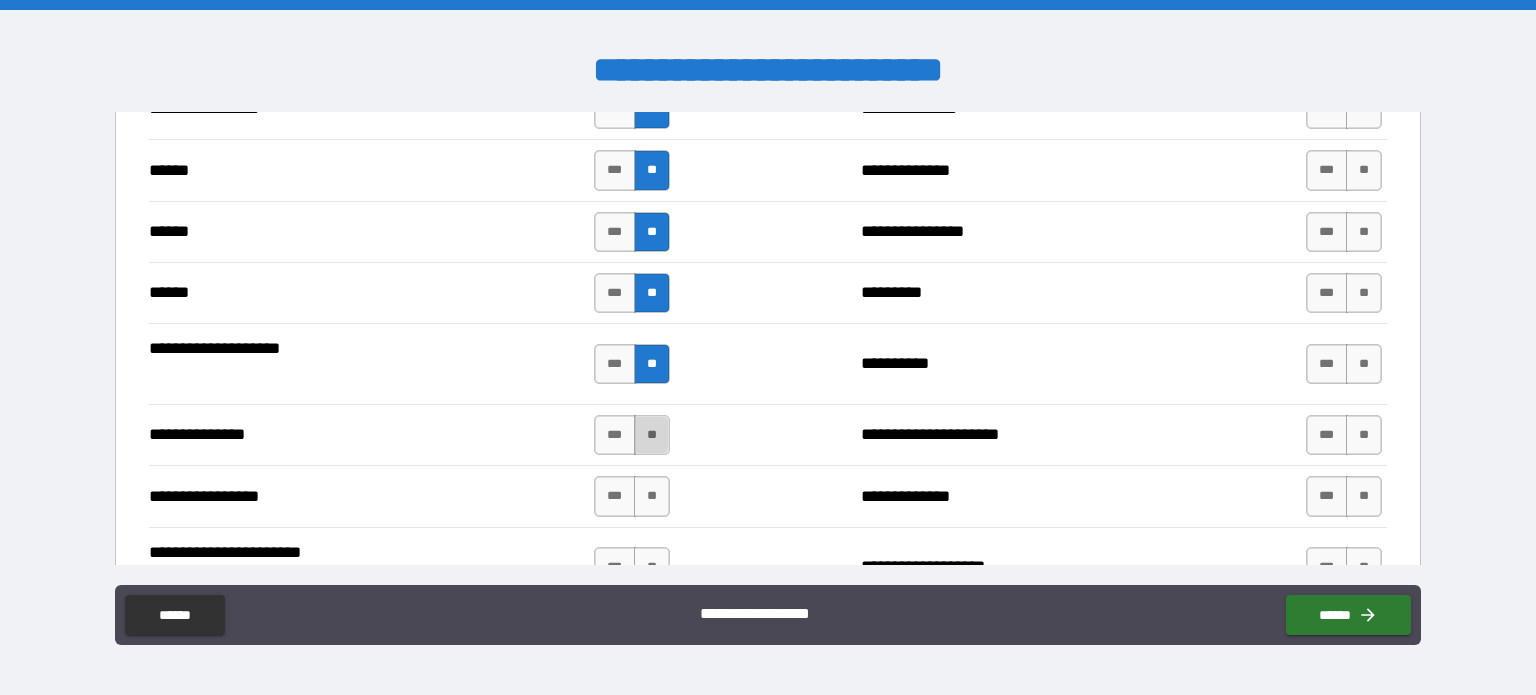 click on "**" at bounding box center (652, 435) 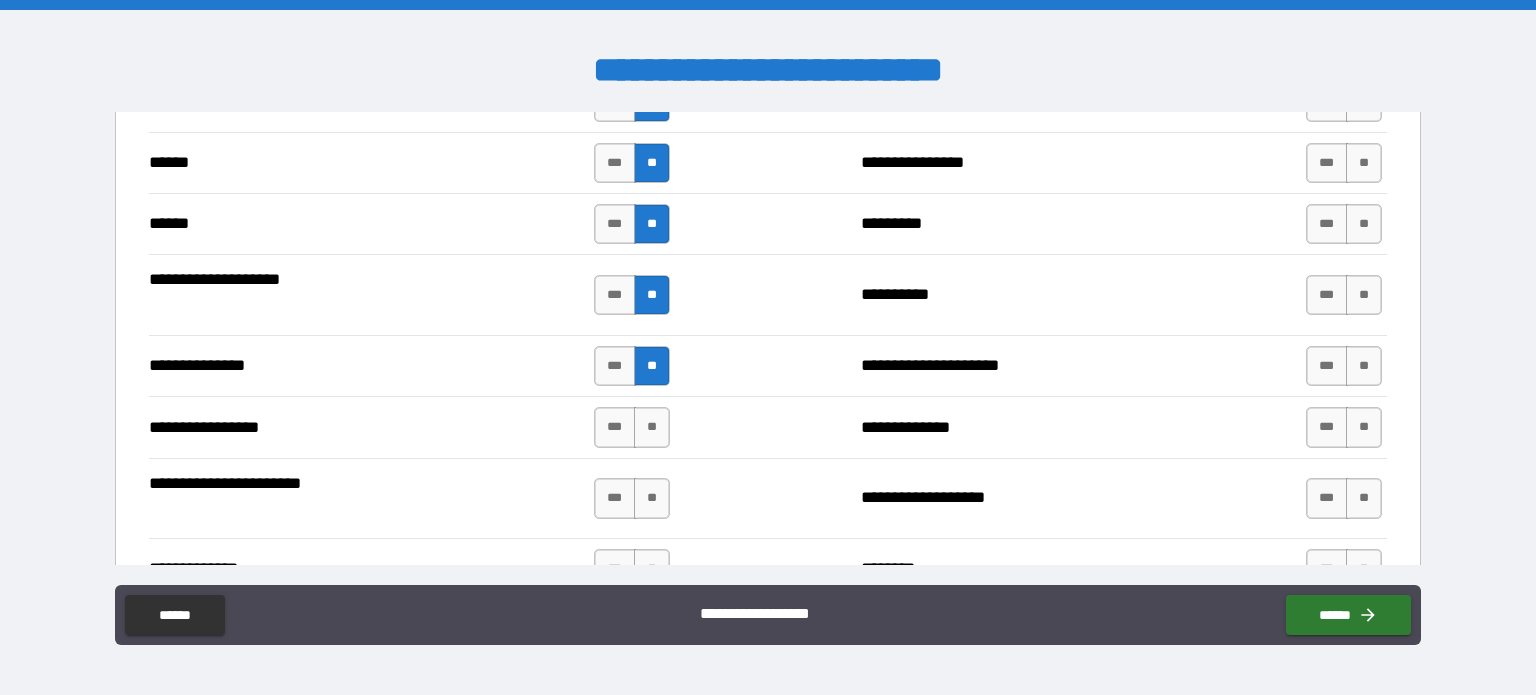 scroll, scrollTop: 2400, scrollLeft: 0, axis: vertical 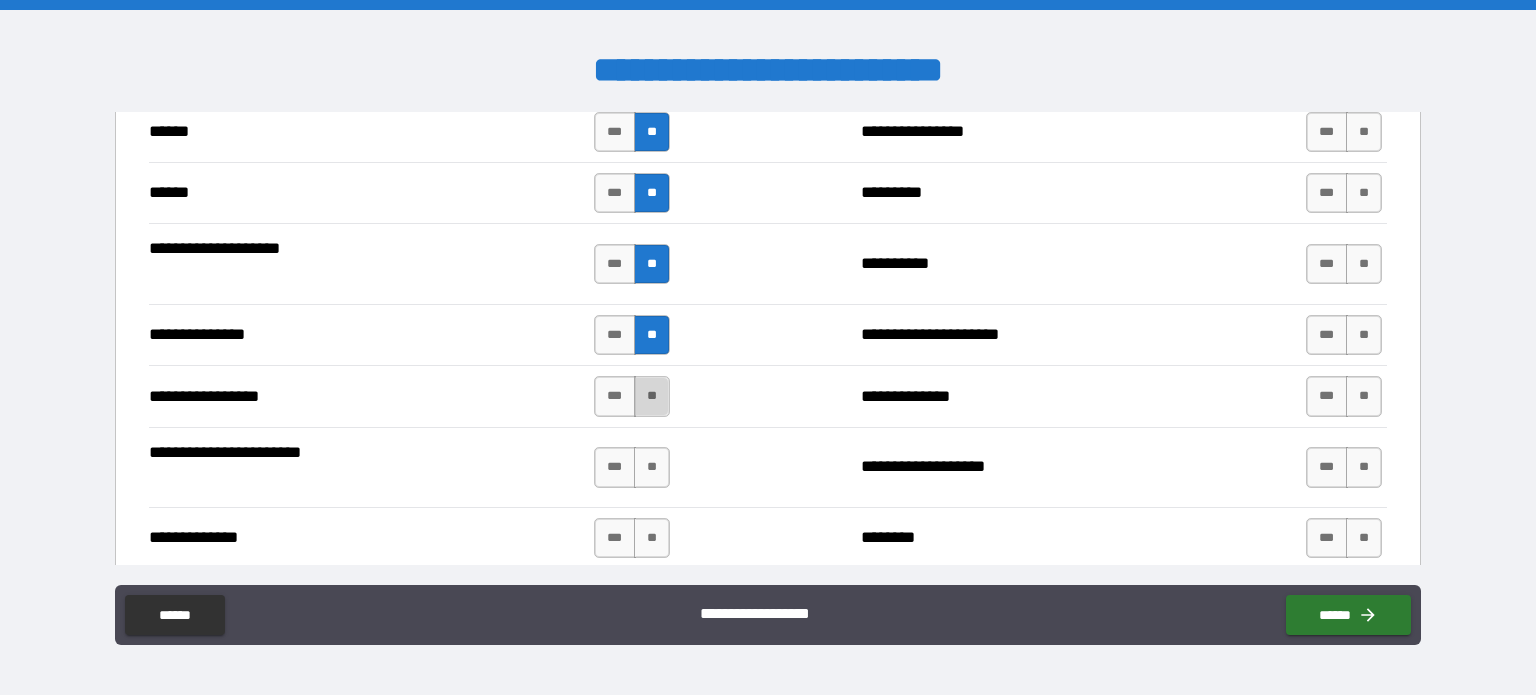 click on "**" at bounding box center (652, 396) 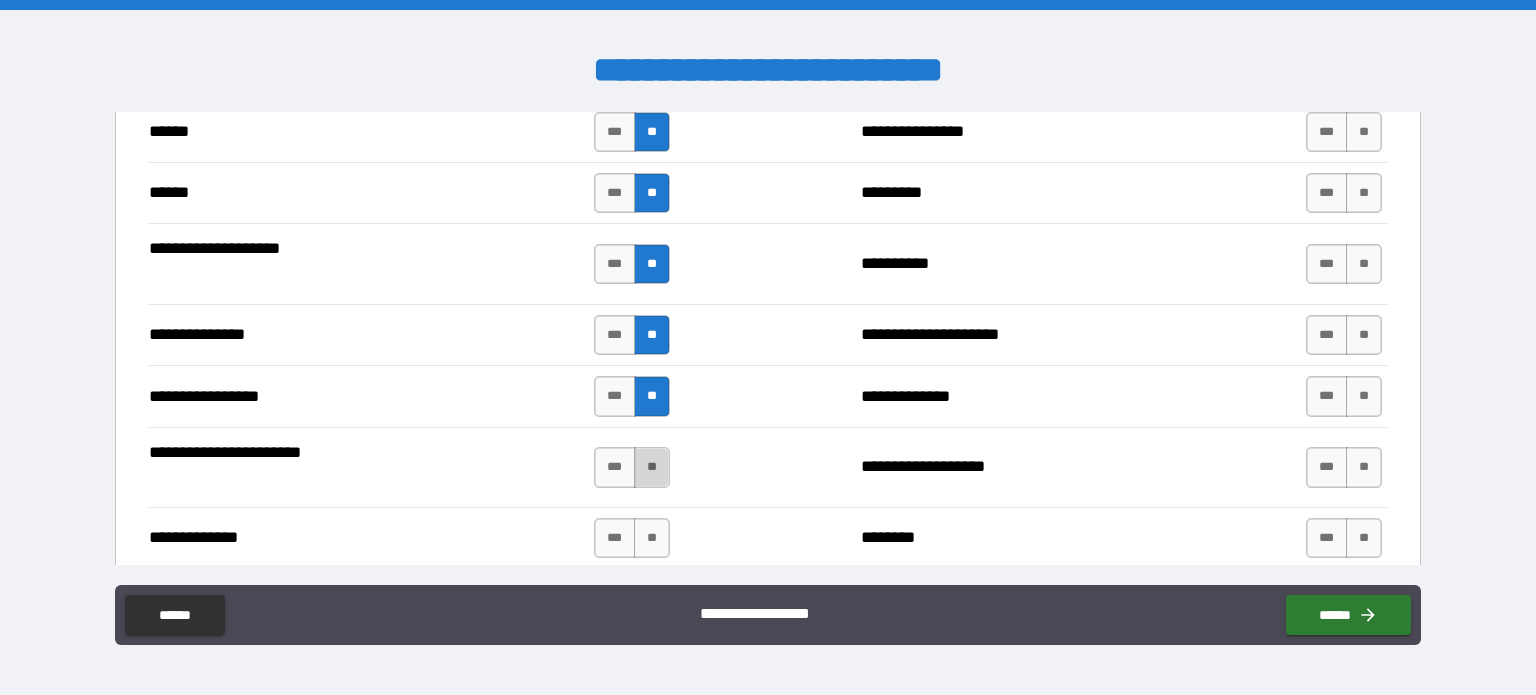 click on "**" at bounding box center [652, 467] 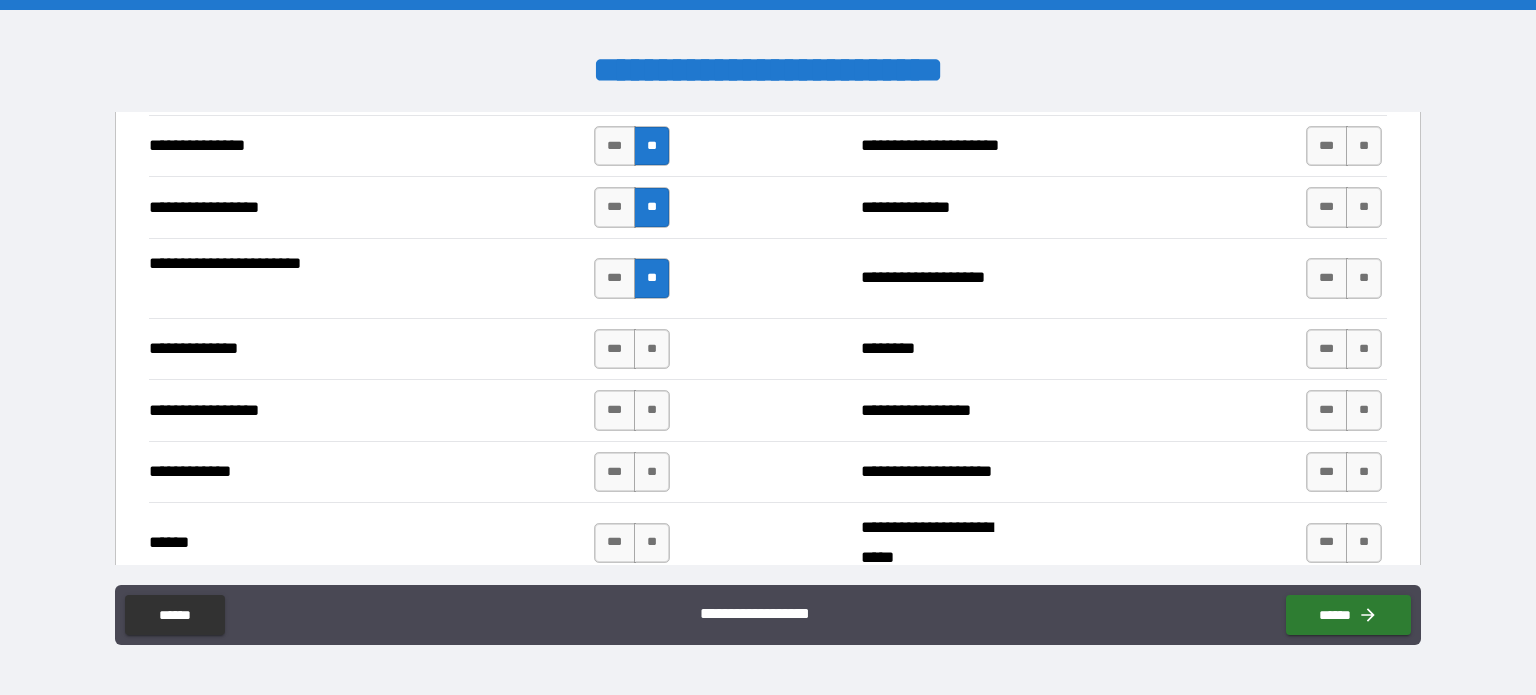 scroll, scrollTop: 2600, scrollLeft: 0, axis: vertical 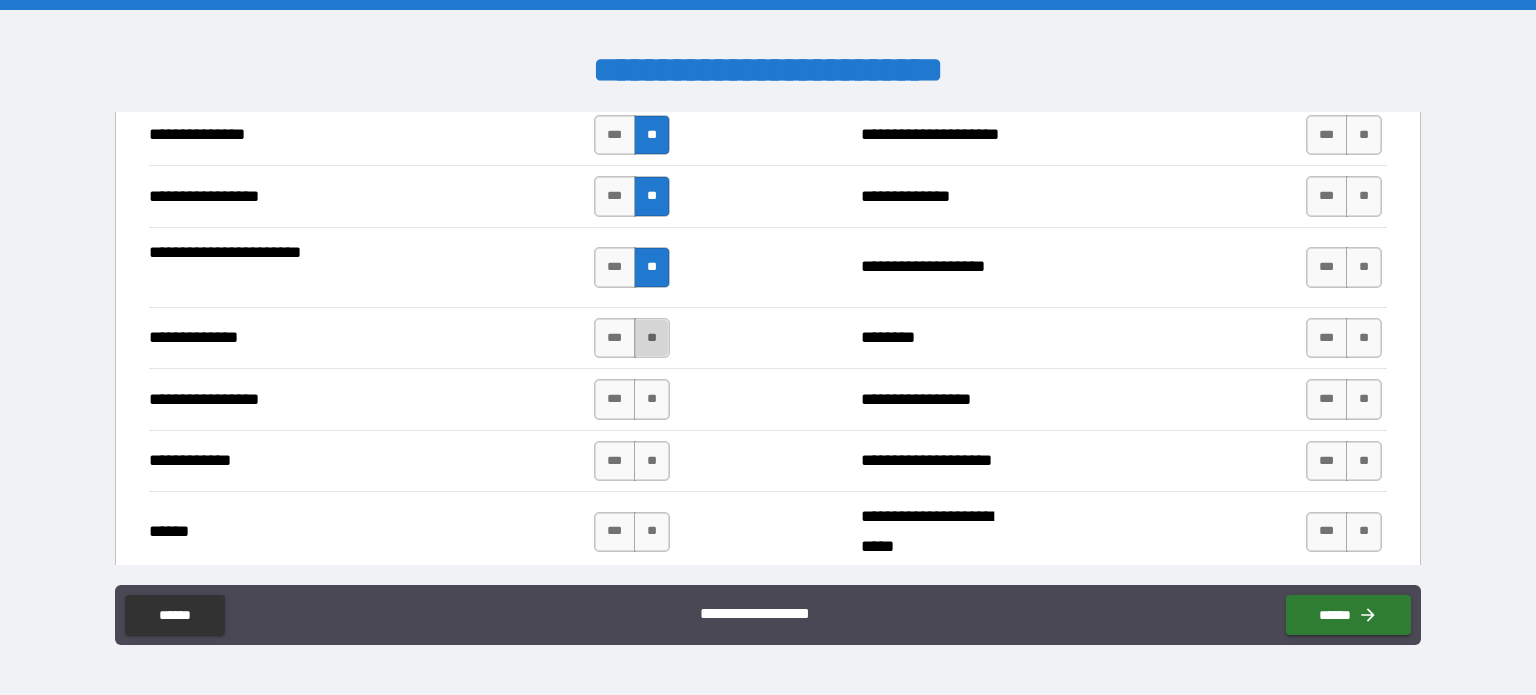 click on "**" at bounding box center [652, 338] 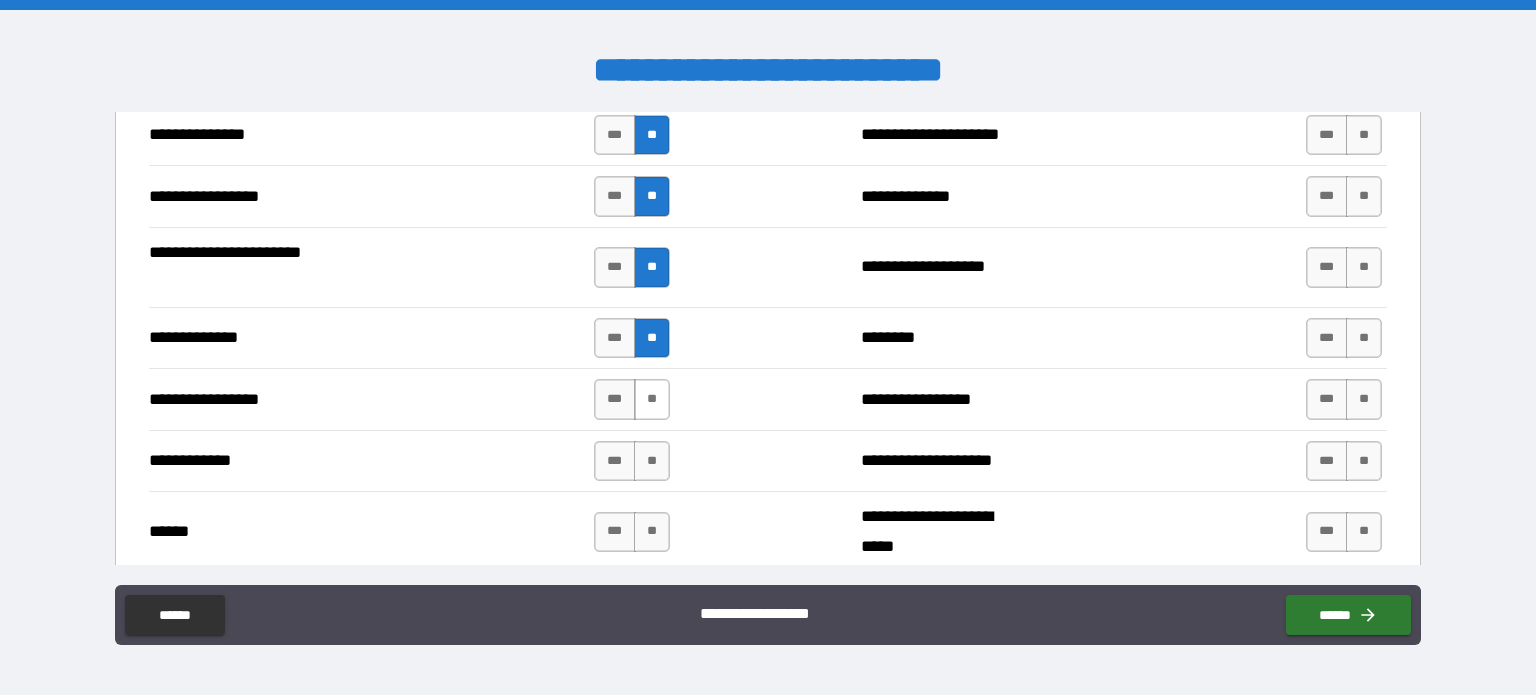 click on "**" at bounding box center (652, 399) 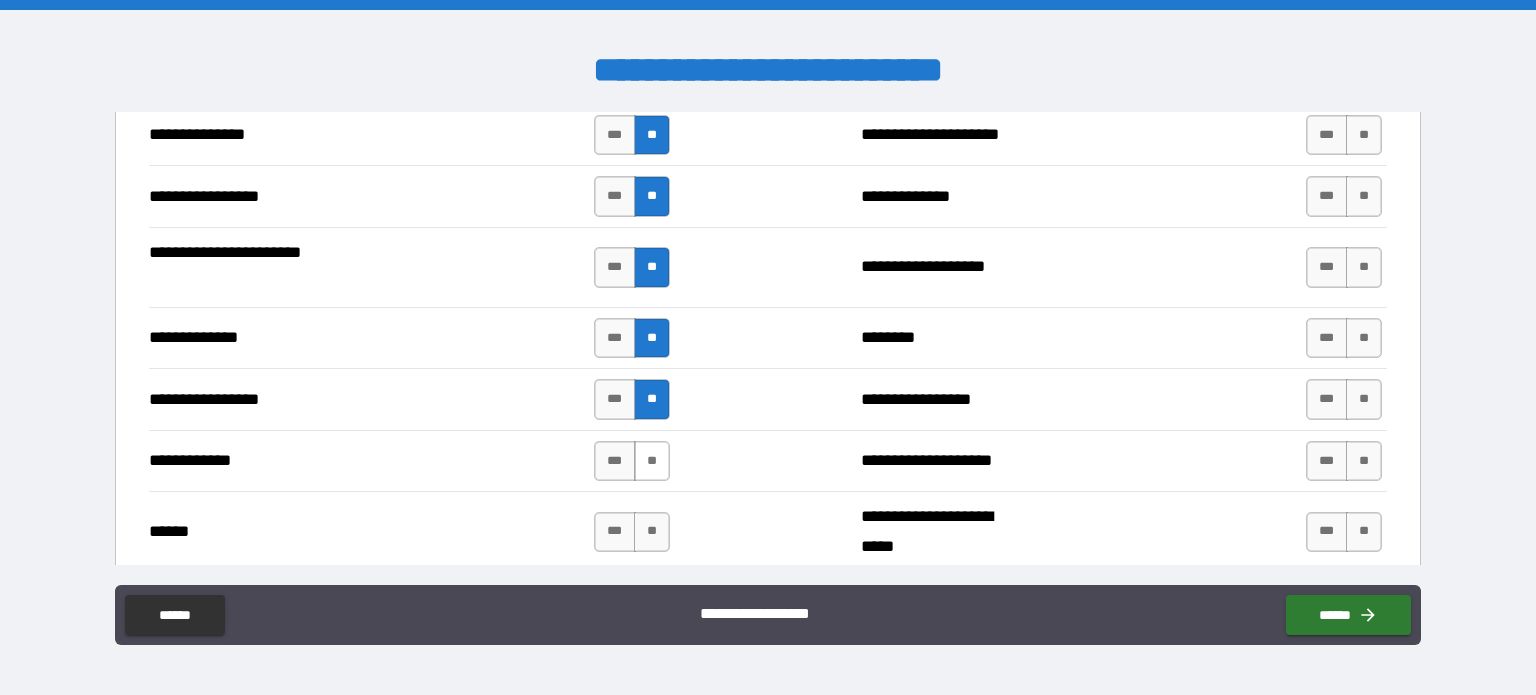 click on "**" at bounding box center [652, 461] 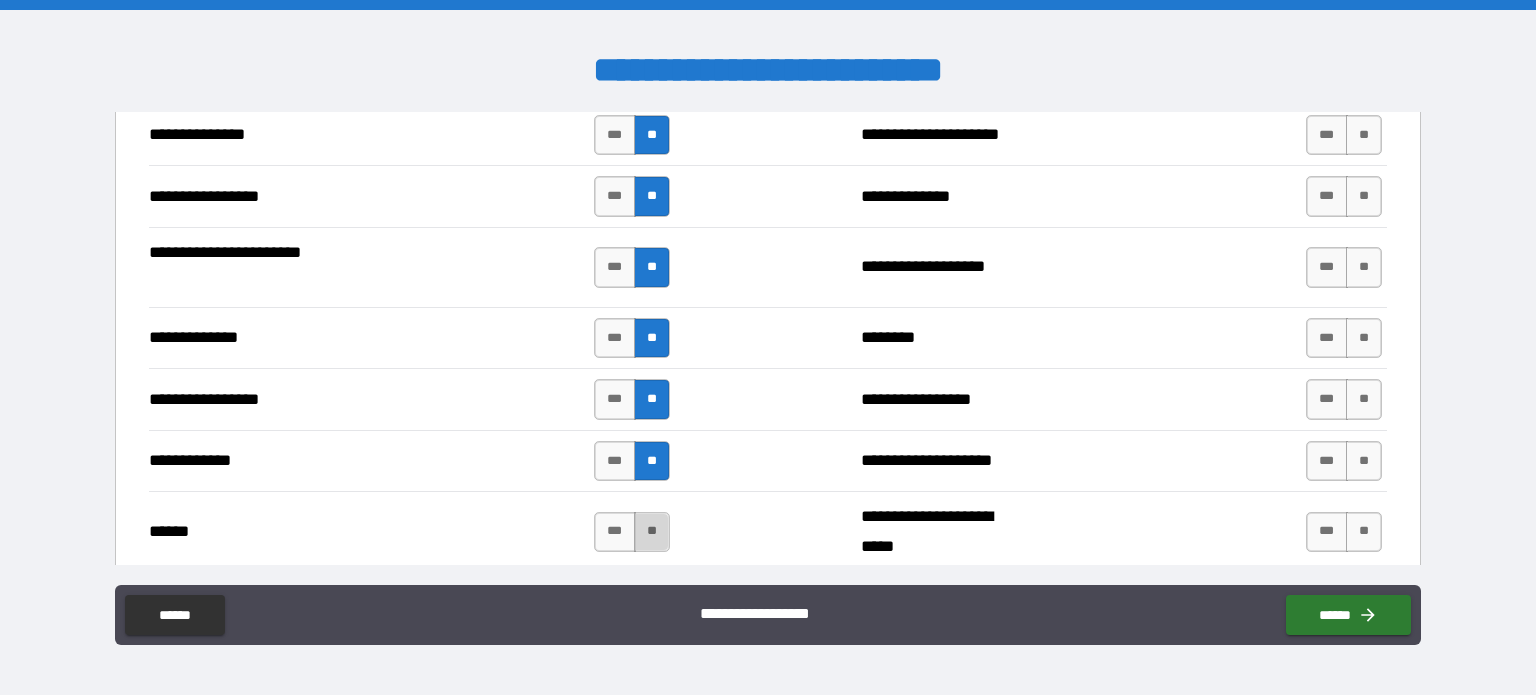 click on "**" at bounding box center [652, 532] 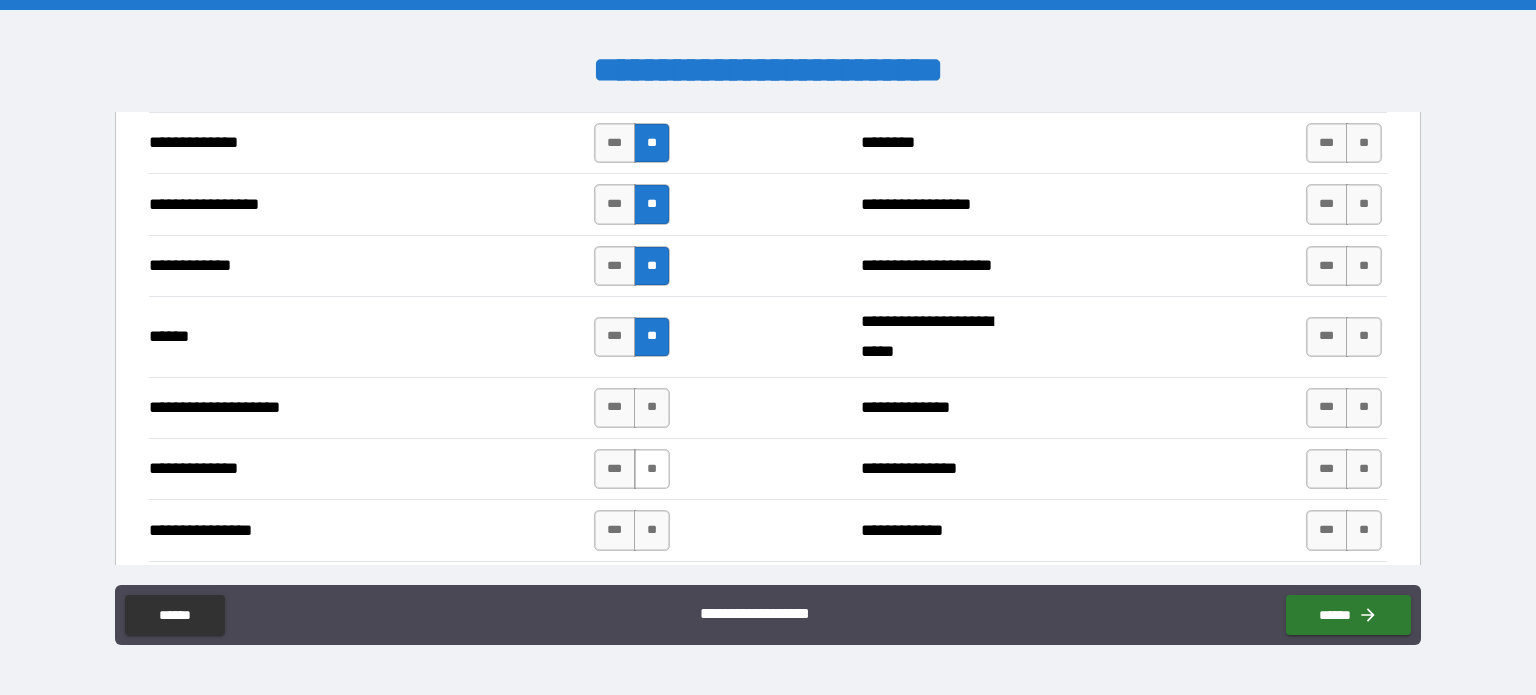 scroll, scrollTop: 2800, scrollLeft: 0, axis: vertical 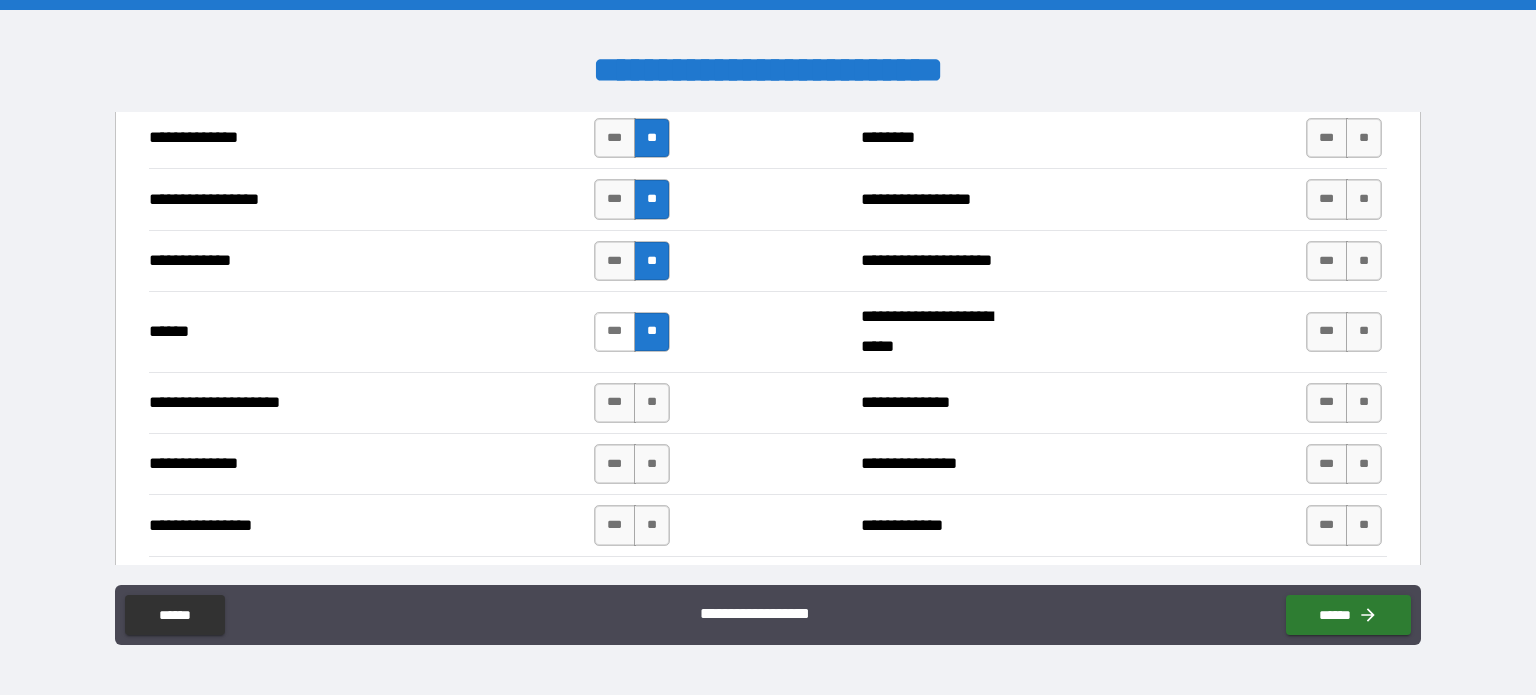 click on "***" at bounding box center (615, 332) 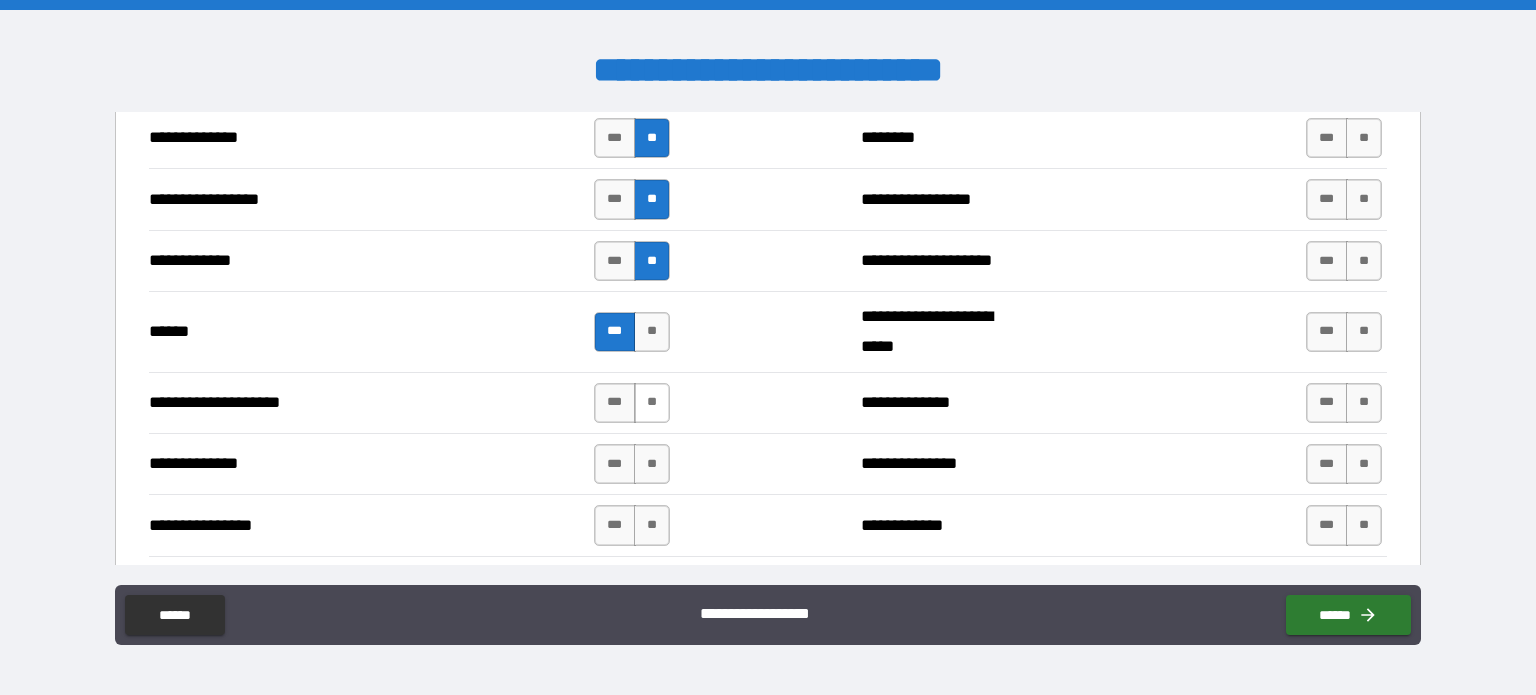 click on "**" at bounding box center (652, 403) 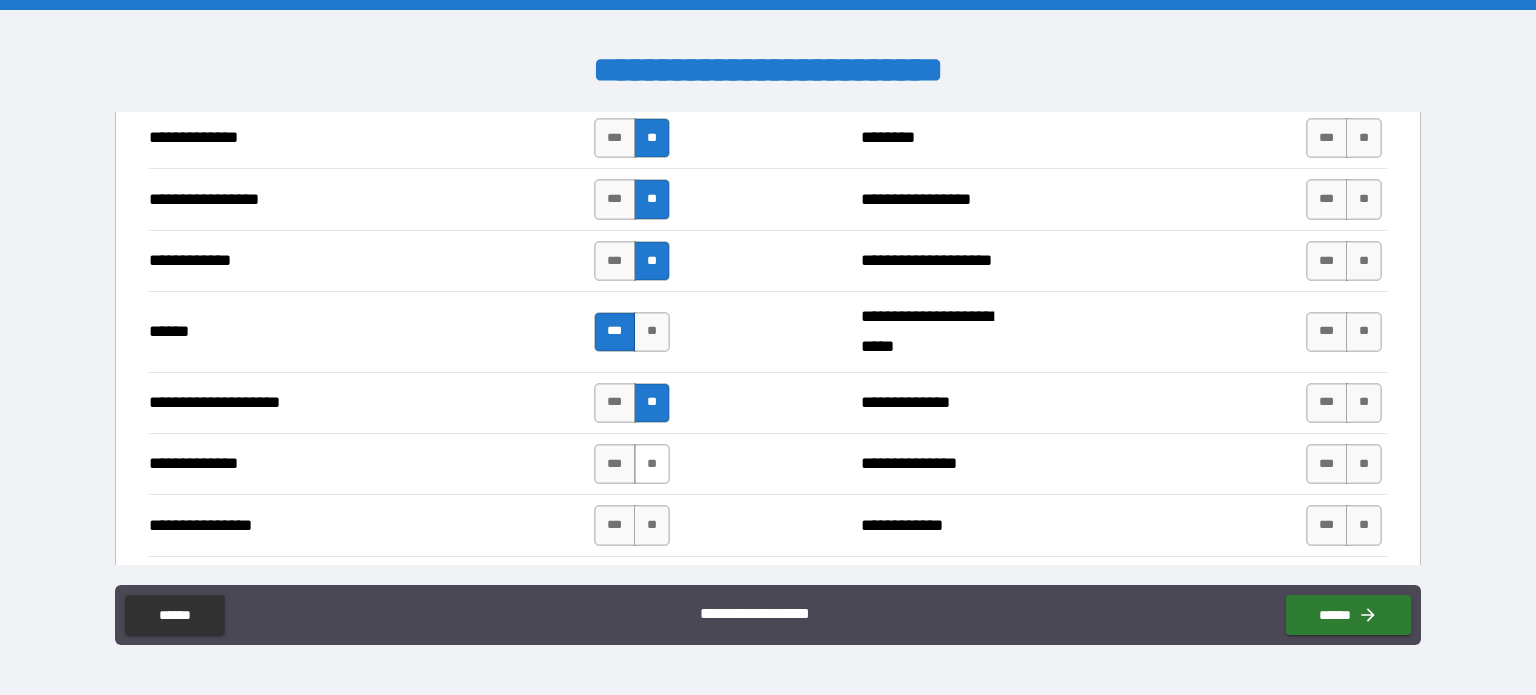 click on "**" at bounding box center [652, 464] 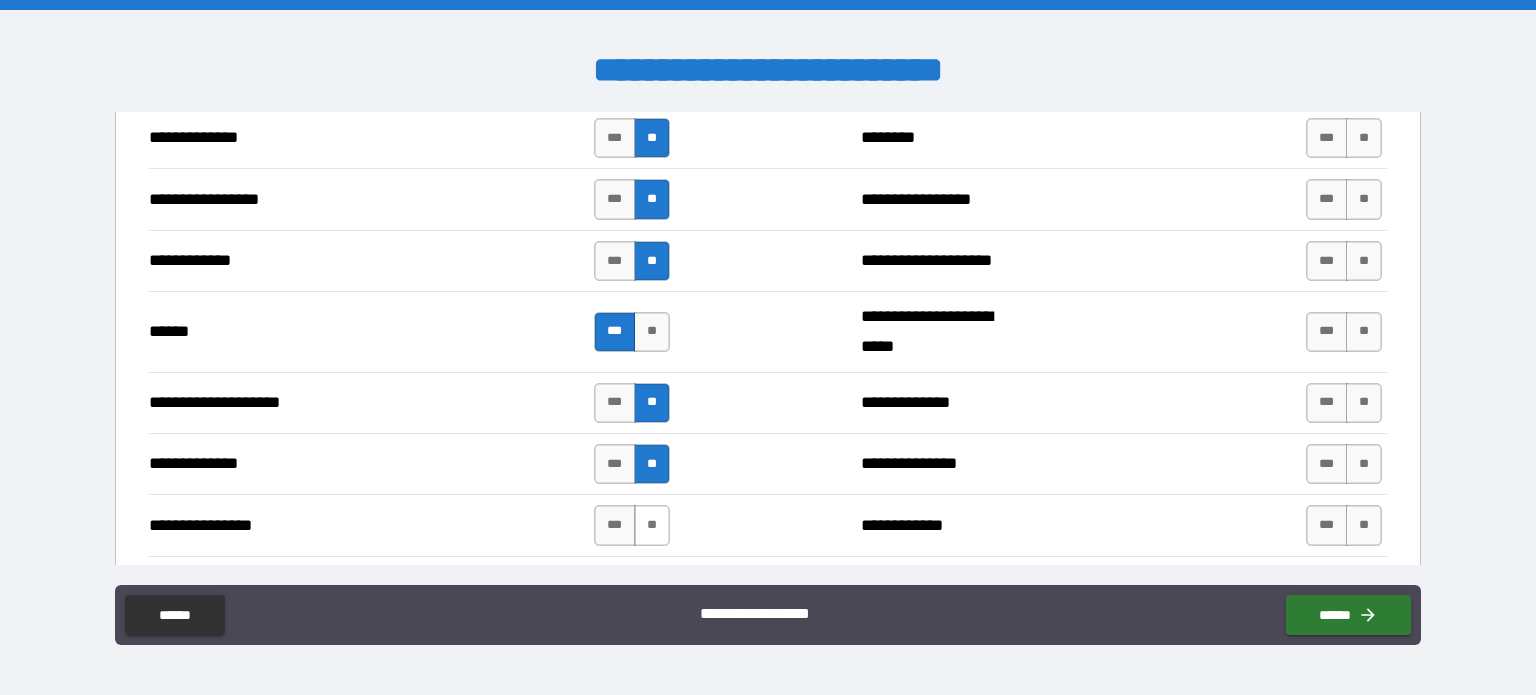 click on "**" at bounding box center [652, 525] 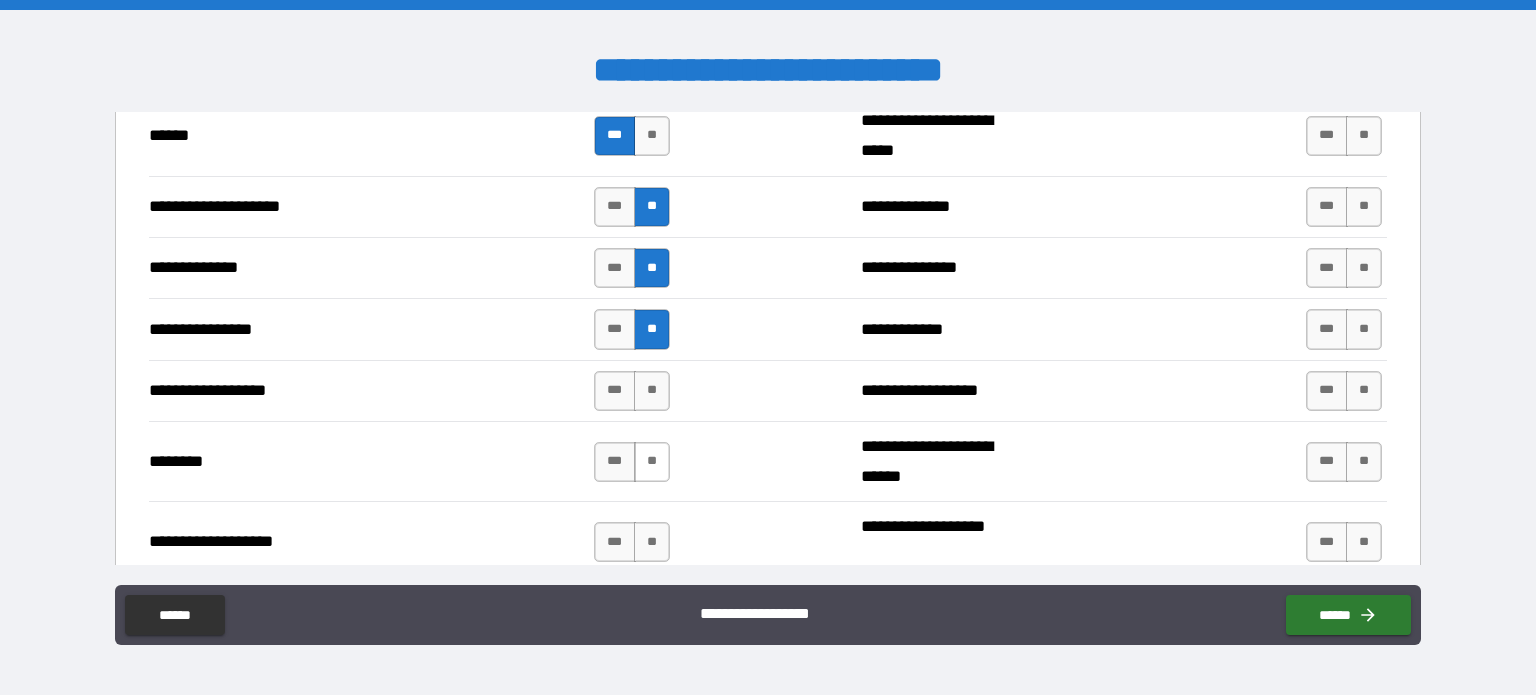 scroll, scrollTop: 3000, scrollLeft: 0, axis: vertical 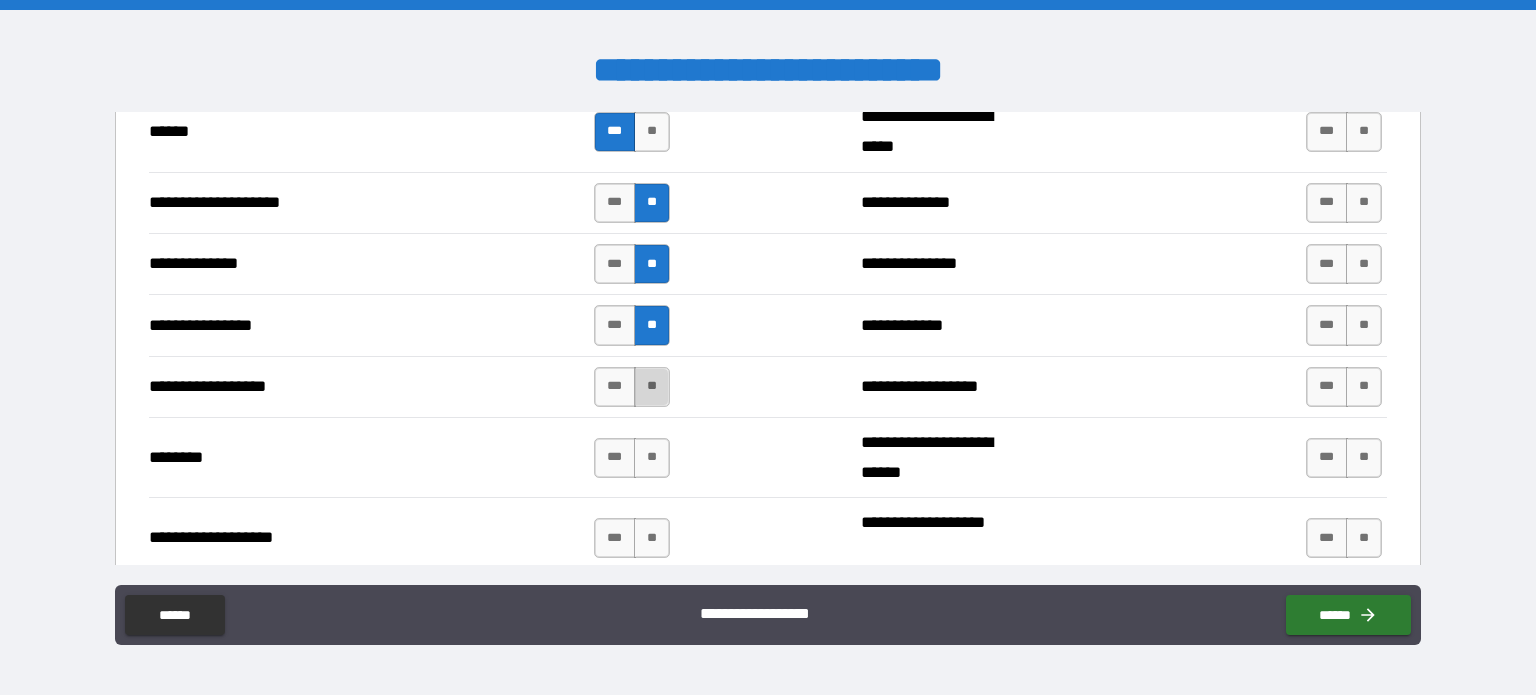 click on "**" at bounding box center (652, 387) 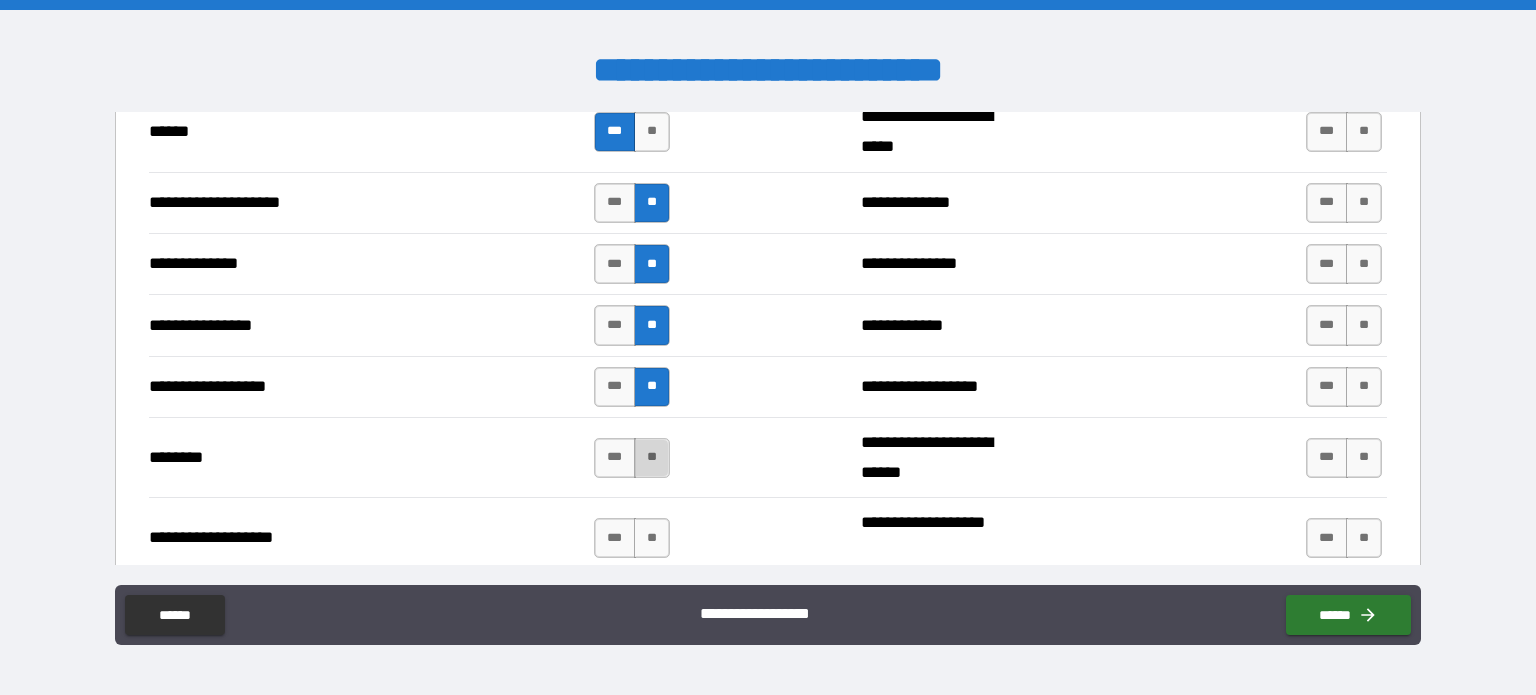 click on "**" at bounding box center (652, 458) 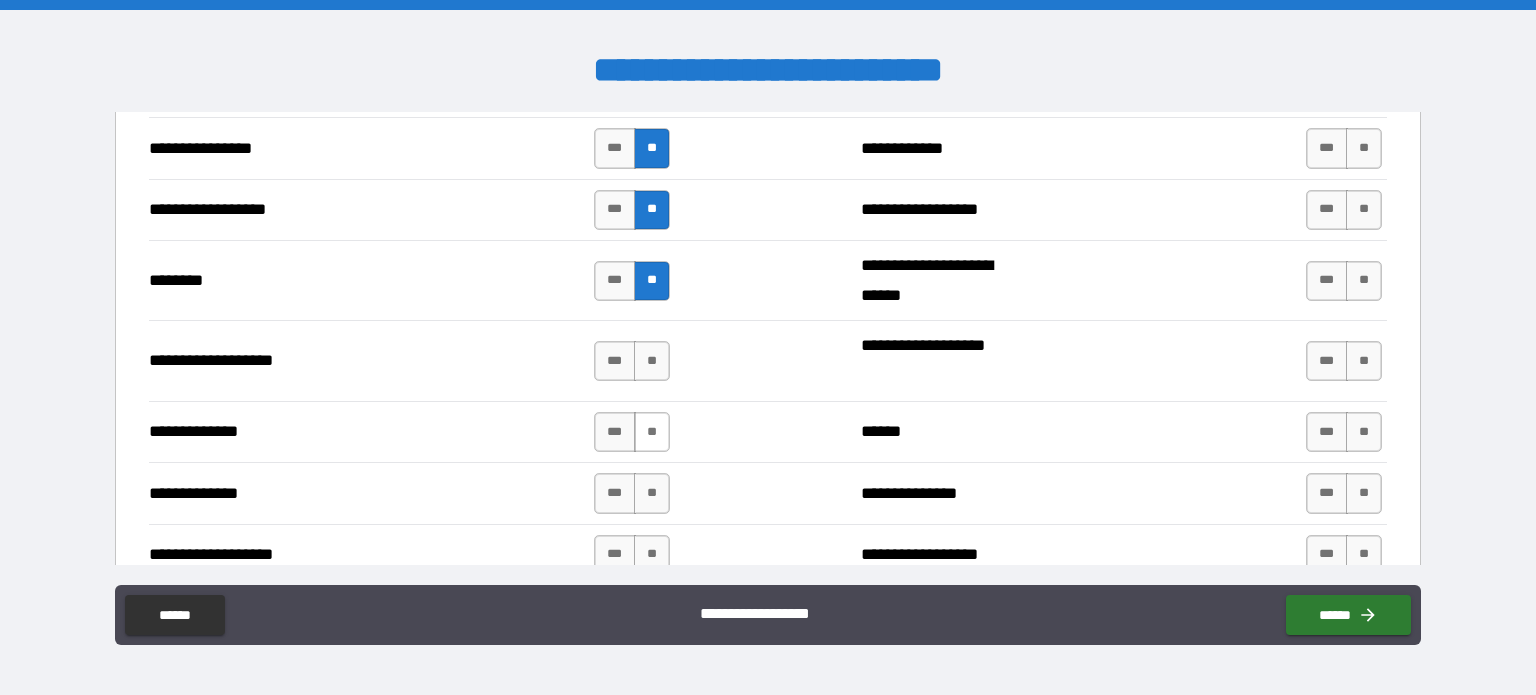 scroll, scrollTop: 3200, scrollLeft: 0, axis: vertical 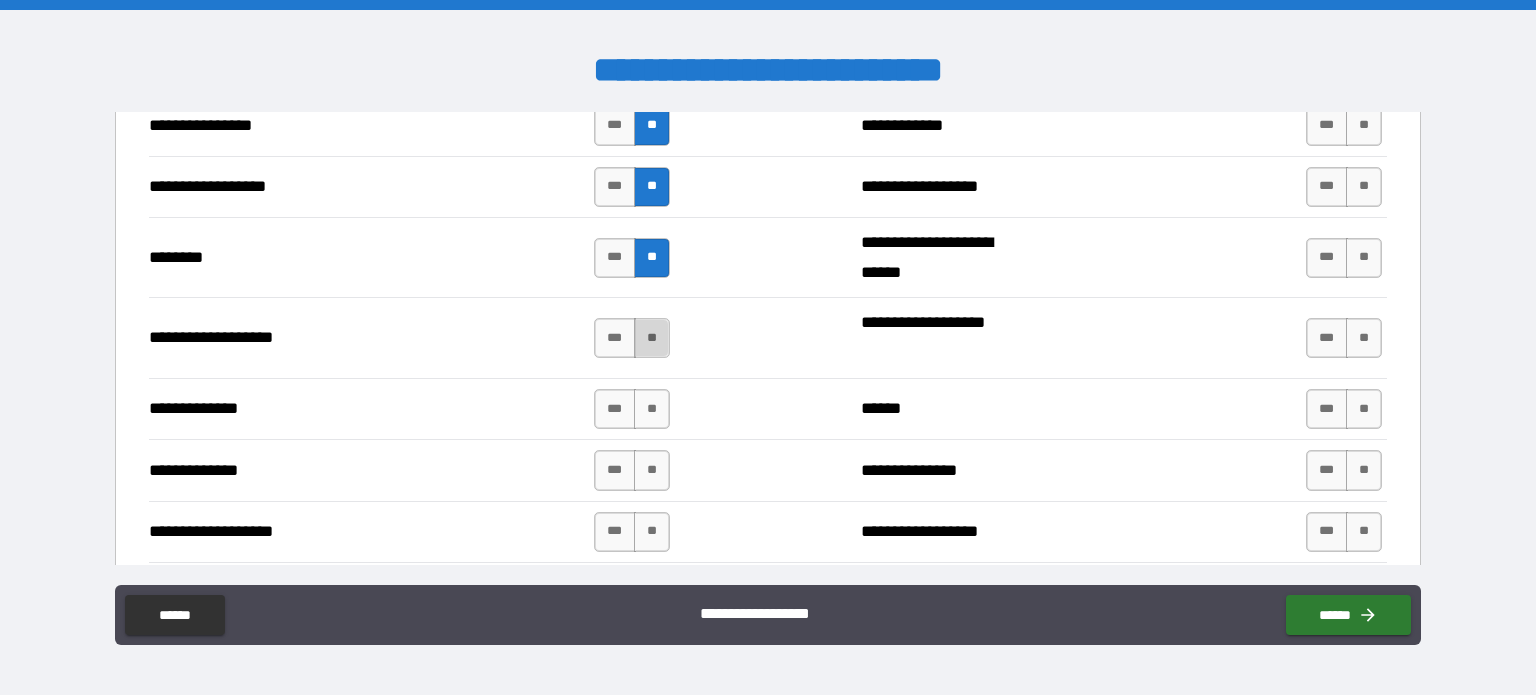 click on "**" at bounding box center (652, 338) 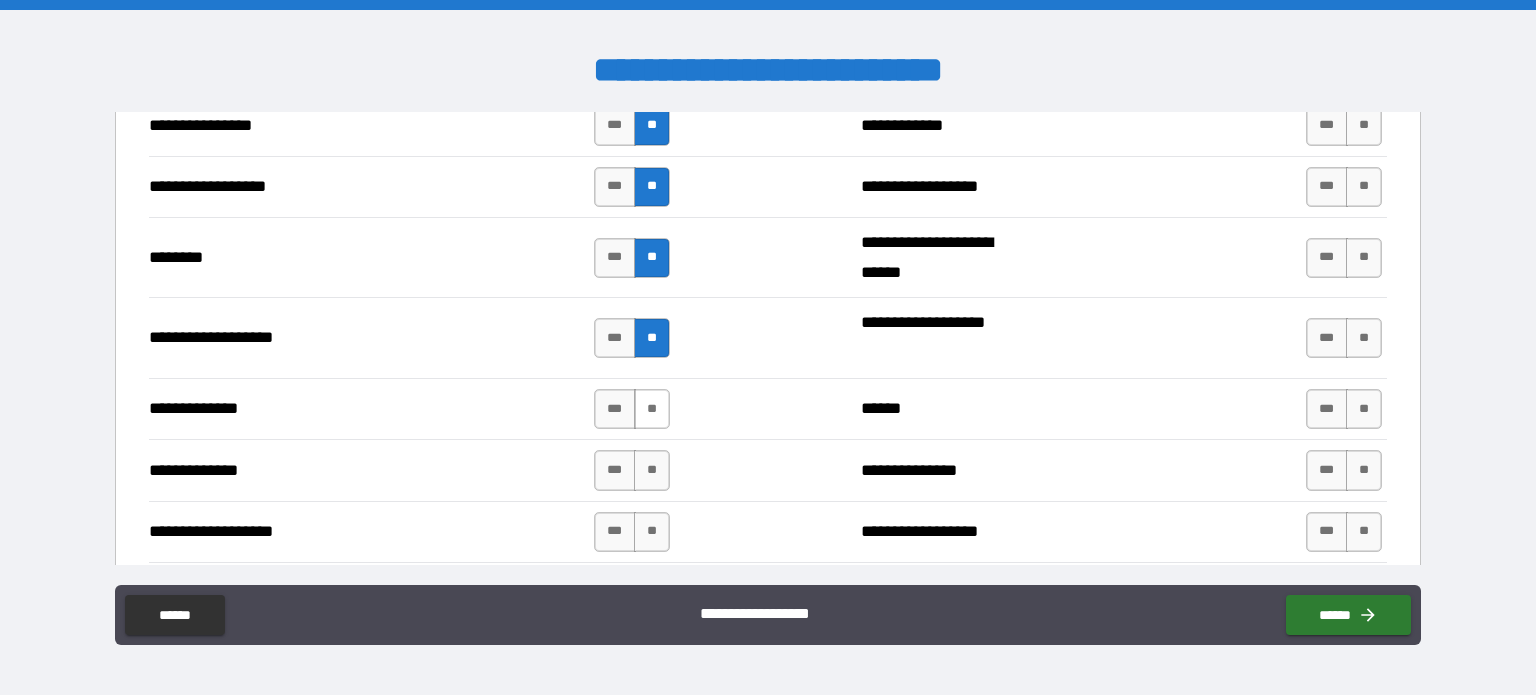 click on "**" at bounding box center (652, 409) 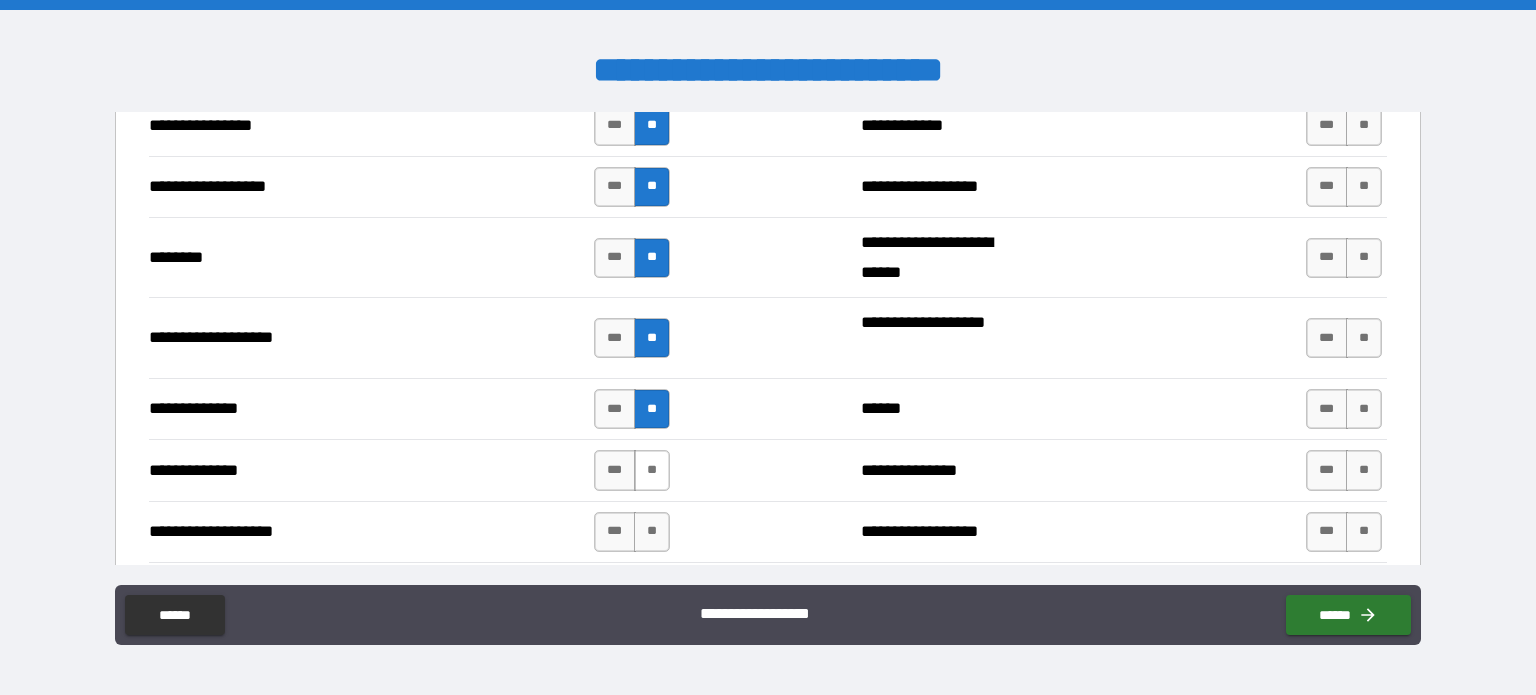 click on "**" at bounding box center (652, 470) 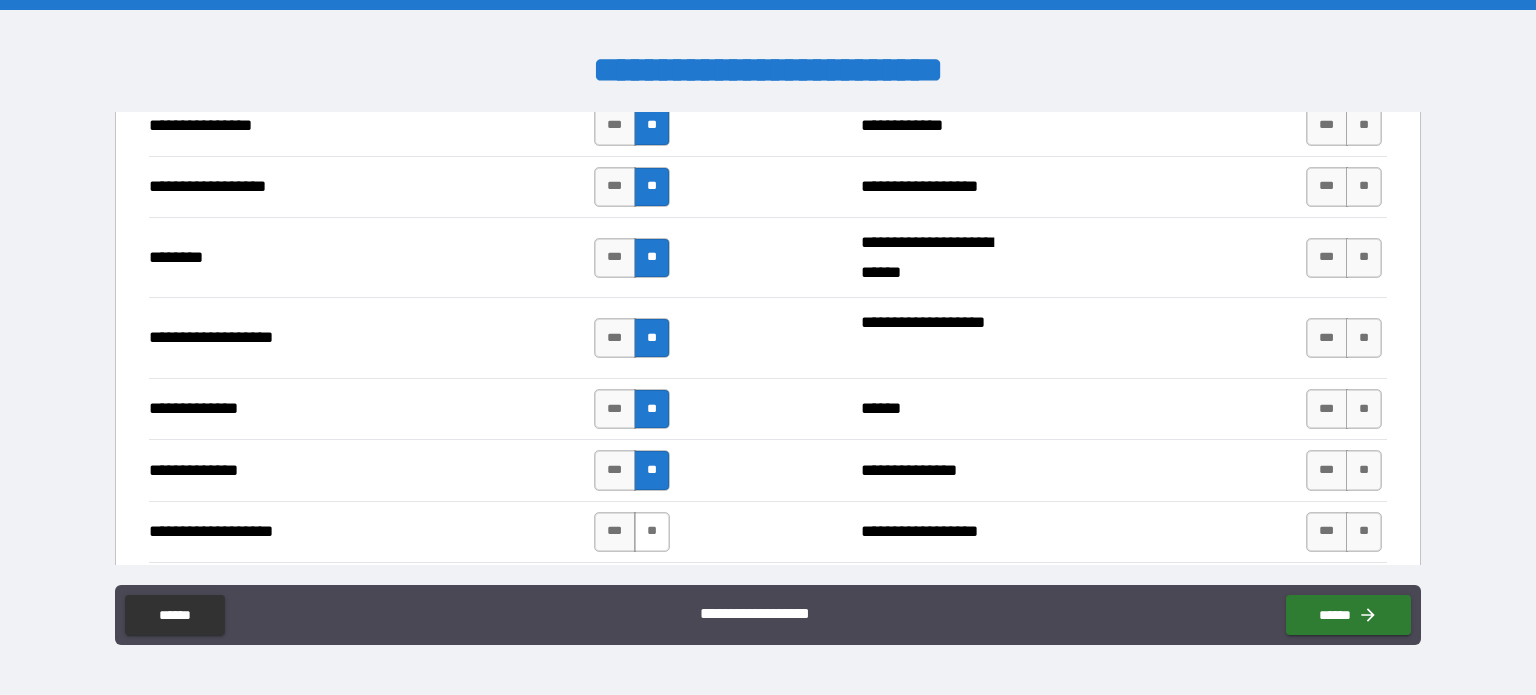 click on "**" at bounding box center (652, 532) 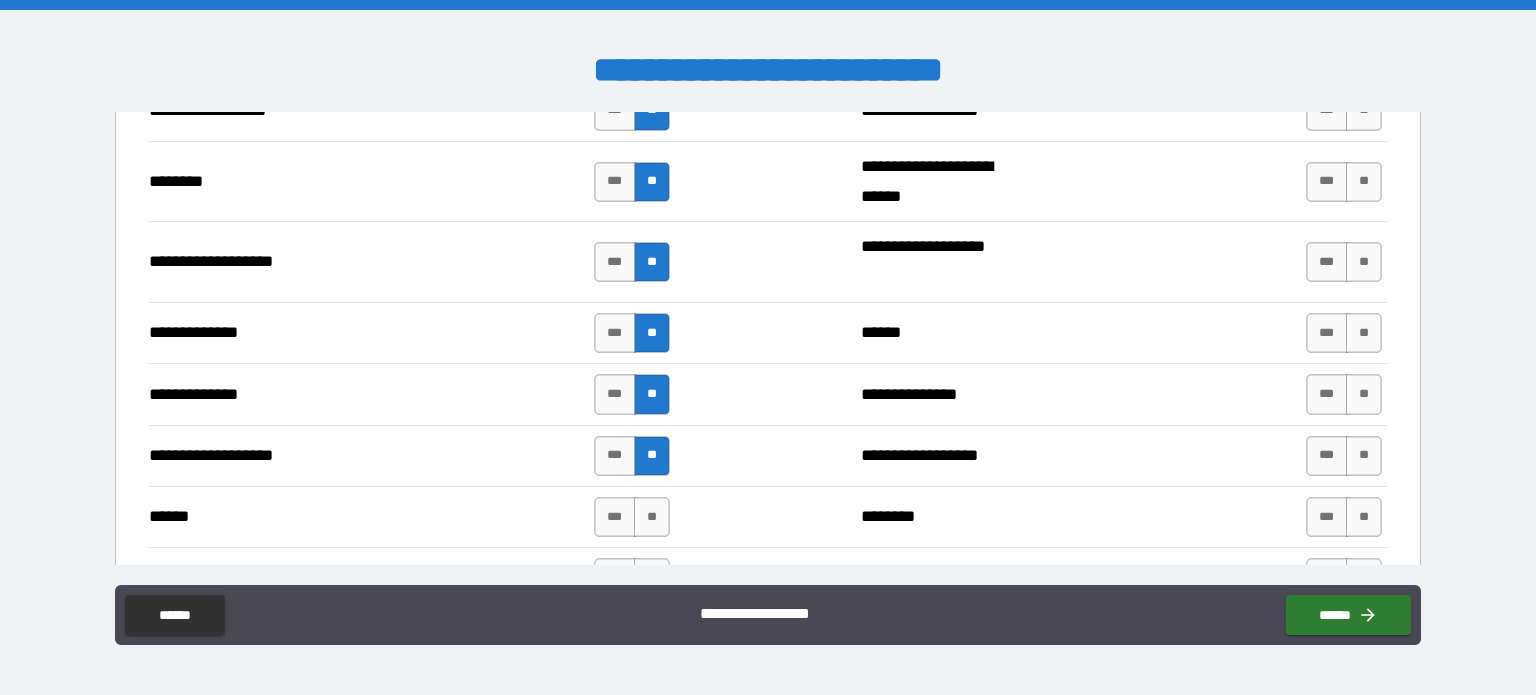 scroll, scrollTop: 3400, scrollLeft: 0, axis: vertical 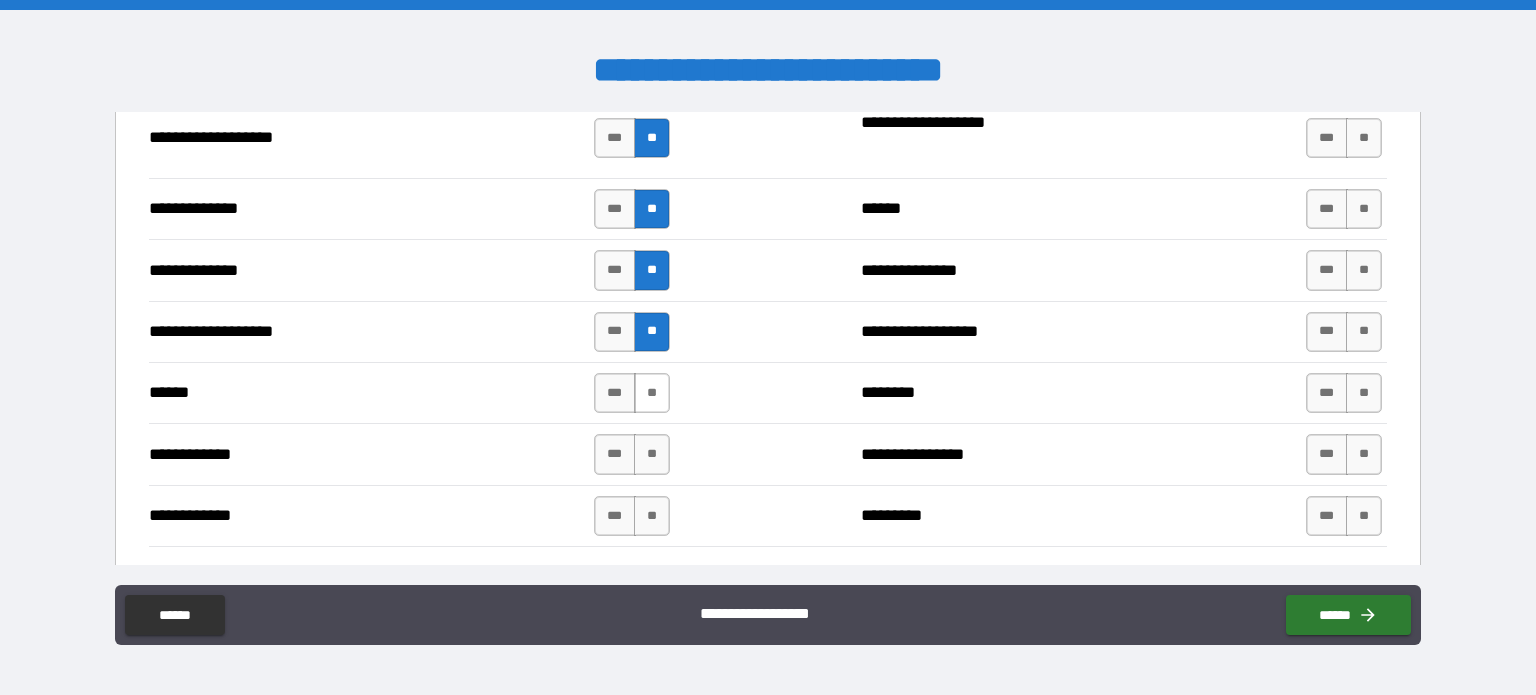 click on "**" at bounding box center [652, 393] 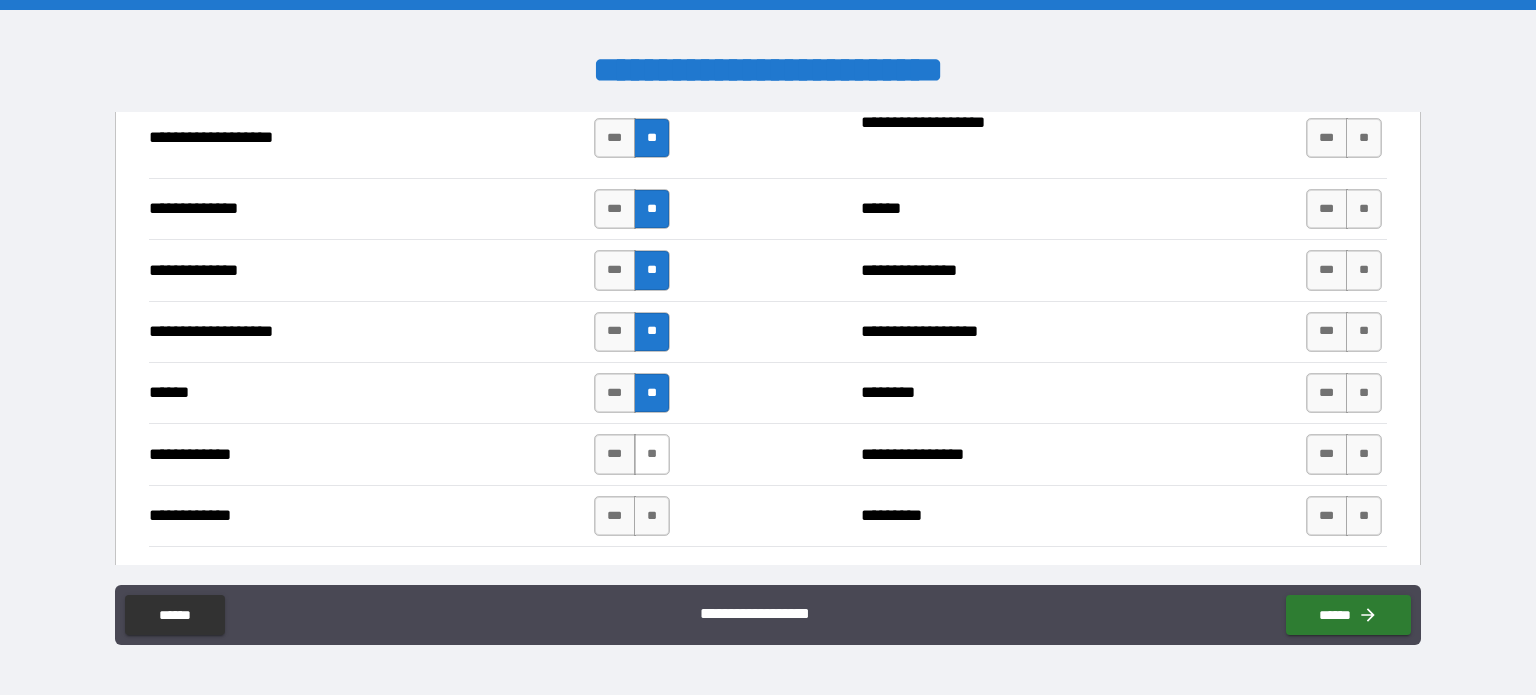 click on "**" at bounding box center [652, 454] 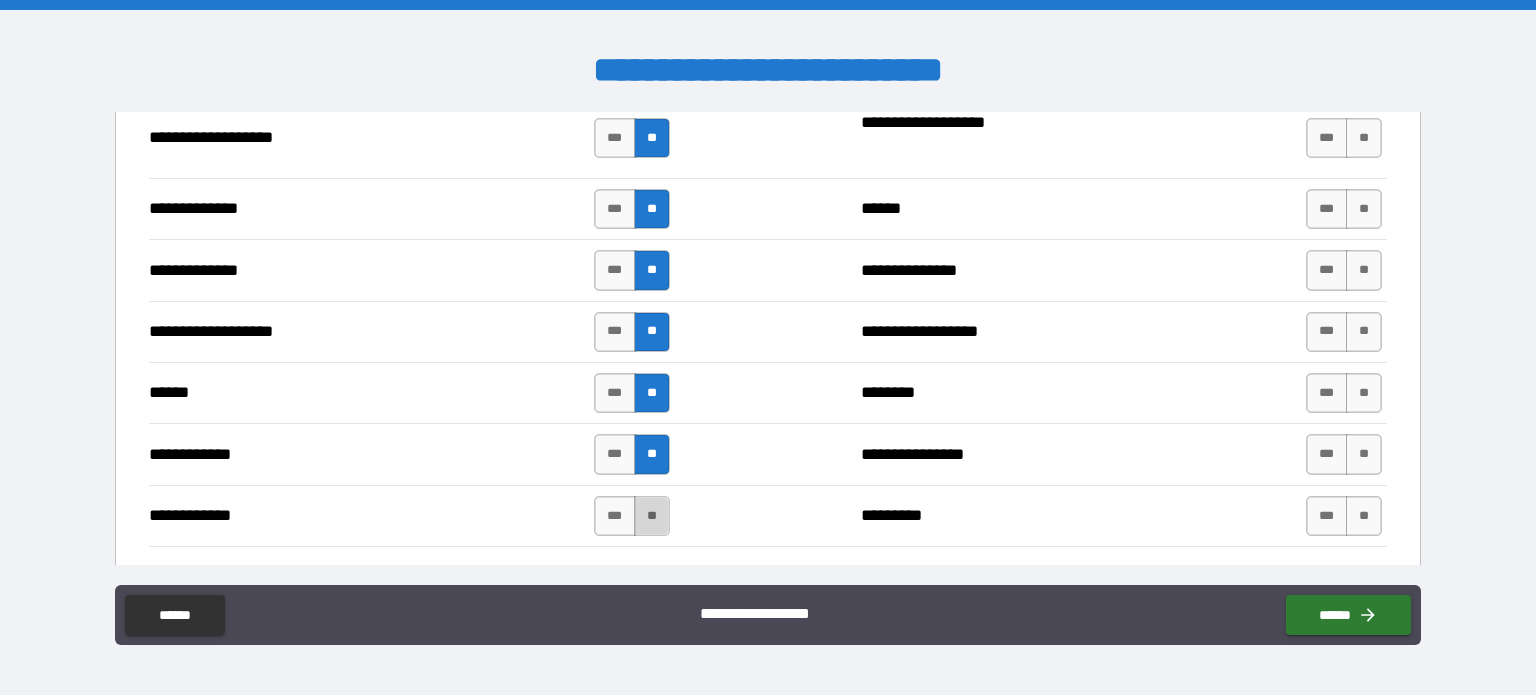 click on "**" at bounding box center (652, 516) 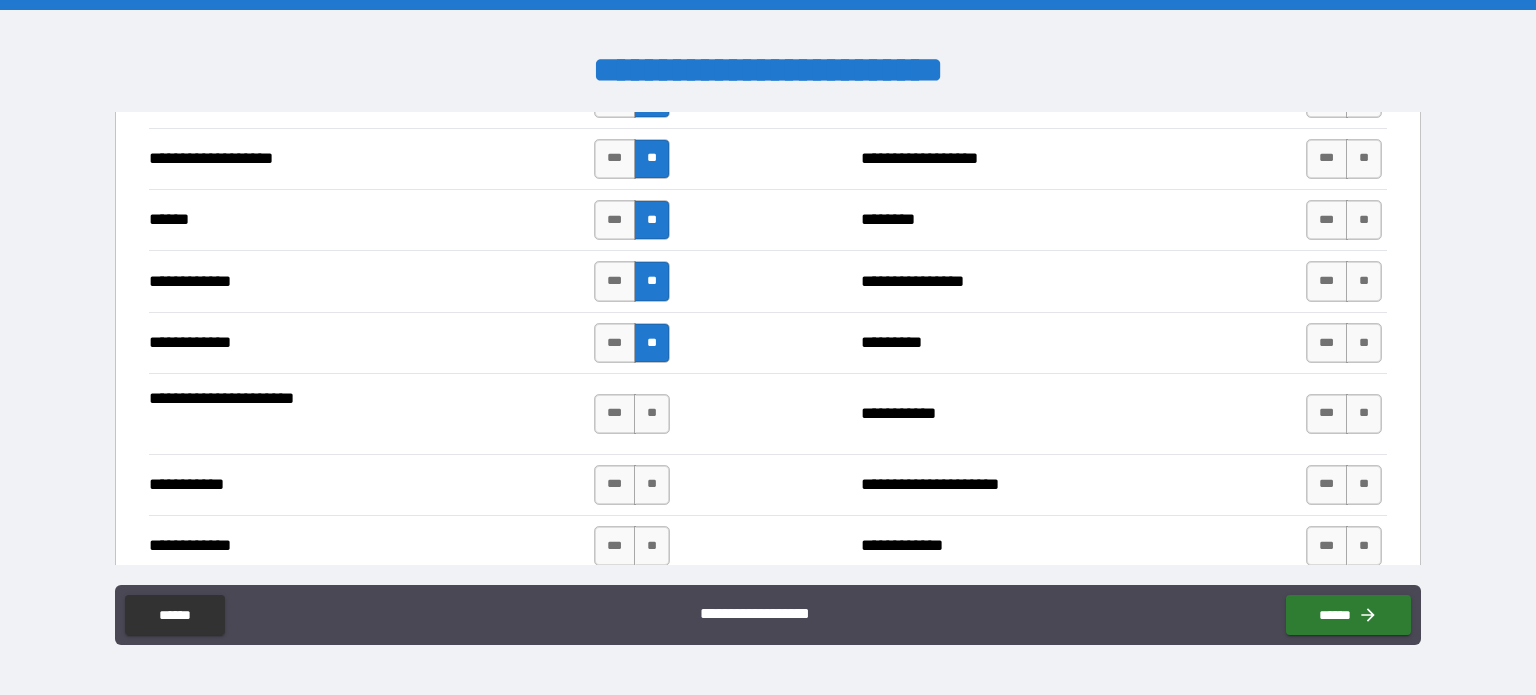 scroll, scrollTop: 3600, scrollLeft: 0, axis: vertical 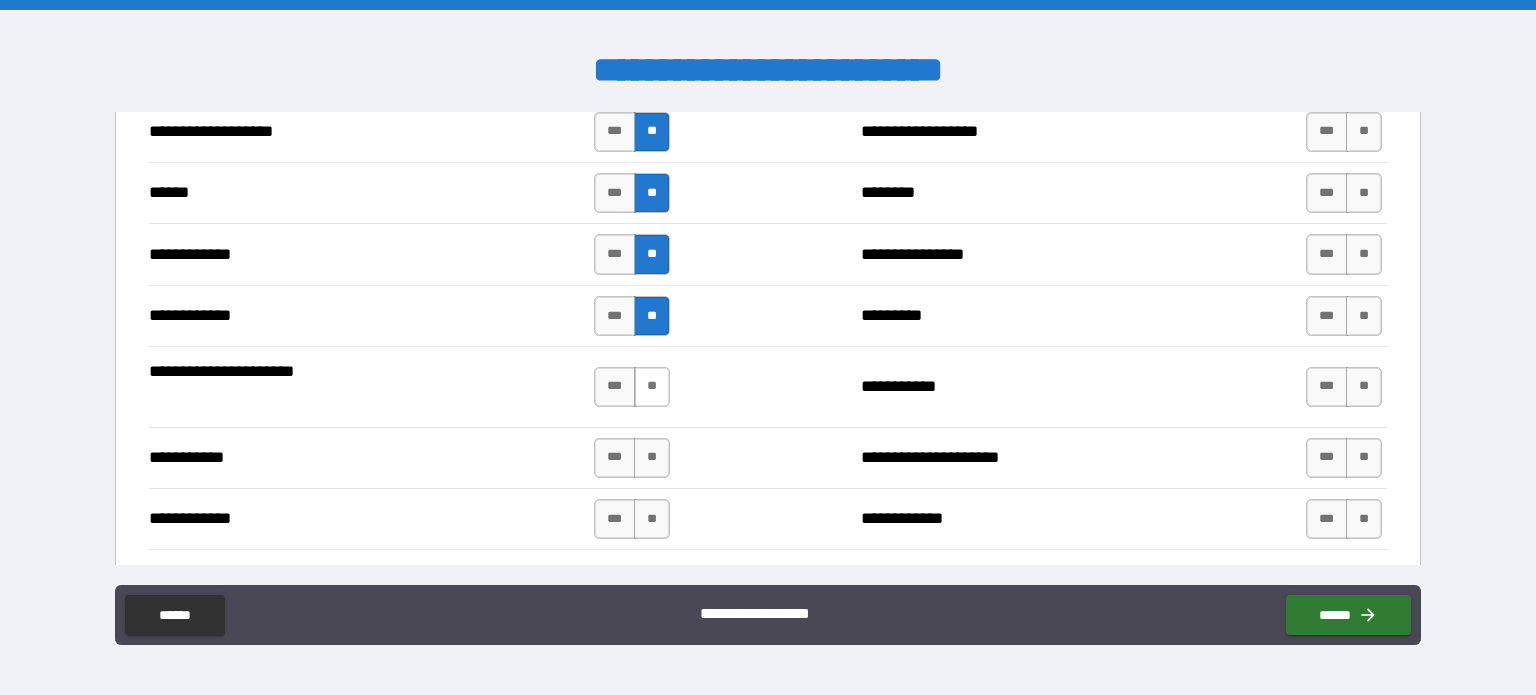 click on "**" at bounding box center (652, 387) 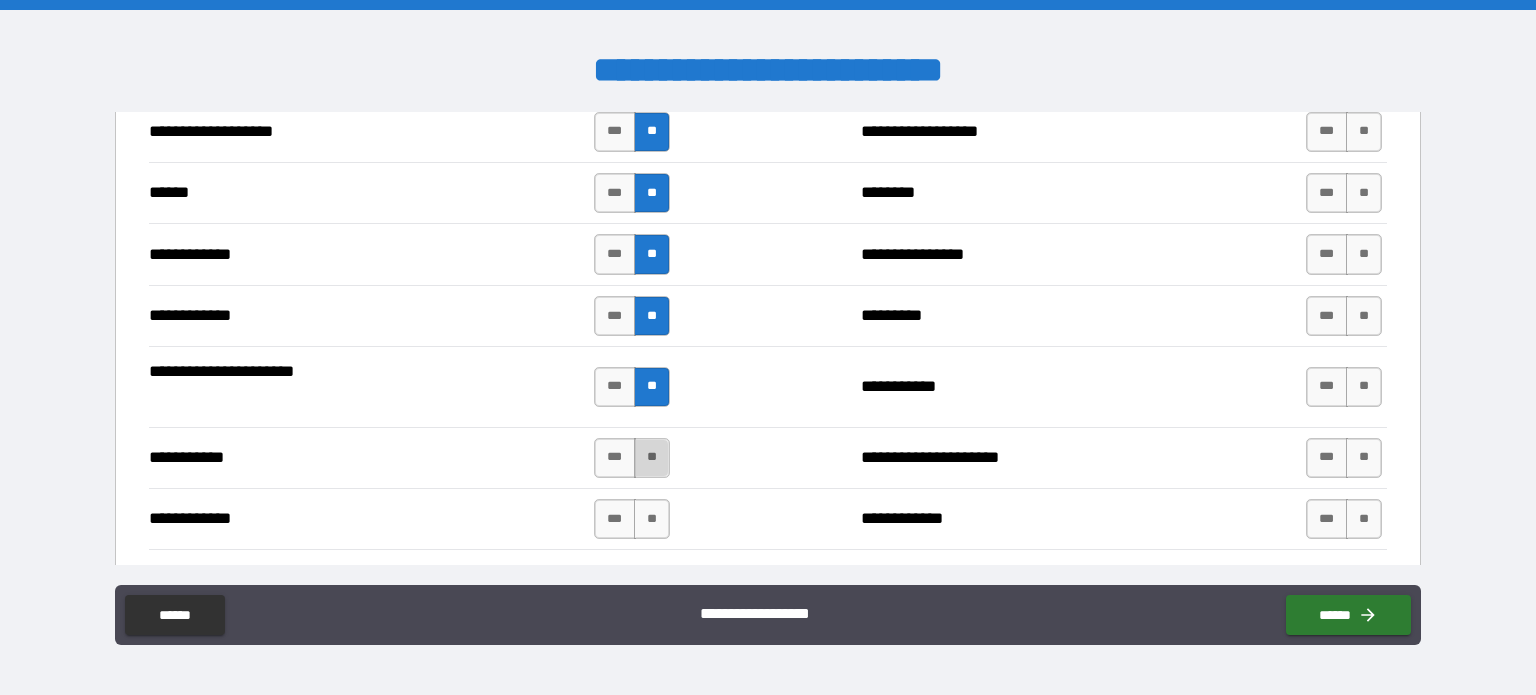 click on "**" at bounding box center (652, 458) 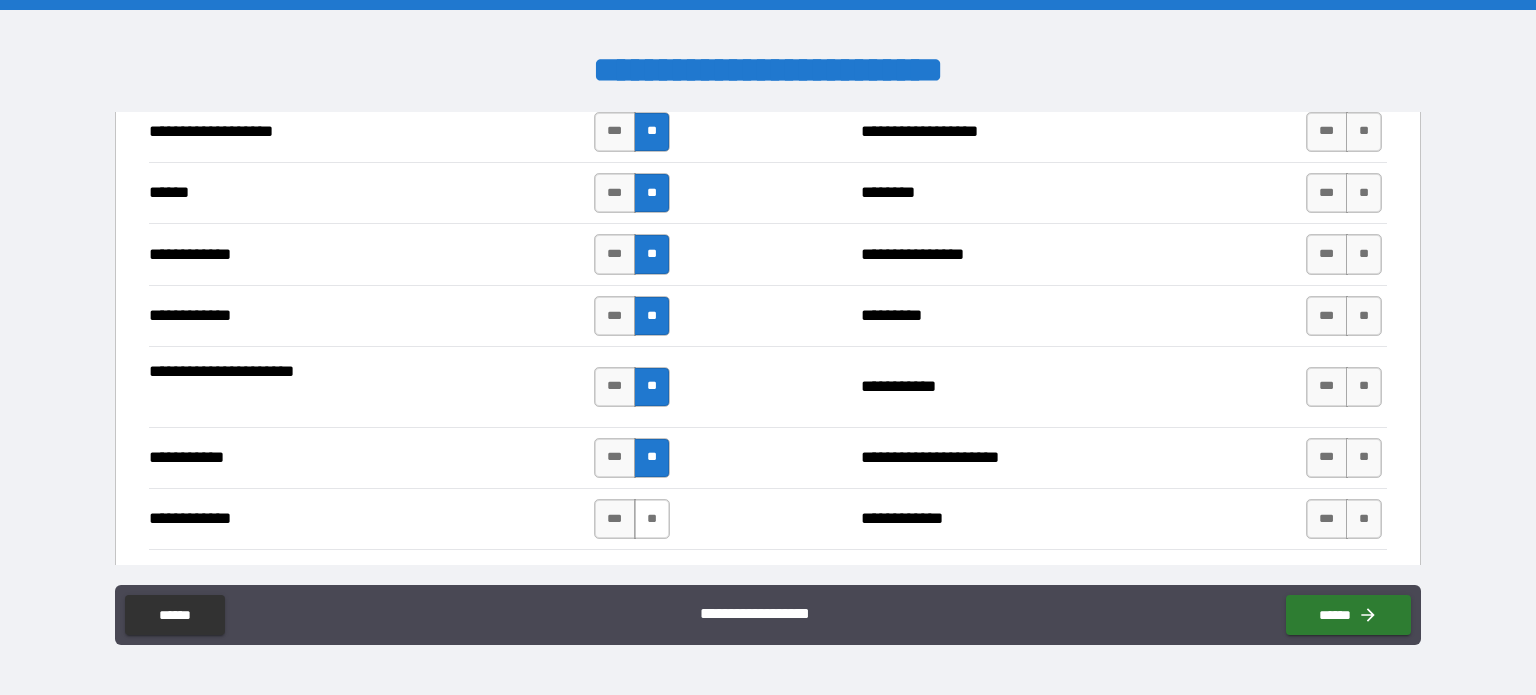 click on "**" at bounding box center [652, 519] 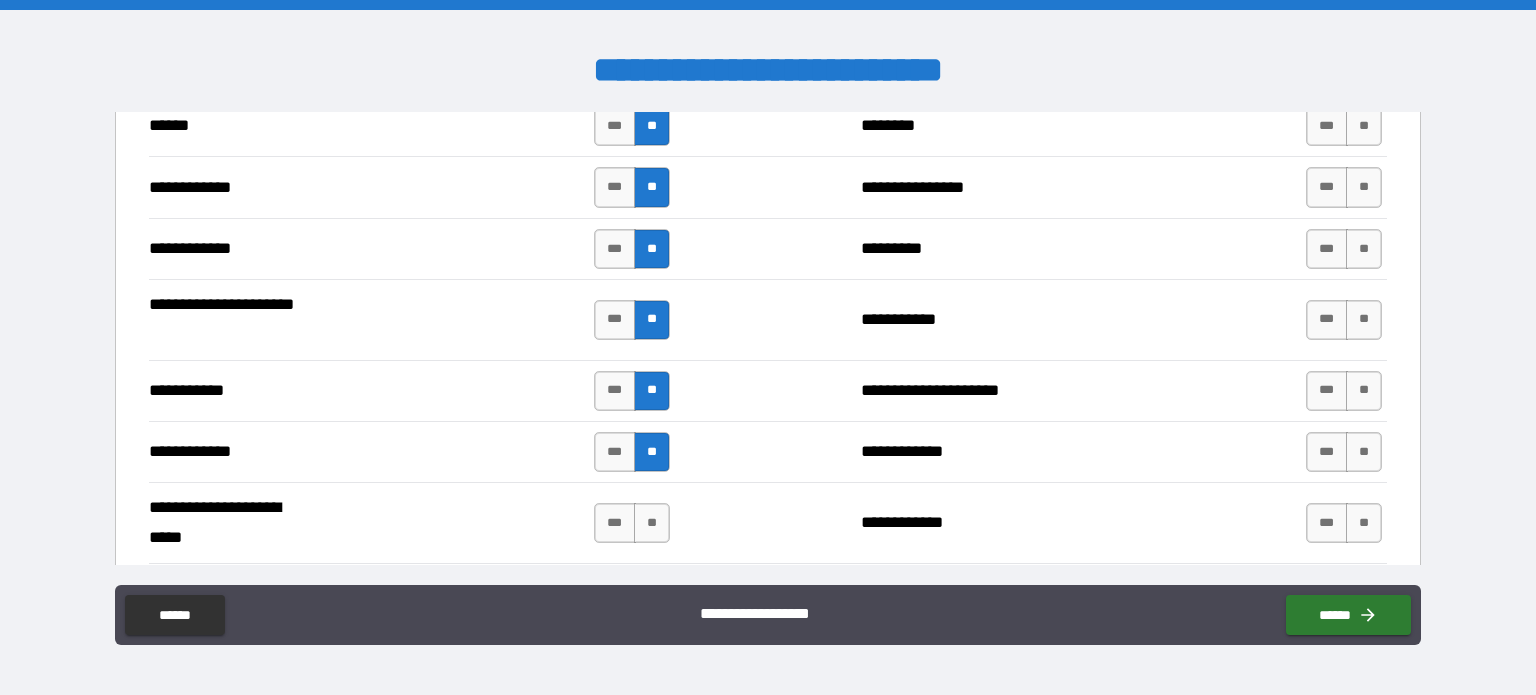 scroll, scrollTop: 3800, scrollLeft: 0, axis: vertical 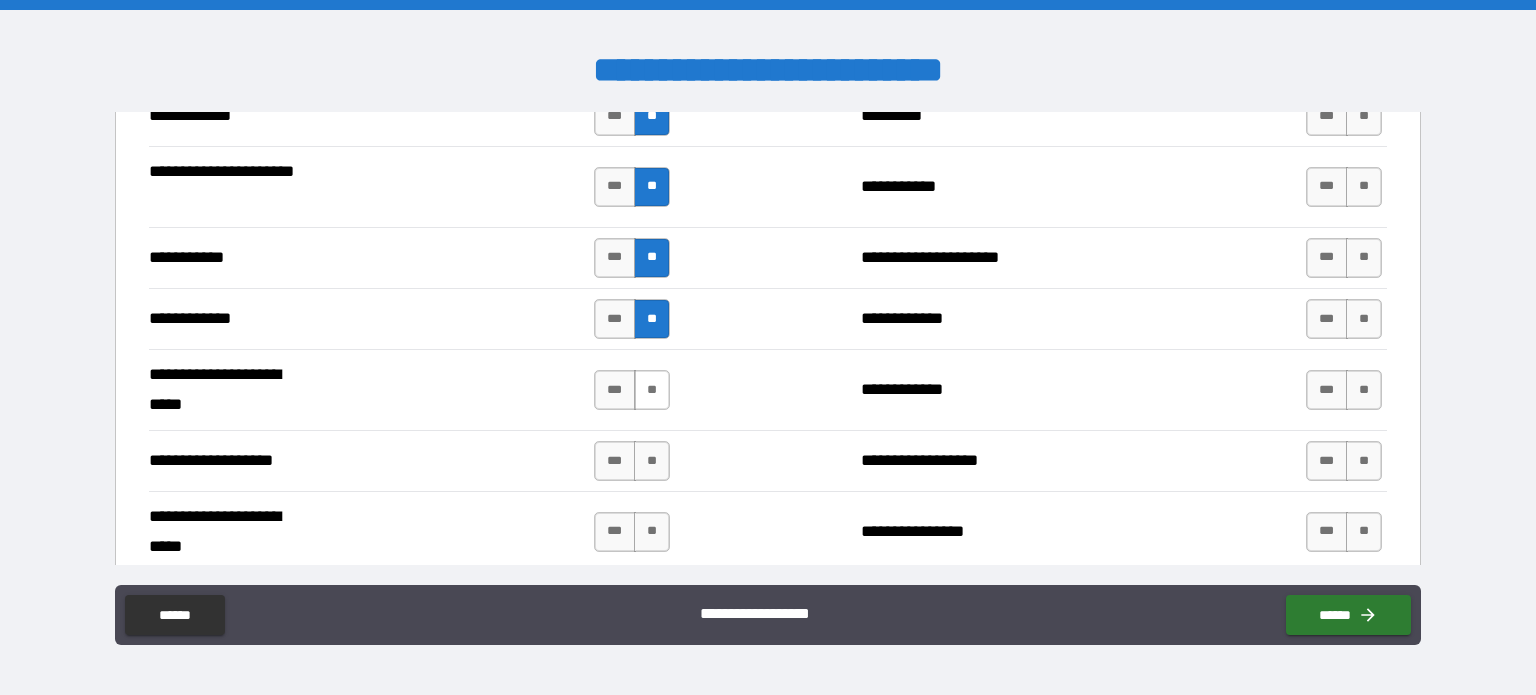click on "**" at bounding box center [652, 390] 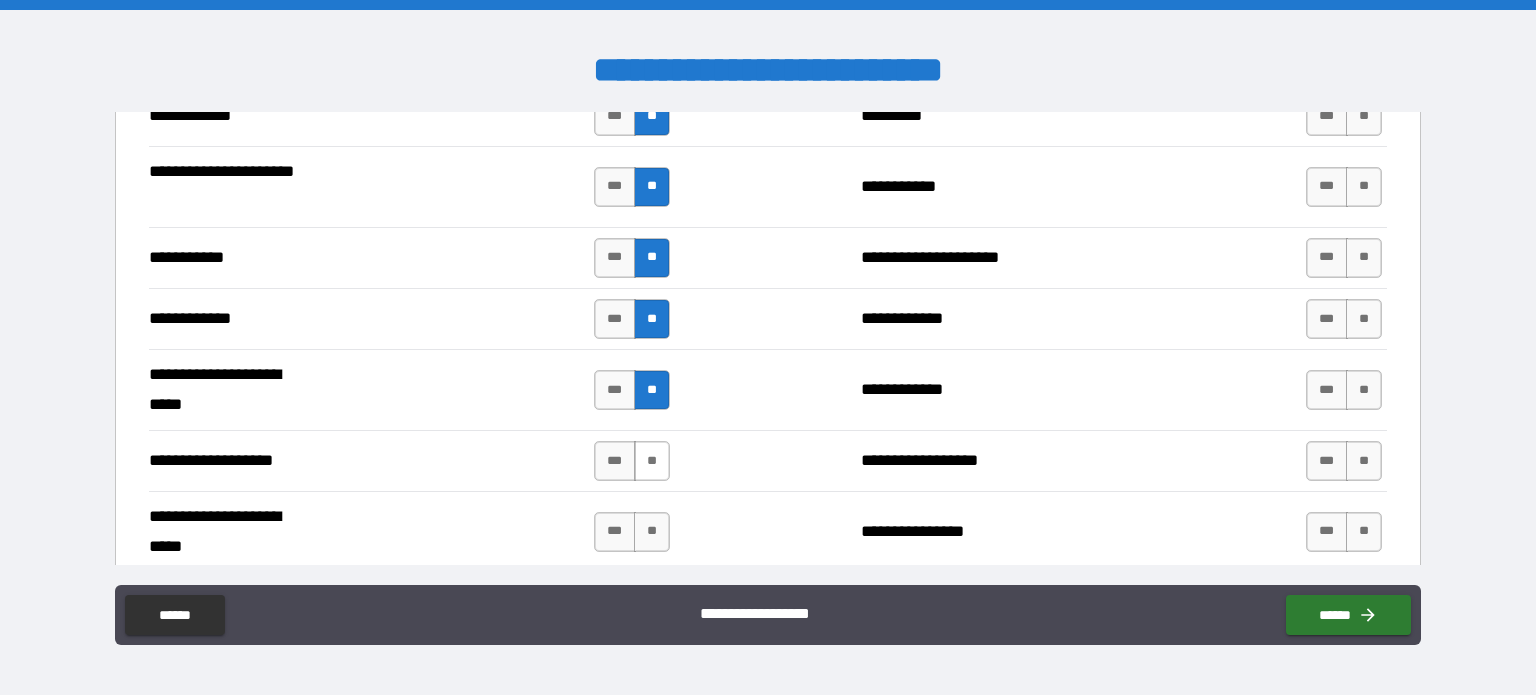click on "**" at bounding box center [652, 461] 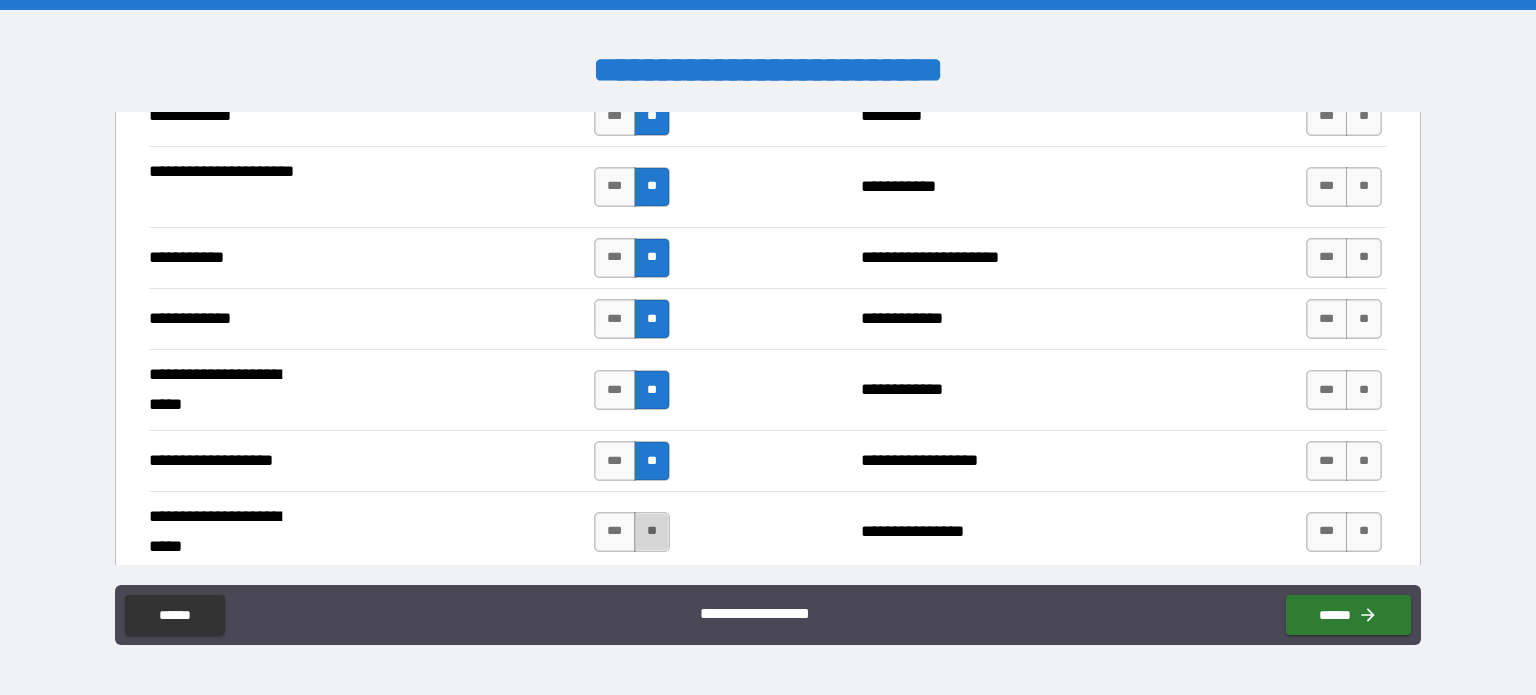 click on "**" at bounding box center [652, 532] 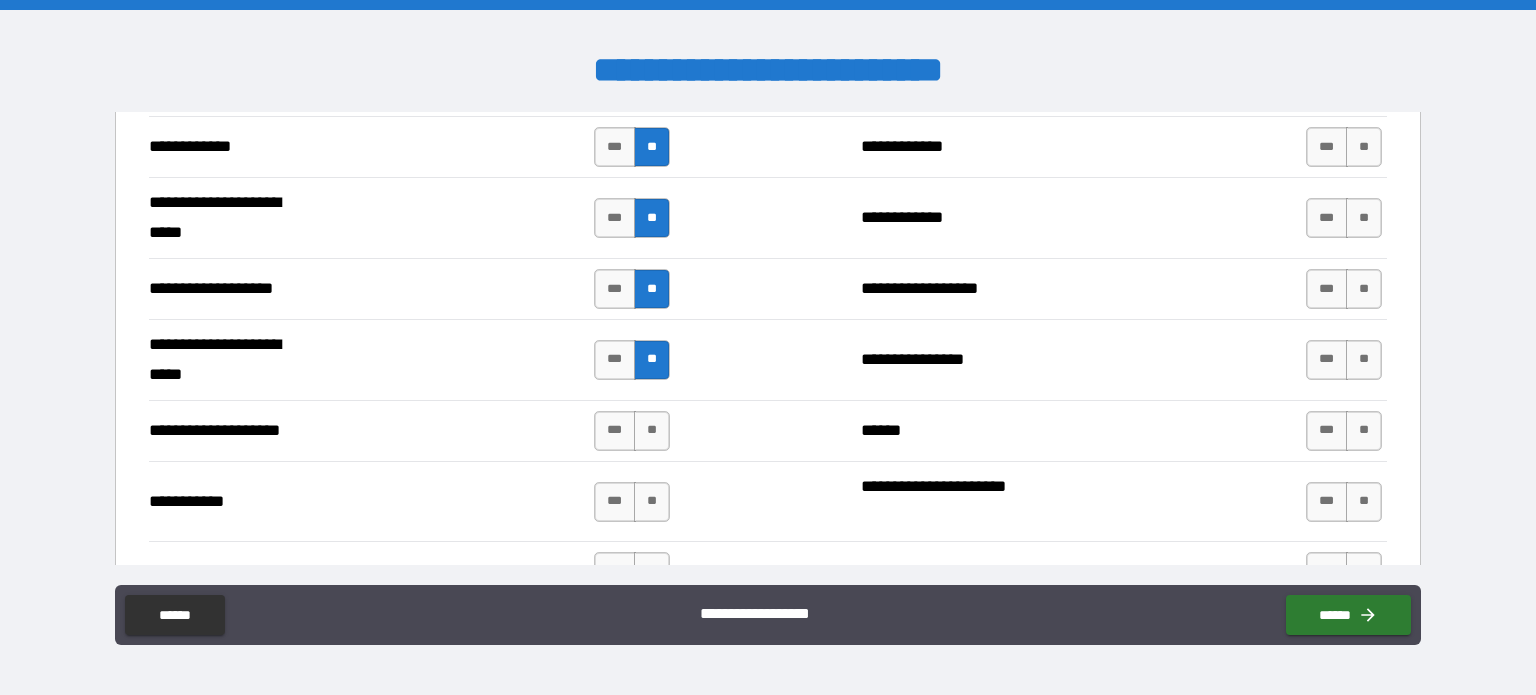 scroll, scrollTop: 4000, scrollLeft: 0, axis: vertical 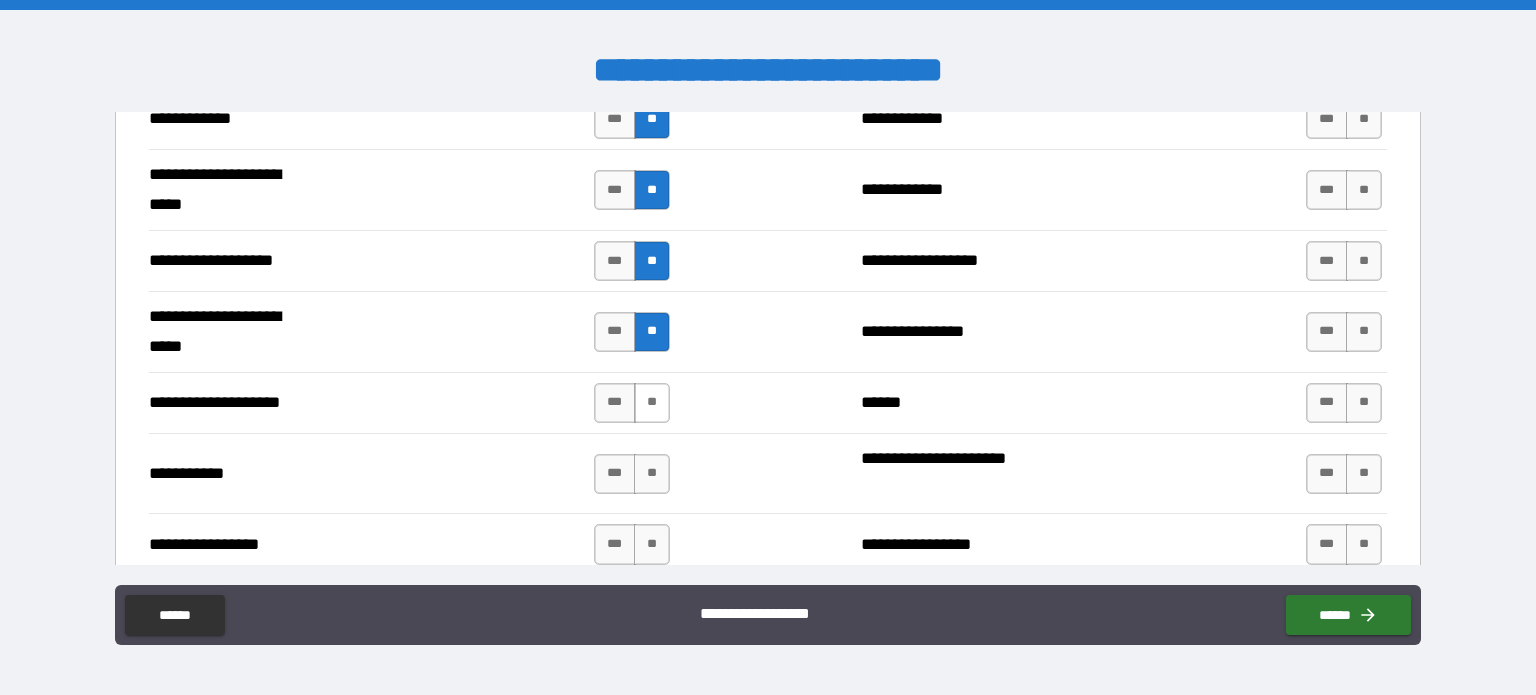 click on "**" at bounding box center [652, 403] 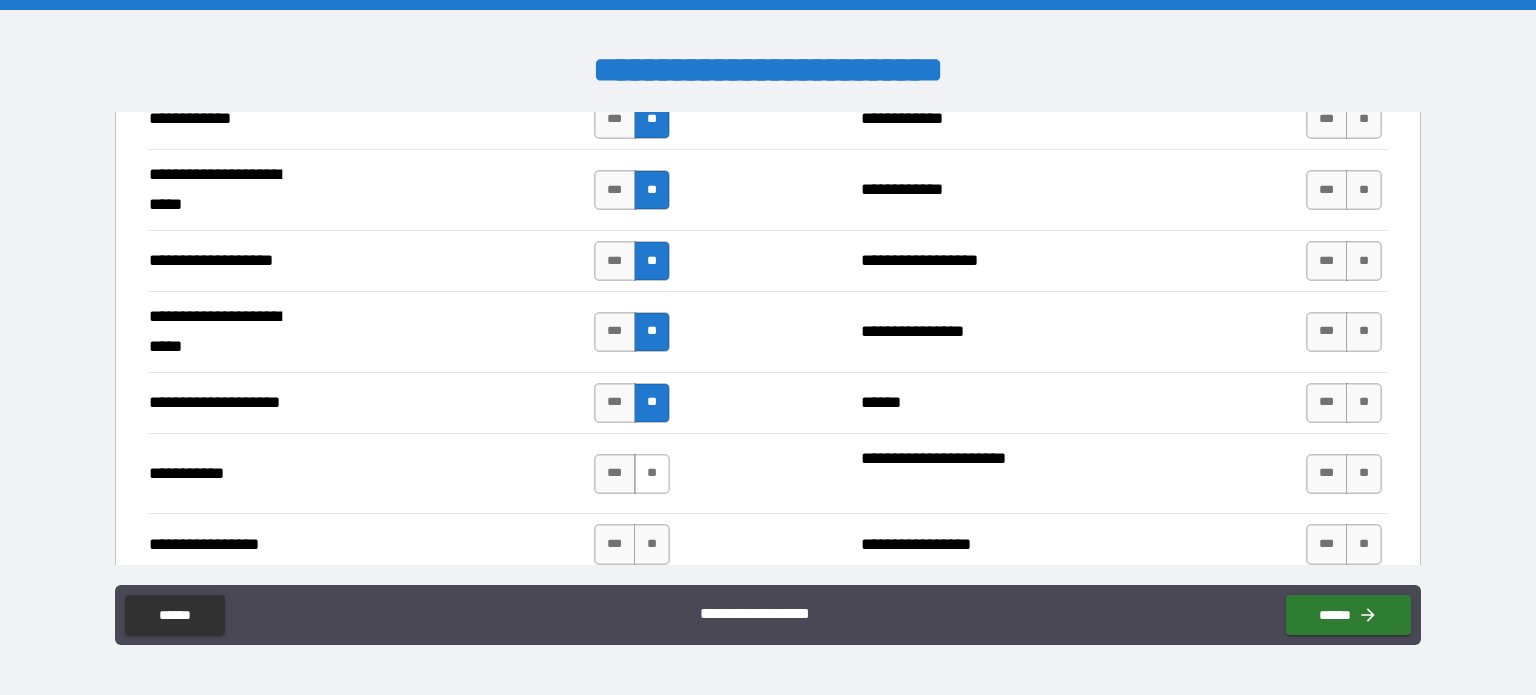 click on "**" at bounding box center [652, 474] 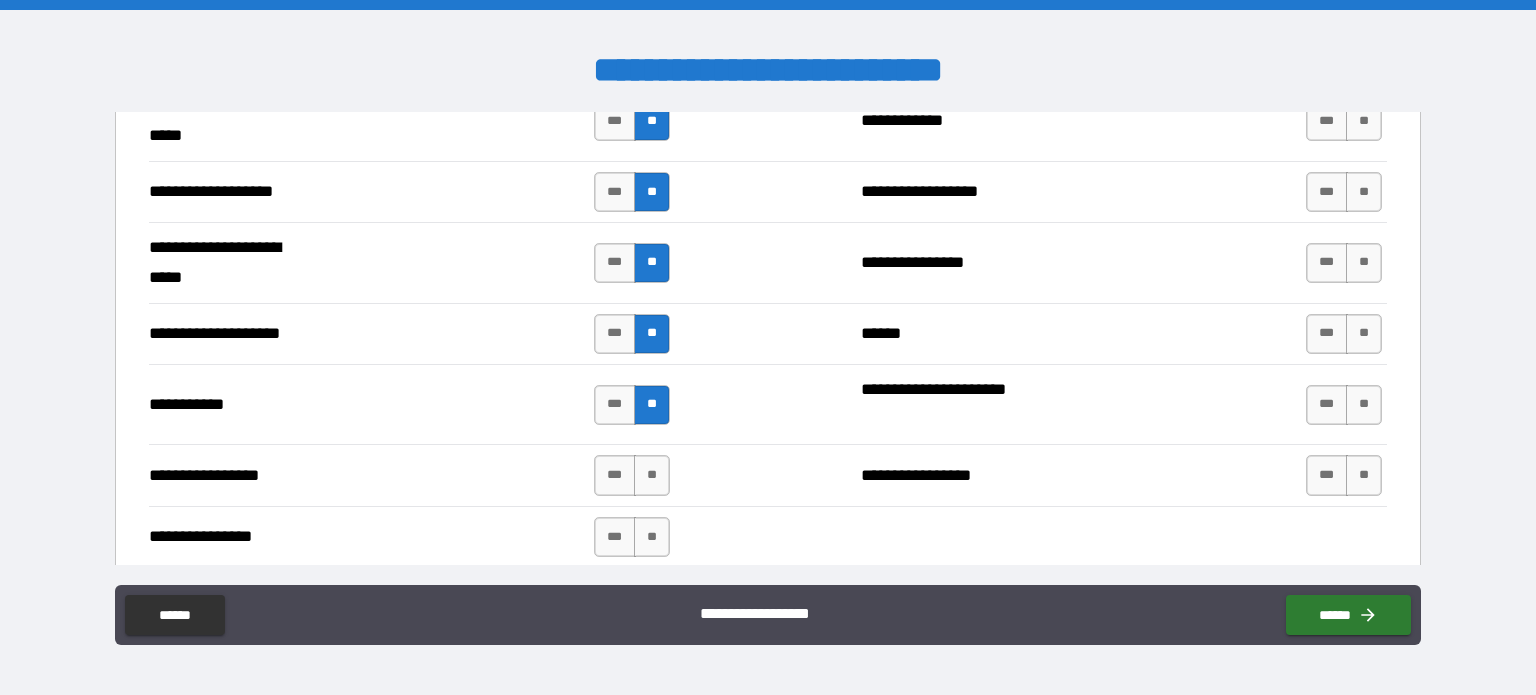 scroll, scrollTop: 4100, scrollLeft: 0, axis: vertical 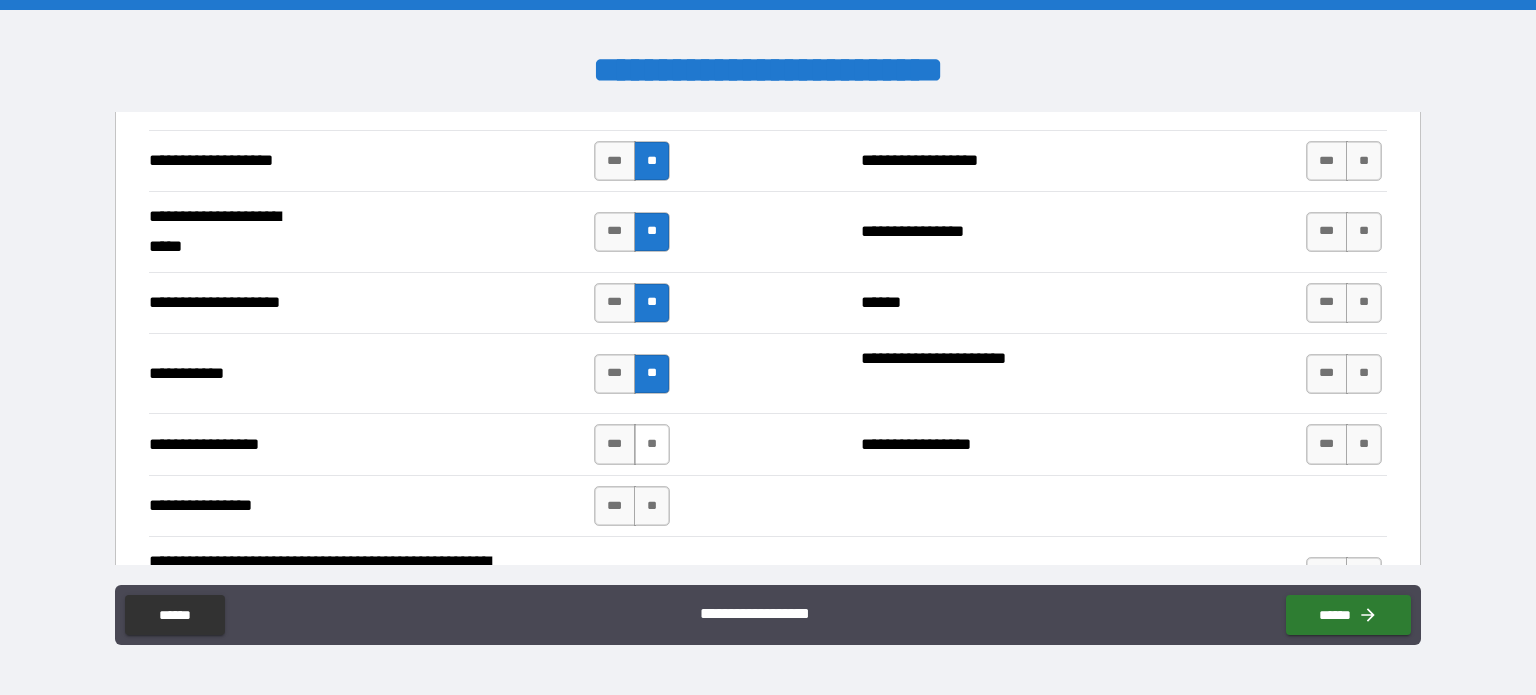 click on "**" at bounding box center (652, 444) 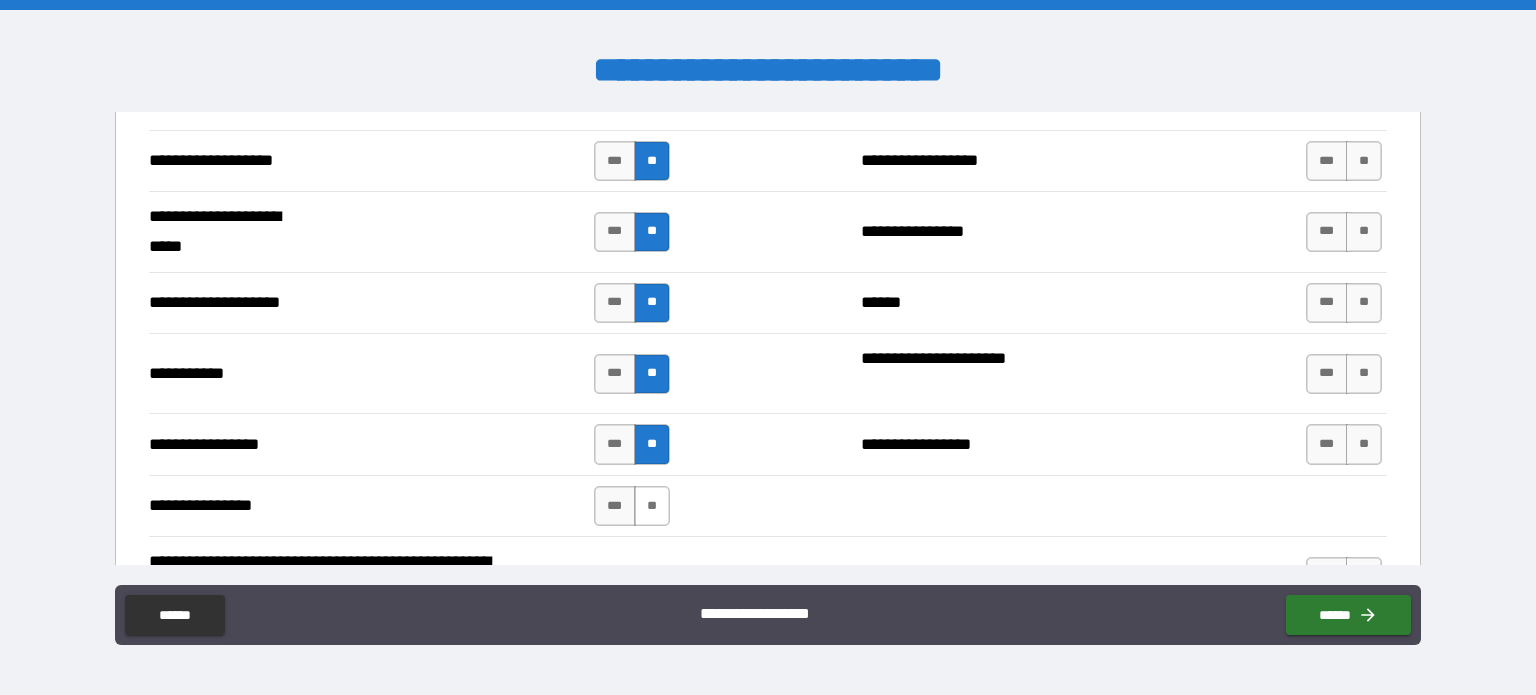 click on "**" at bounding box center (652, 506) 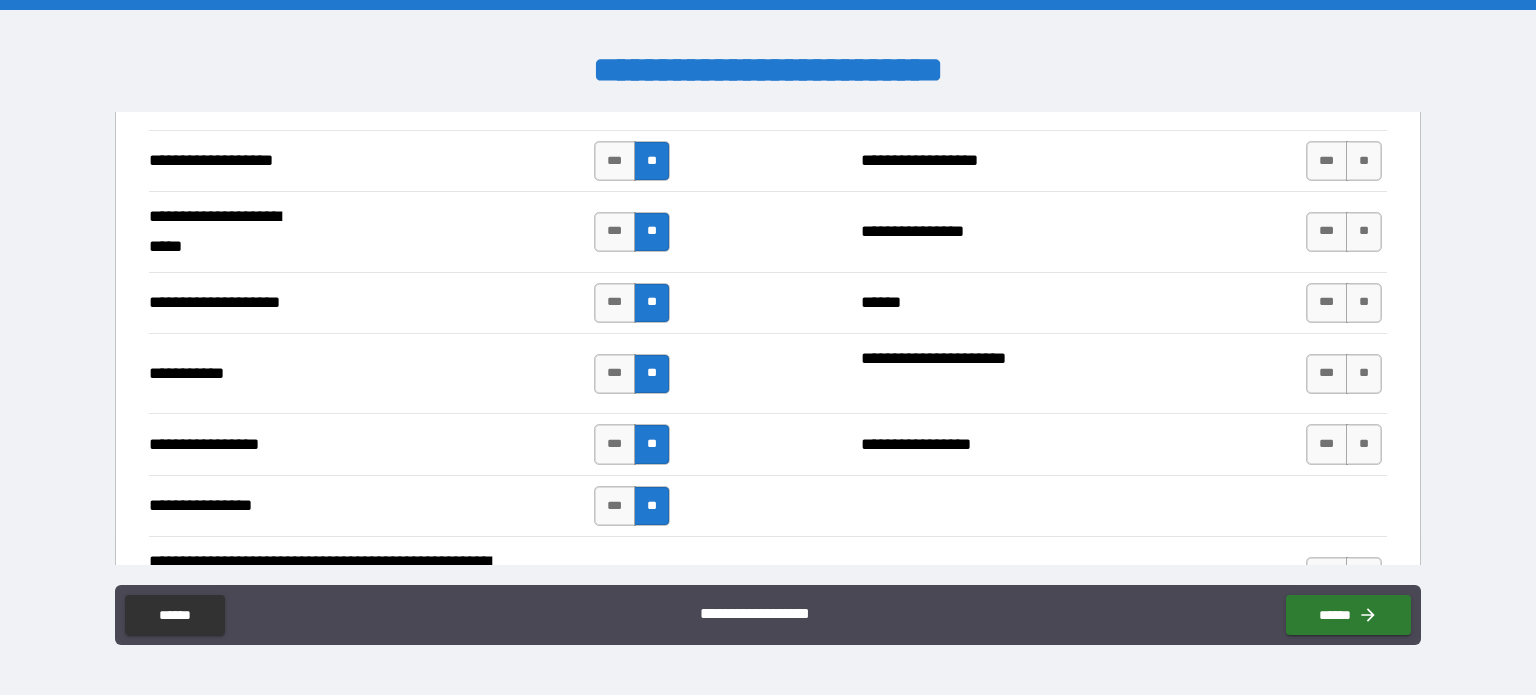 scroll, scrollTop: 4200, scrollLeft: 0, axis: vertical 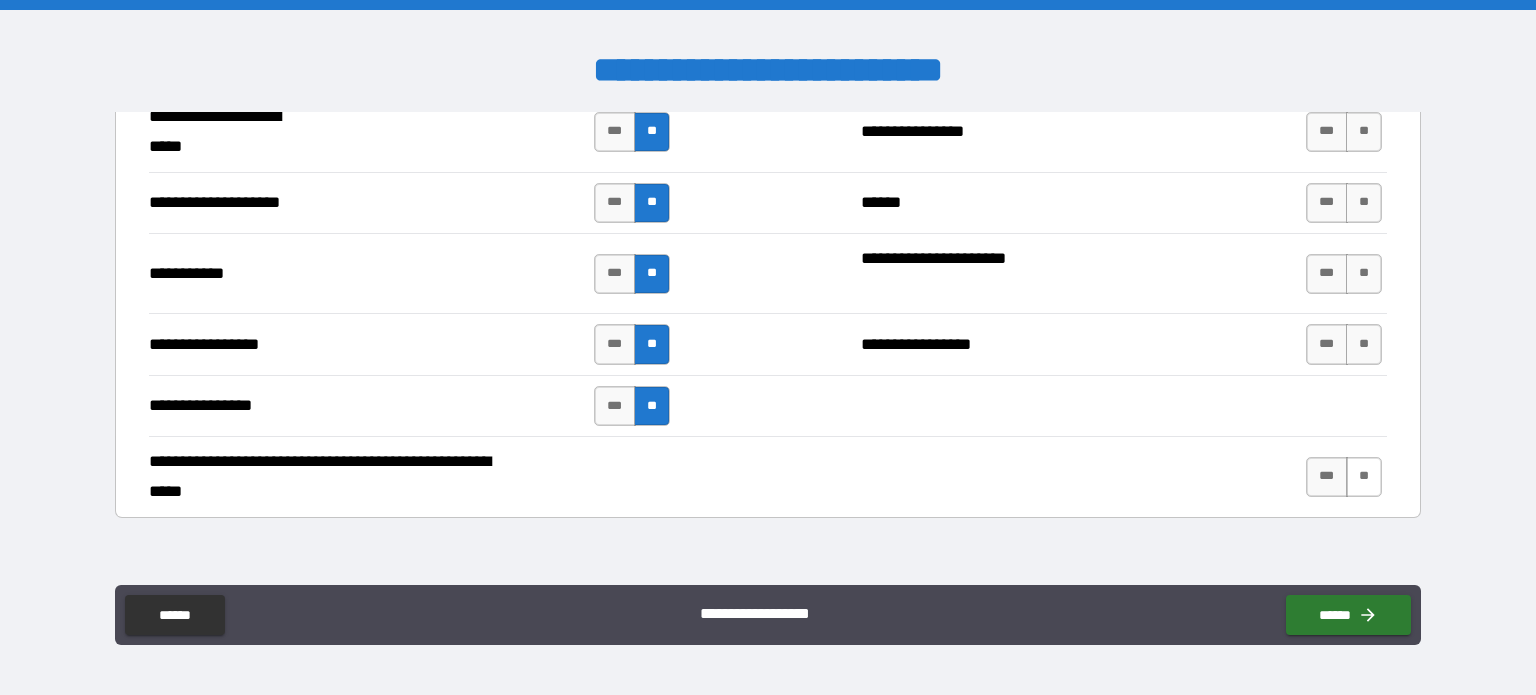 click on "**" at bounding box center (1364, 477) 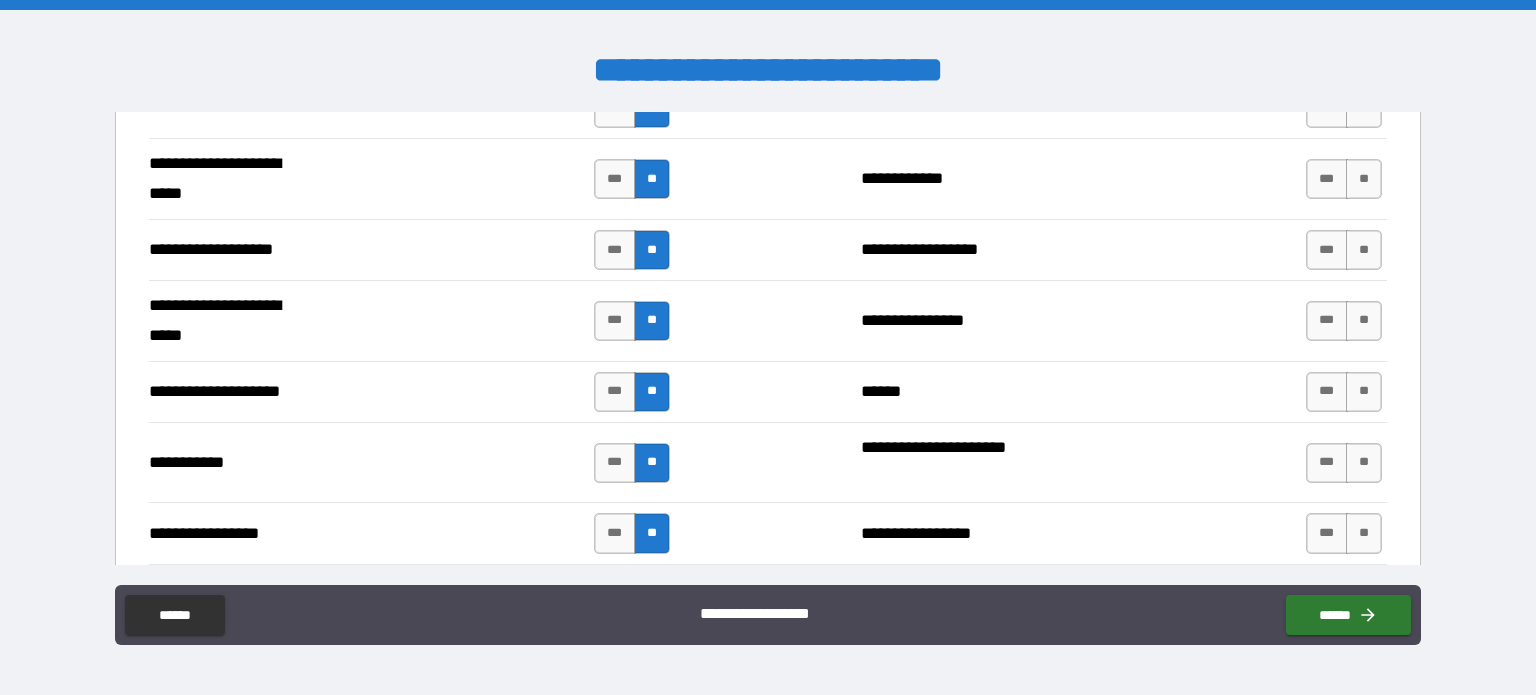 scroll, scrollTop: 4000, scrollLeft: 0, axis: vertical 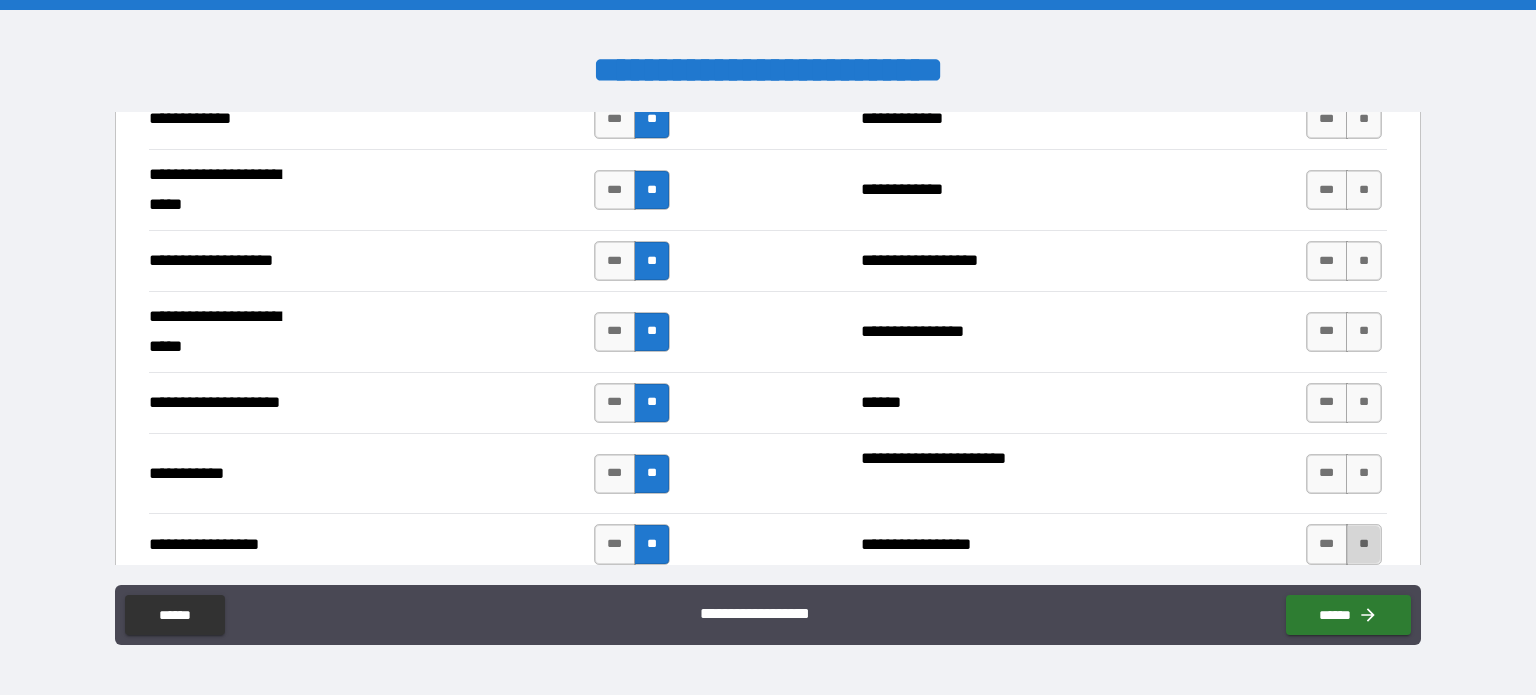 drag, startPoint x: 1353, startPoint y: 532, endPoint x: 1351, endPoint y: 487, distance: 45.044422 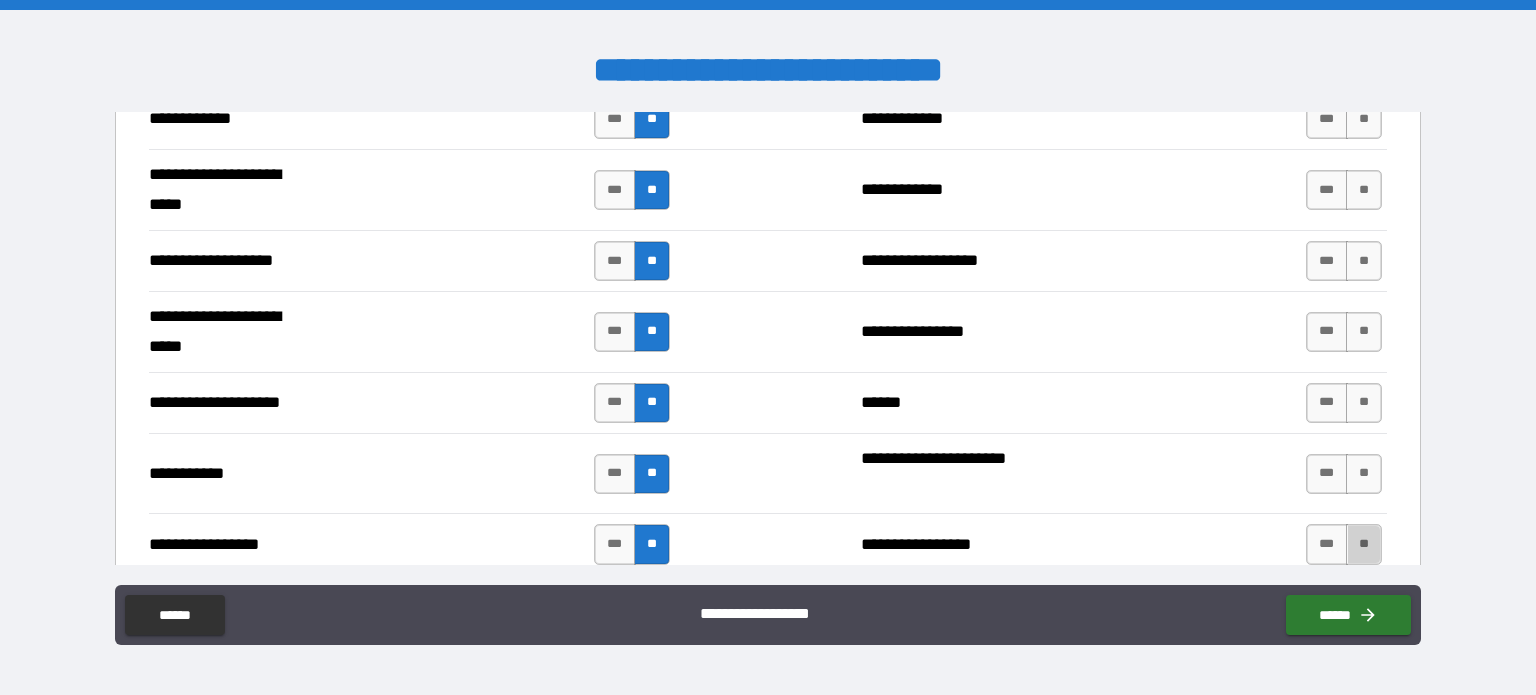 click on "**" at bounding box center [1364, 544] 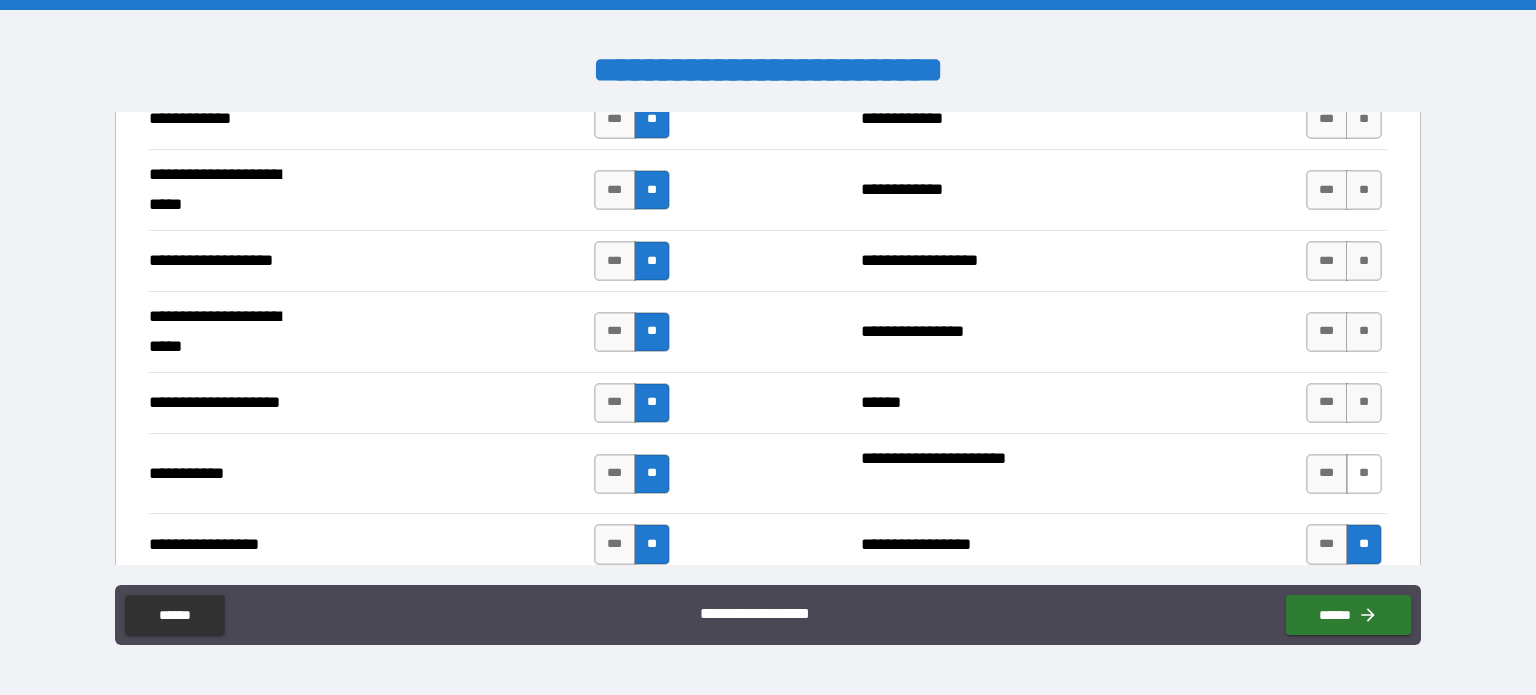 click on "**" at bounding box center [1364, 474] 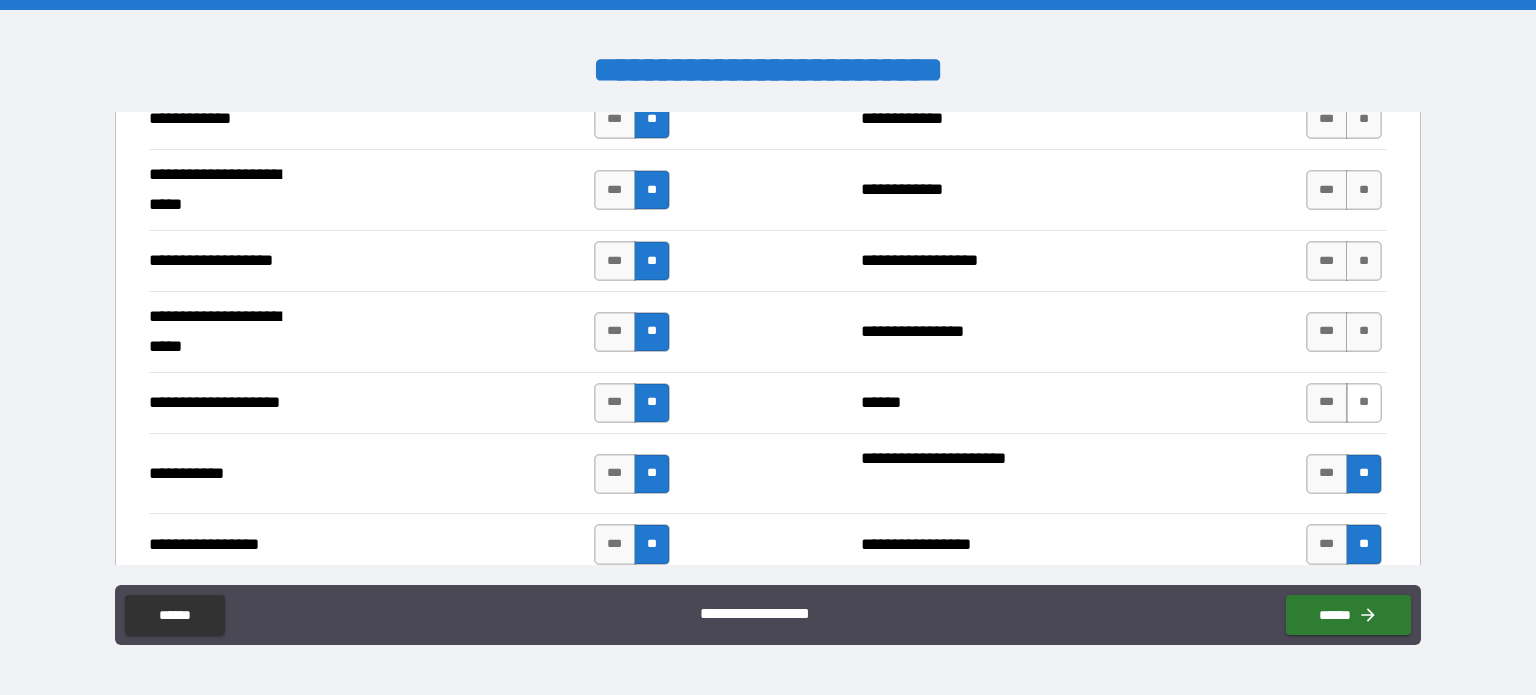 click on "**" at bounding box center (1364, 403) 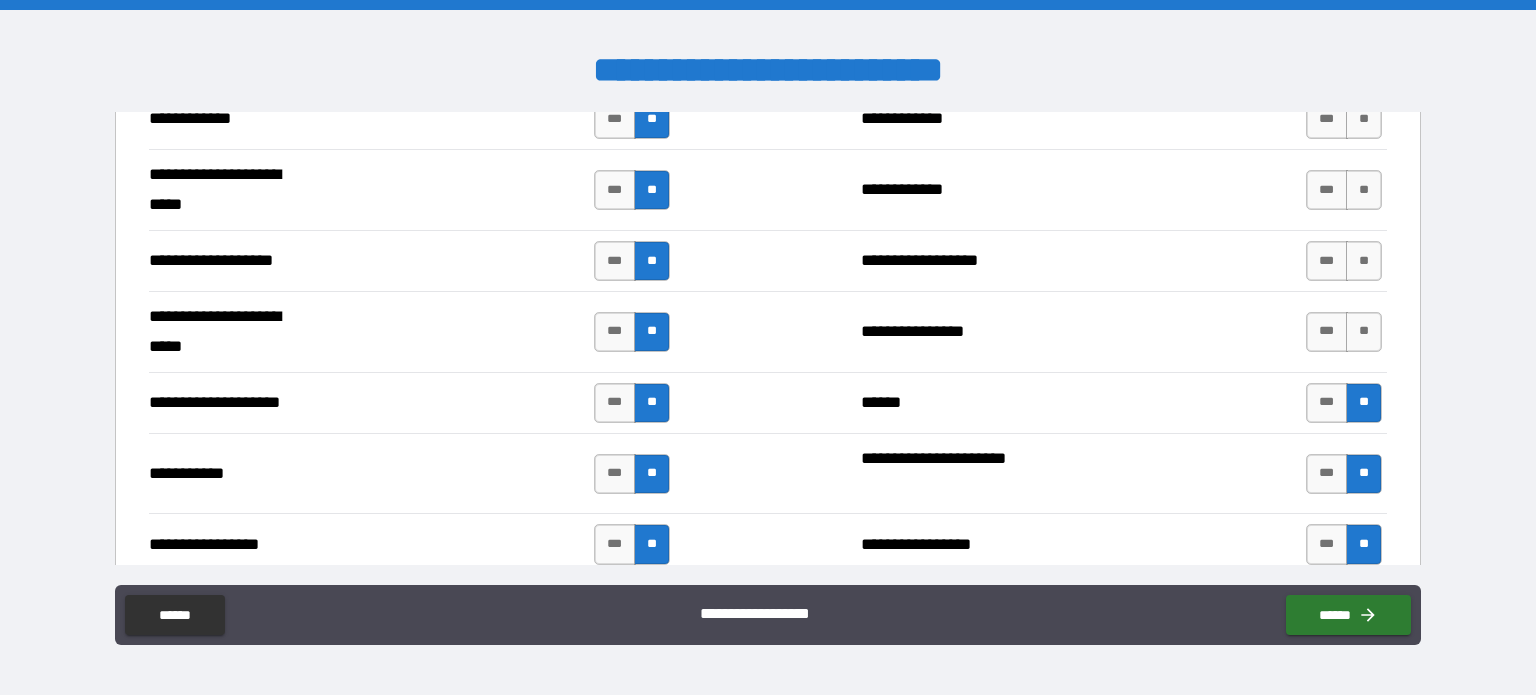 click on "*** **" at bounding box center (1344, 332) 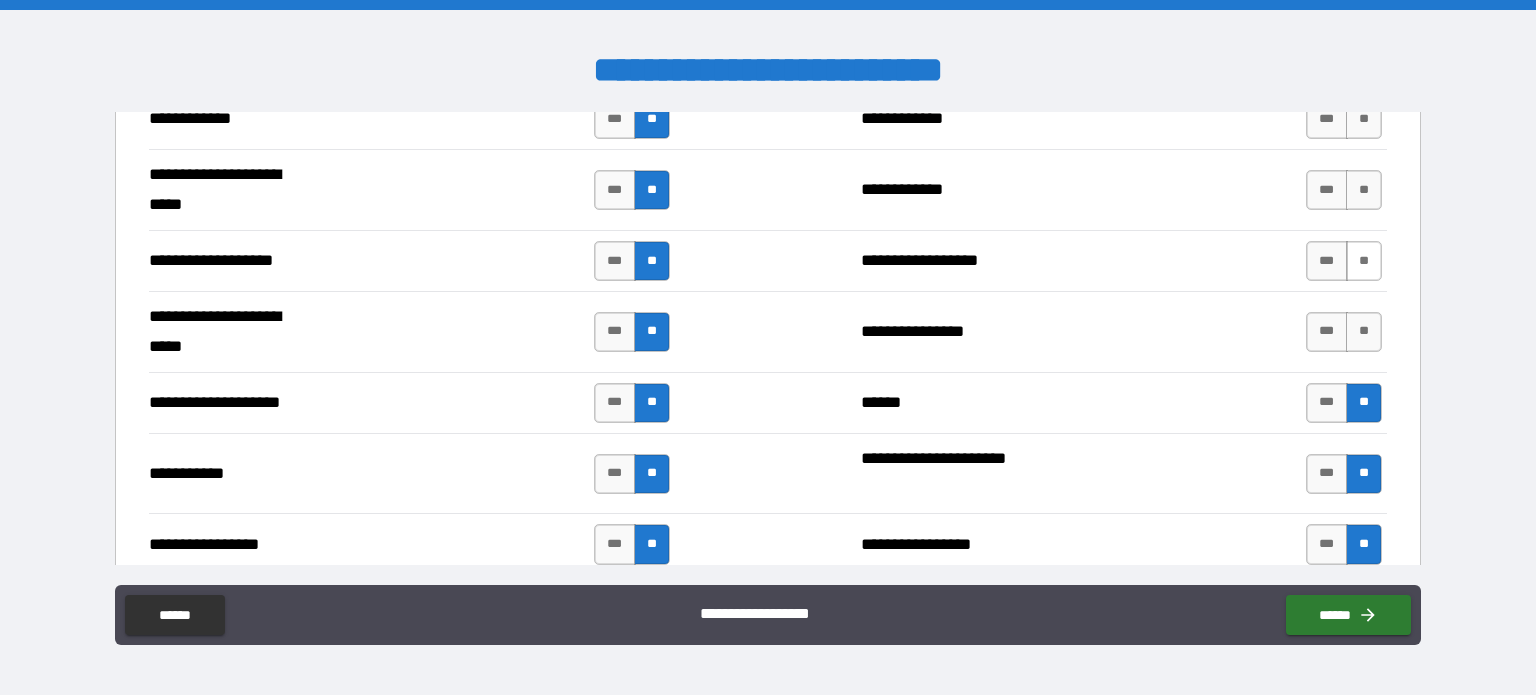 click on "**" at bounding box center [1364, 261] 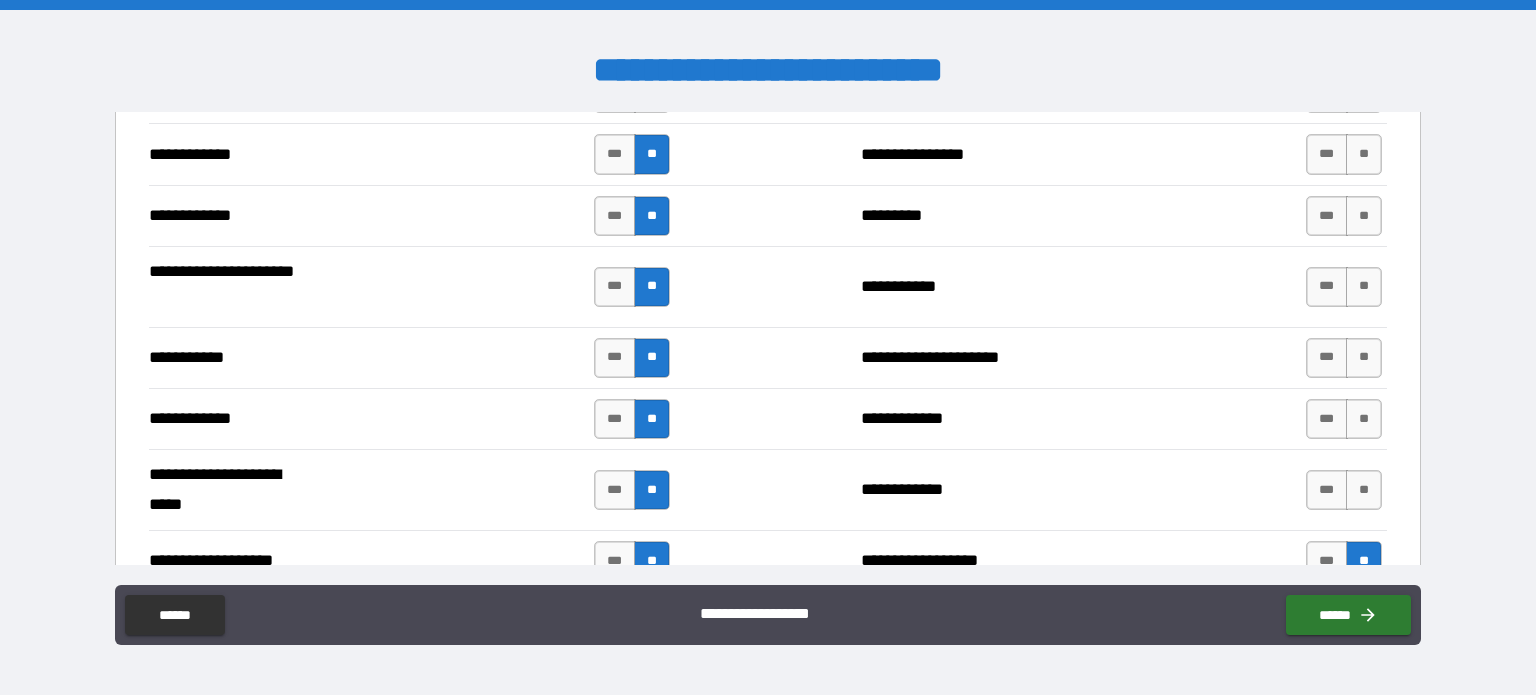 scroll, scrollTop: 3800, scrollLeft: 0, axis: vertical 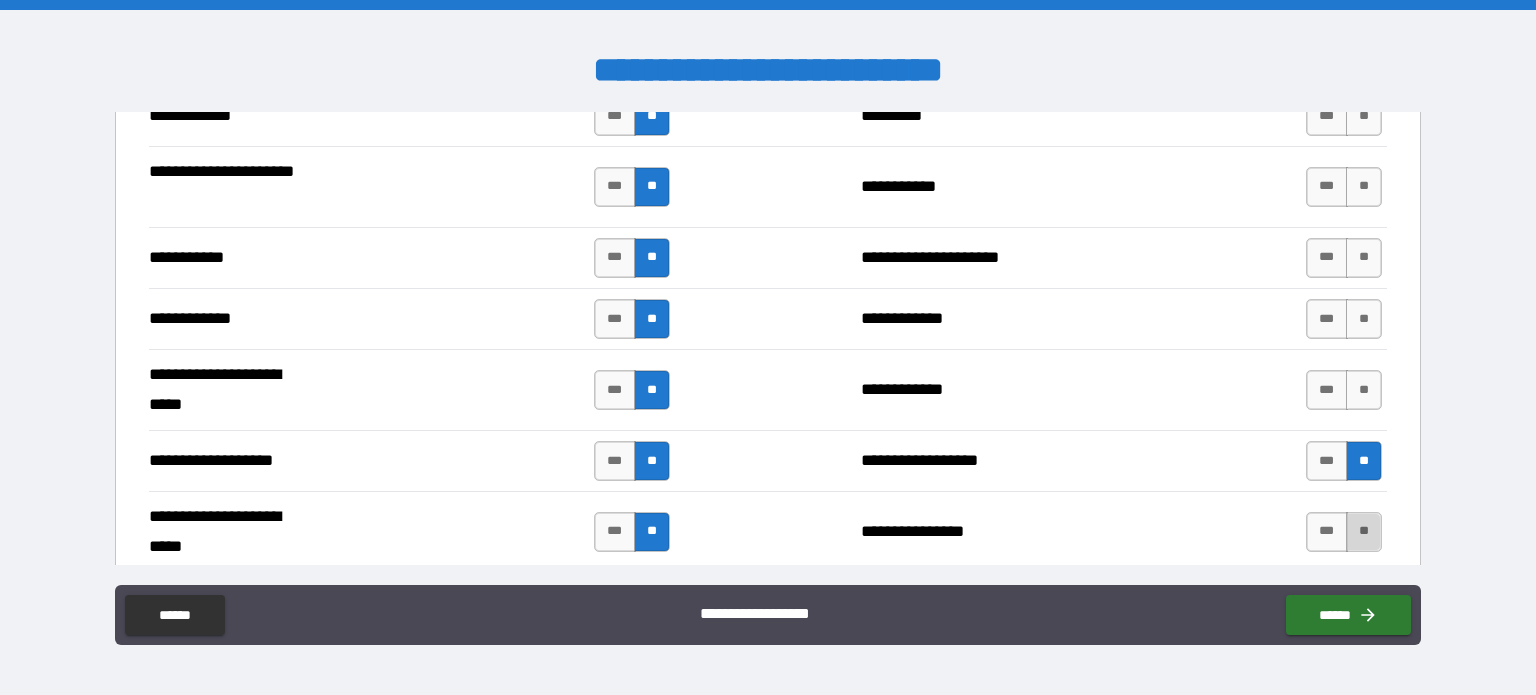 click on "**" at bounding box center [1364, 532] 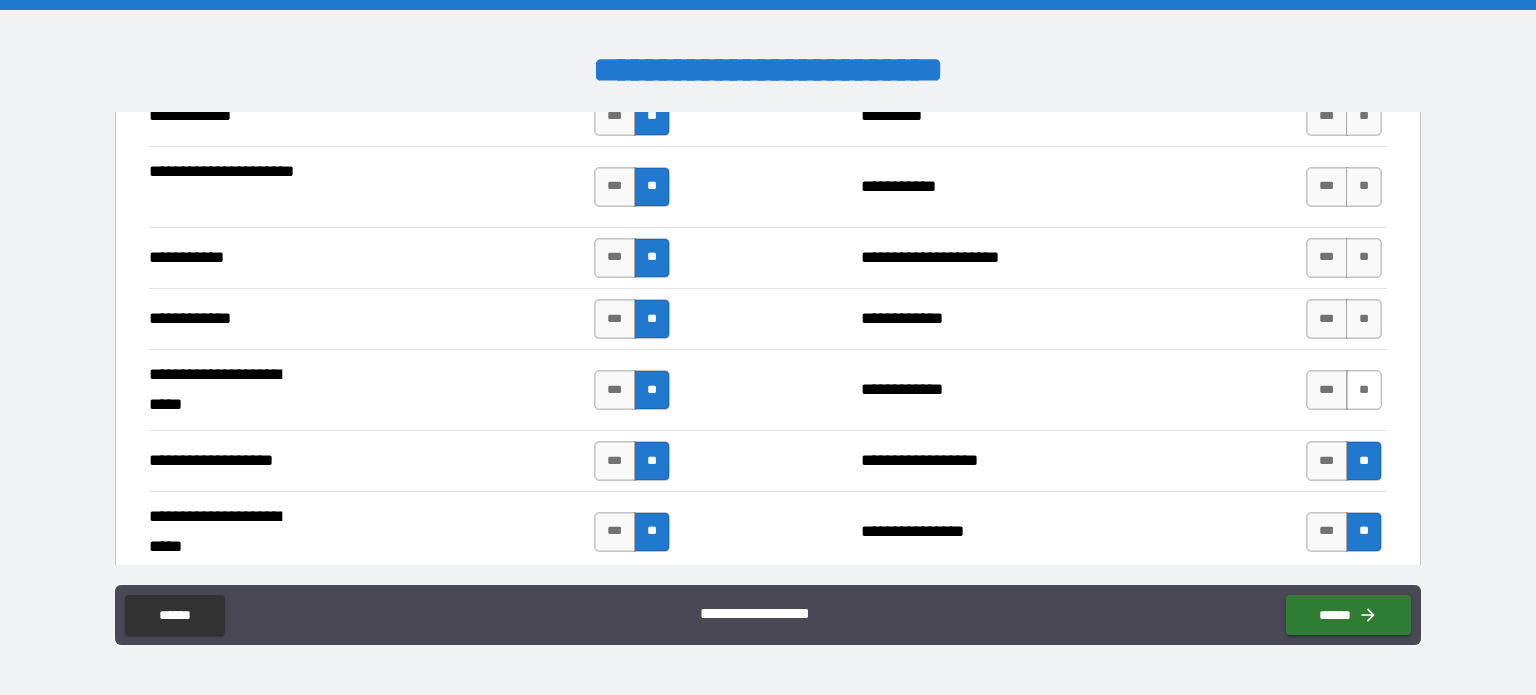 click on "**" at bounding box center (1364, 390) 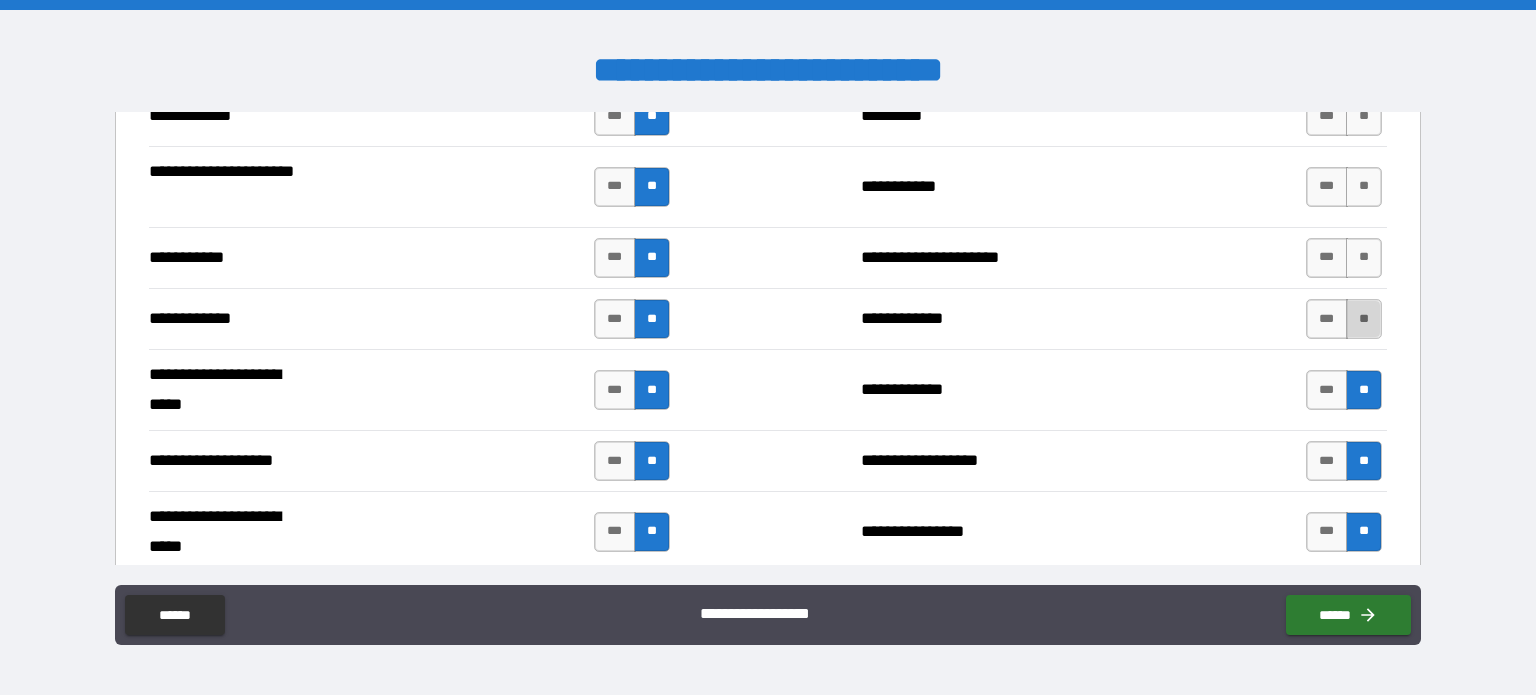 click on "**" at bounding box center (1364, 319) 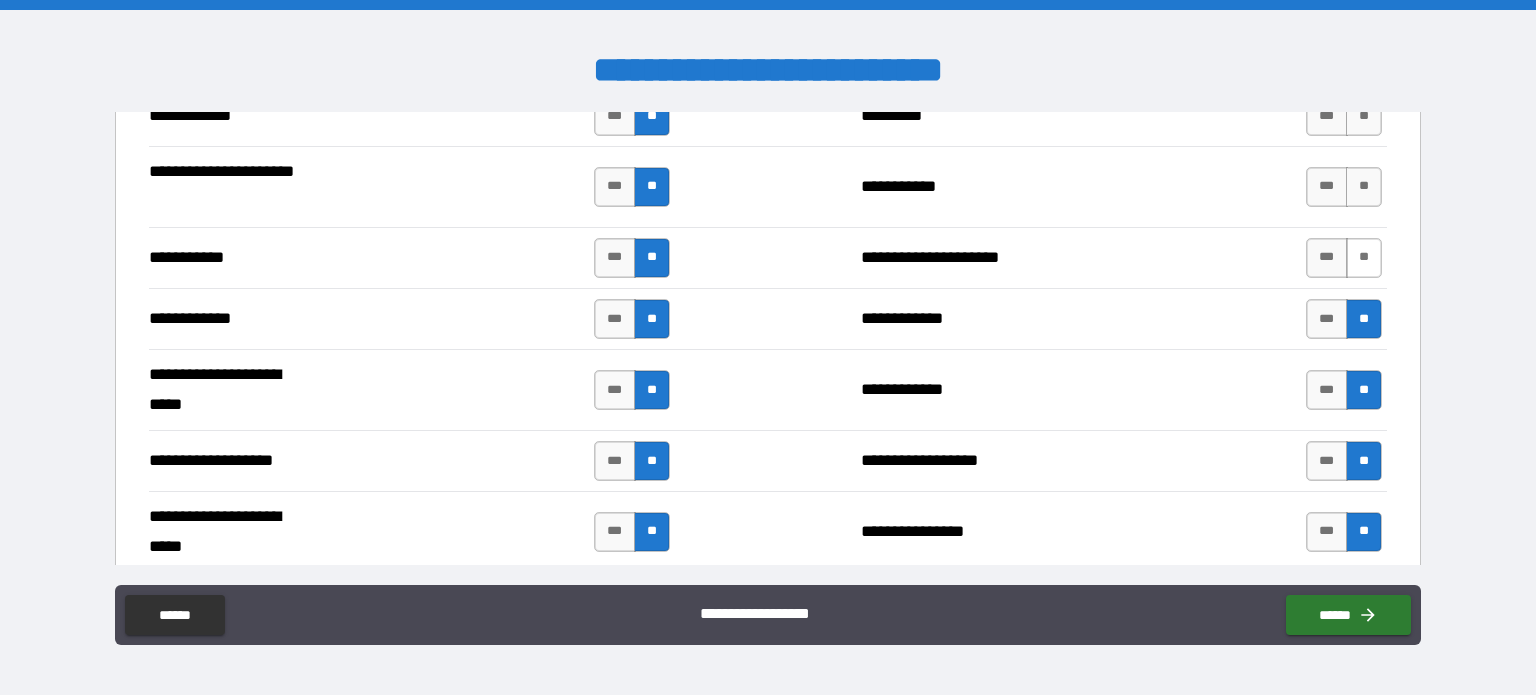 click on "**" at bounding box center (1364, 258) 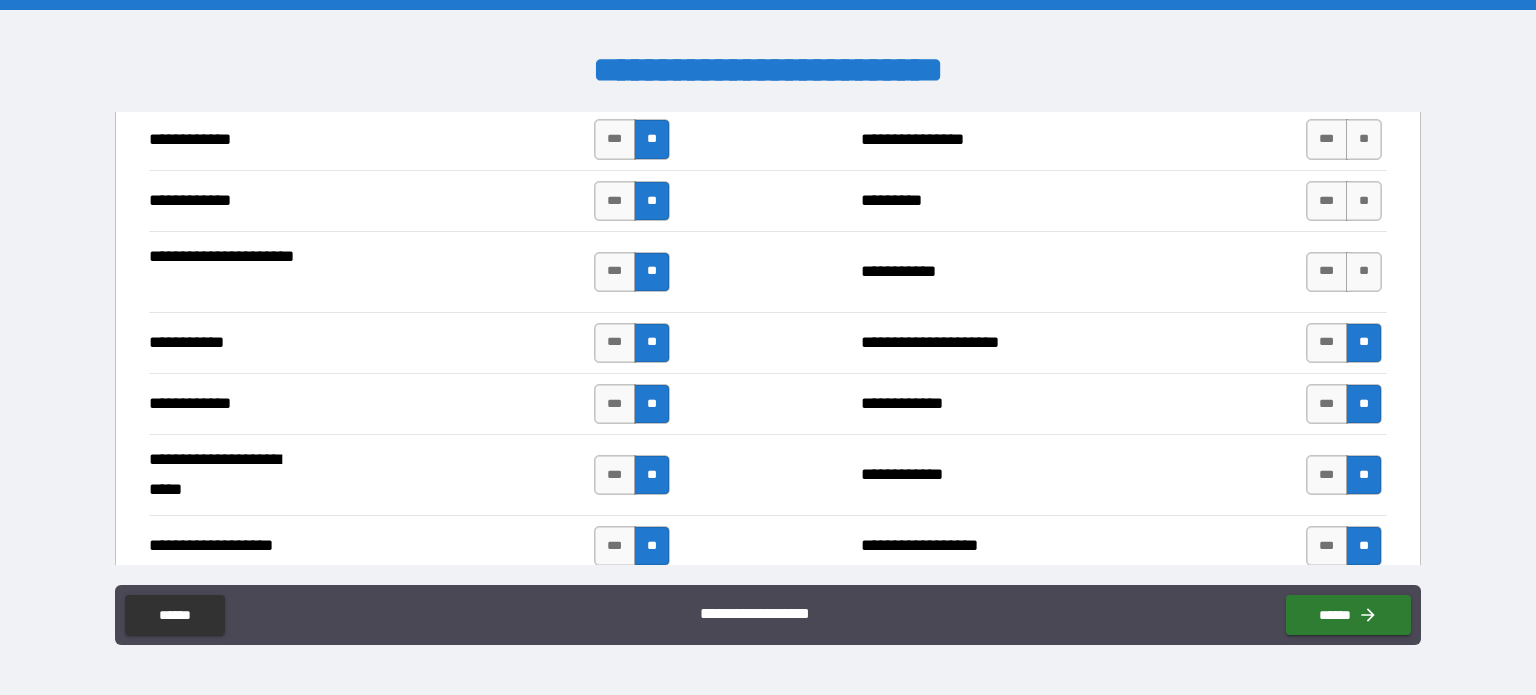 scroll, scrollTop: 3600, scrollLeft: 0, axis: vertical 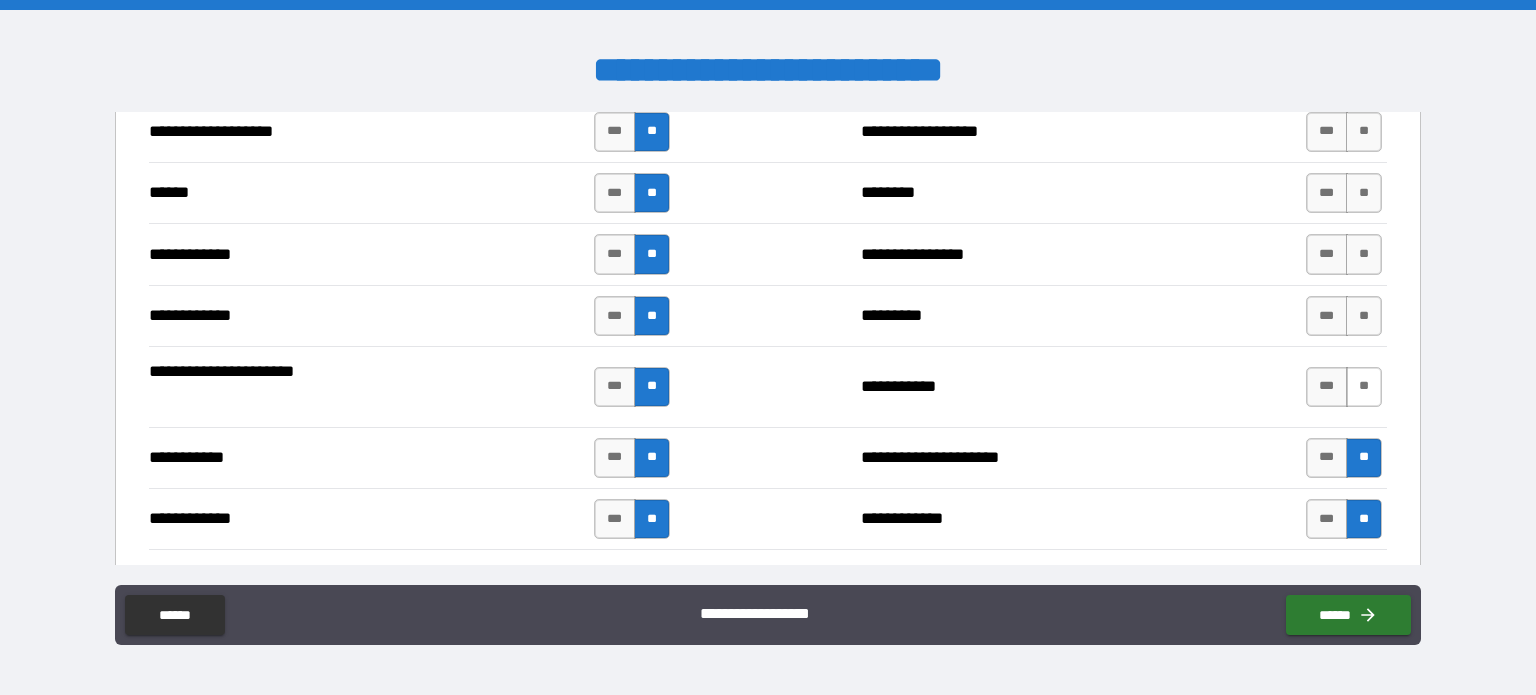 click on "**" at bounding box center [1364, 387] 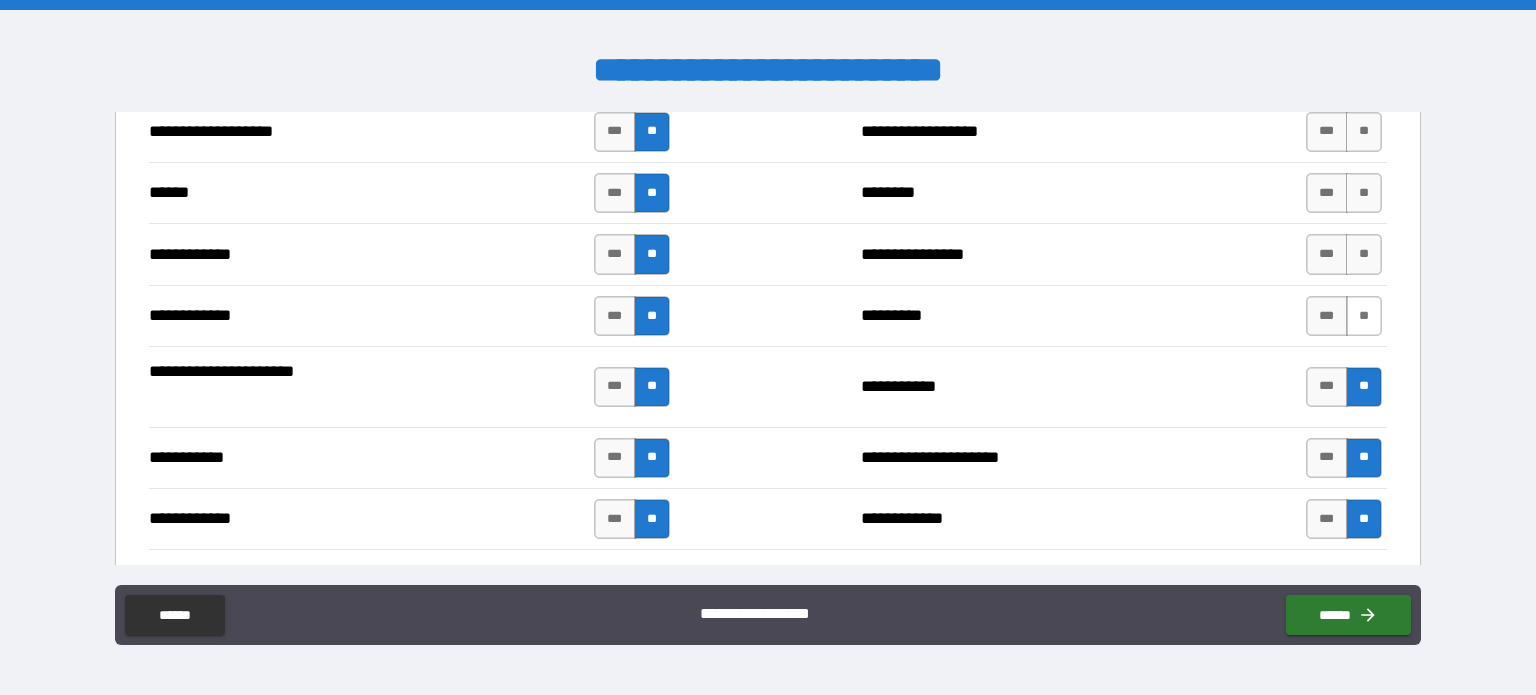 click on "**" at bounding box center (1364, 316) 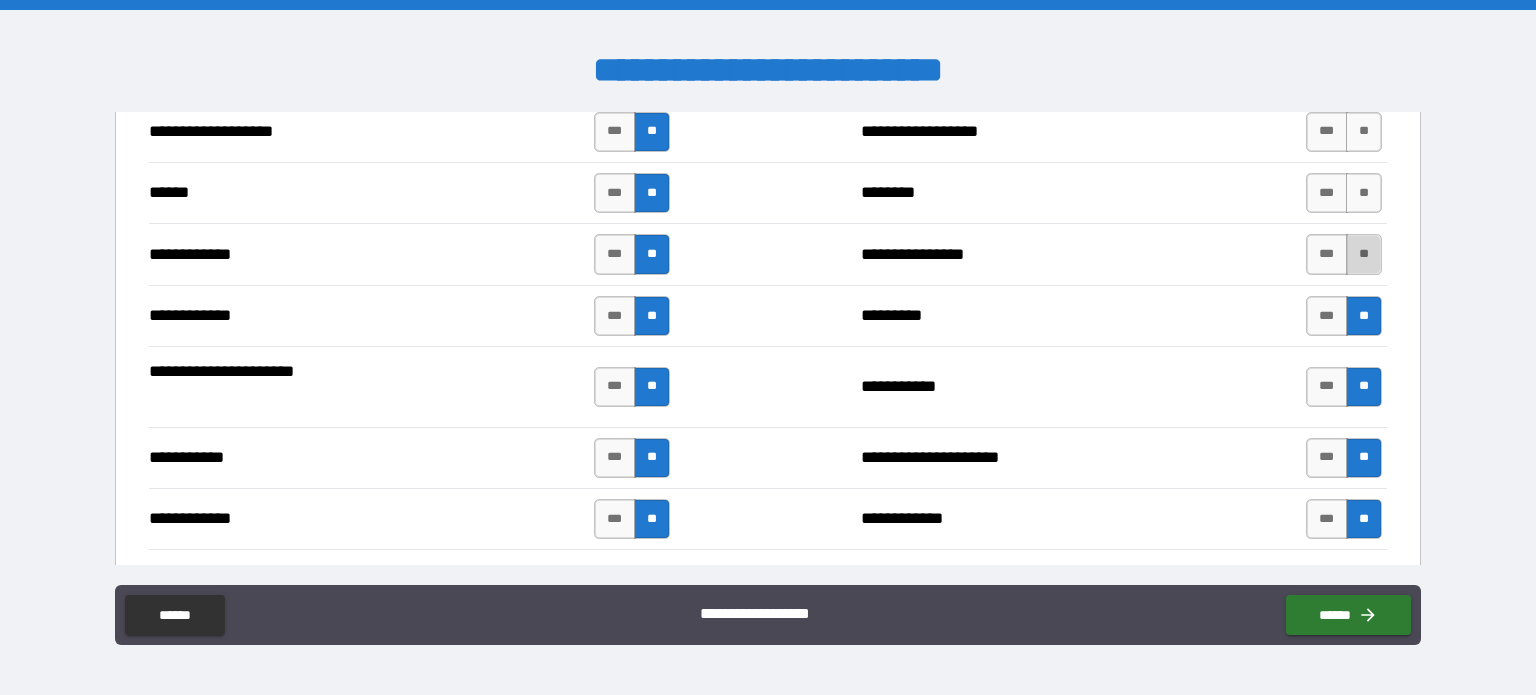 click on "**" at bounding box center [1364, 254] 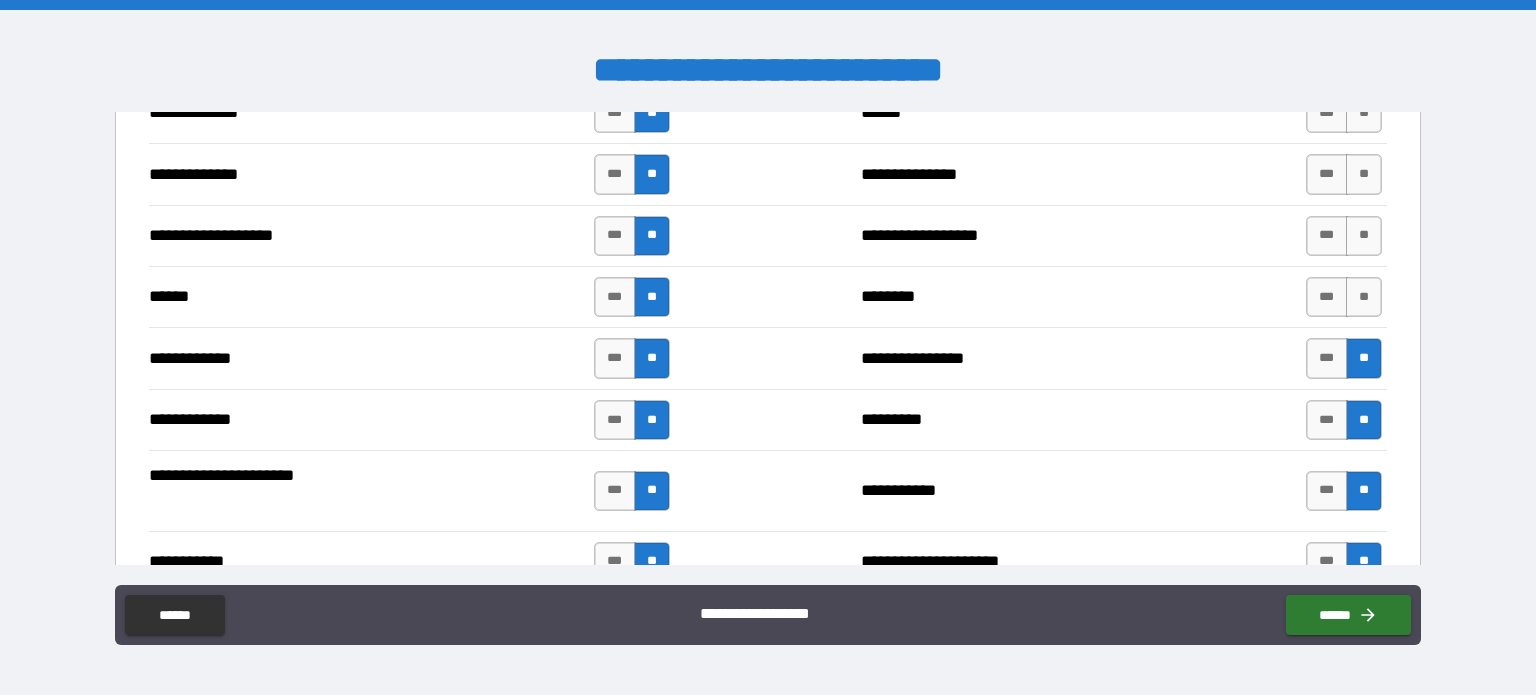 scroll, scrollTop: 3400, scrollLeft: 0, axis: vertical 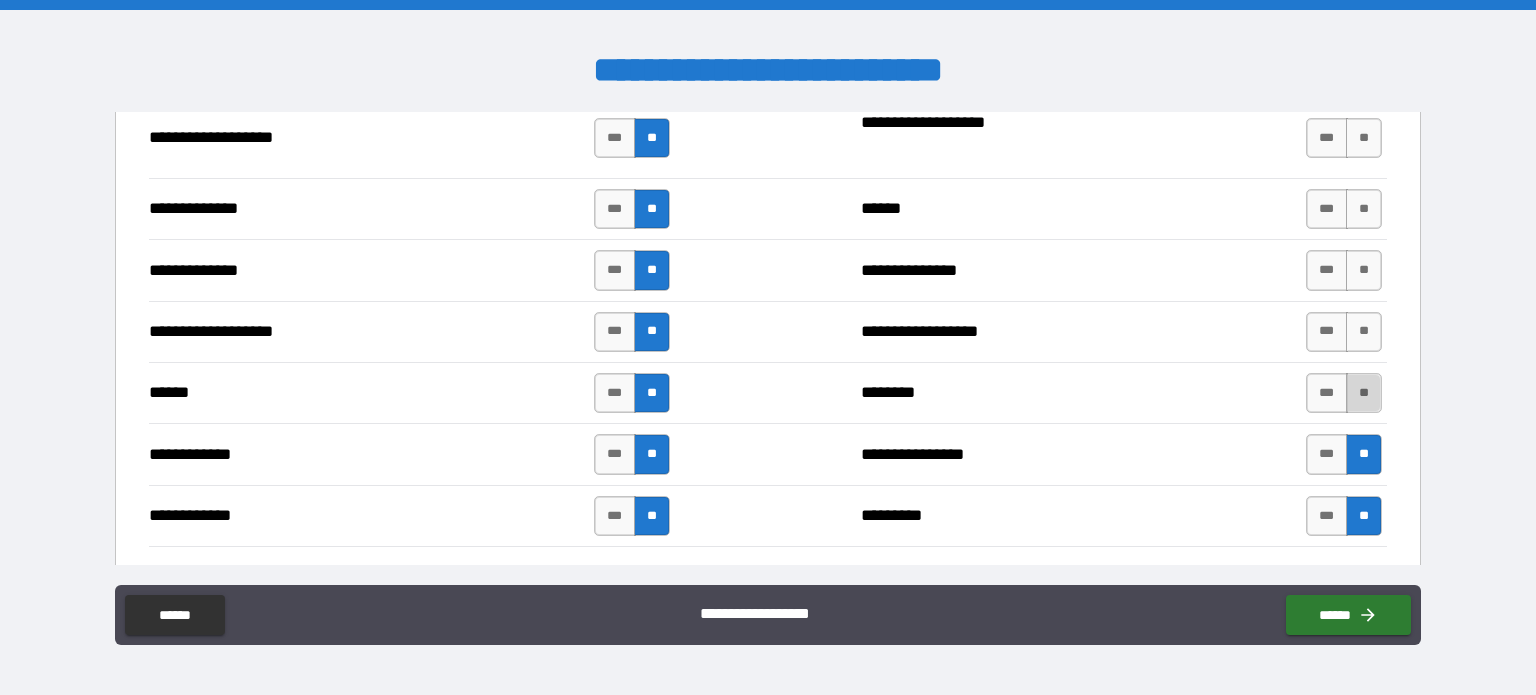click on "**" at bounding box center [1364, 393] 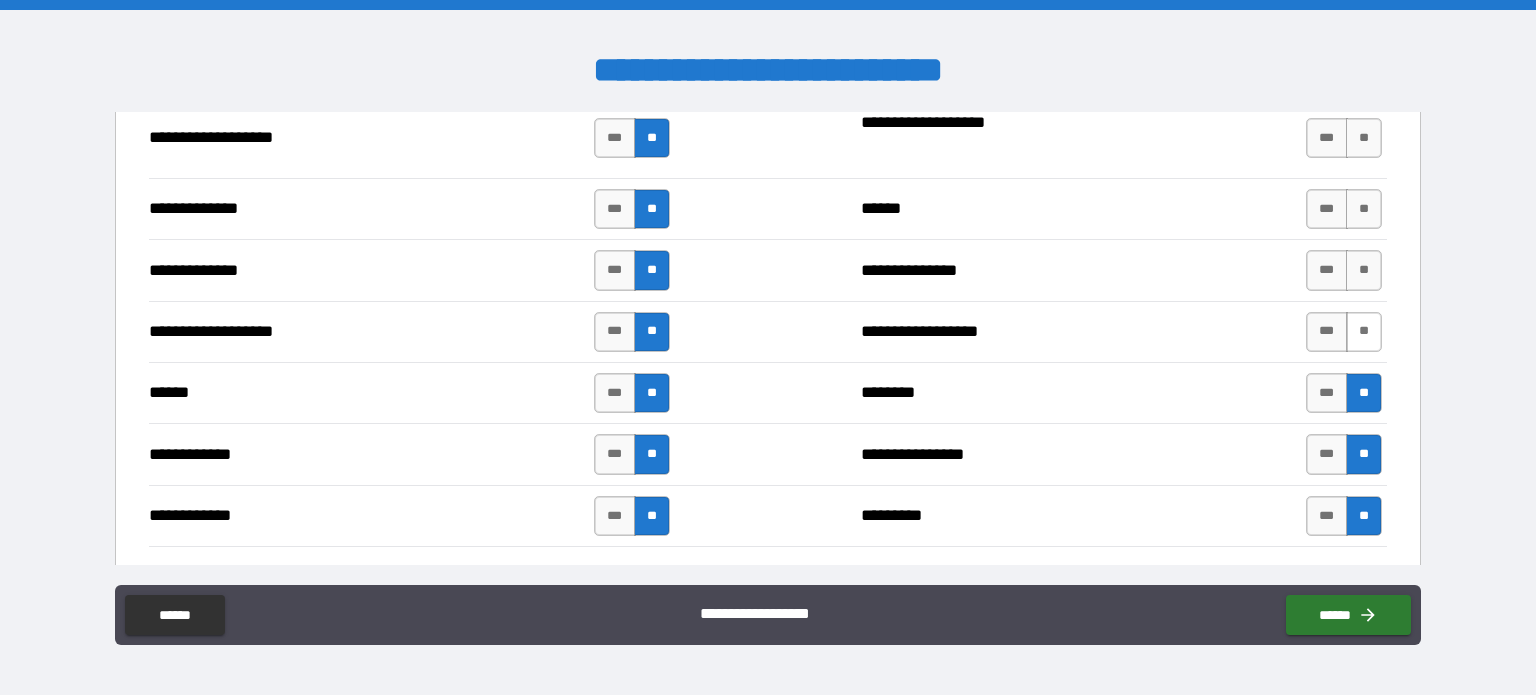 click on "**" at bounding box center (1364, 332) 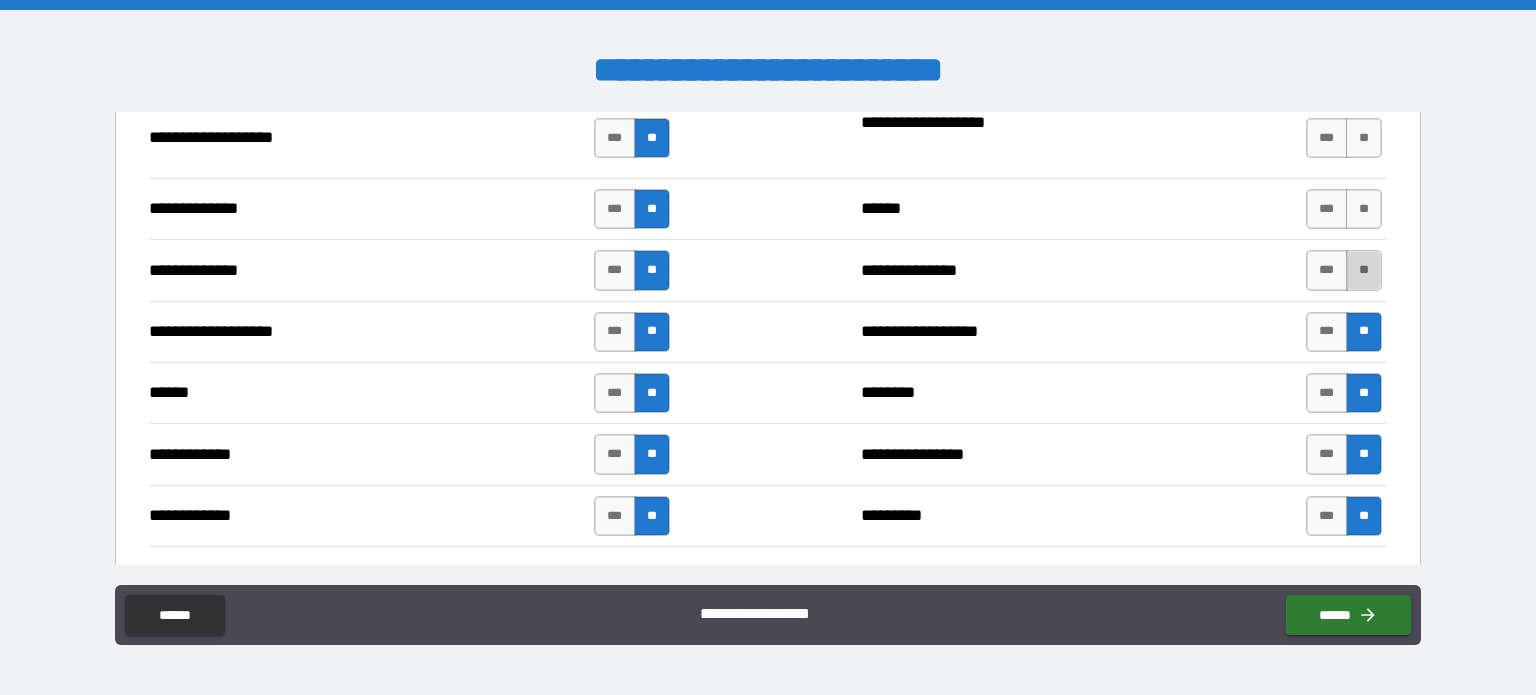 click on "**" at bounding box center [1364, 270] 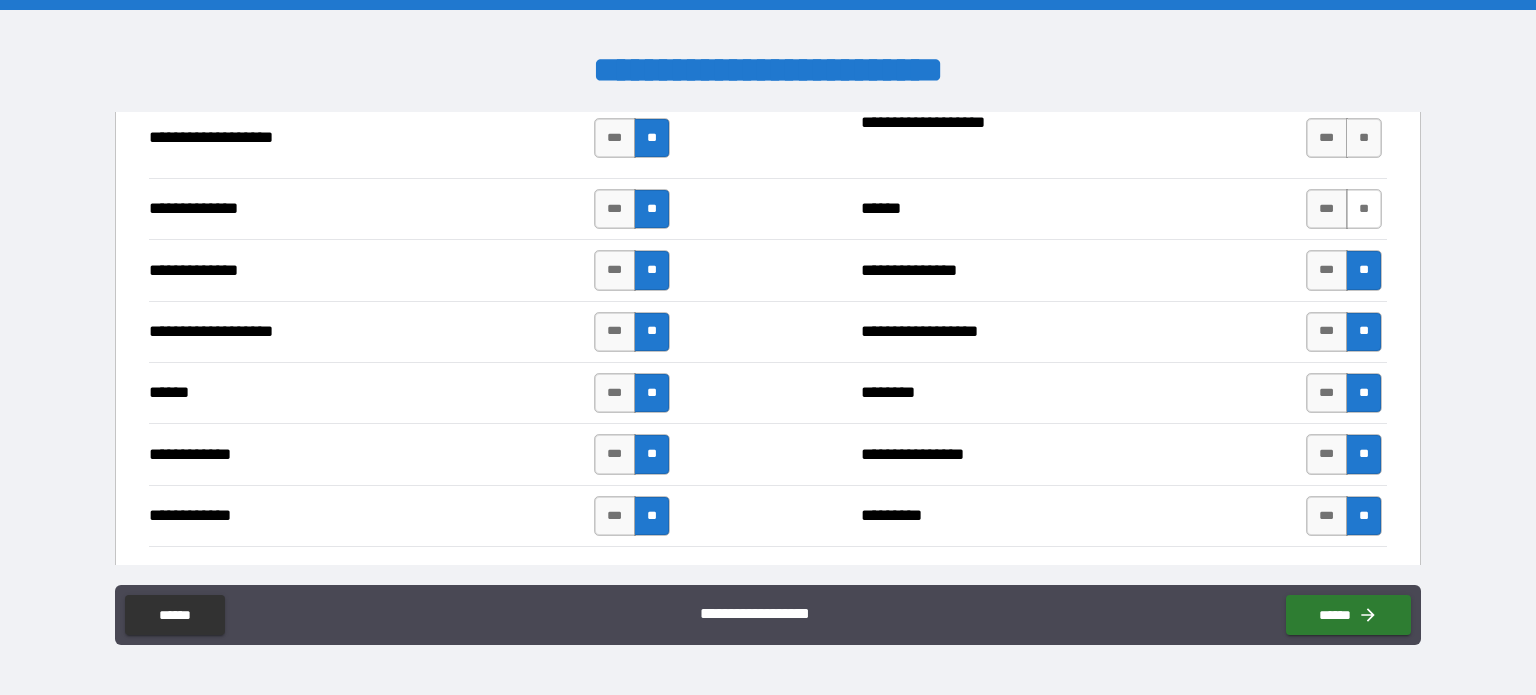 click on "**" at bounding box center [1364, 209] 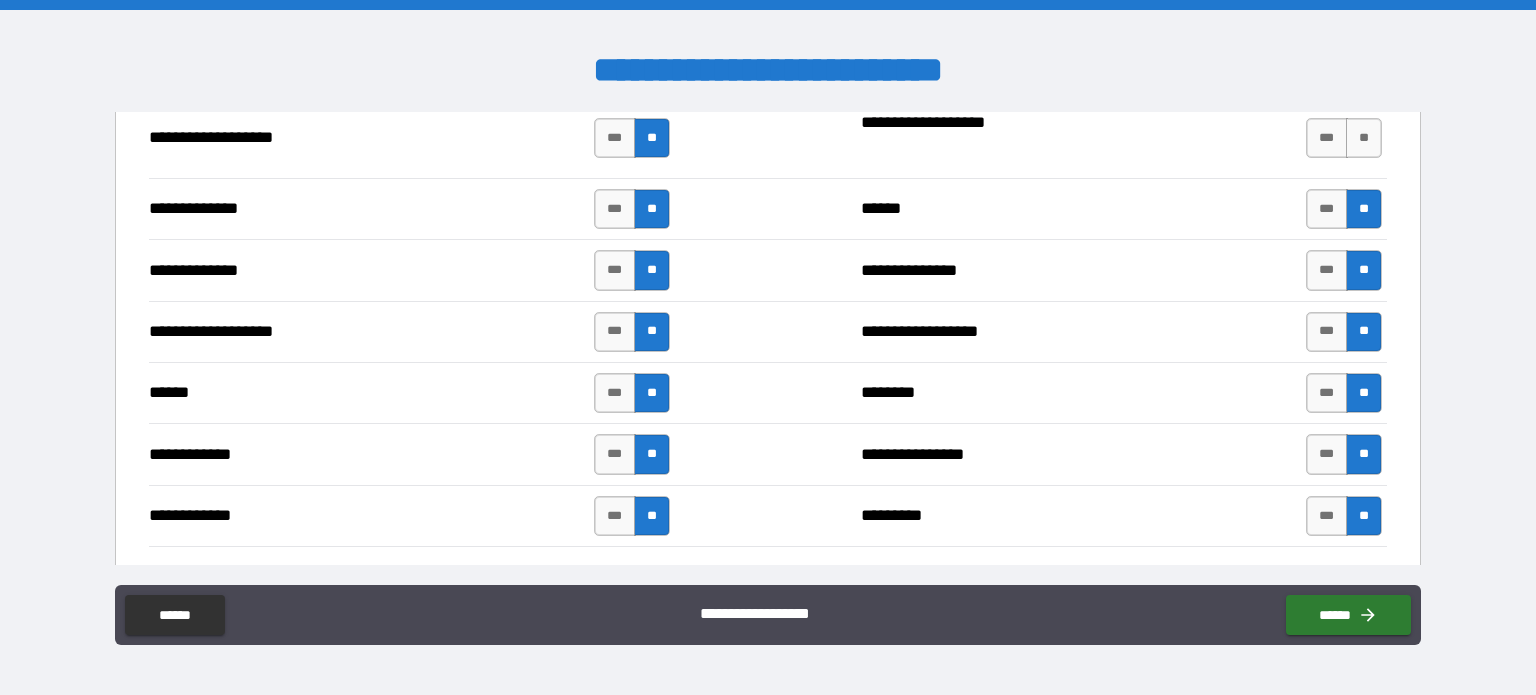 scroll, scrollTop: 3200, scrollLeft: 0, axis: vertical 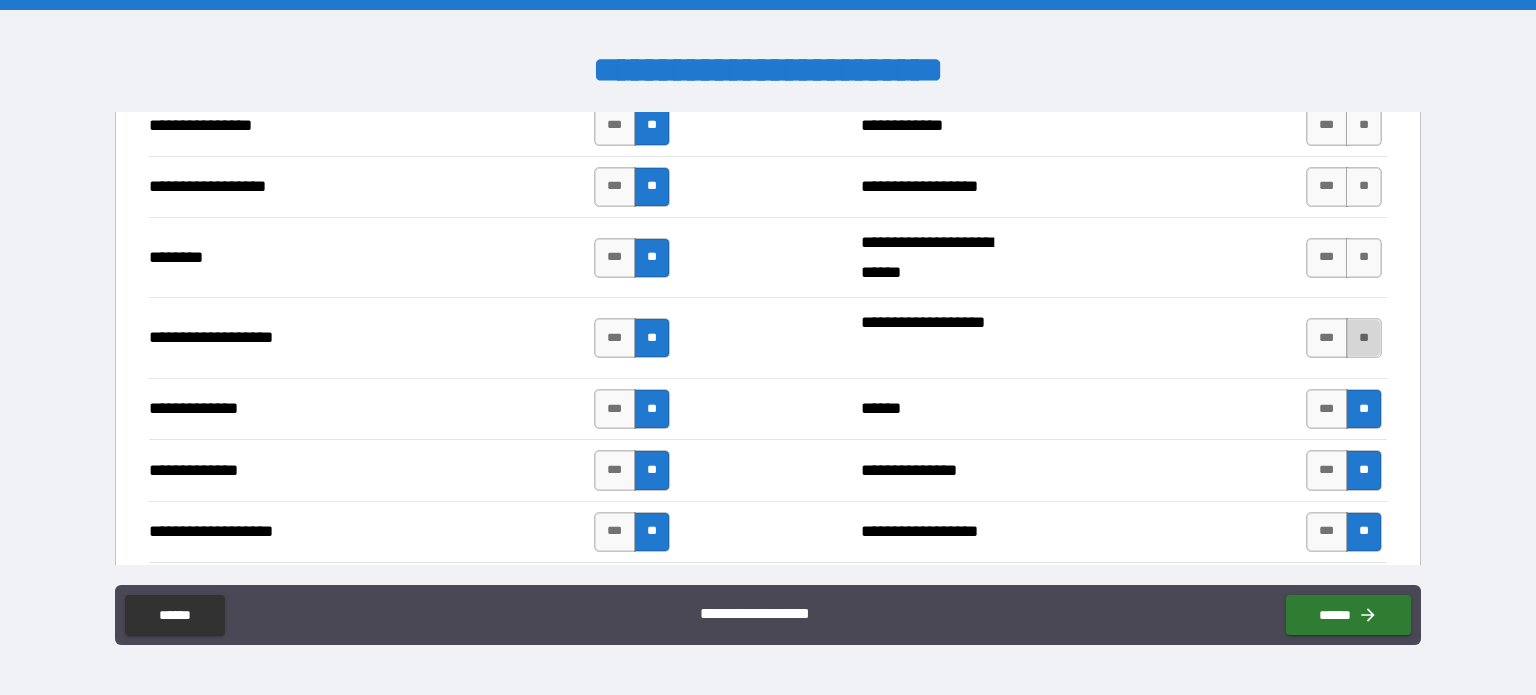 click on "**" at bounding box center [1364, 338] 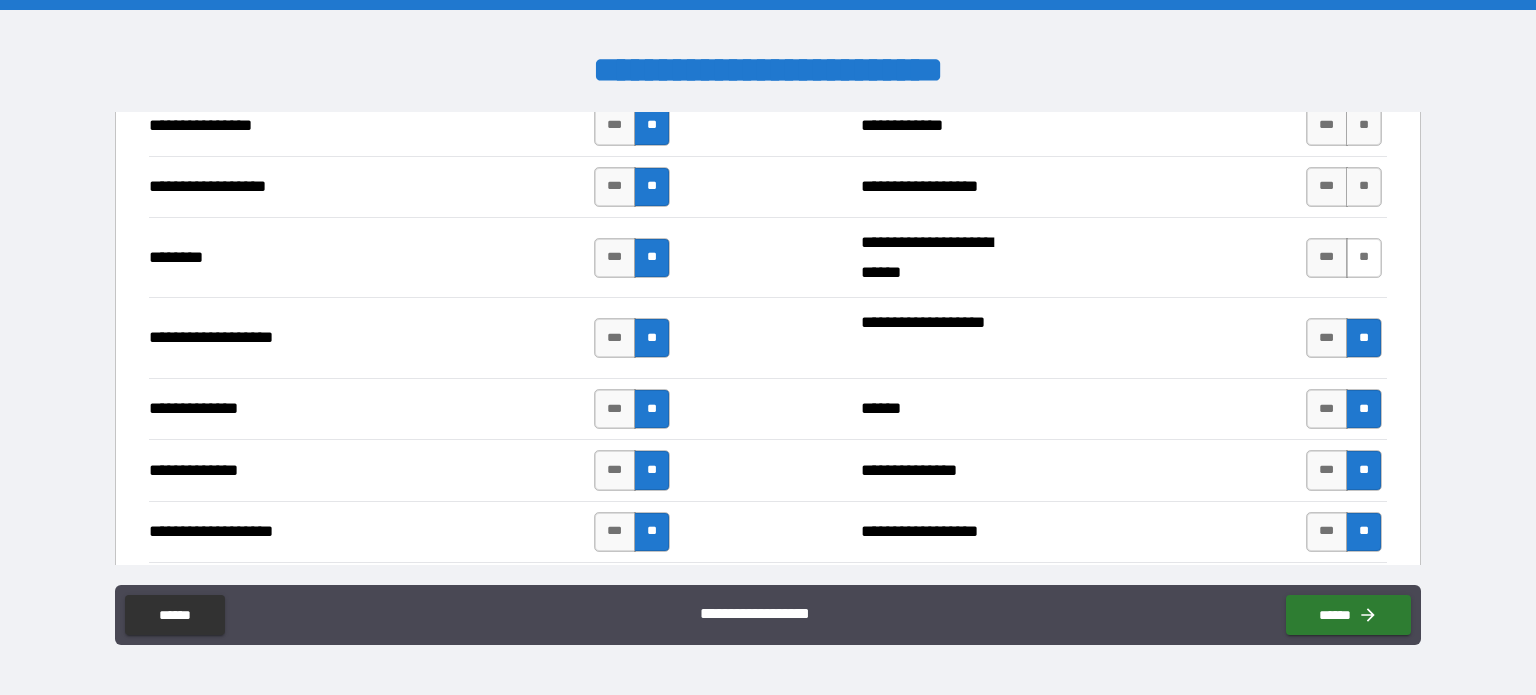 click on "**" at bounding box center (1364, 258) 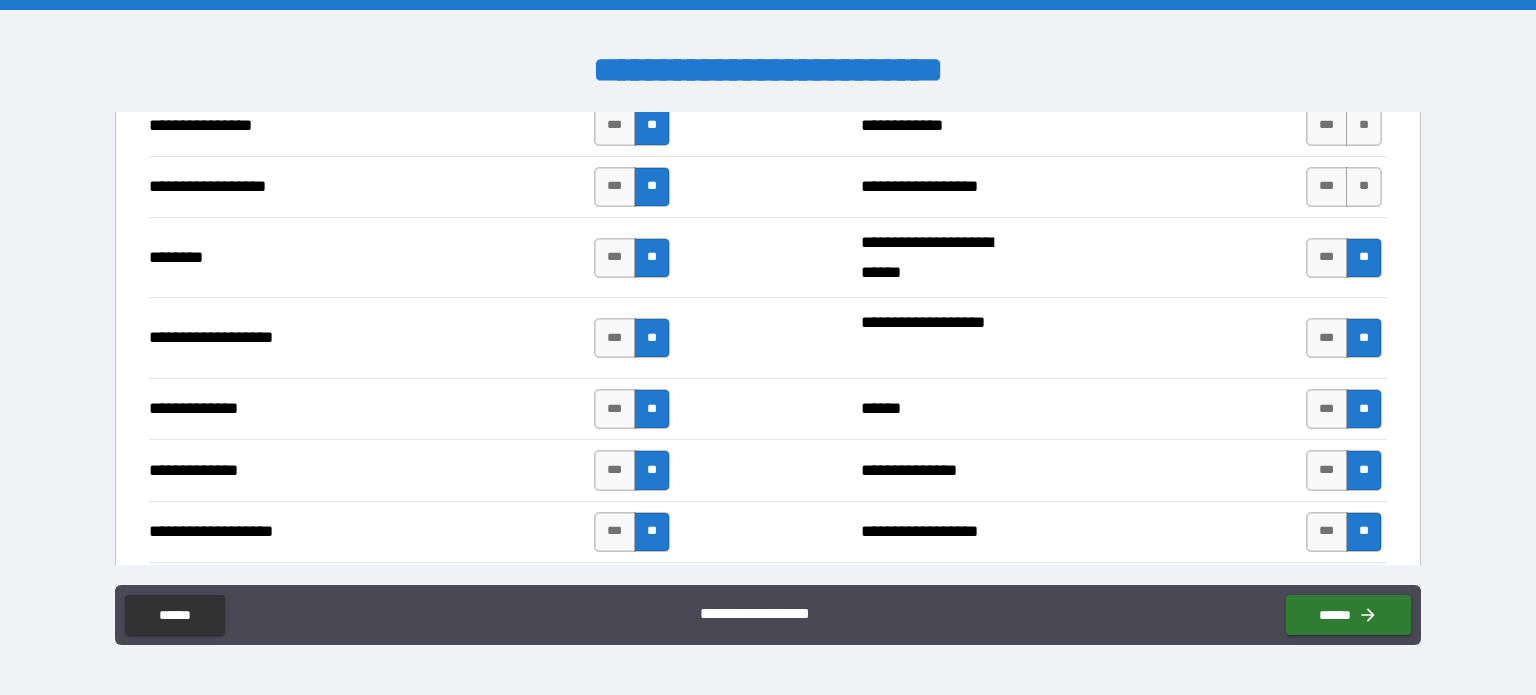 scroll, scrollTop: 2900, scrollLeft: 0, axis: vertical 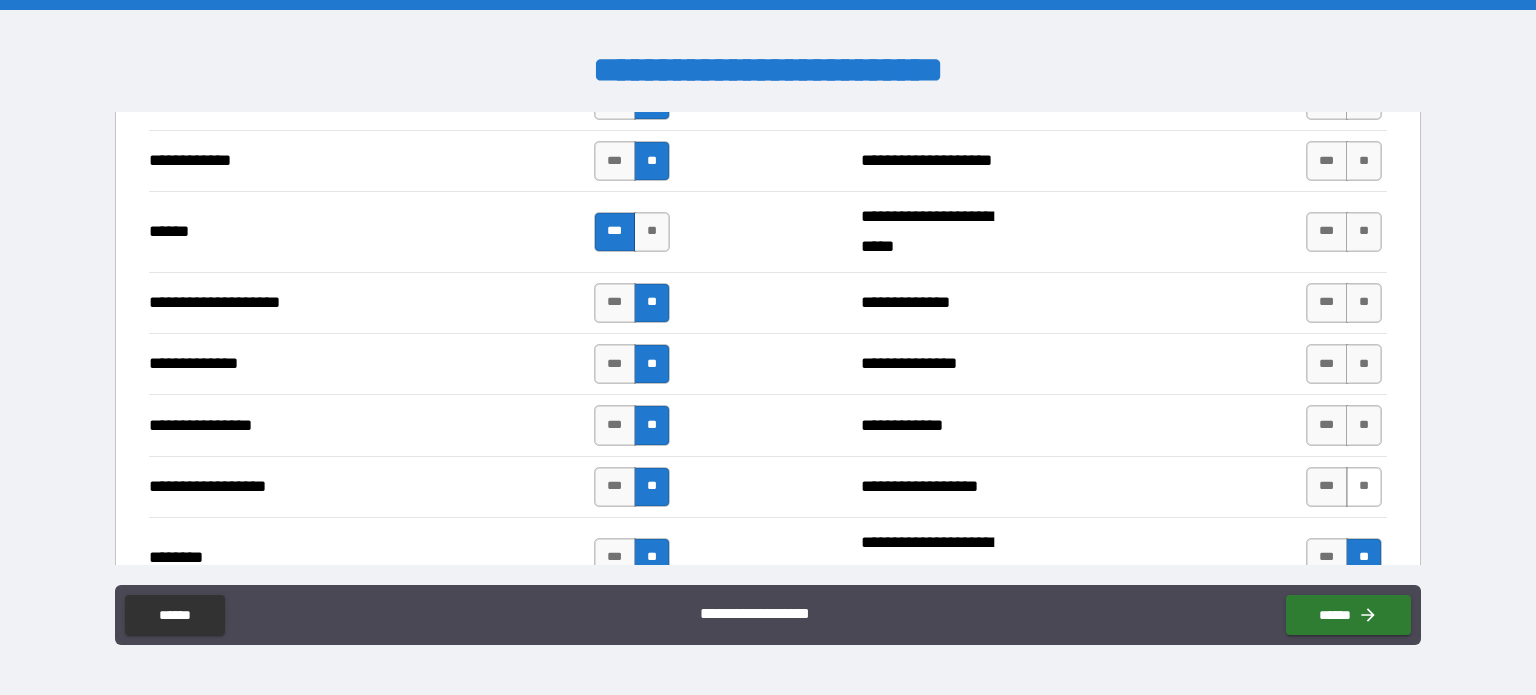 click on "**" at bounding box center [1364, 487] 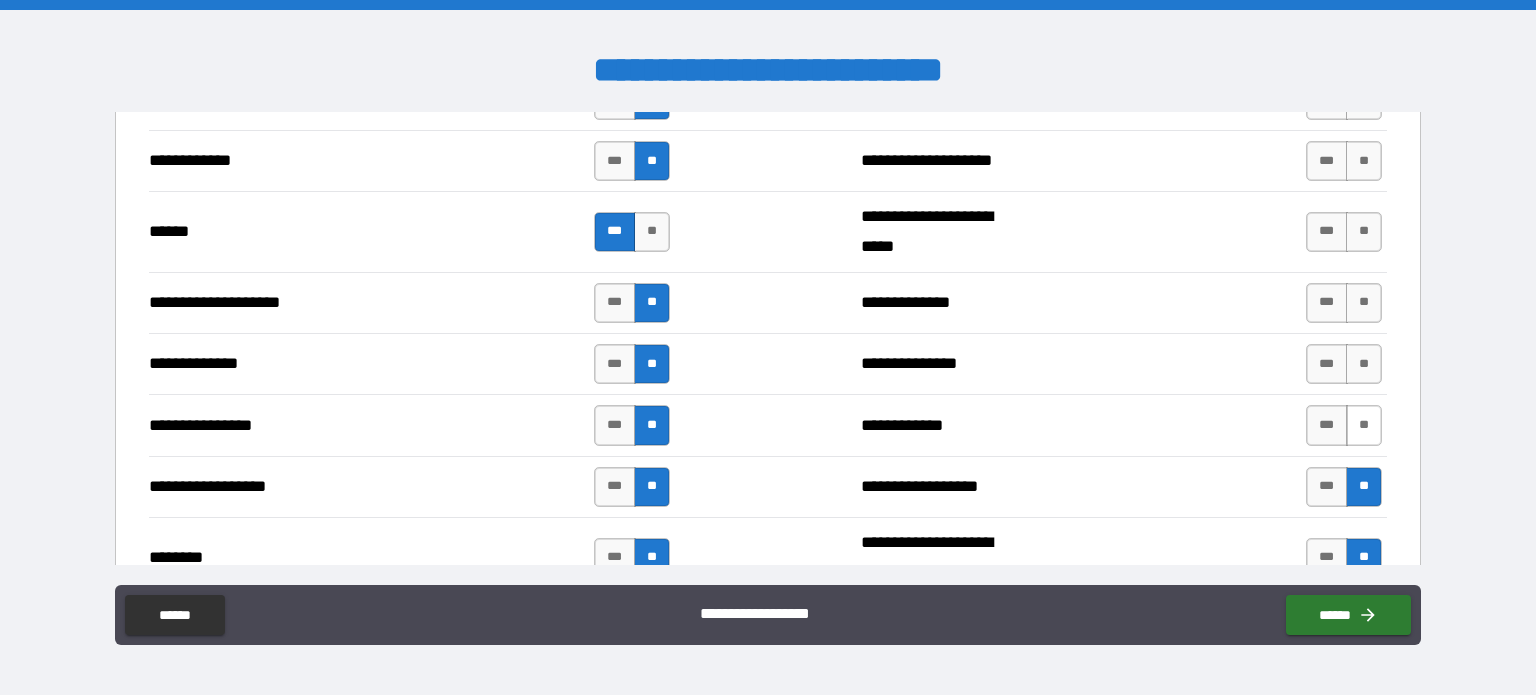 click on "**" at bounding box center (1364, 425) 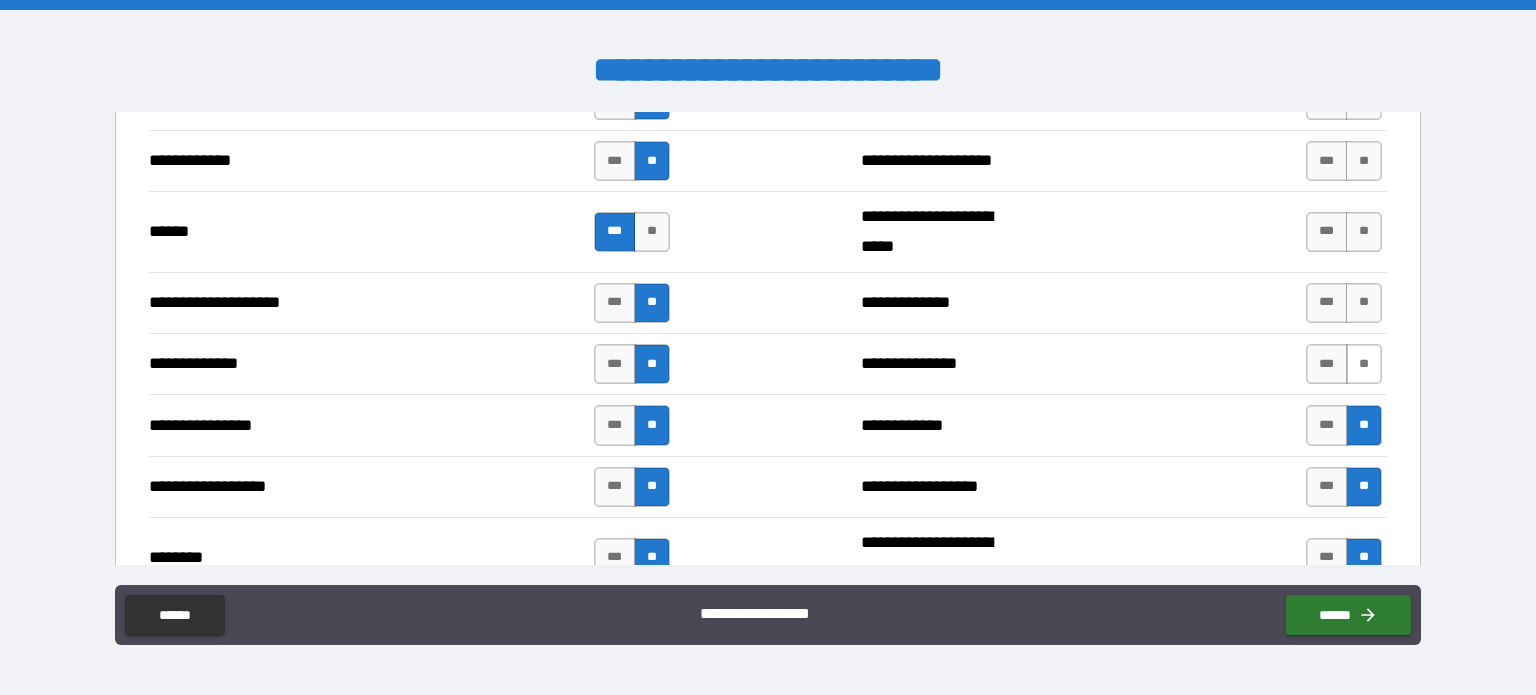 click on "**" at bounding box center [1364, 364] 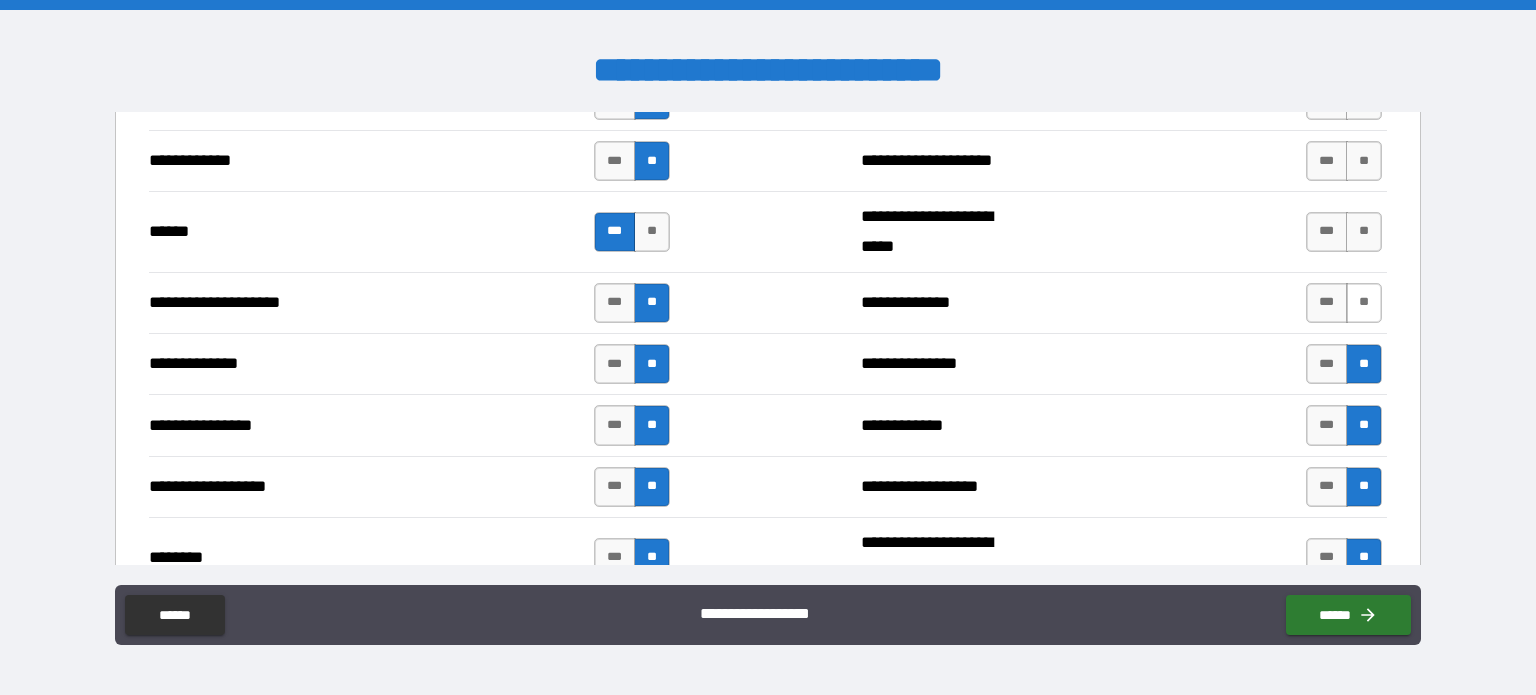 click on "**" at bounding box center (1364, 303) 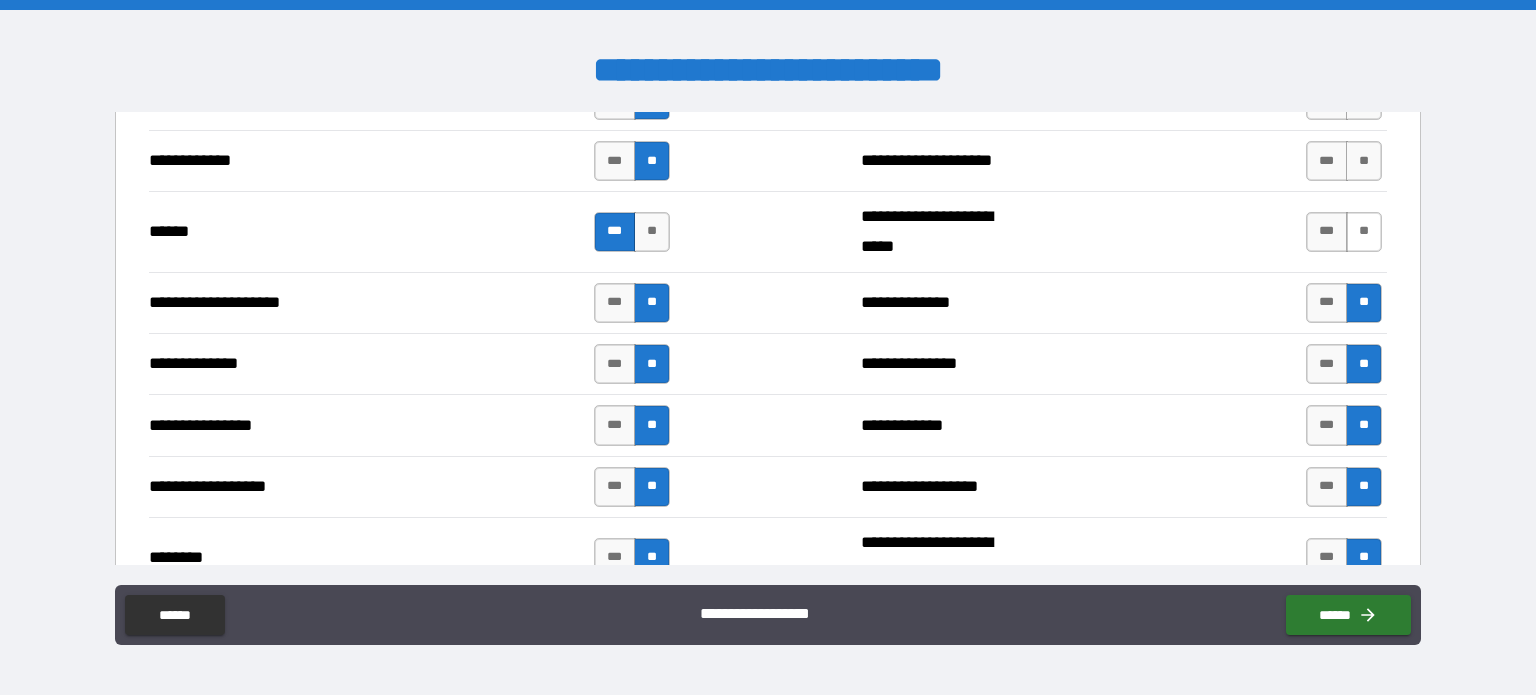 click on "**" at bounding box center [1364, 232] 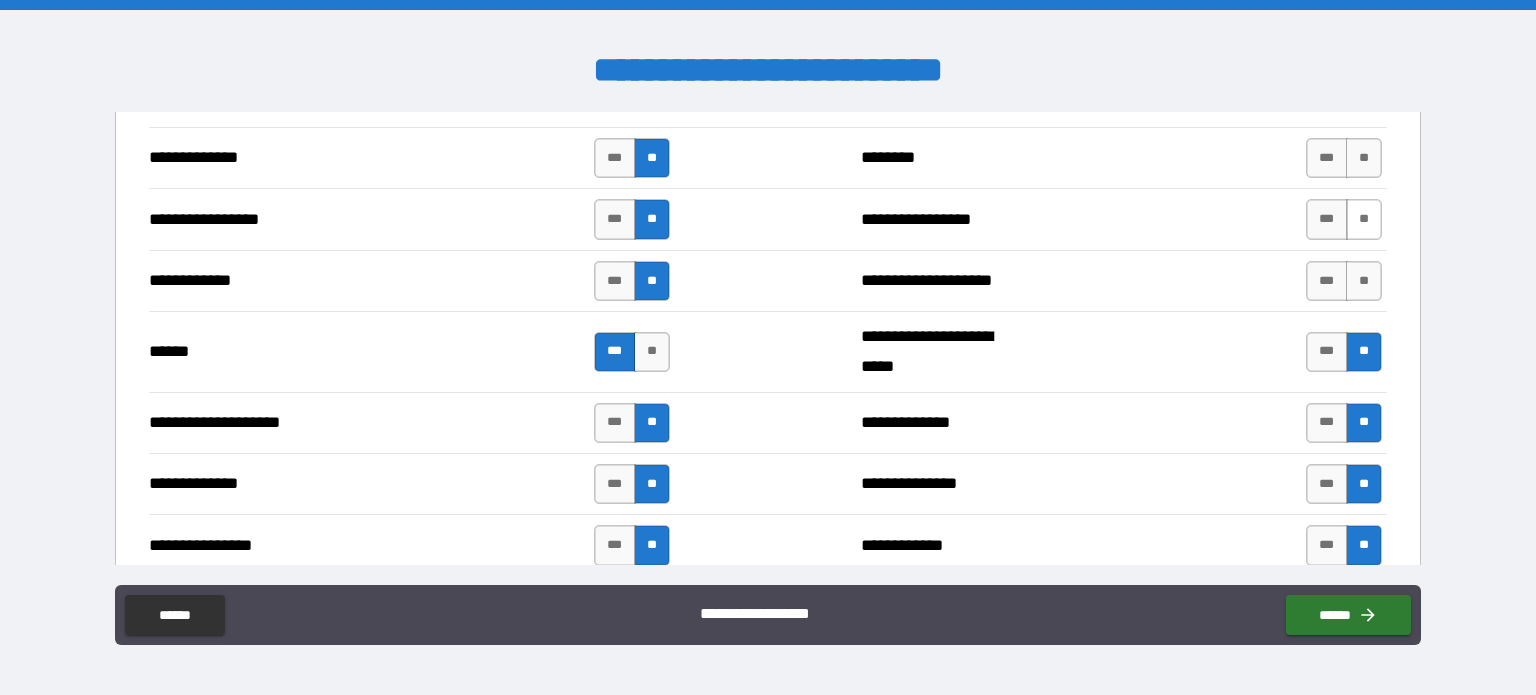 scroll, scrollTop: 2700, scrollLeft: 0, axis: vertical 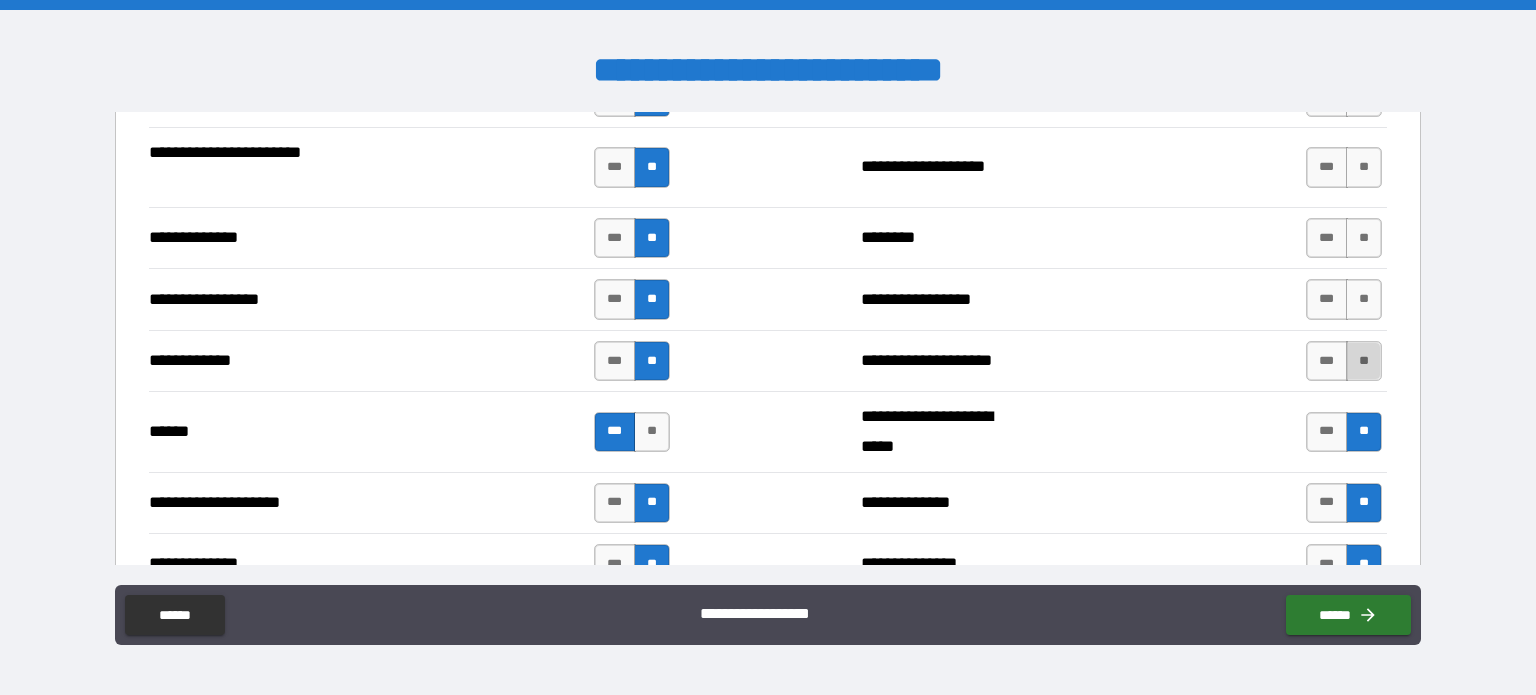 click on "**" at bounding box center (1364, 361) 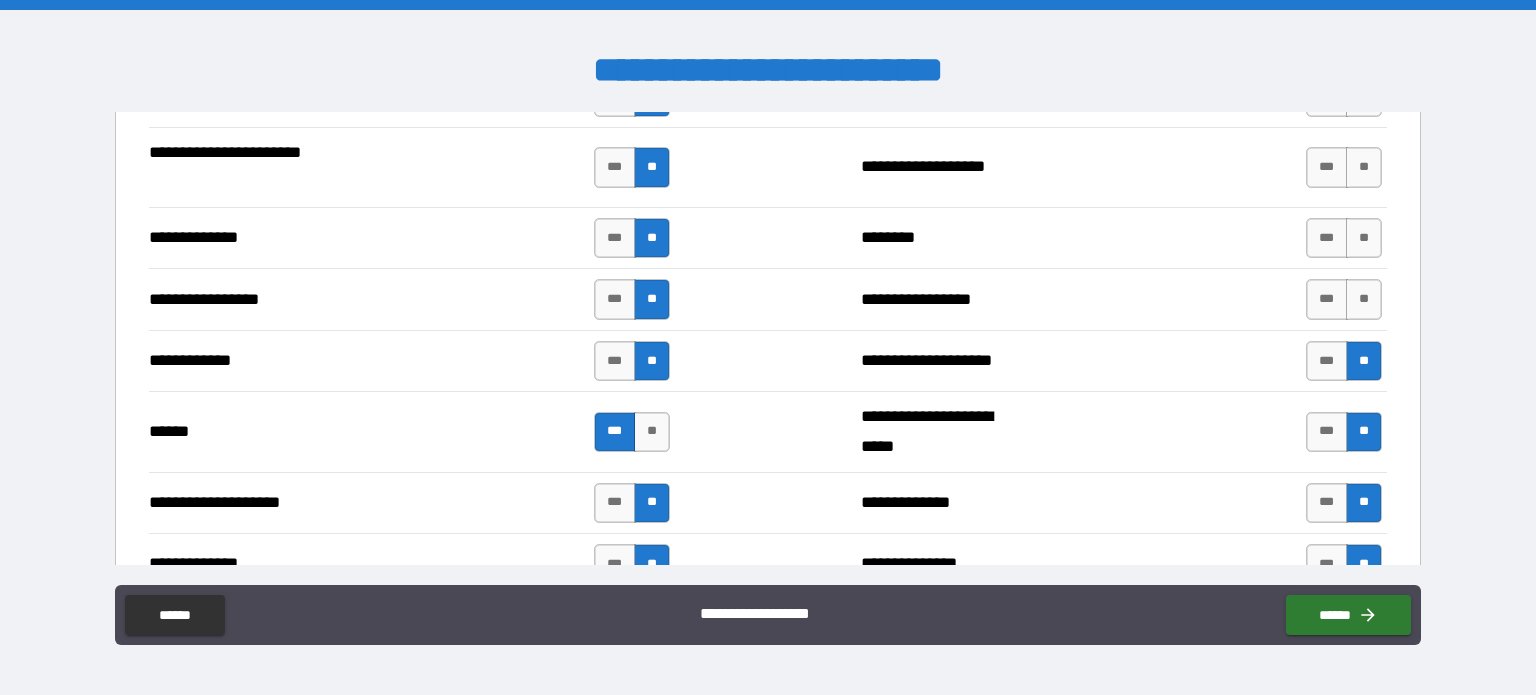 click on "**" at bounding box center [1364, 299] 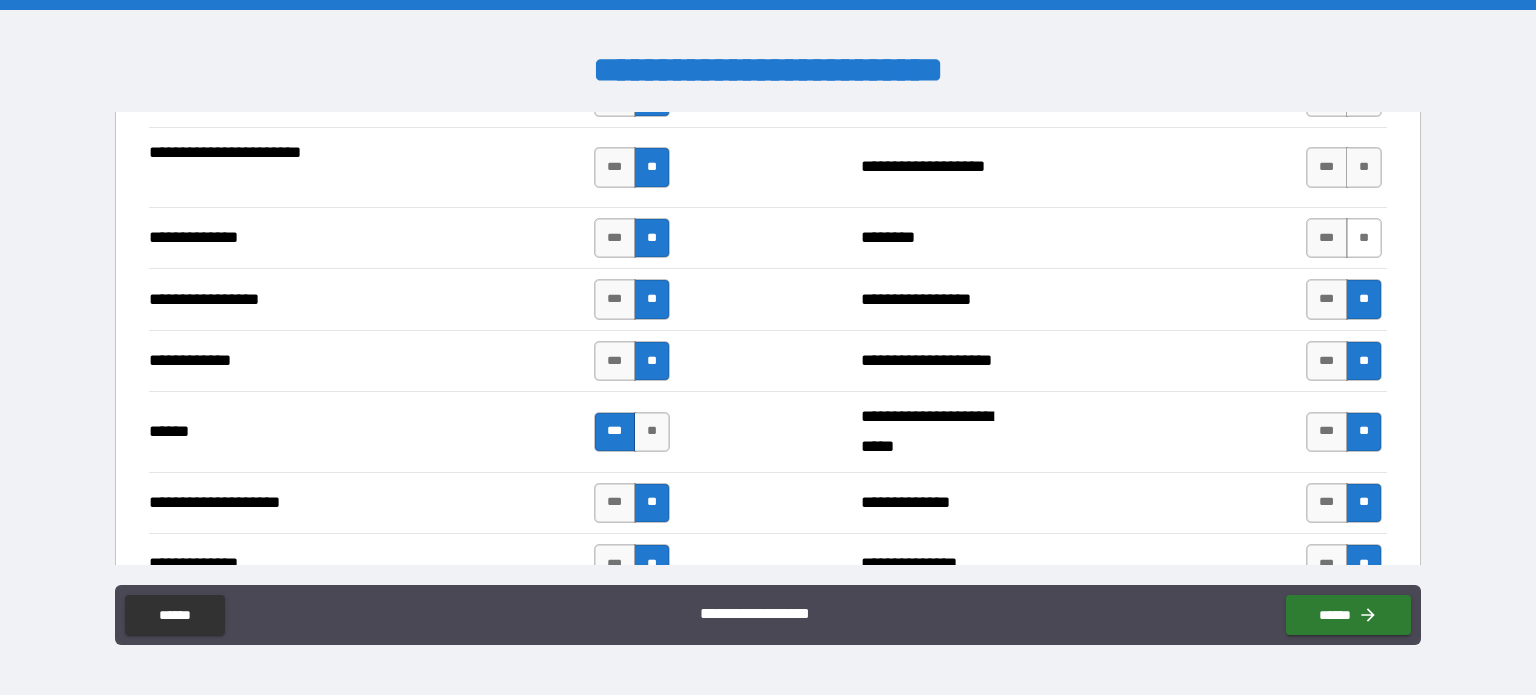 click on "**" at bounding box center [1364, 238] 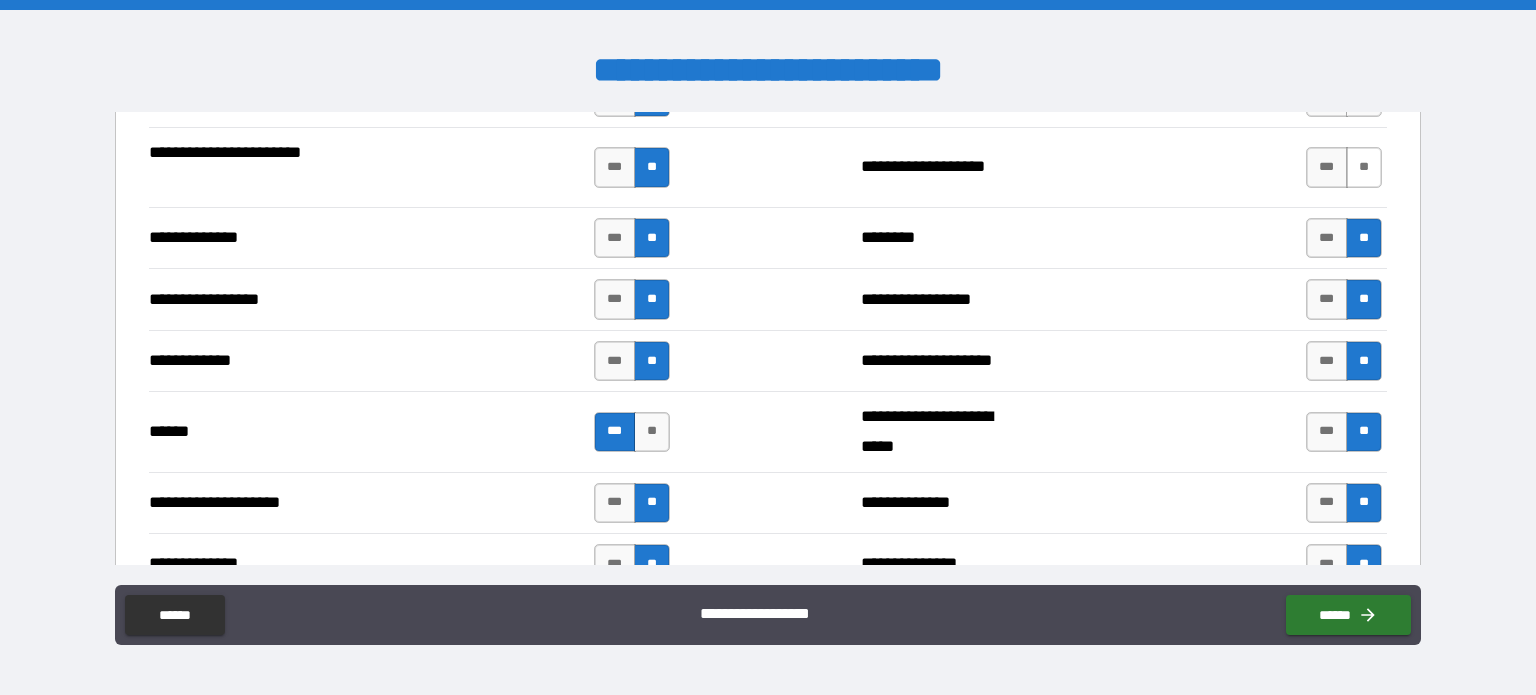 click on "**" at bounding box center [1364, 167] 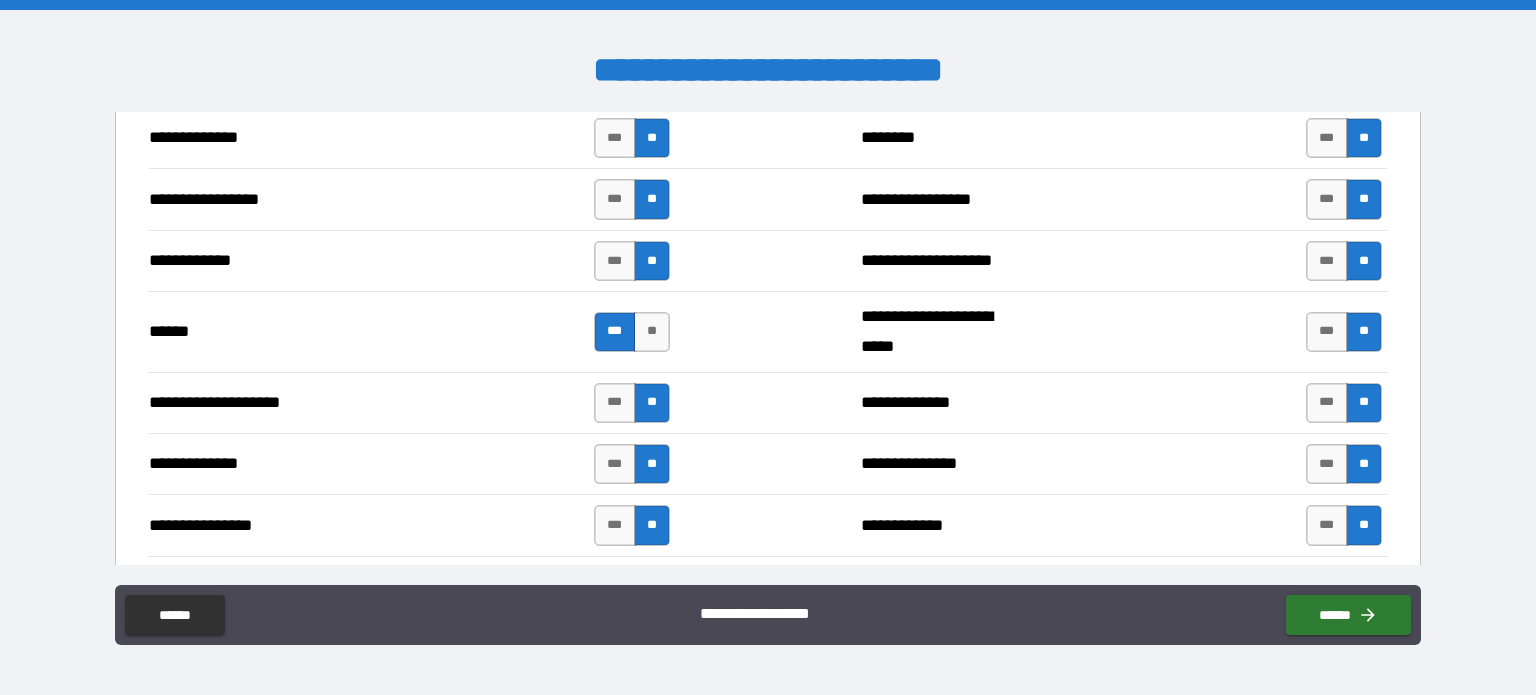 scroll, scrollTop: 2500, scrollLeft: 0, axis: vertical 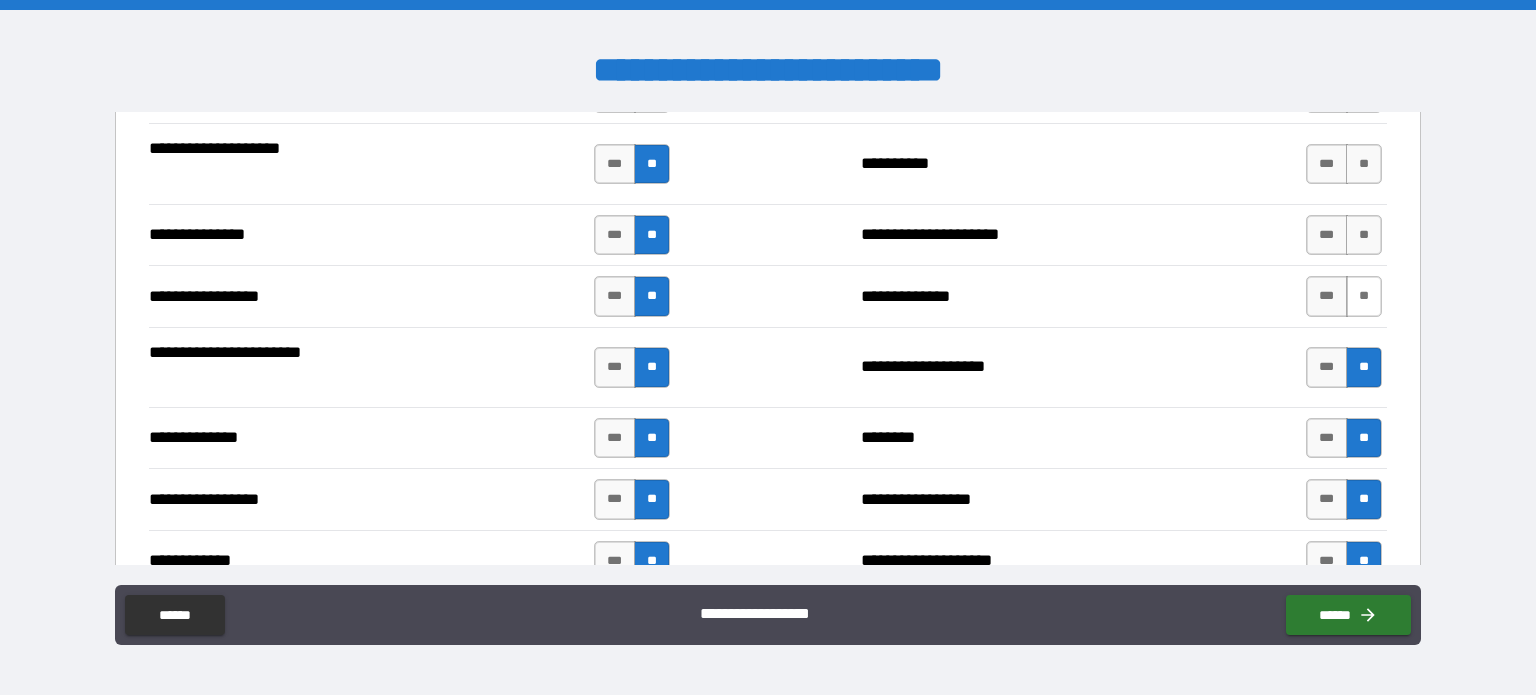 click on "**" at bounding box center [1364, 296] 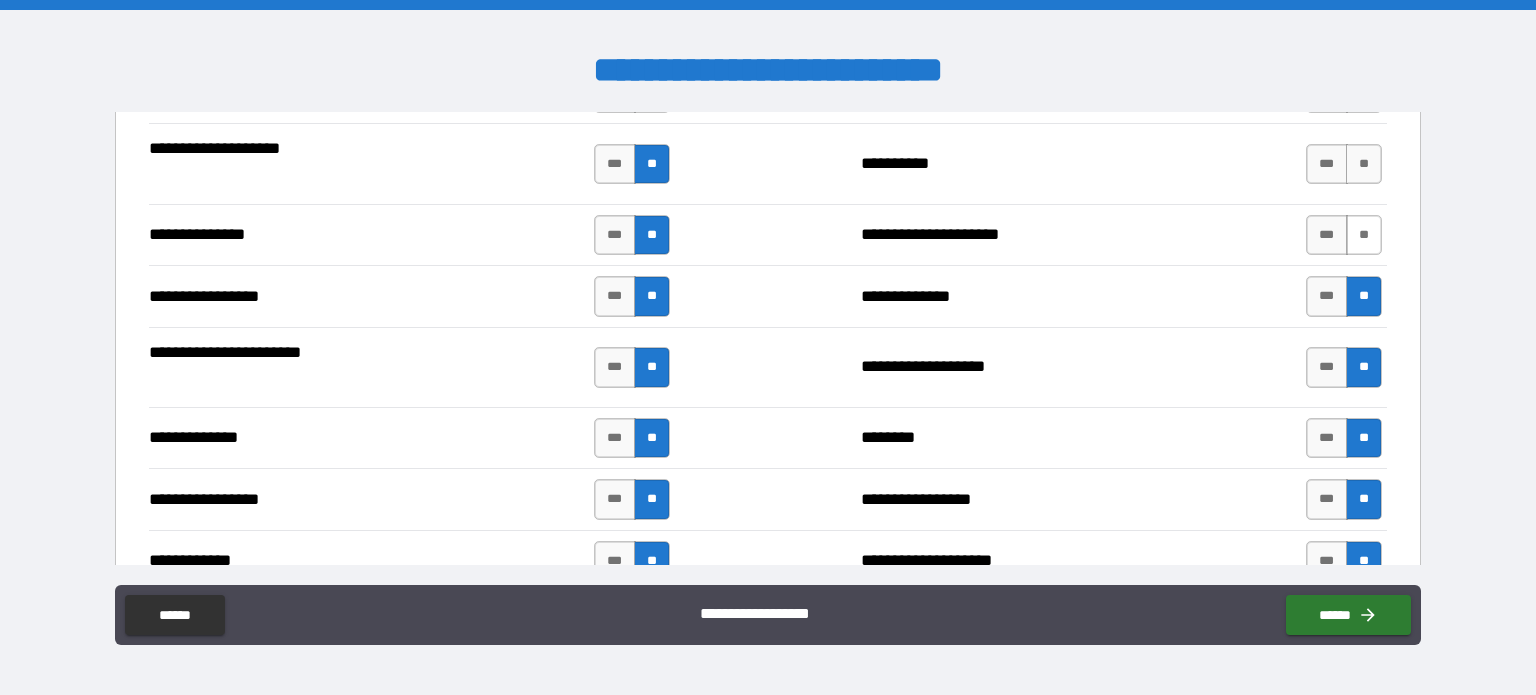 click on "**" at bounding box center [1364, 235] 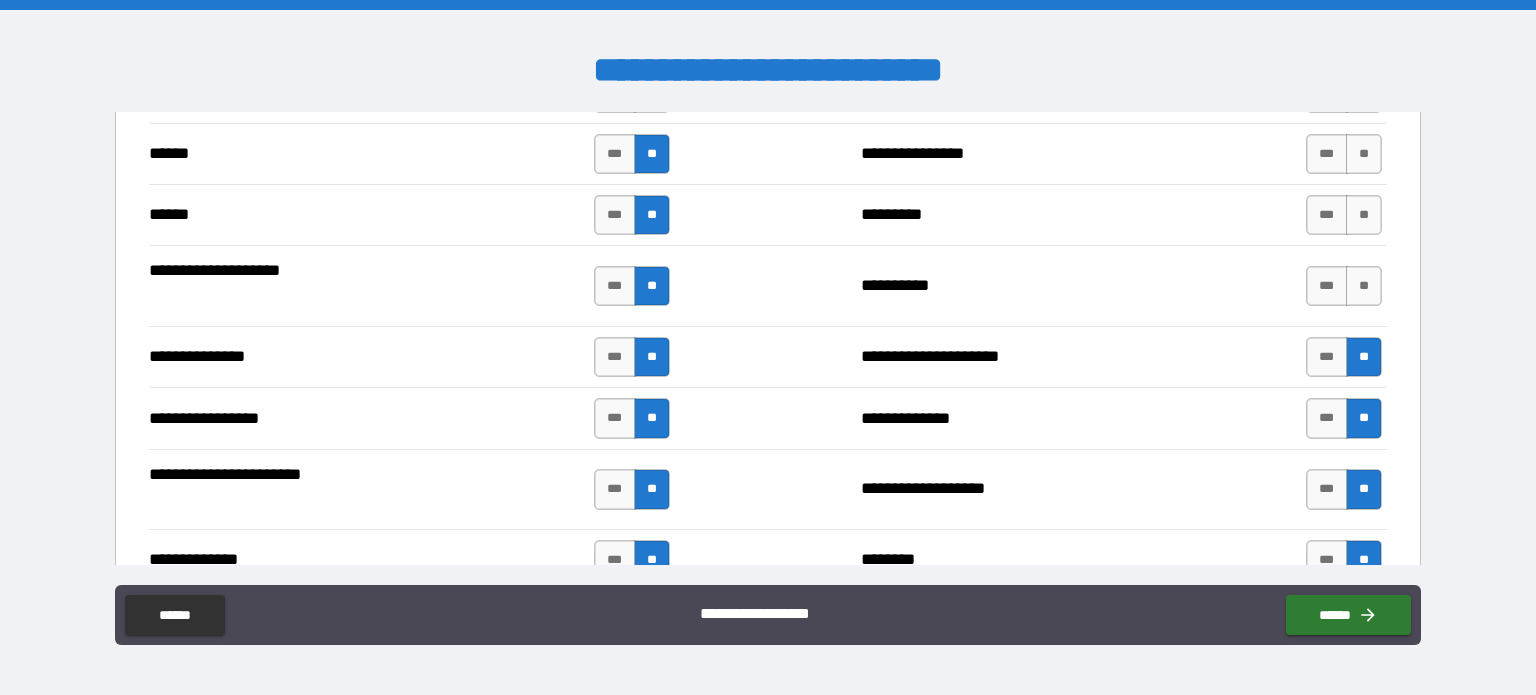 scroll, scrollTop: 2200, scrollLeft: 0, axis: vertical 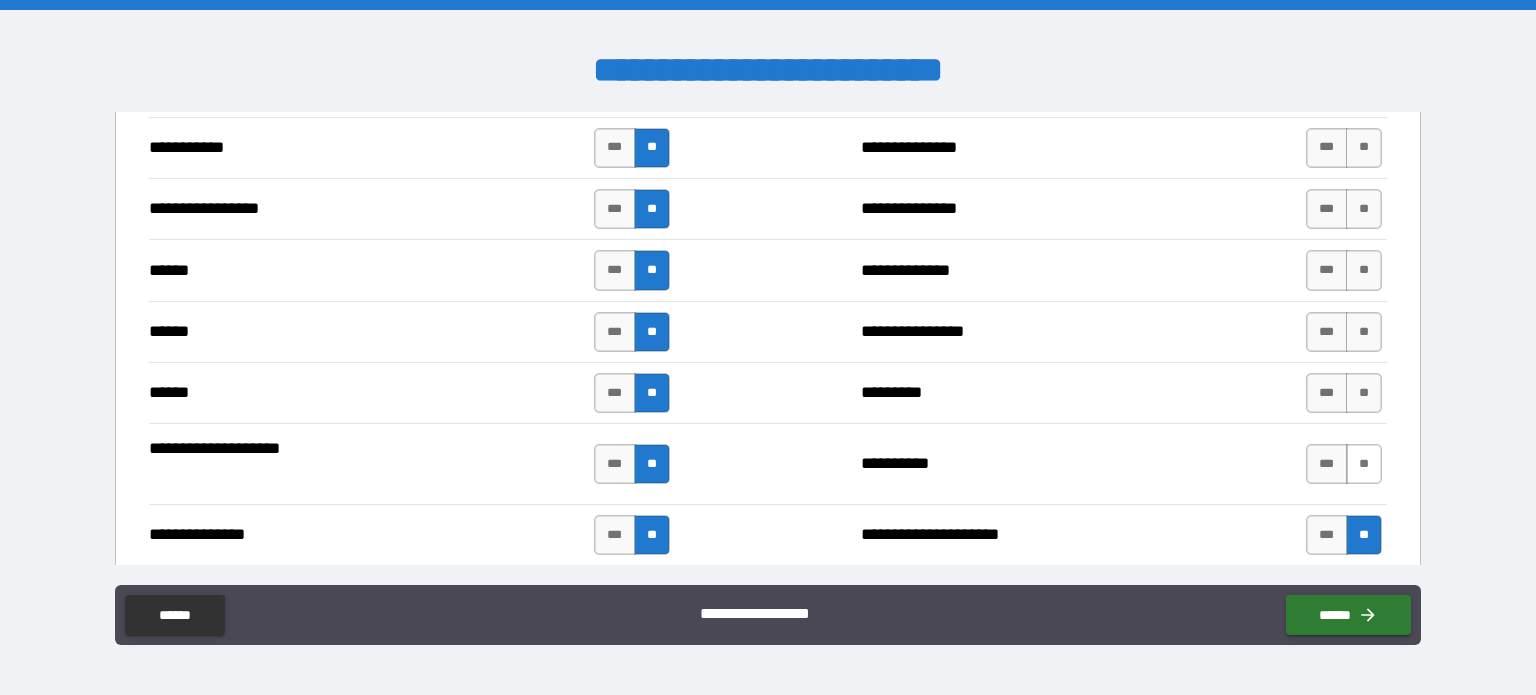 click on "**" at bounding box center [1364, 464] 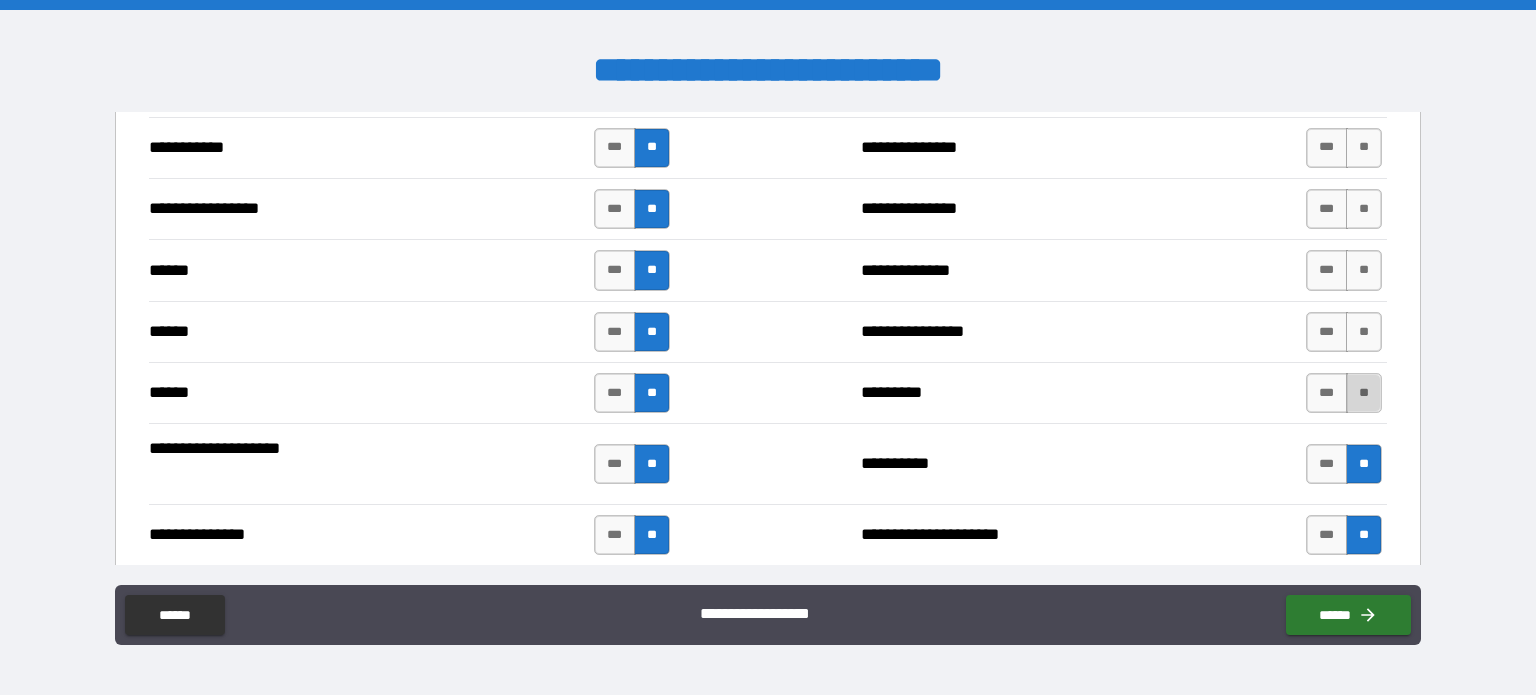 drag, startPoint x: 1344, startPoint y: 385, endPoint x: 1350, endPoint y: 346, distance: 39.45884 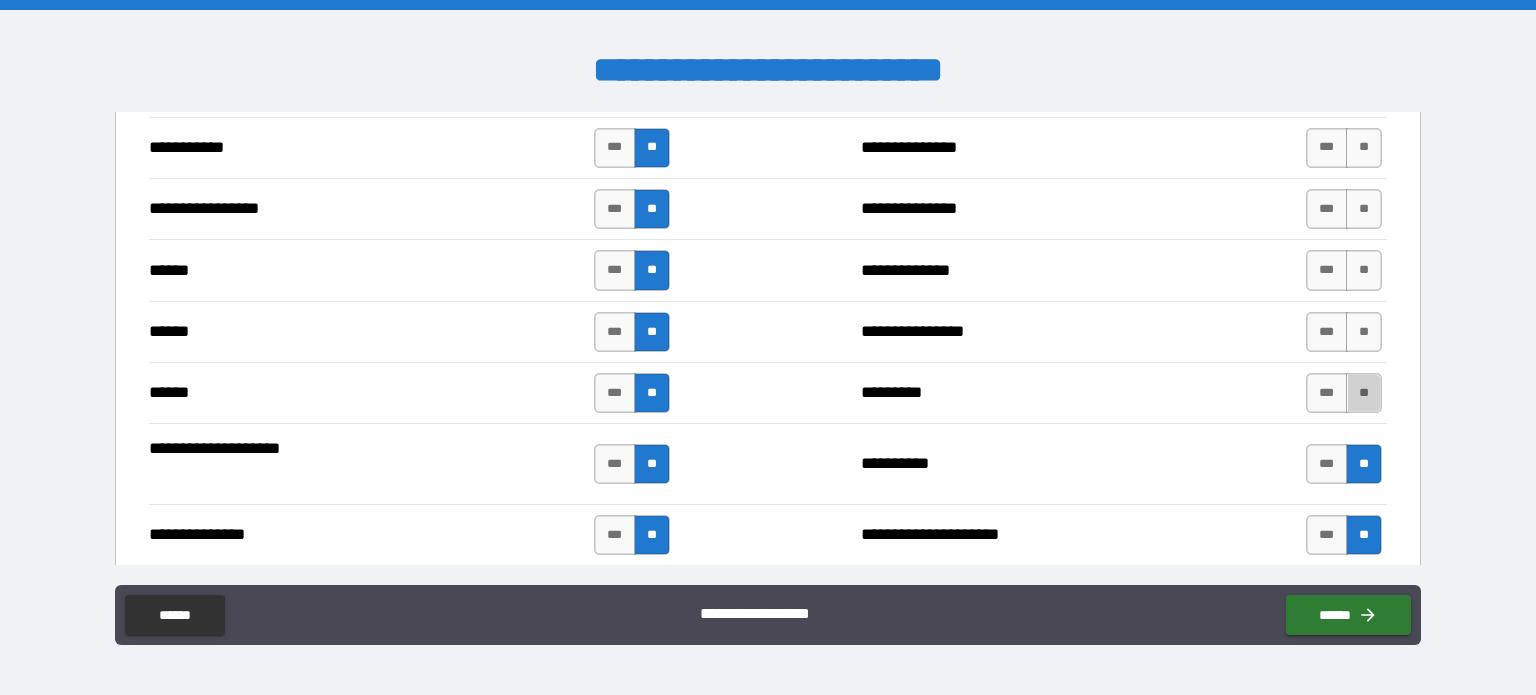 click on "**" at bounding box center [1364, 393] 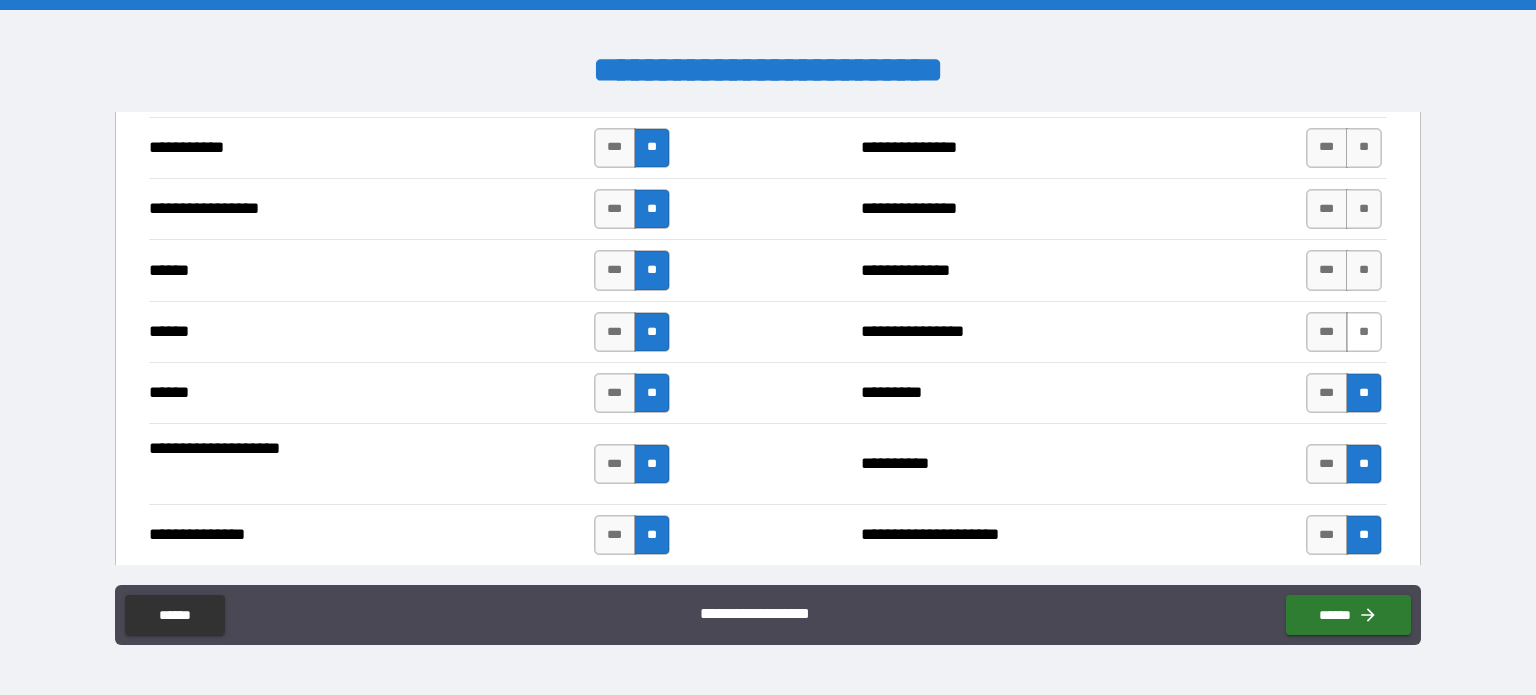 click on "**" at bounding box center (1364, 332) 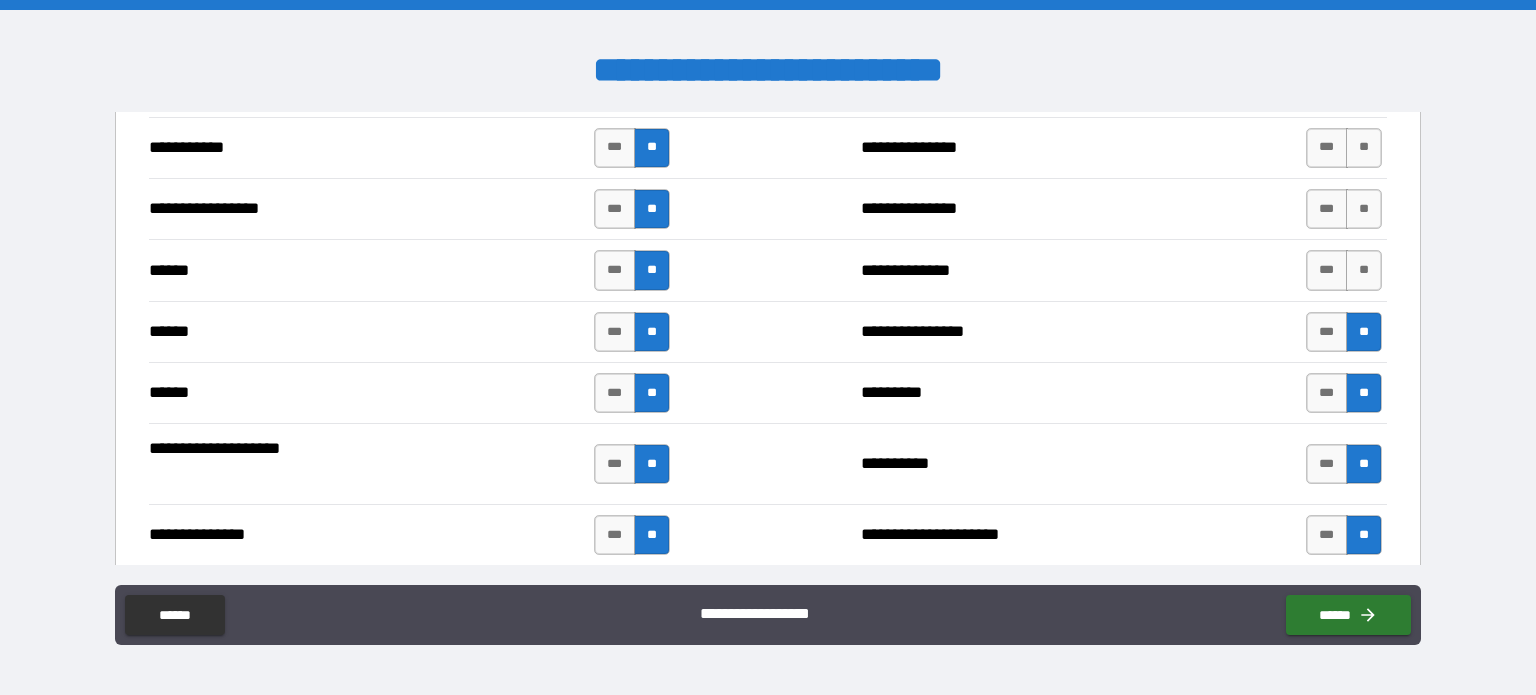 click on "**" at bounding box center (1364, 270) 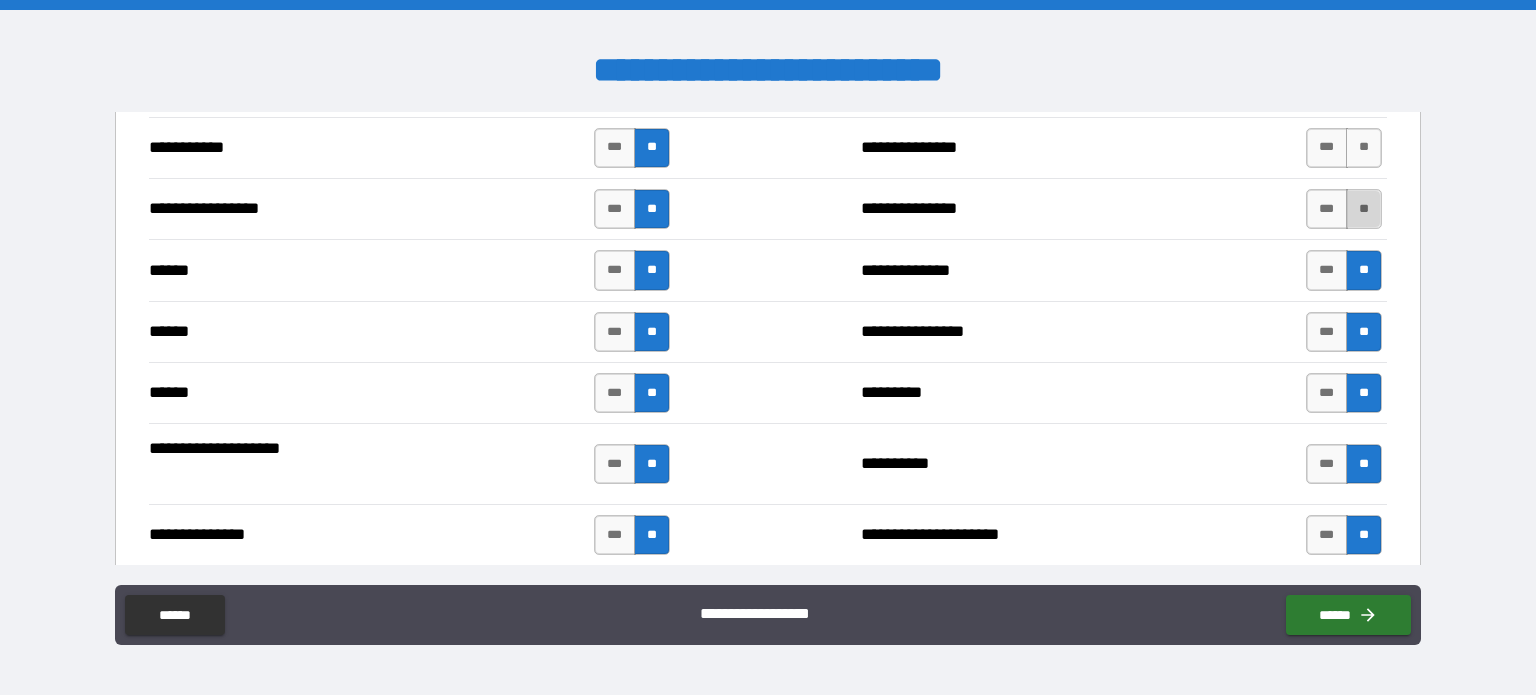 click on "**" at bounding box center (1364, 209) 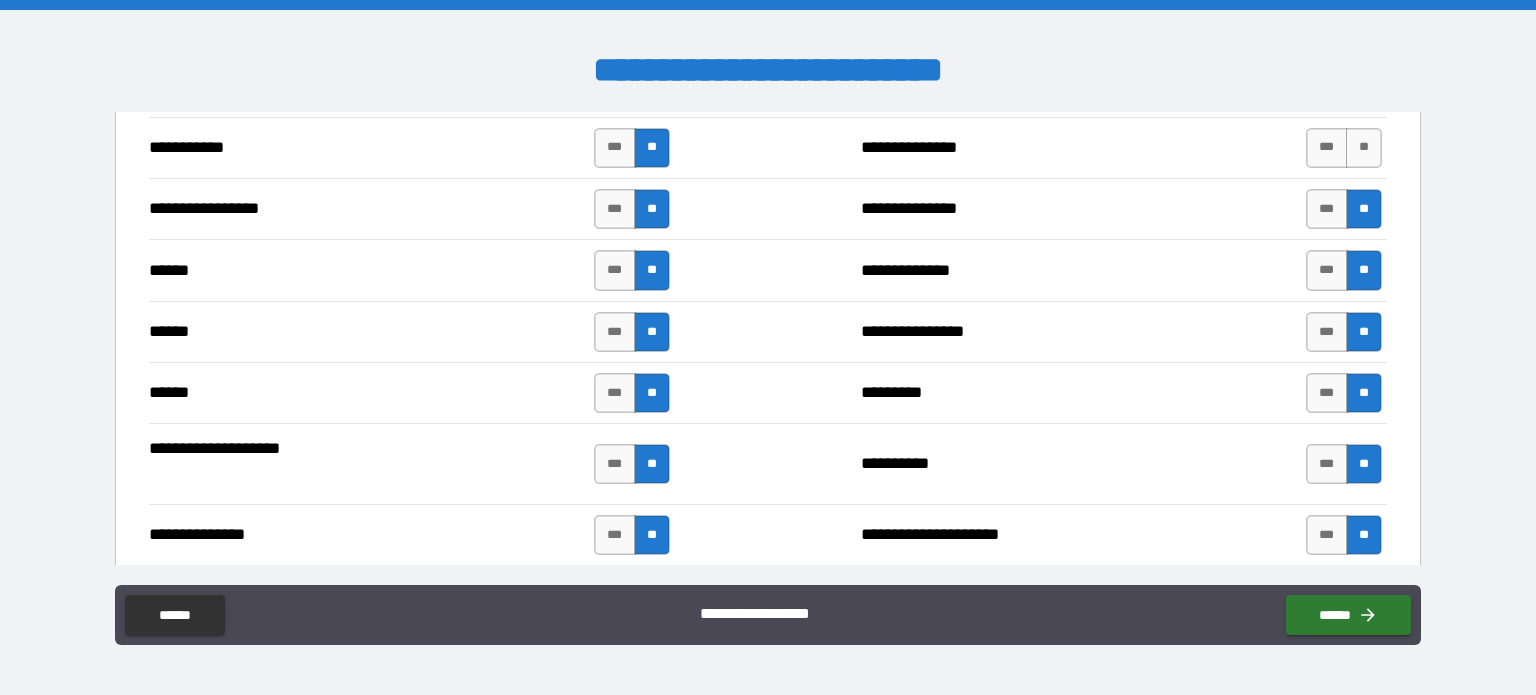 click on "**********" at bounding box center (768, 147) 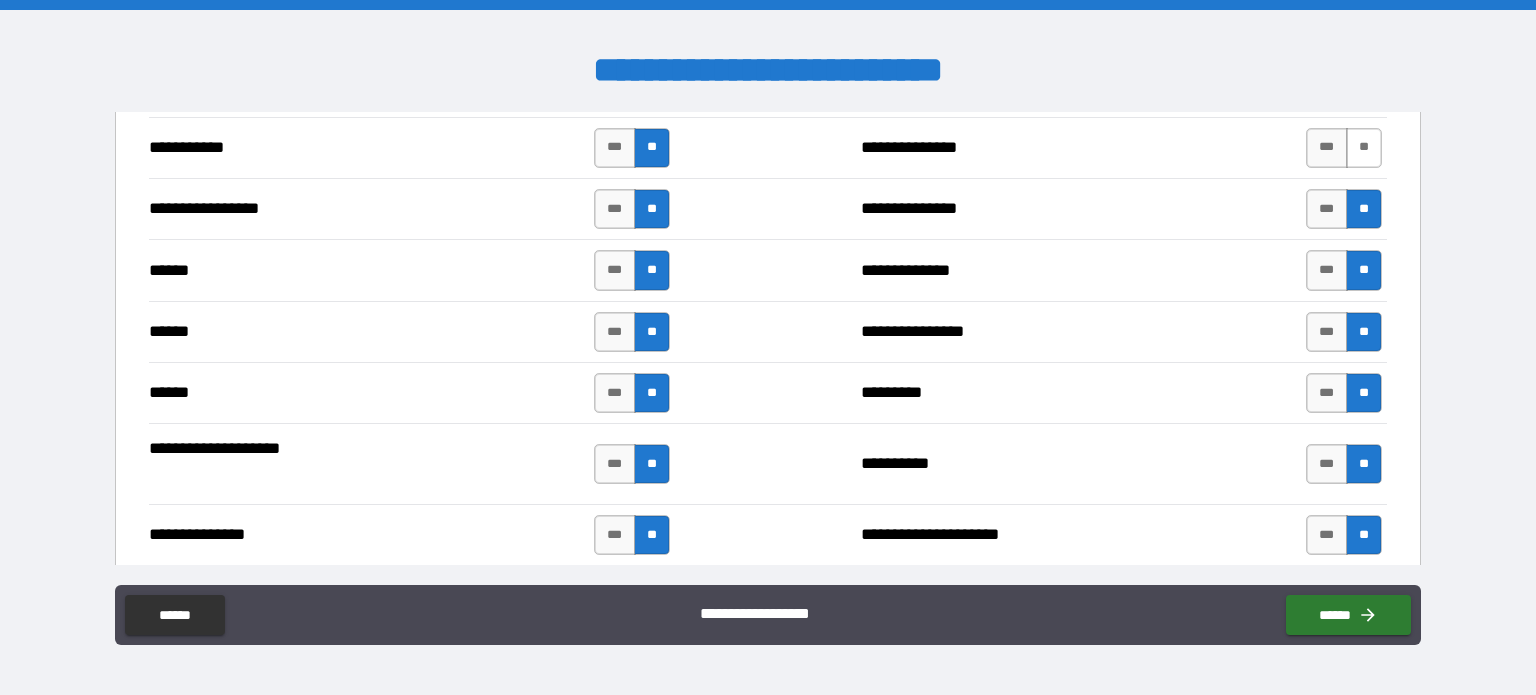 click on "**" at bounding box center [1364, 148] 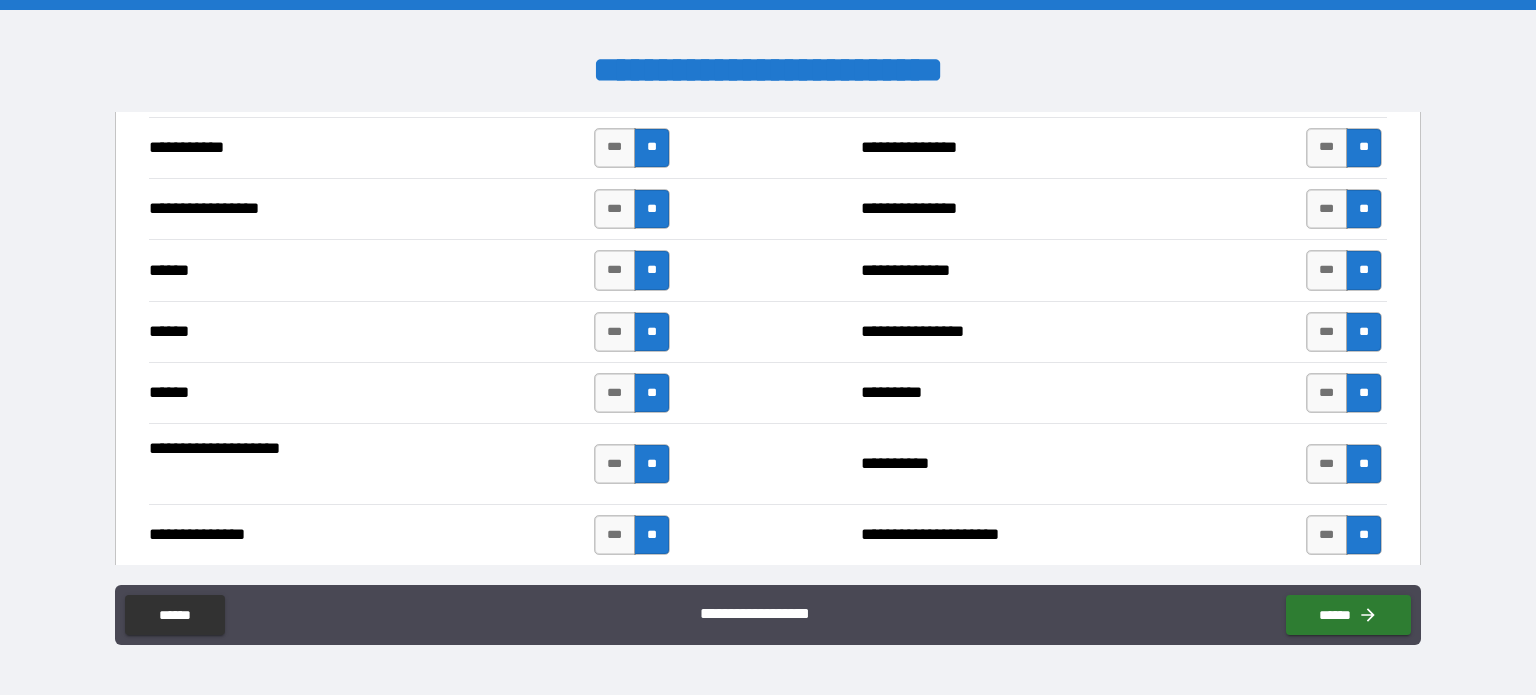 scroll, scrollTop: 2000, scrollLeft: 0, axis: vertical 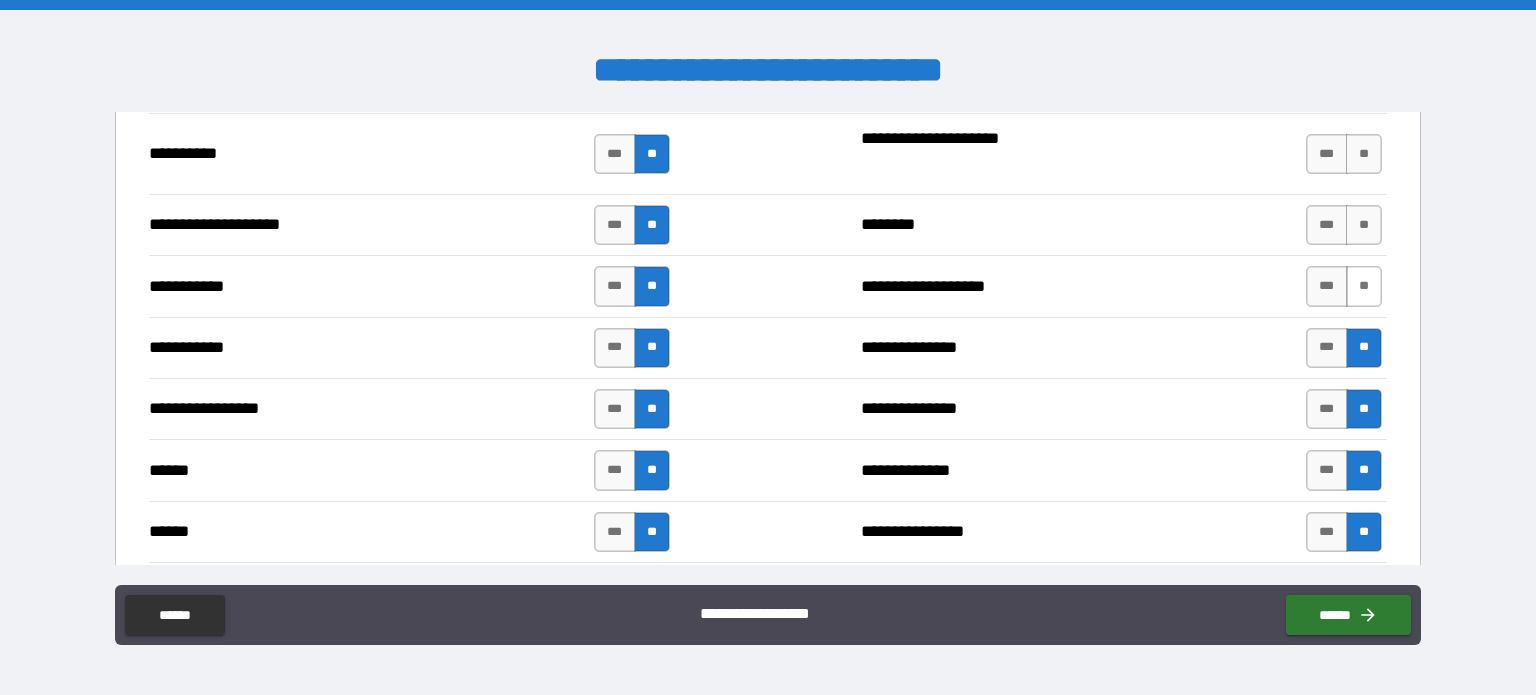 click on "**" at bounding box center [1364, 286] 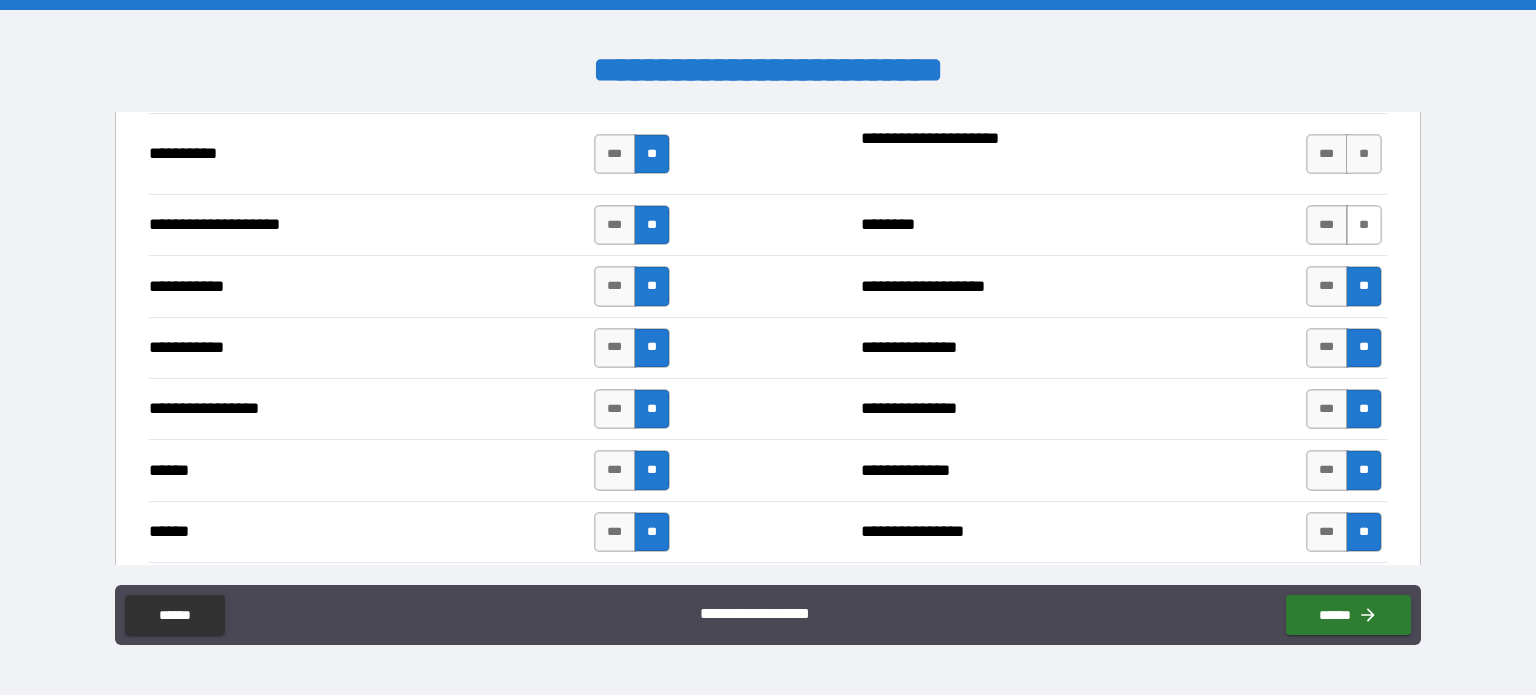 click on "**" at bounding box center [1364, 225] 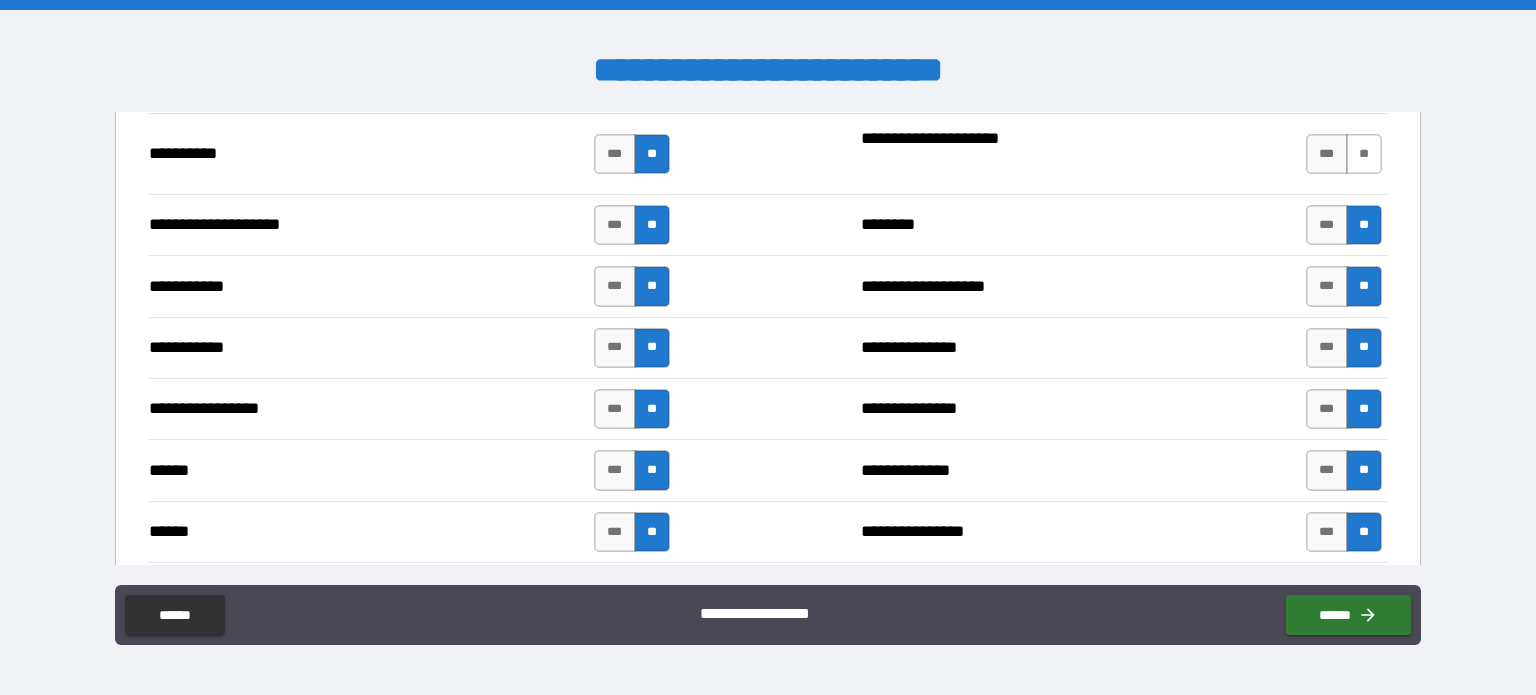 click on "**" at bounding box center [1364, 154] 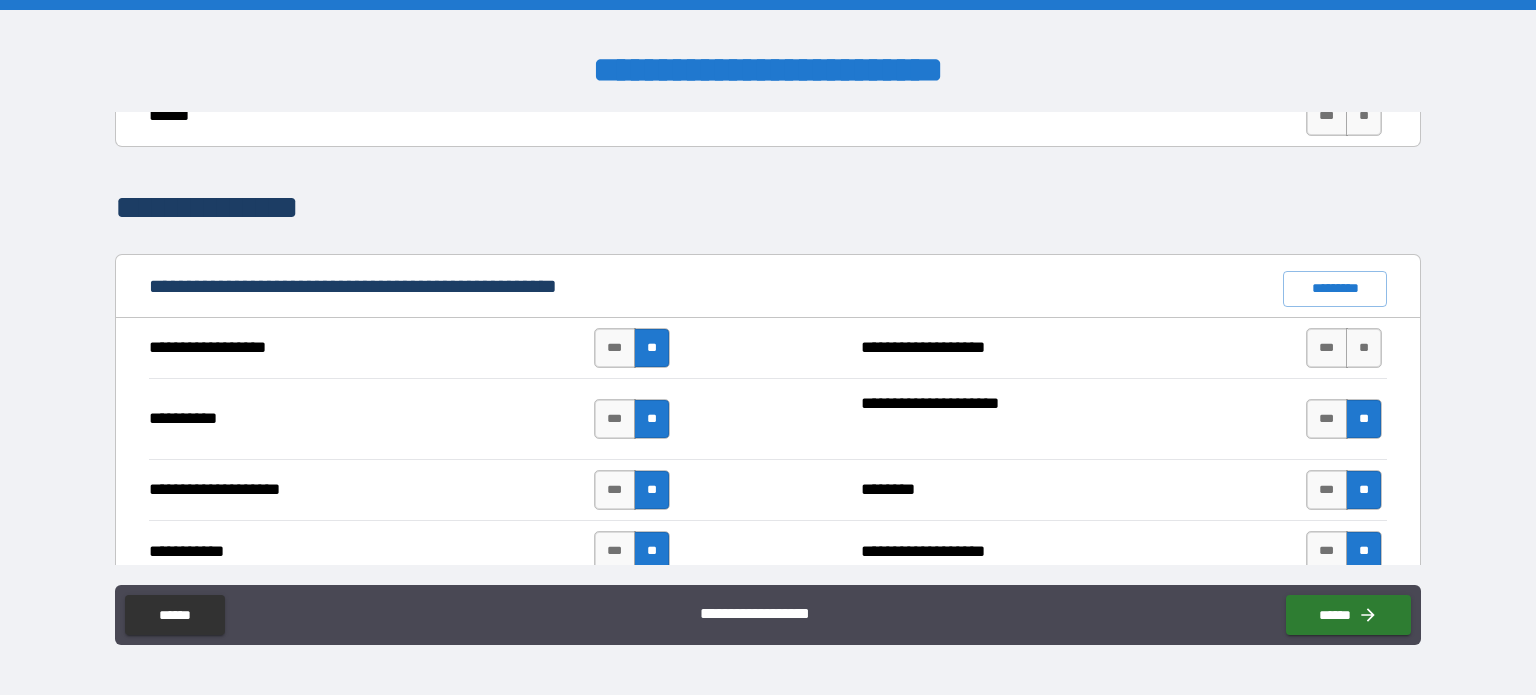 scroll, scrollTop: 1700, scrollLeft: 0, axis: vertical 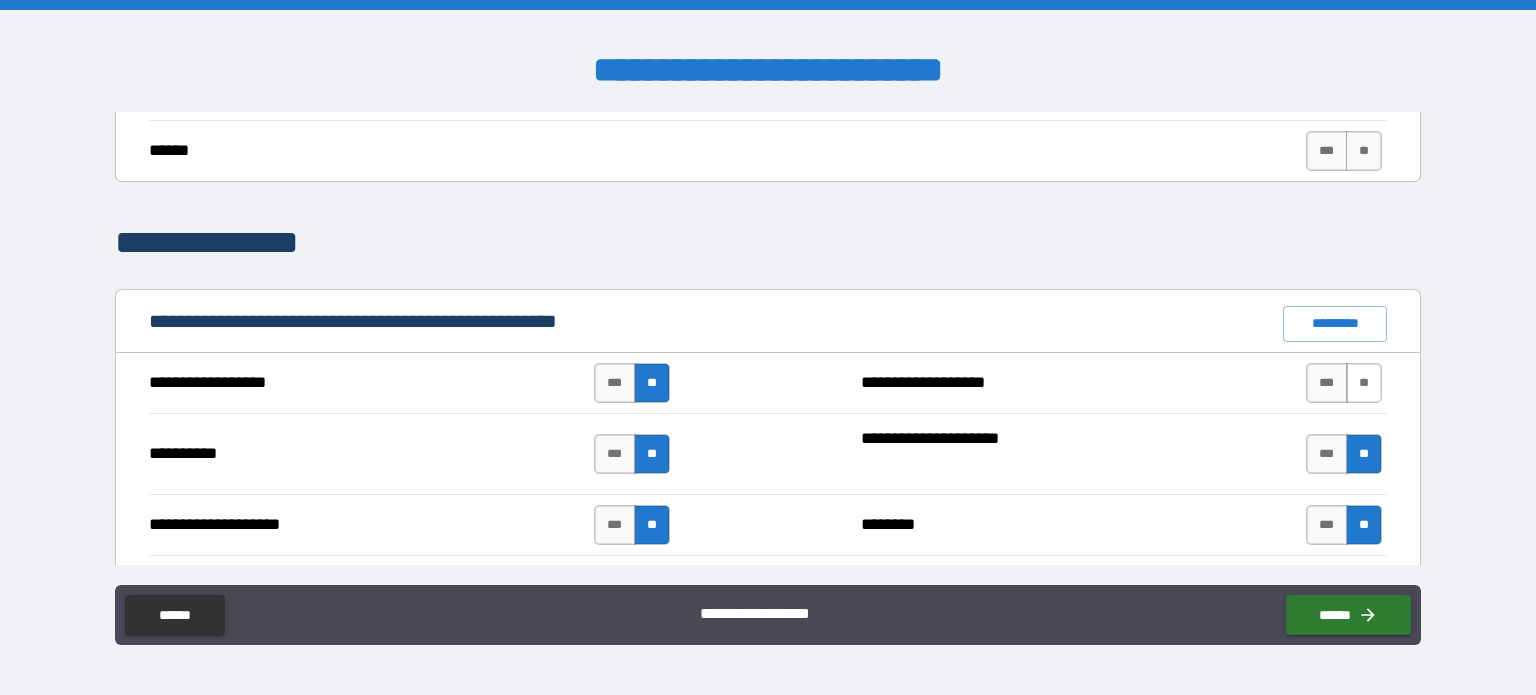 click on "**" at bounding box center (1364, 383) 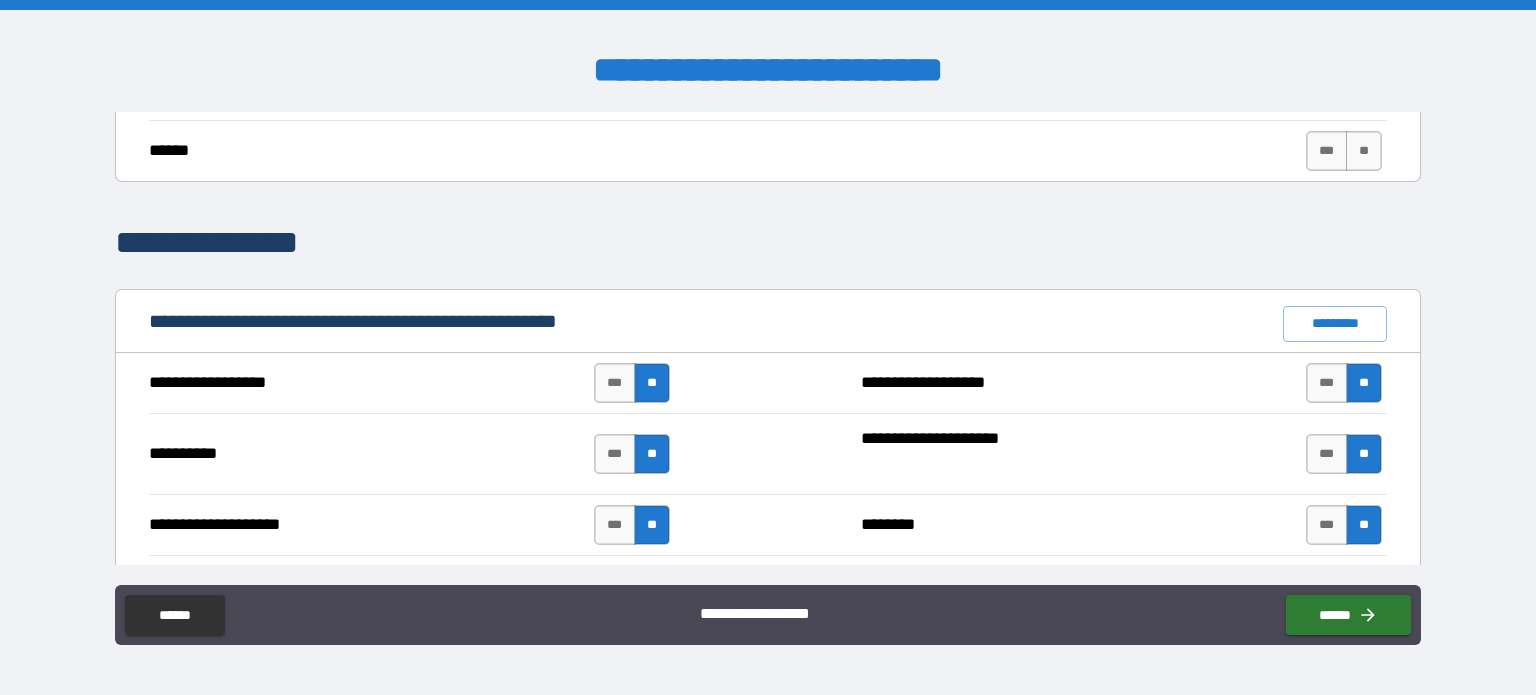 scroll, scrollTop: 1600, scrollLeft: 0, axis: vertical 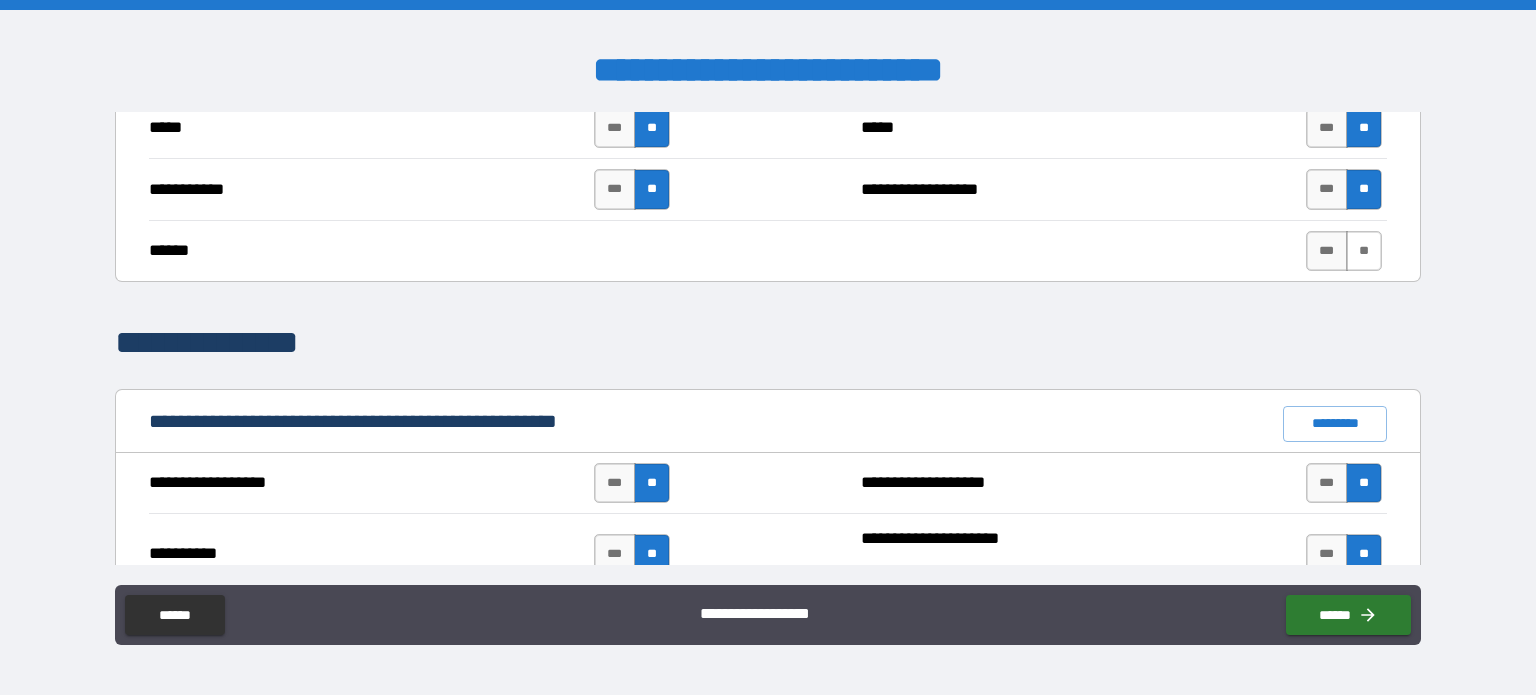 click on "**" at bounding box center [1364, 251] 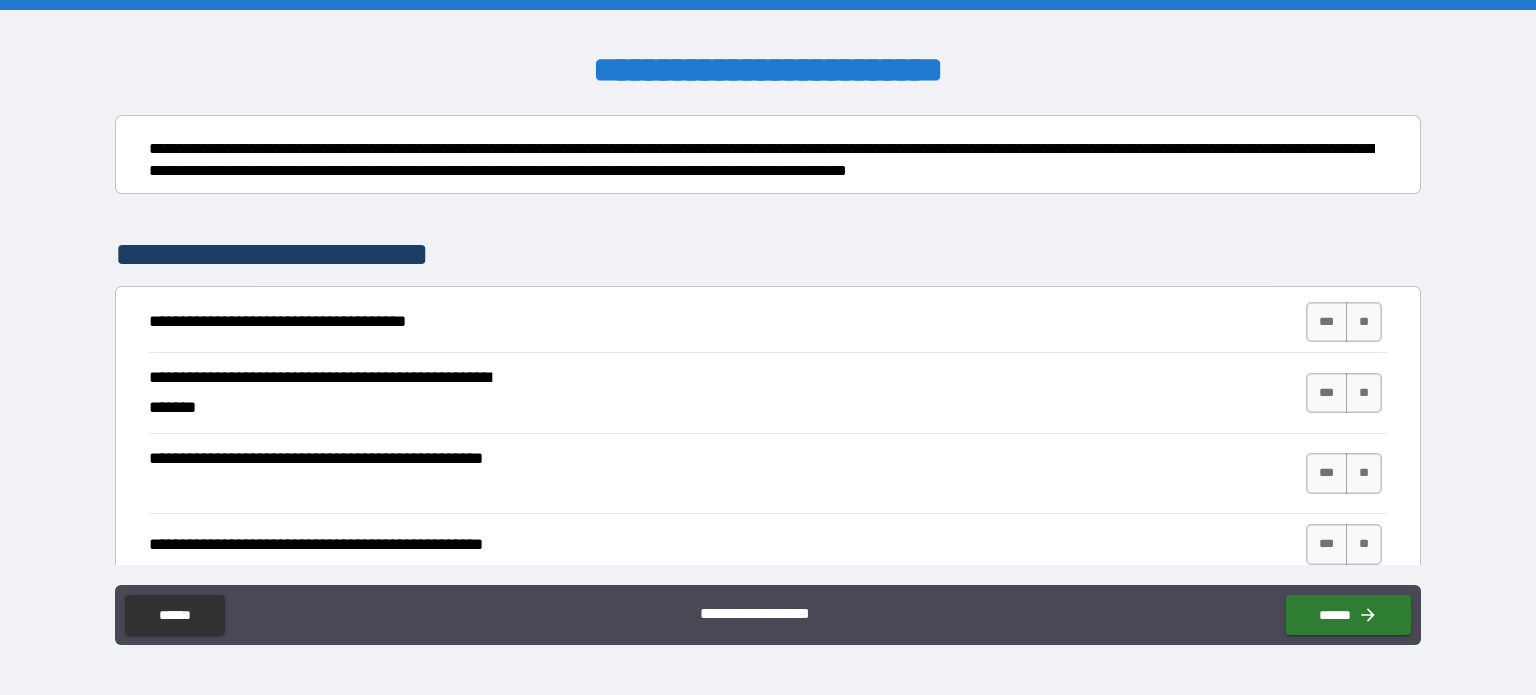 scroll, scrollTop: 200, scrollLeft: 0, axis: vertical 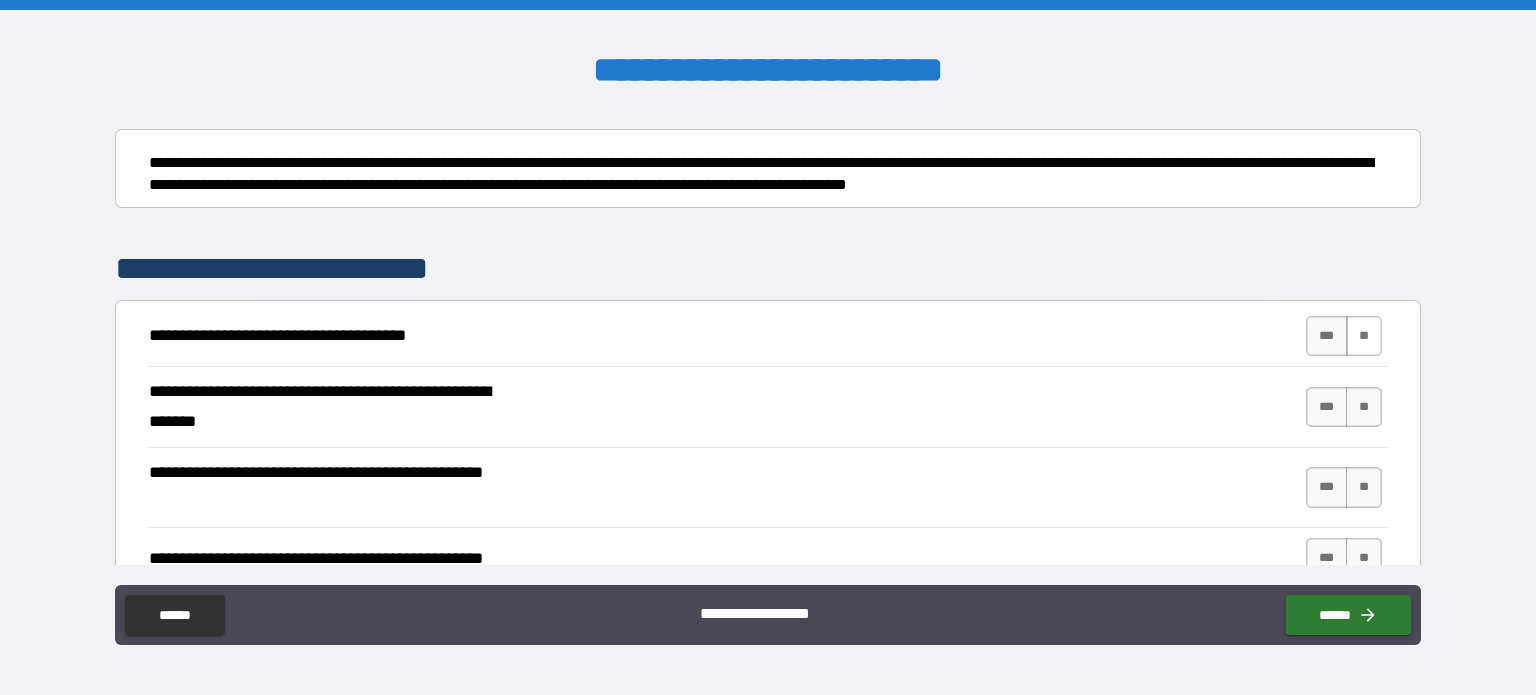 click on "**" at bounding box center (1364, 336) 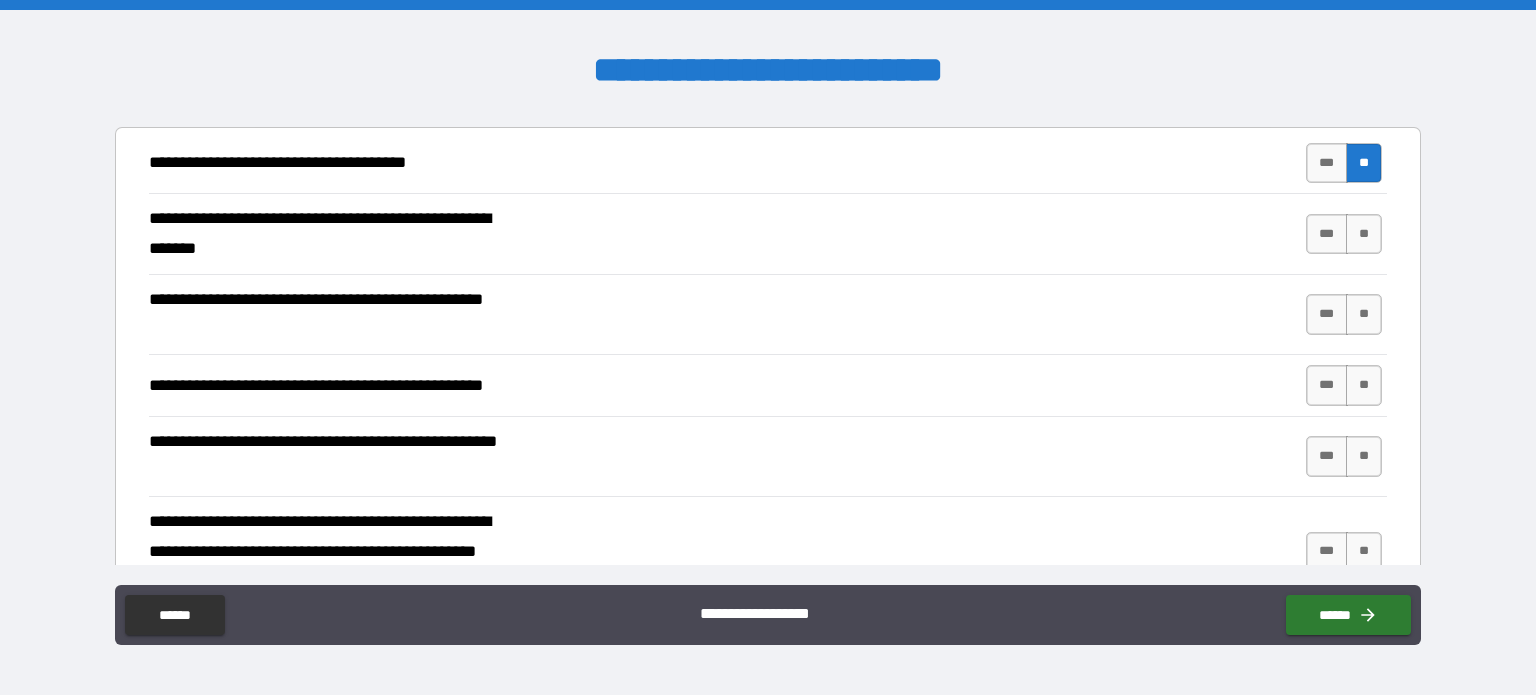 scroll, scrollTop: 400, scrollLeft: 0, axis: vertical 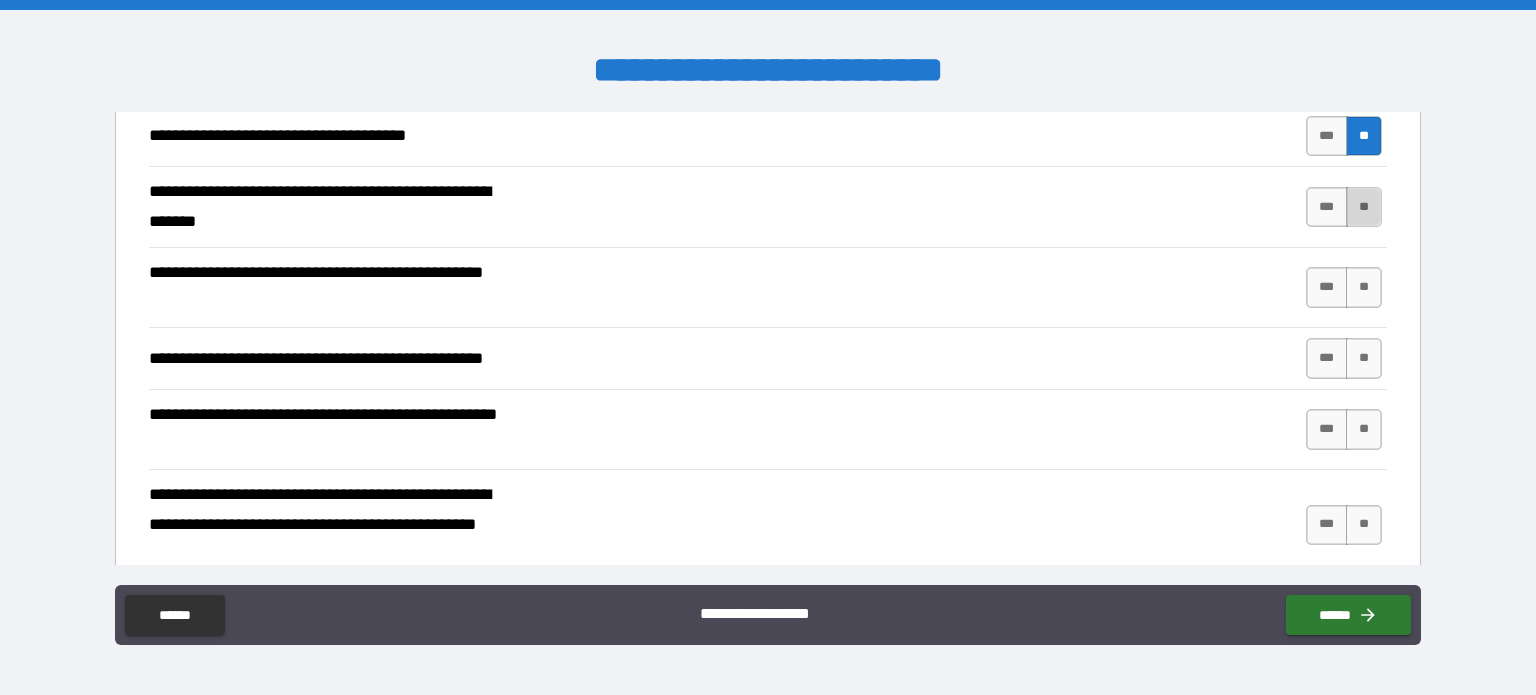 click on "**" at bounding box center [1364, 207] 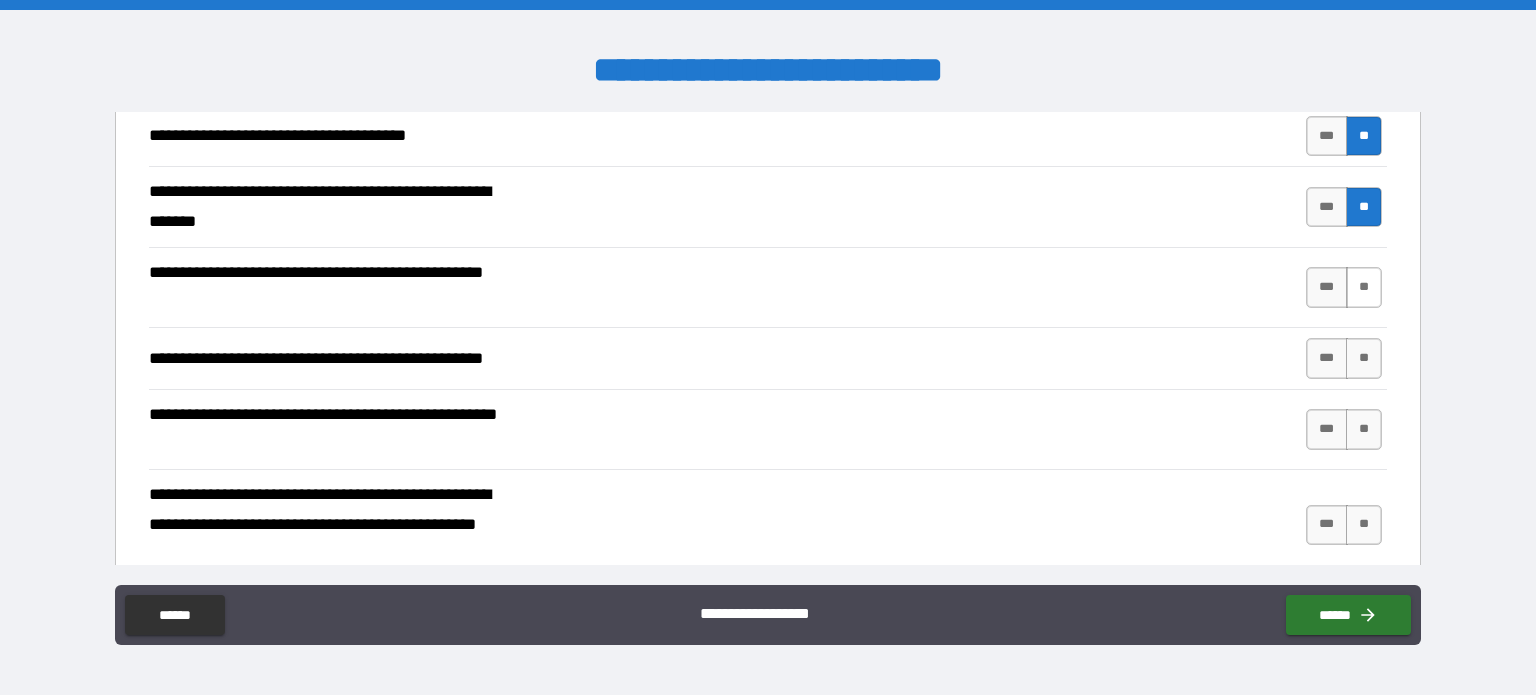 click on "**" at bounding box center (1364, 287) 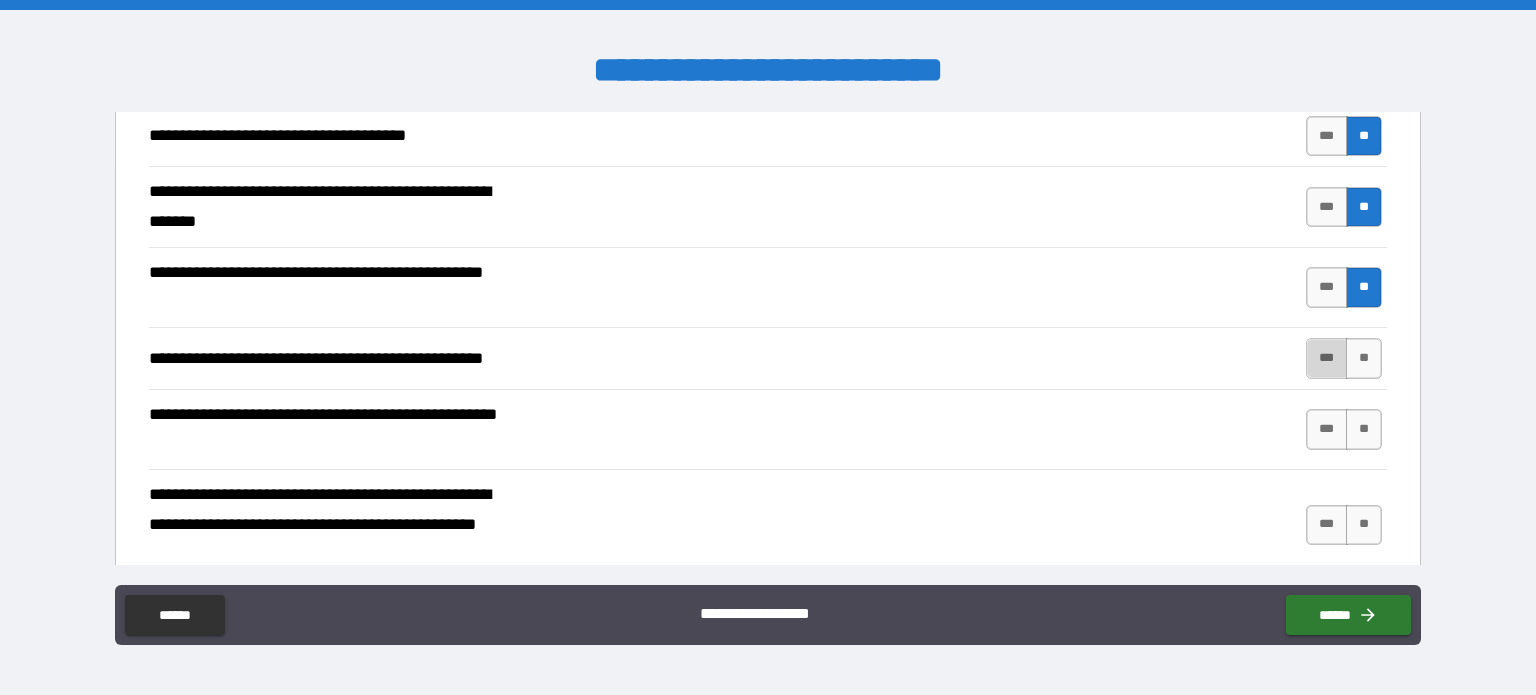 click on "***" at bounding box center (1327, 358) 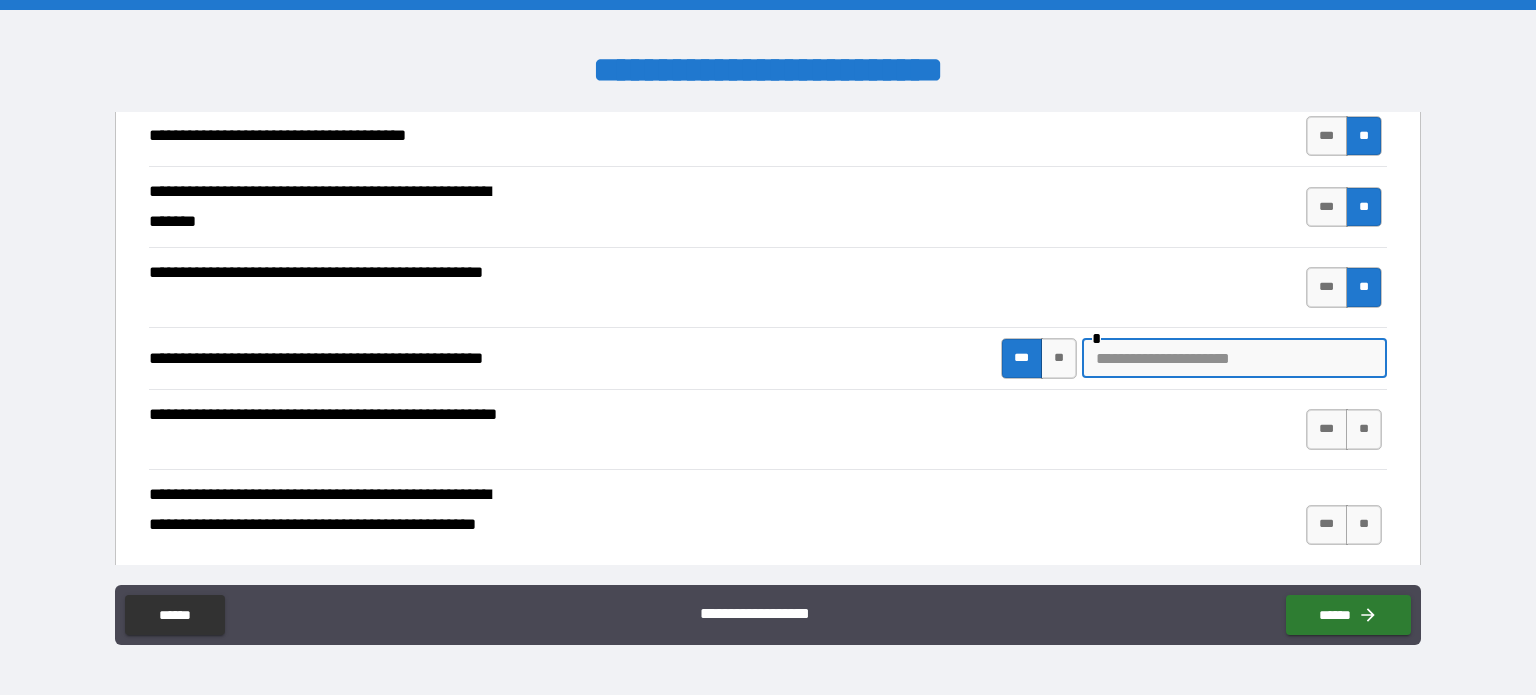 click at bounding box center (1234, 358) 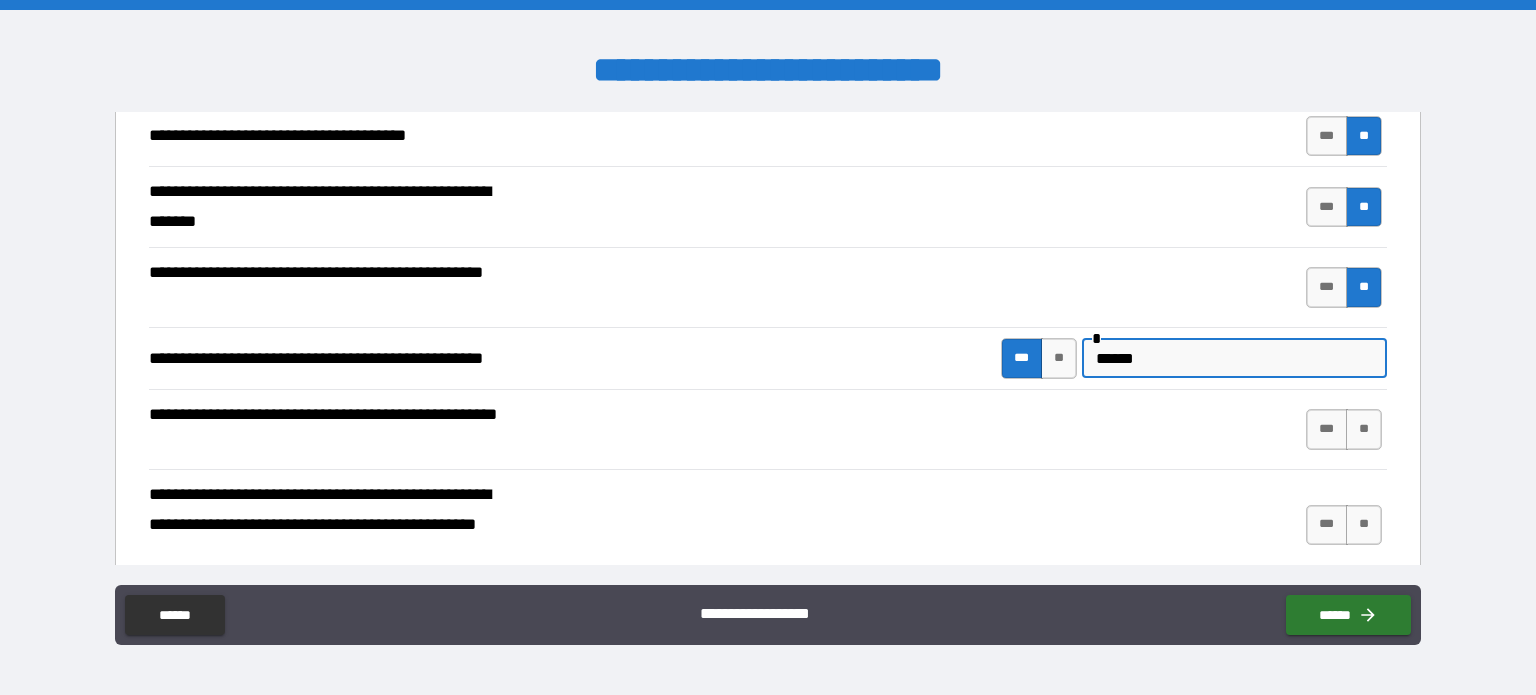type on "******" 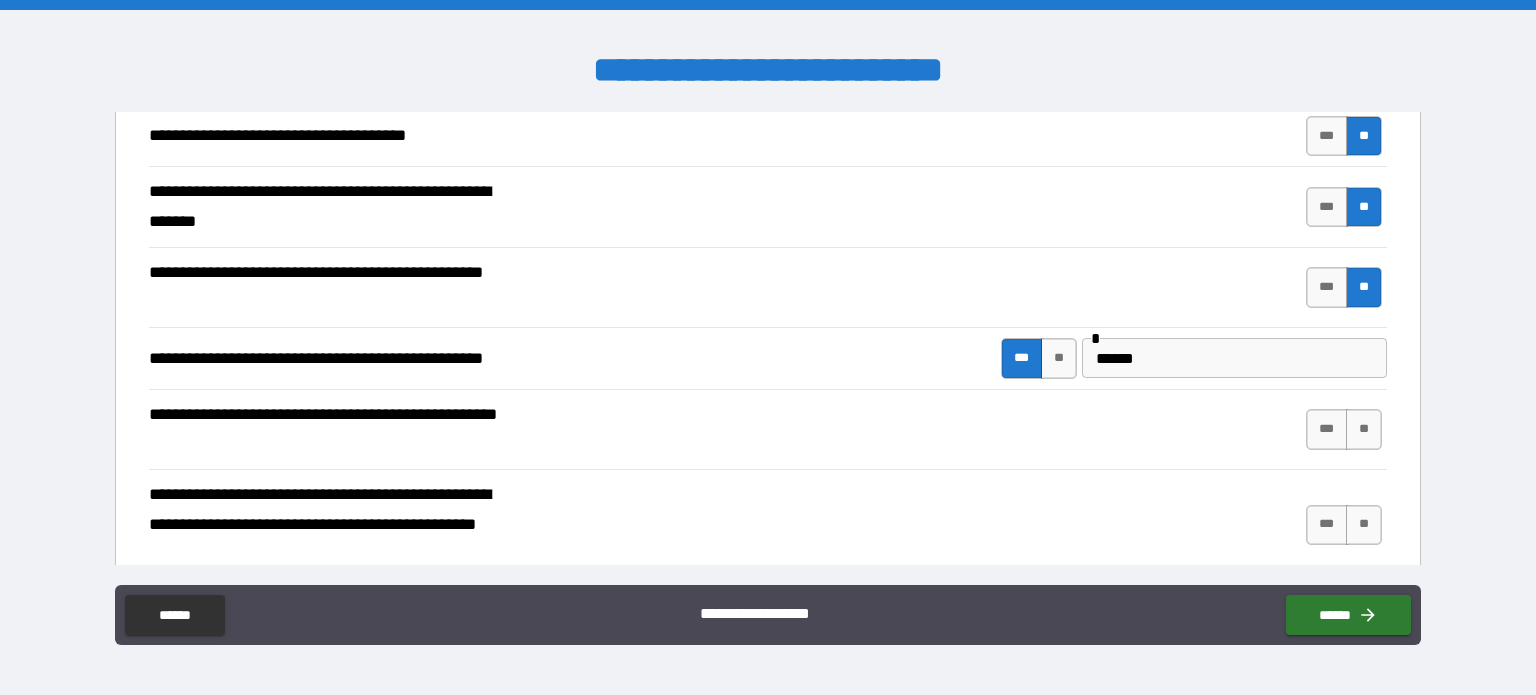 click on "**********" at bounding box center (768, 430) 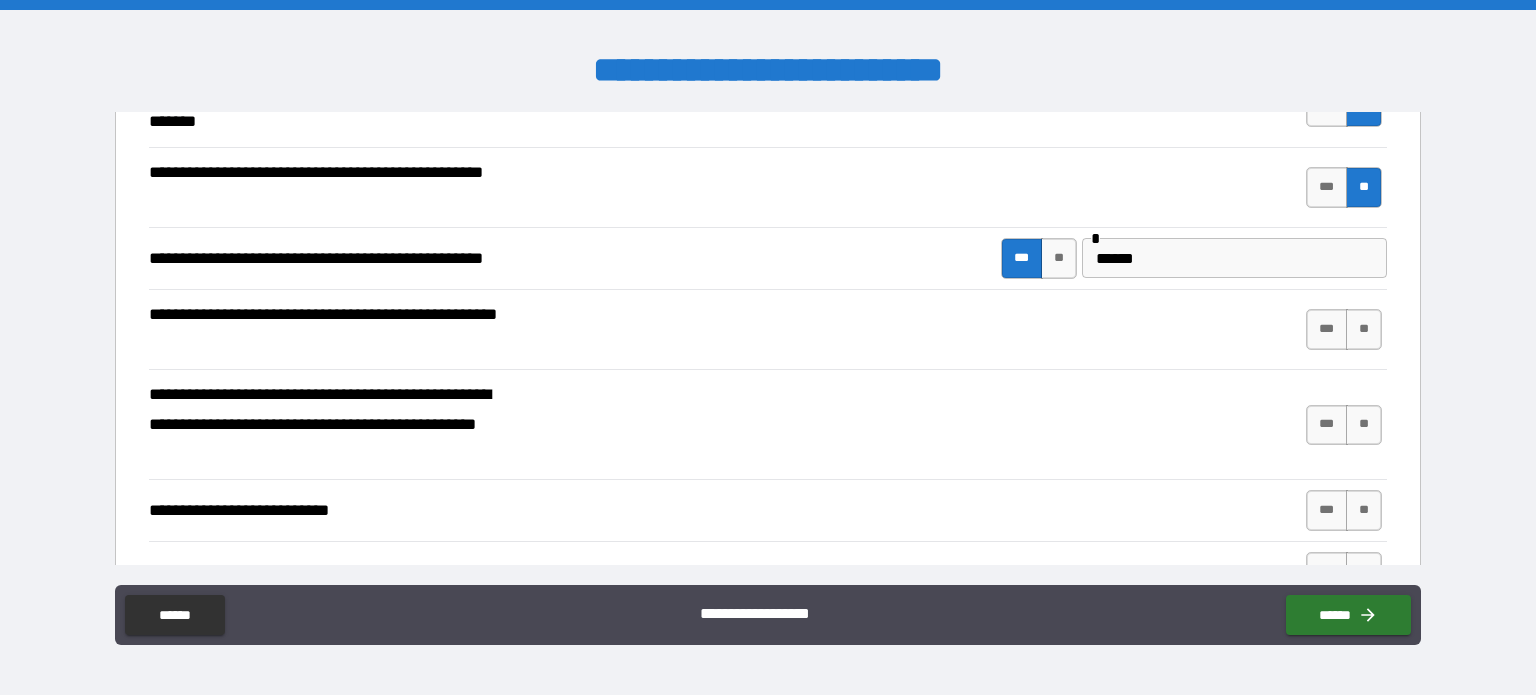 click on "*** **" at bounding box center (1344, 329) 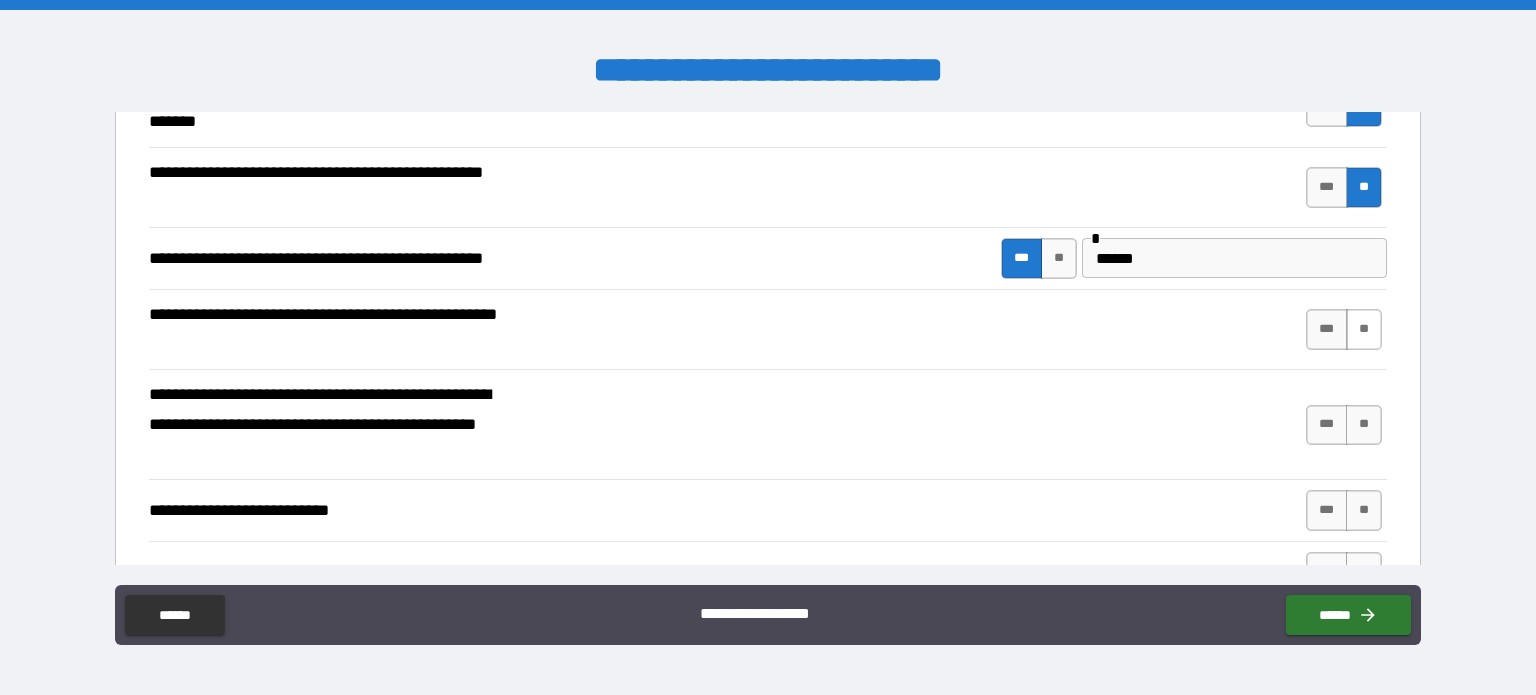 click on "**" at bounding box center [1364, 329] 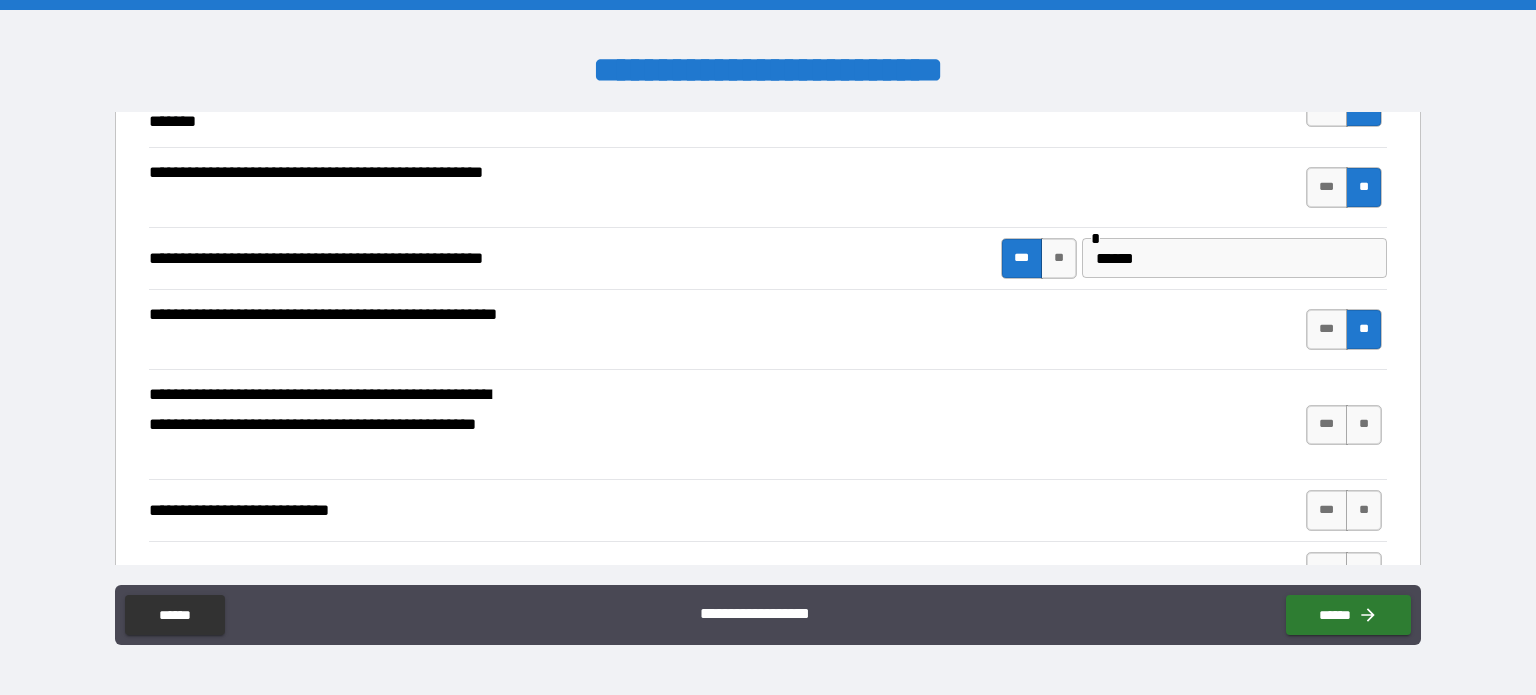 scroll, scrollTop: 600, scrollLeft: 0, axis: vertical 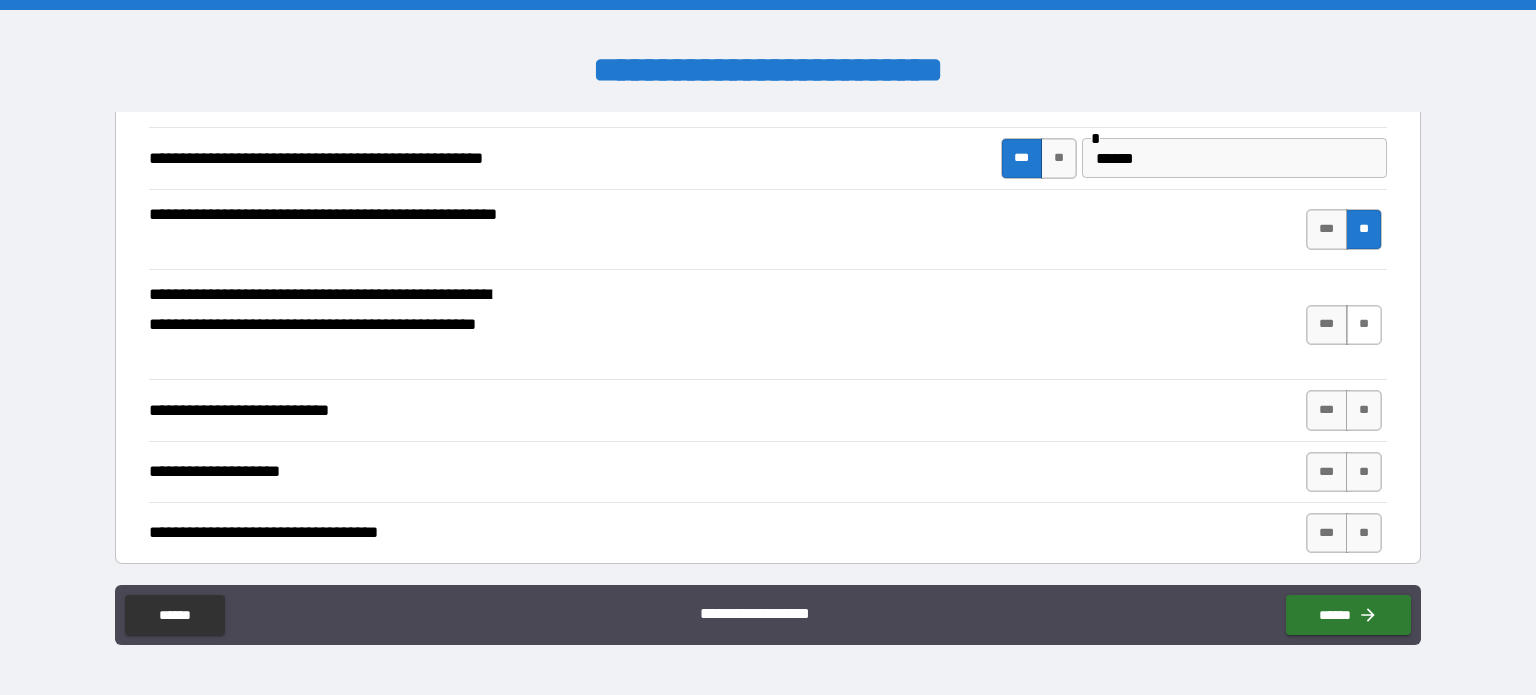 click on "**" at bounding box center (1364, 325) 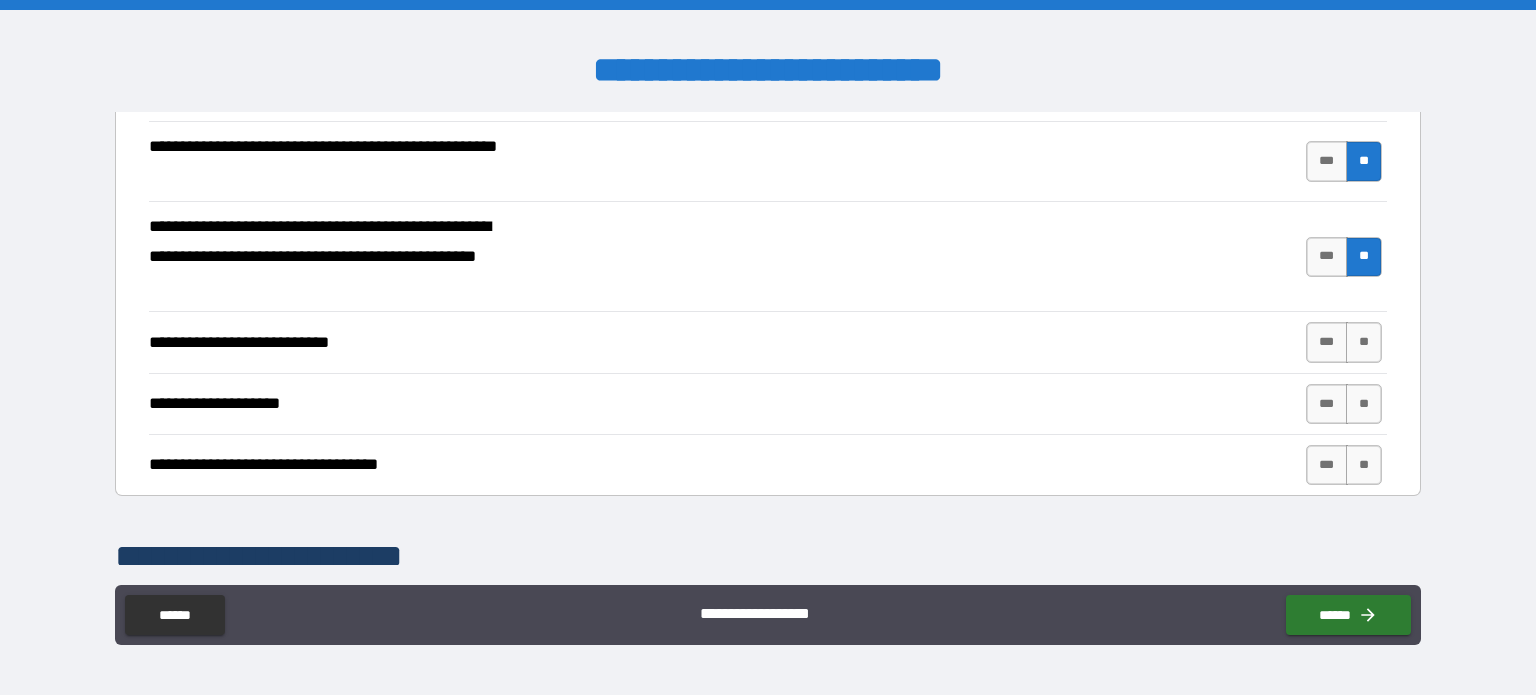 scroll, scrollTop: 700, scrollLeft: 0, axis: vertical 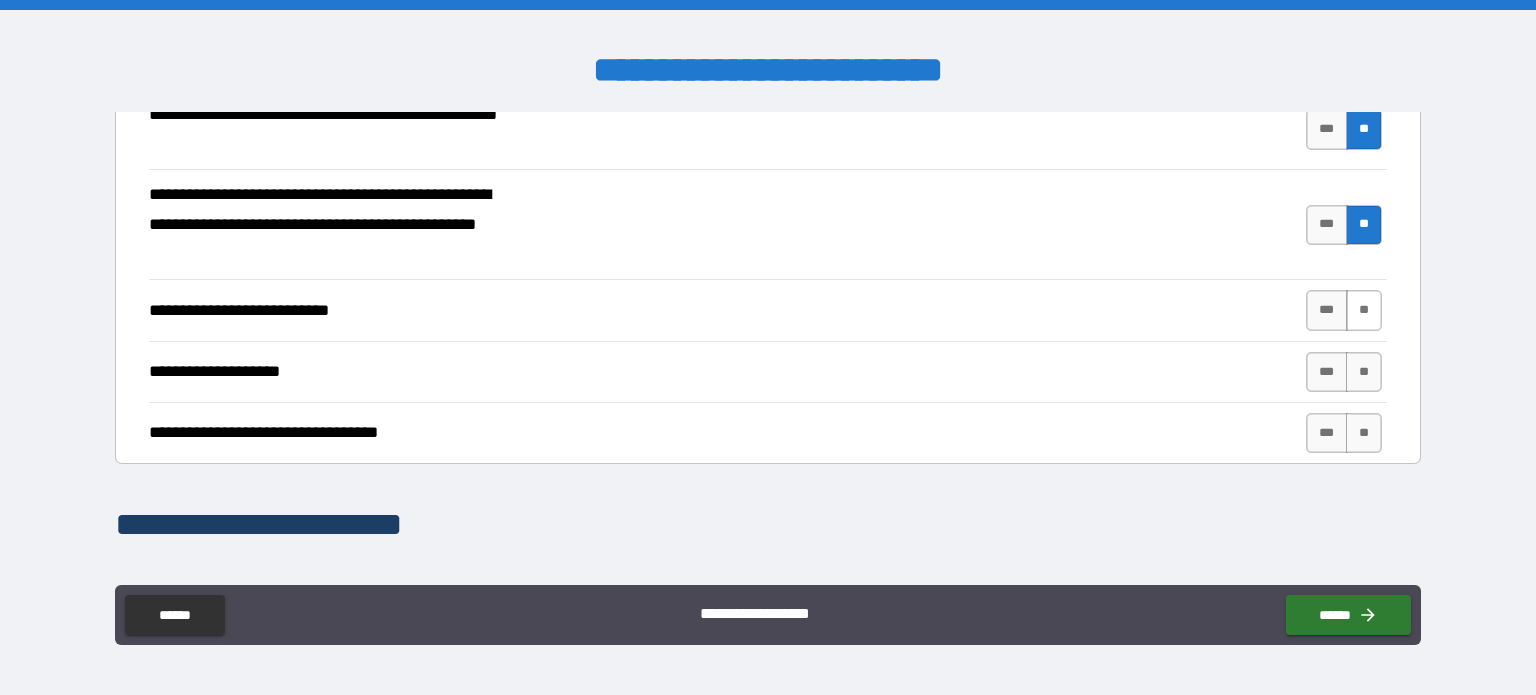 click on "**" at bounding box center (1364, 310) 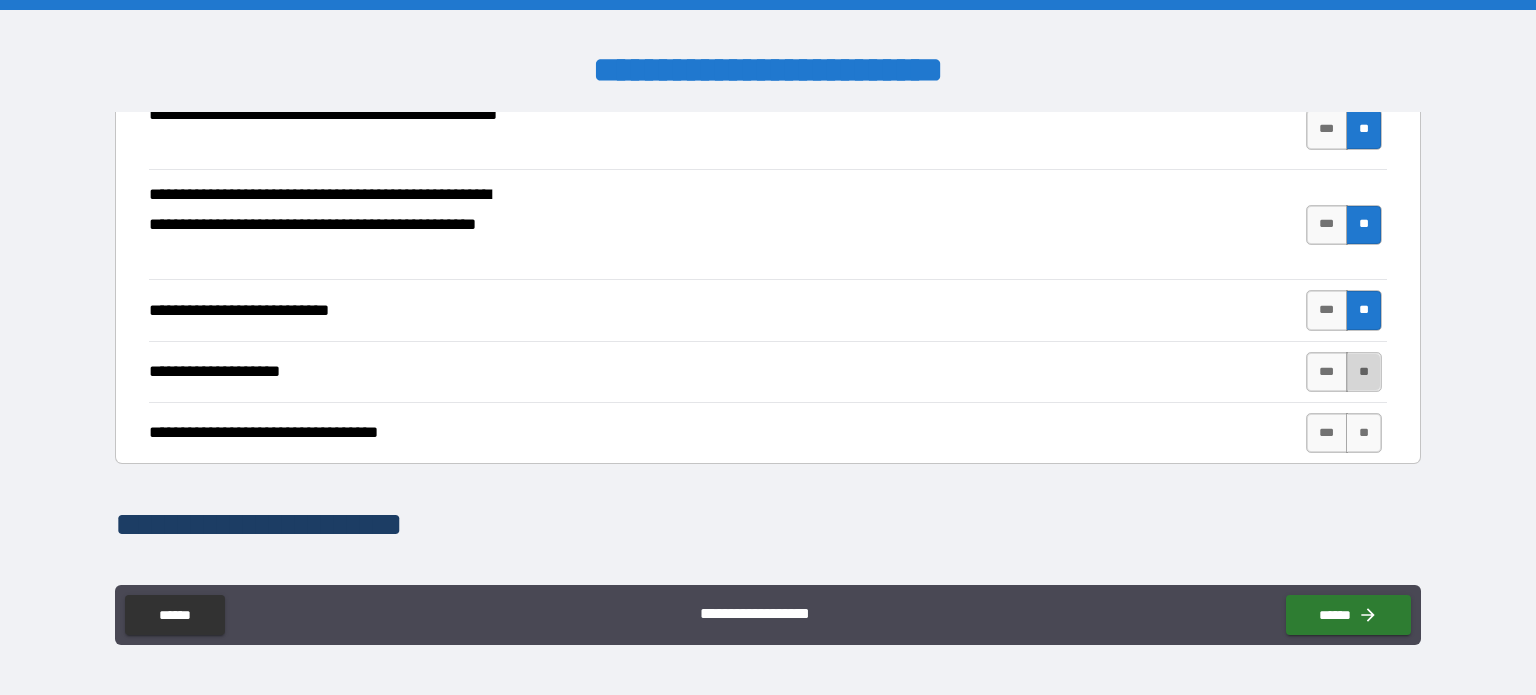click on "**" at bounding box center (1364, 372) 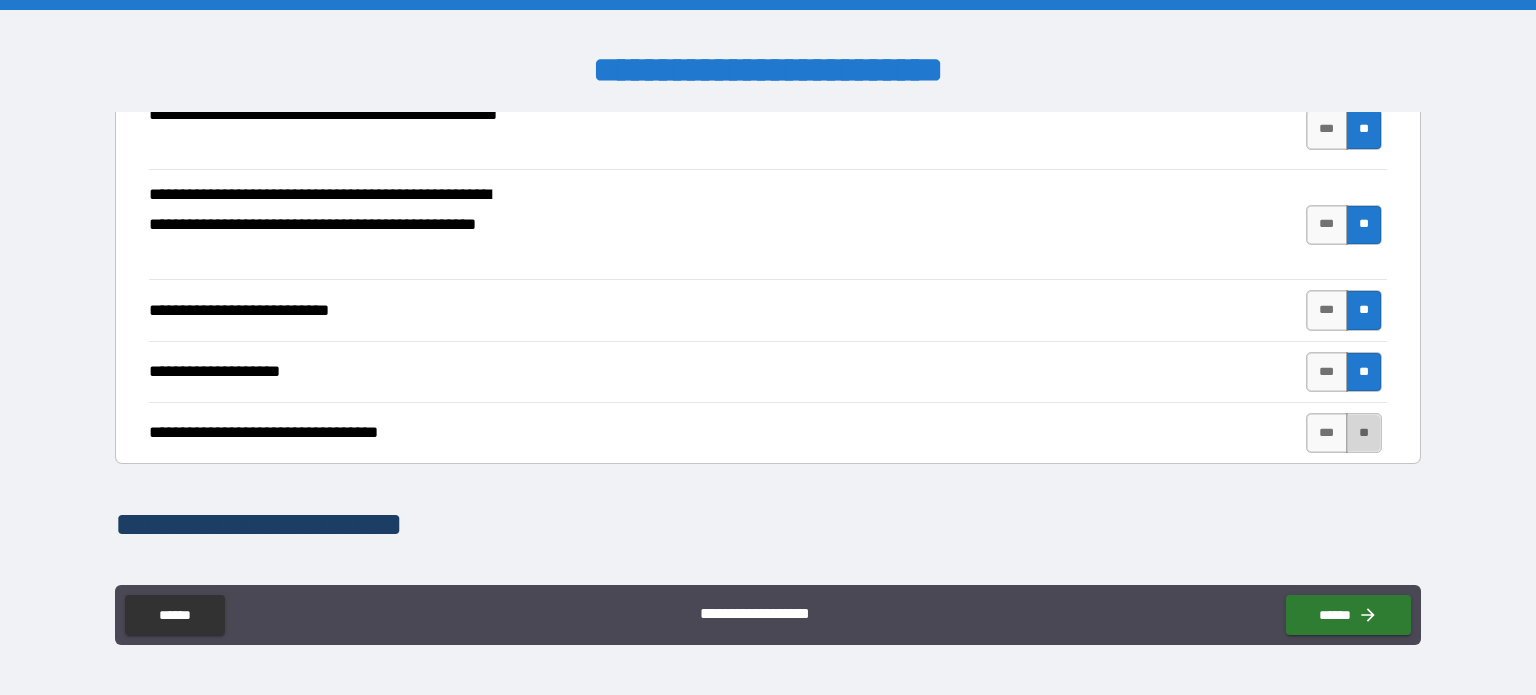 click on "**" at bounding box center [1364, 433] 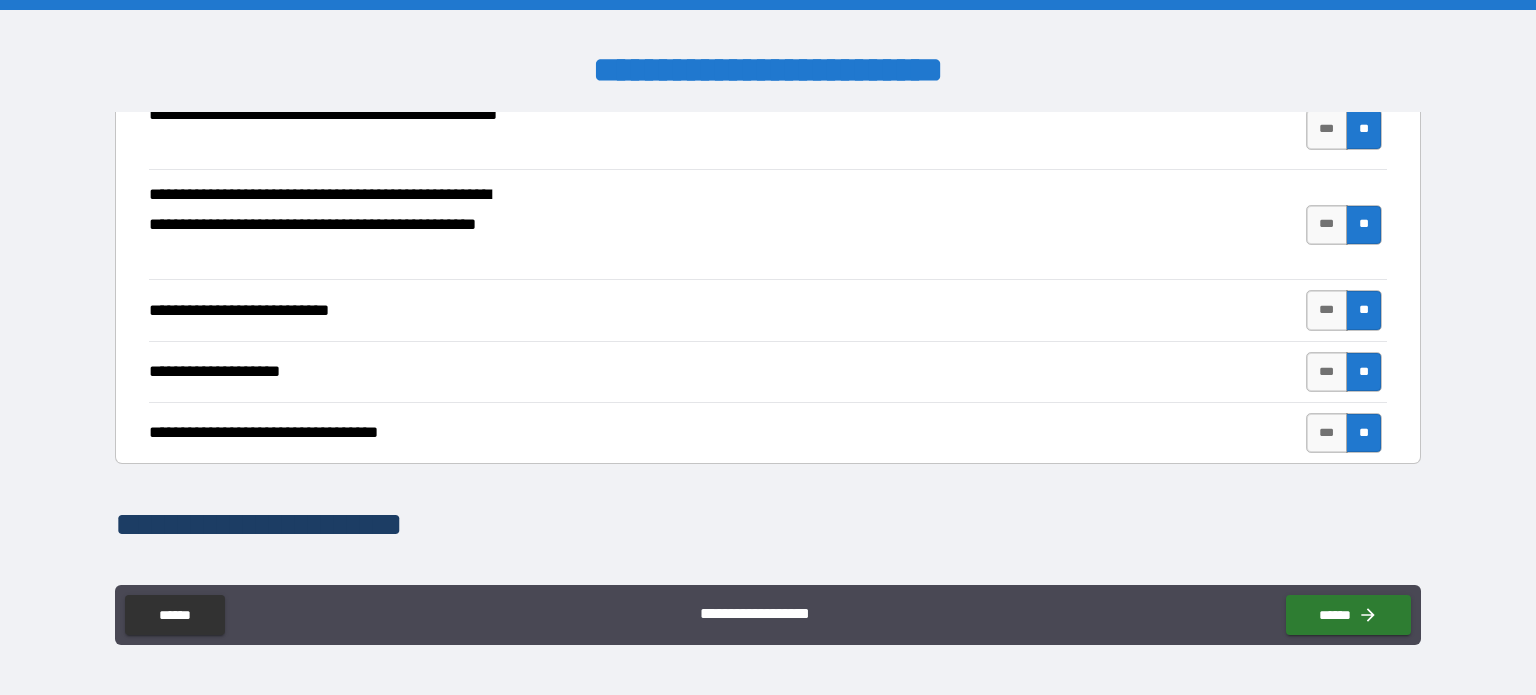scroll, scrollTop: 500, scrollLeft: 0, axis: vertical 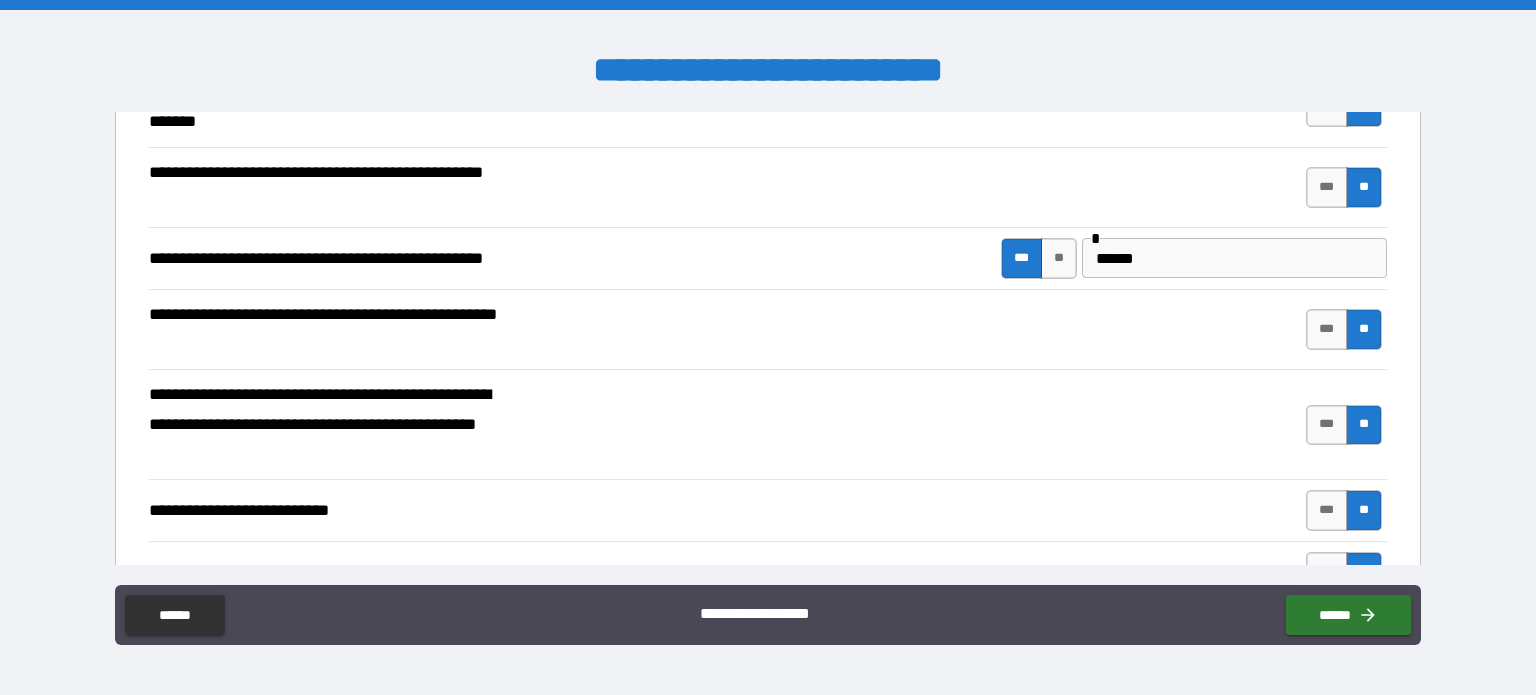 click on "**********" at bounding box center (768, 350) 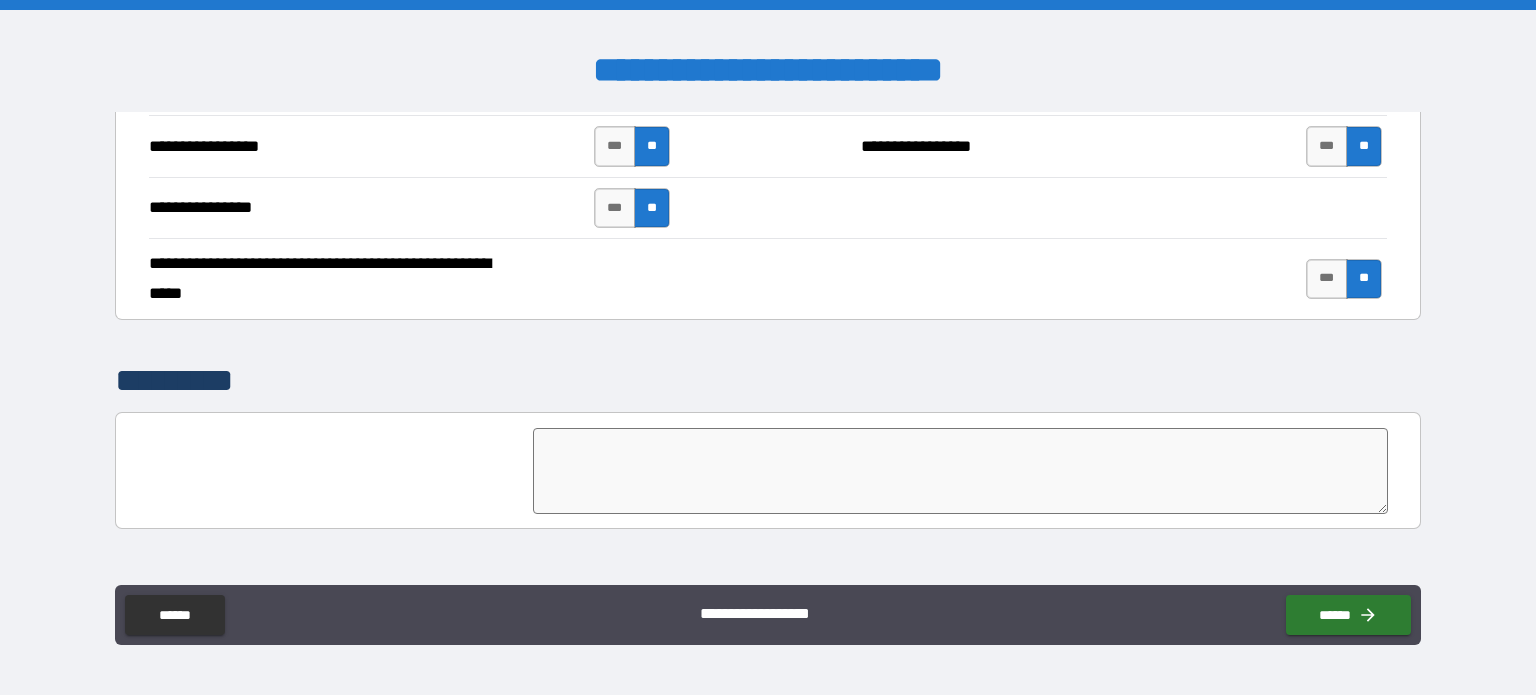 scroll, scrollTop: 4598, scrollLeft: 0, axis: vertical 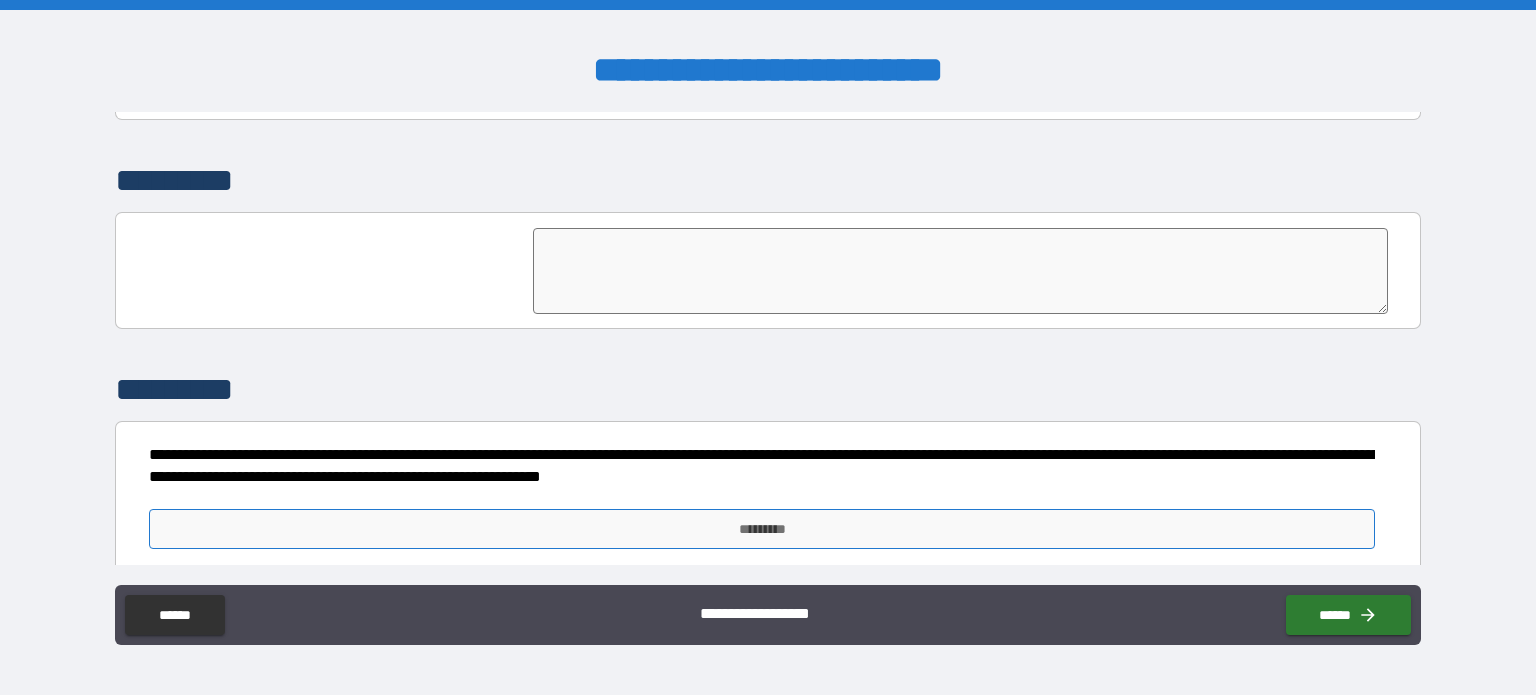 click on "*********" at bounding box center (762, 529) 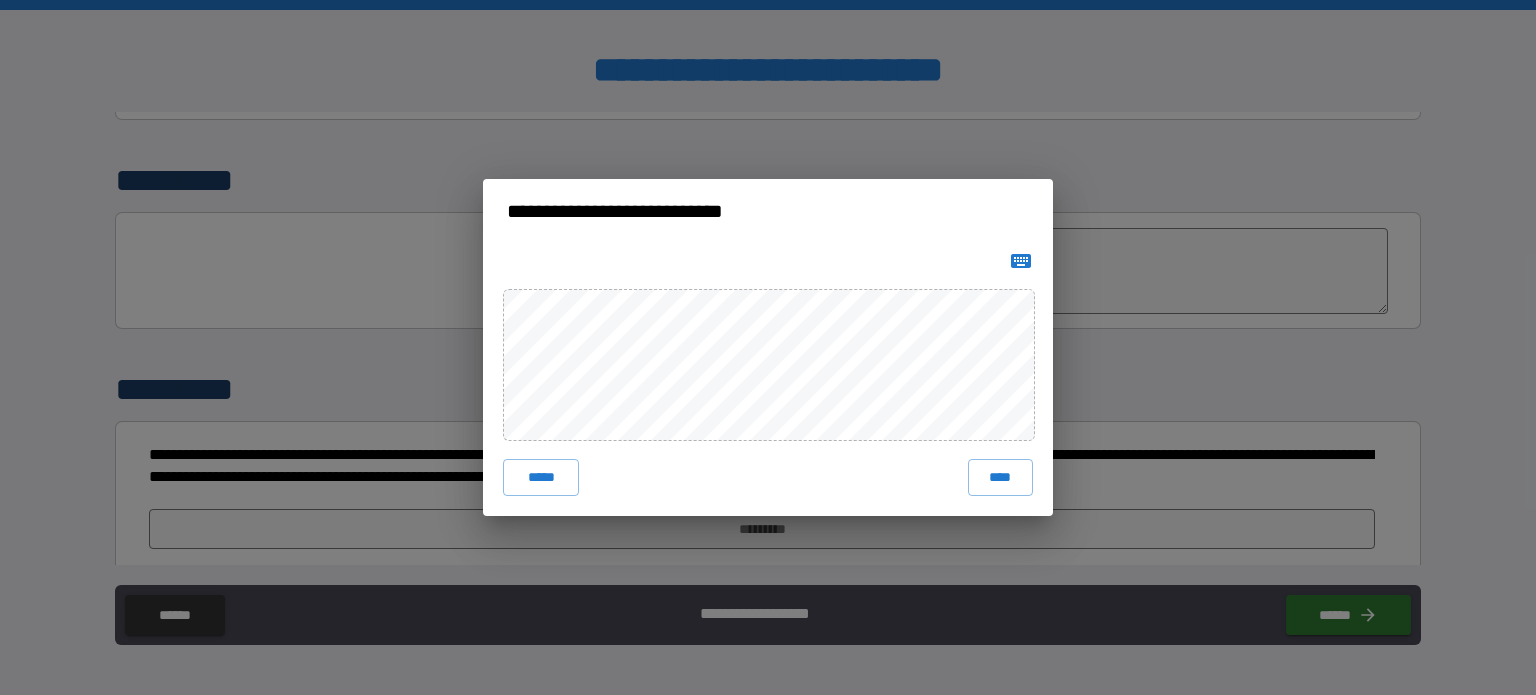 click 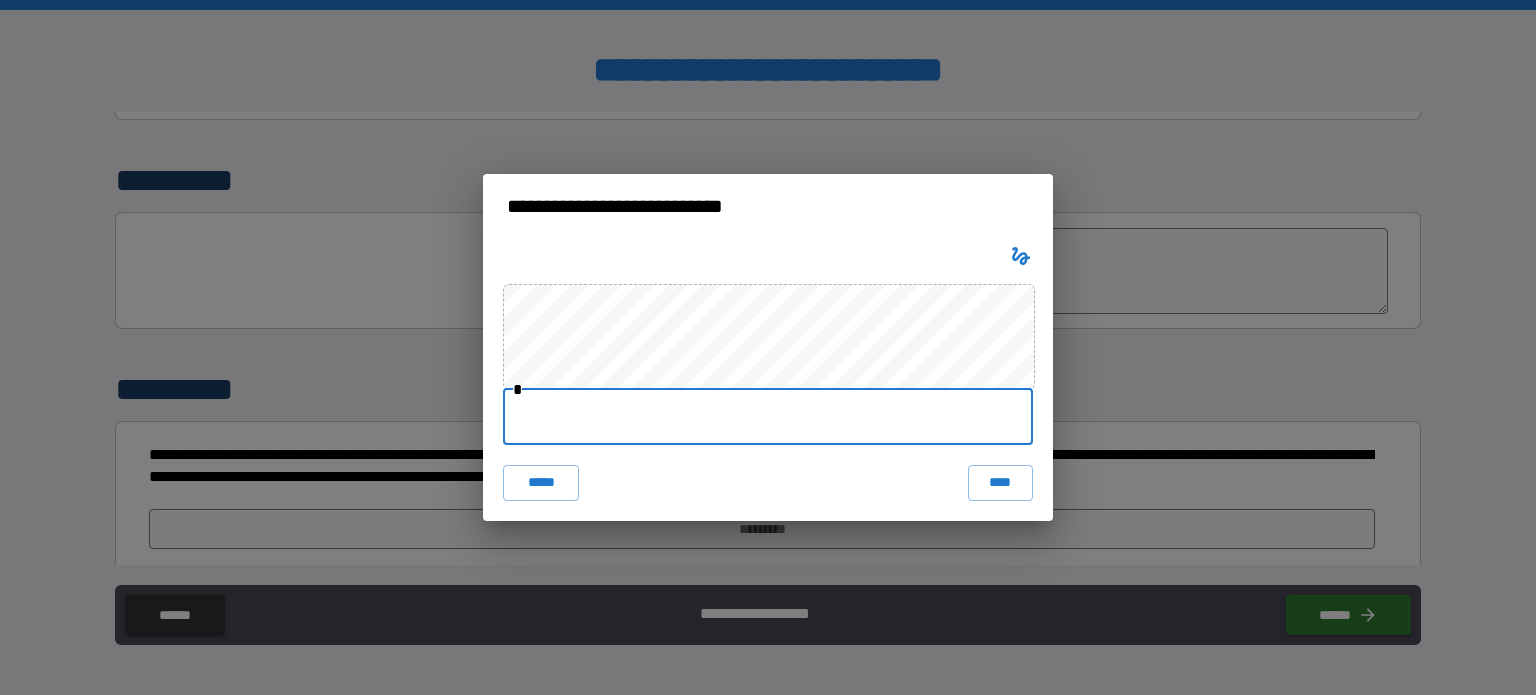 click at bounding box center [768, 417] 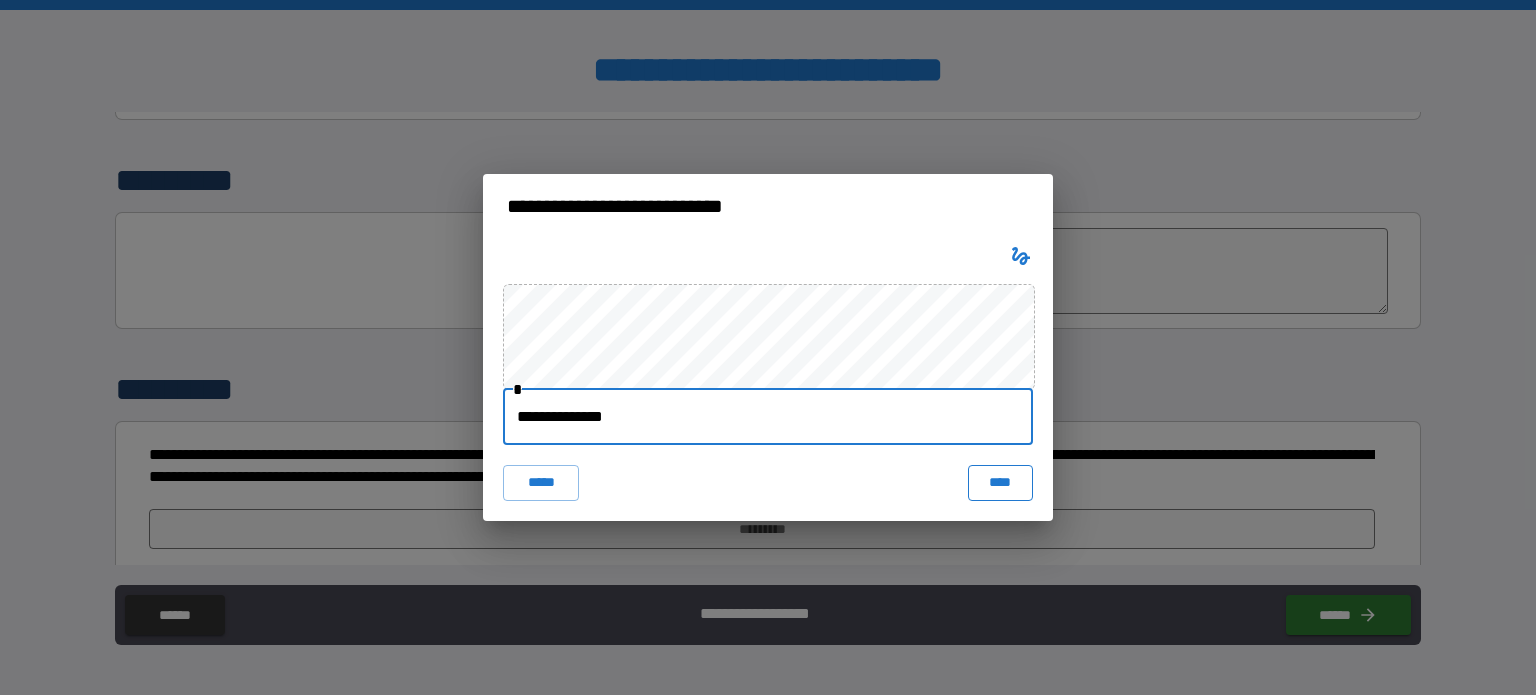 type on "**********" 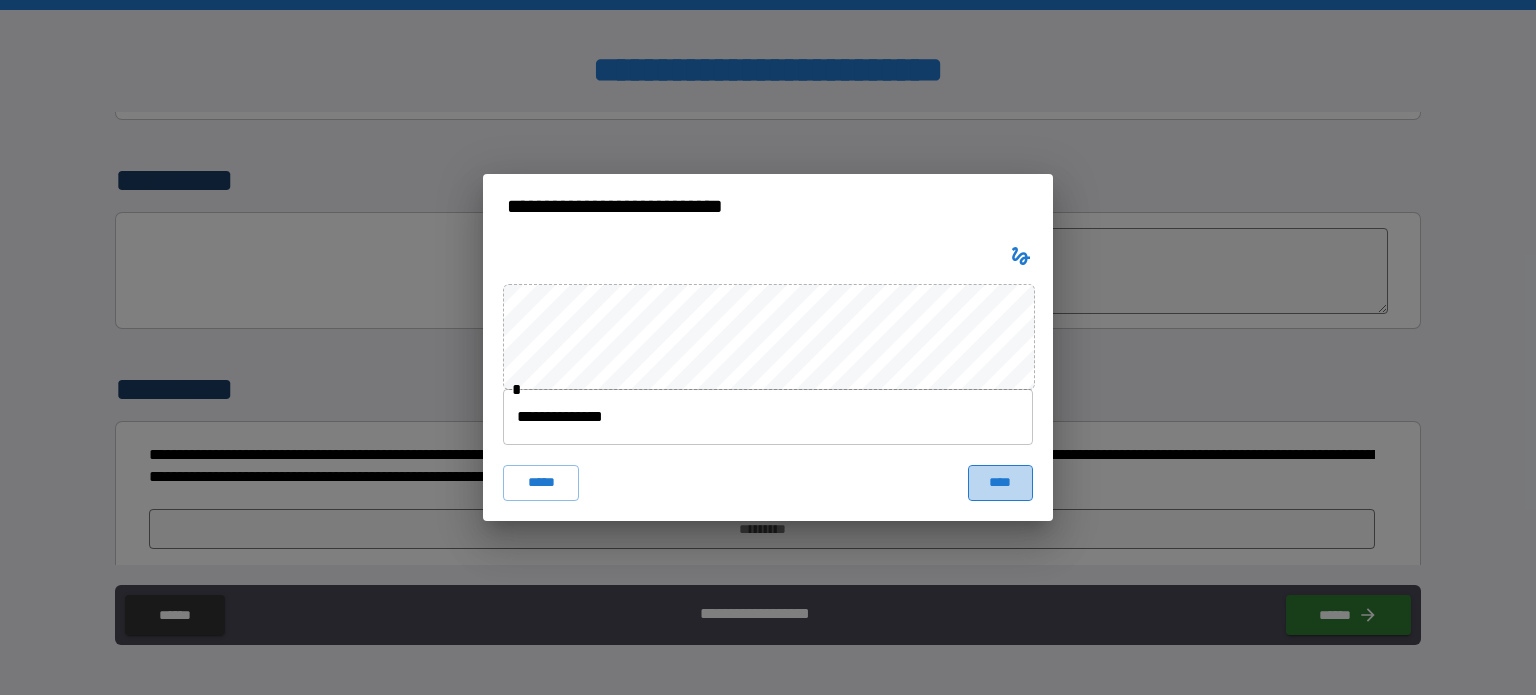 click on "****" at bounding box center (1000, 483) 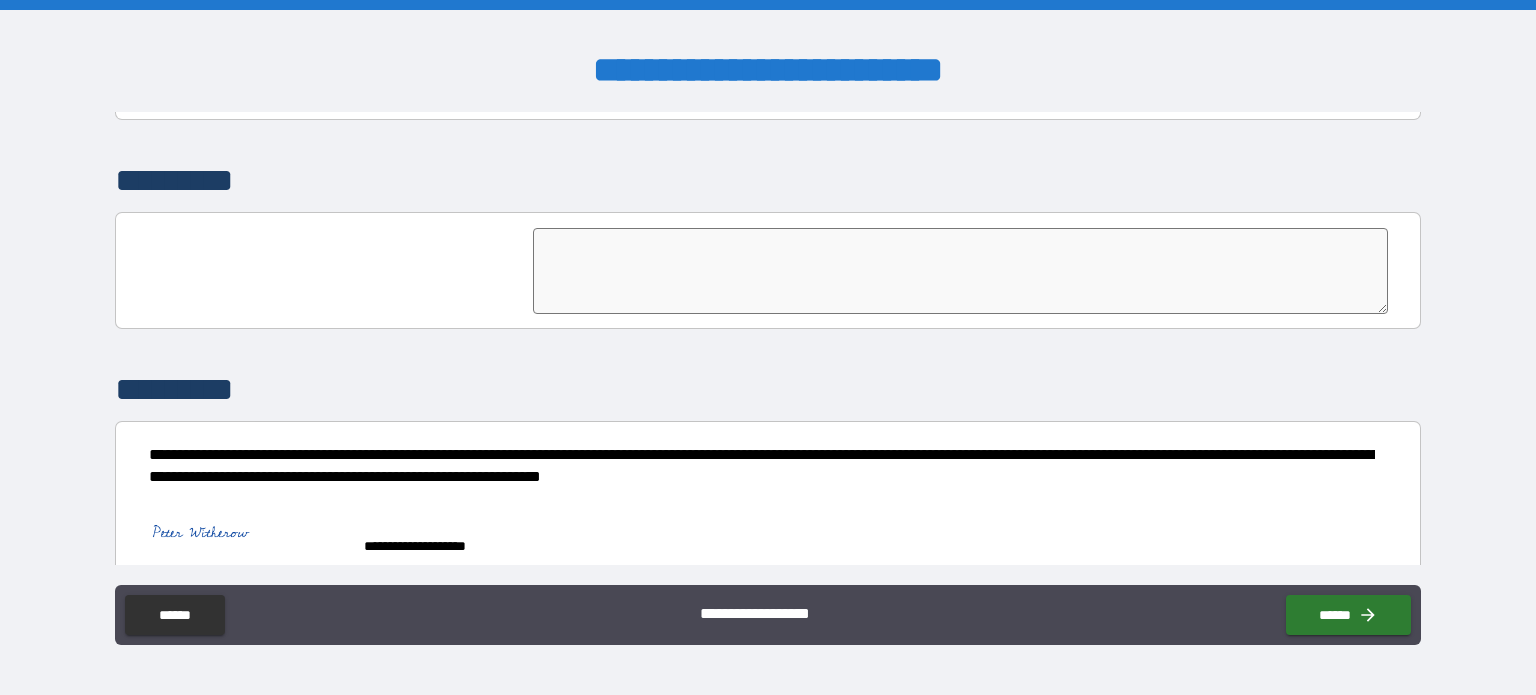 click on "**********" at bounding box center [768, 350] 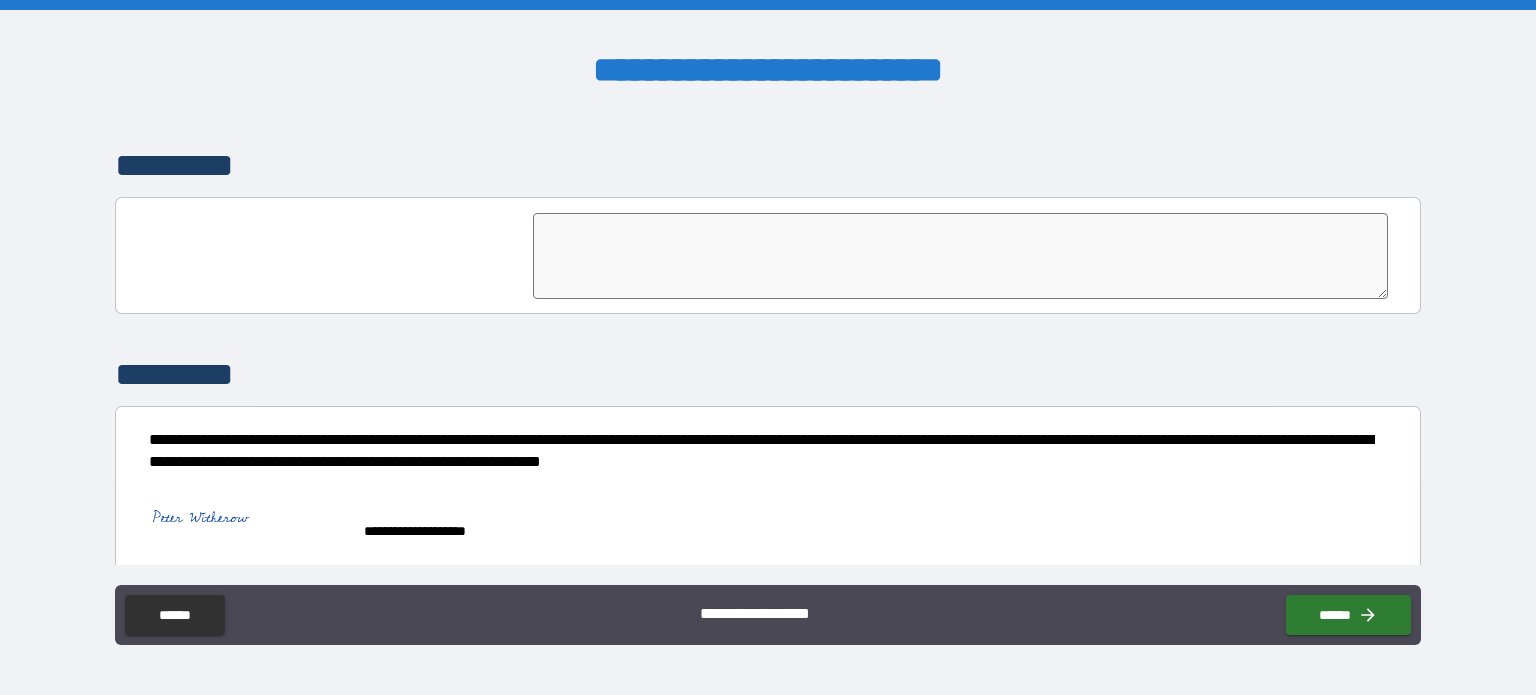 scroll, scrollTop: 4616, scrollLeft: 0, axis: vertical 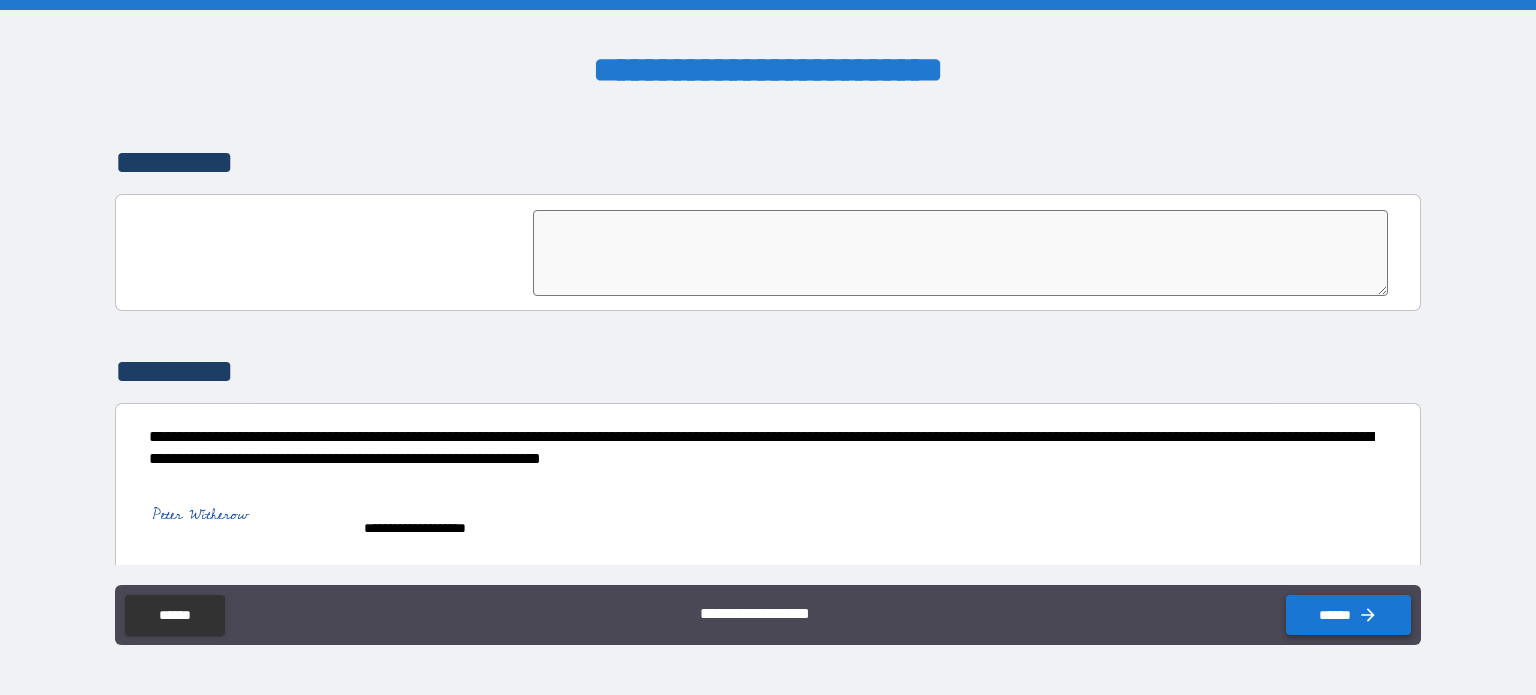 click on "******" at bounding box center (1348, 615) 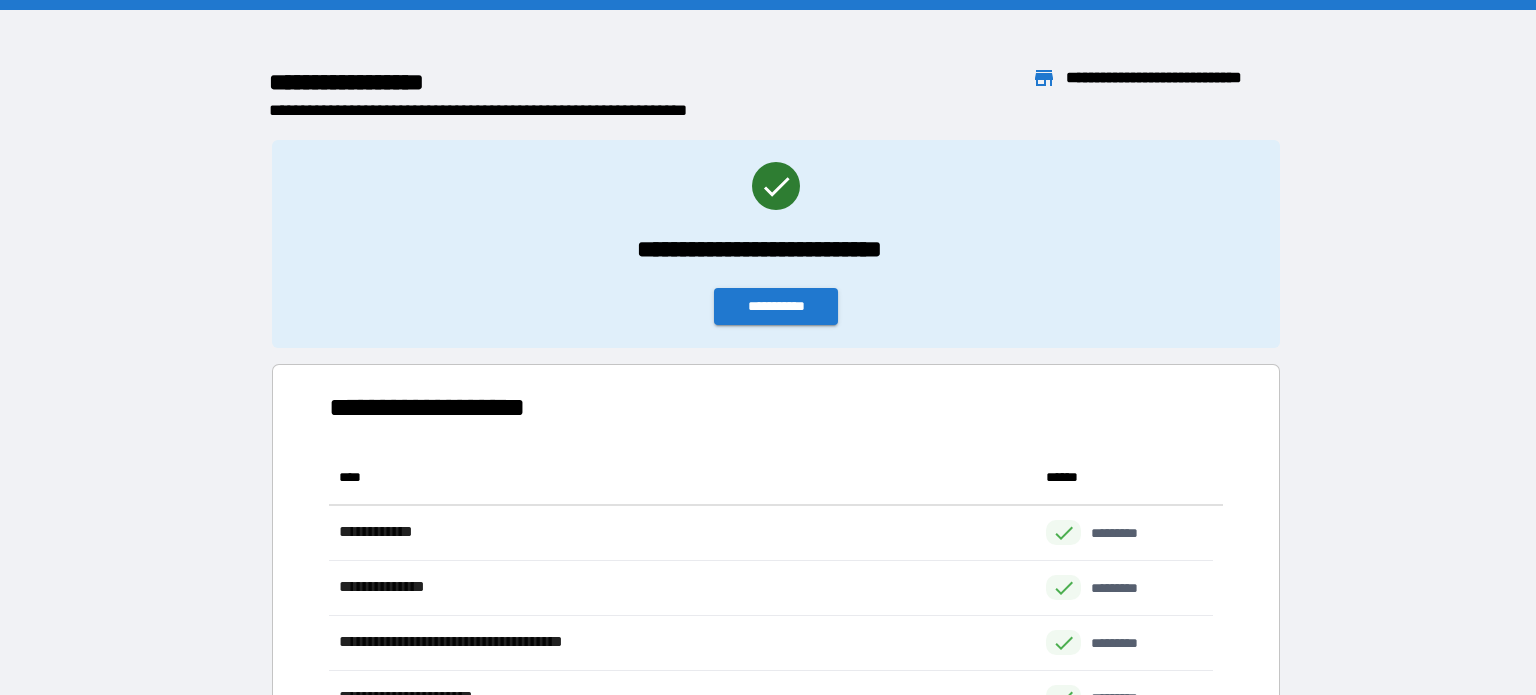 scroll, scrollTop: 16, scrollLeft: 16, axis: both 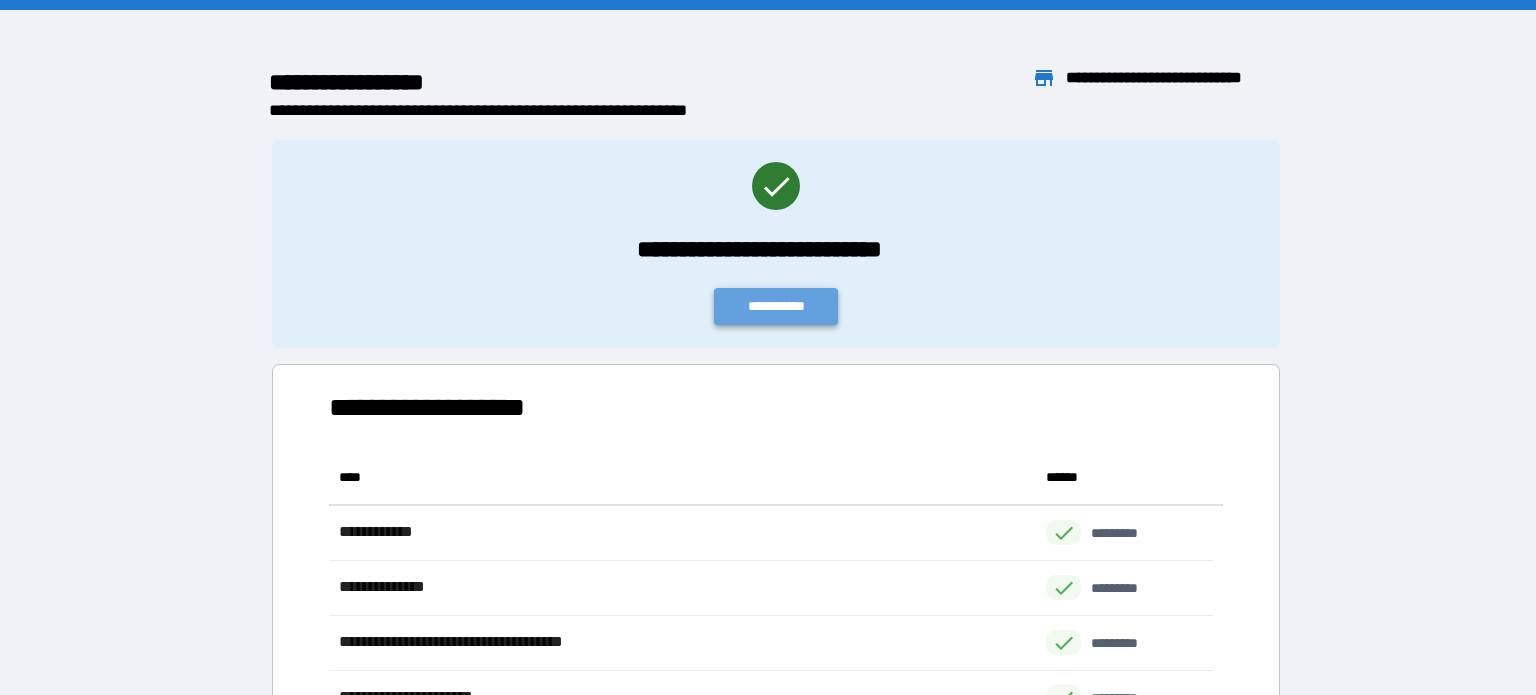 click on "**********" at bounding box center [776, 306] 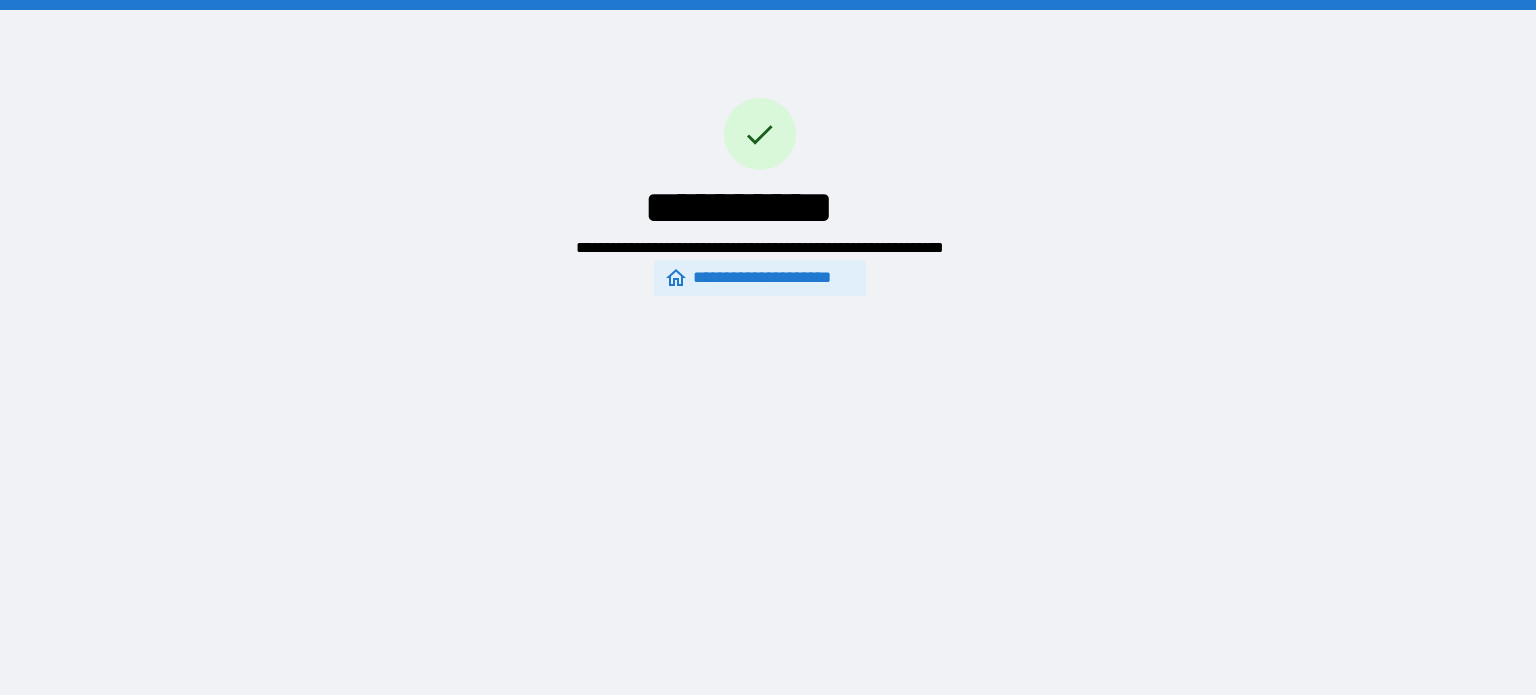 click on "**********" at bounding box center (759, 278) 